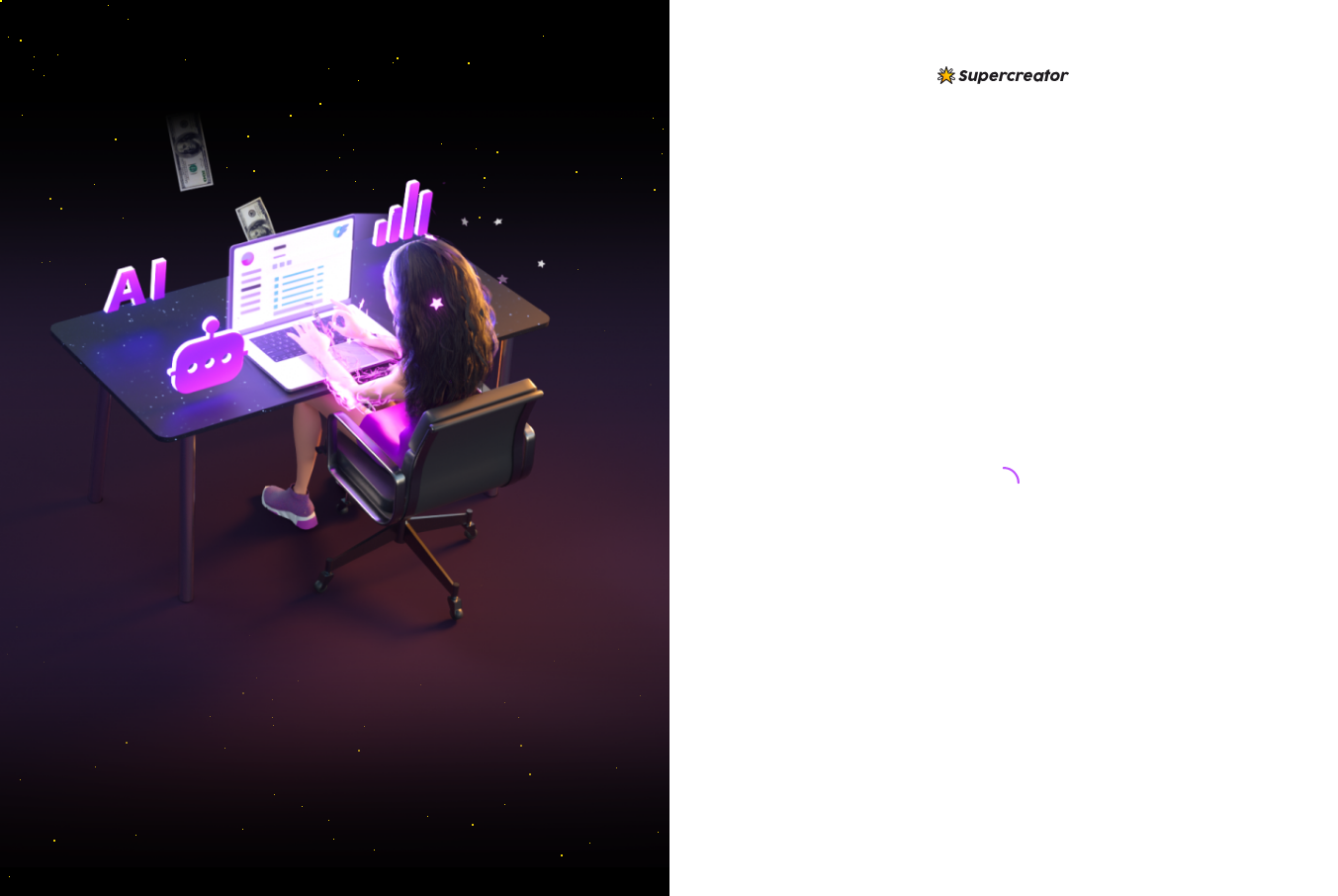 scroll, scrollTop: 0, scrollLeft: 0, axis: both 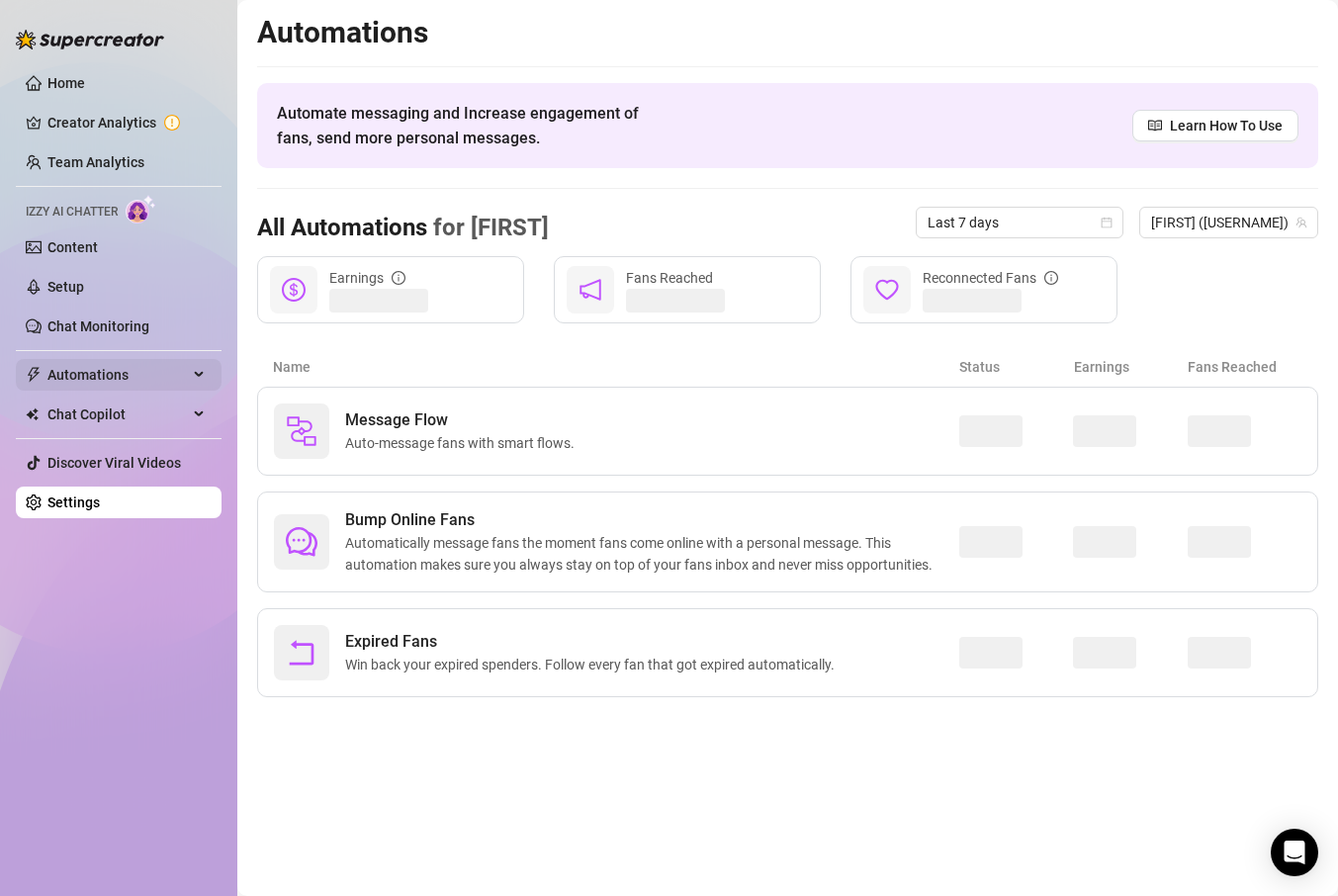 click on "Automations" at bounding box center [118, 375] 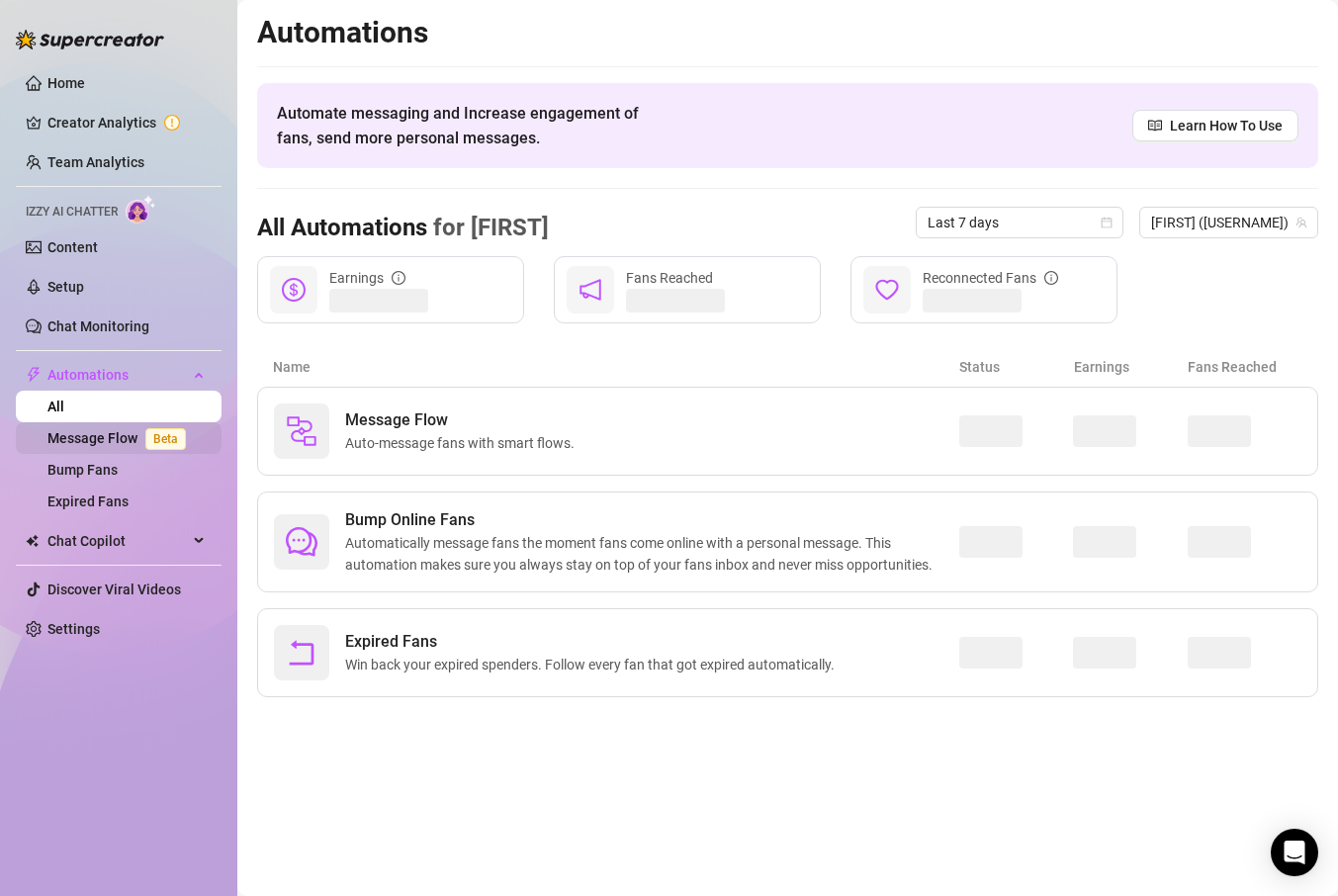 click on "Message Flow Beta" at bounding box center (121, 438) 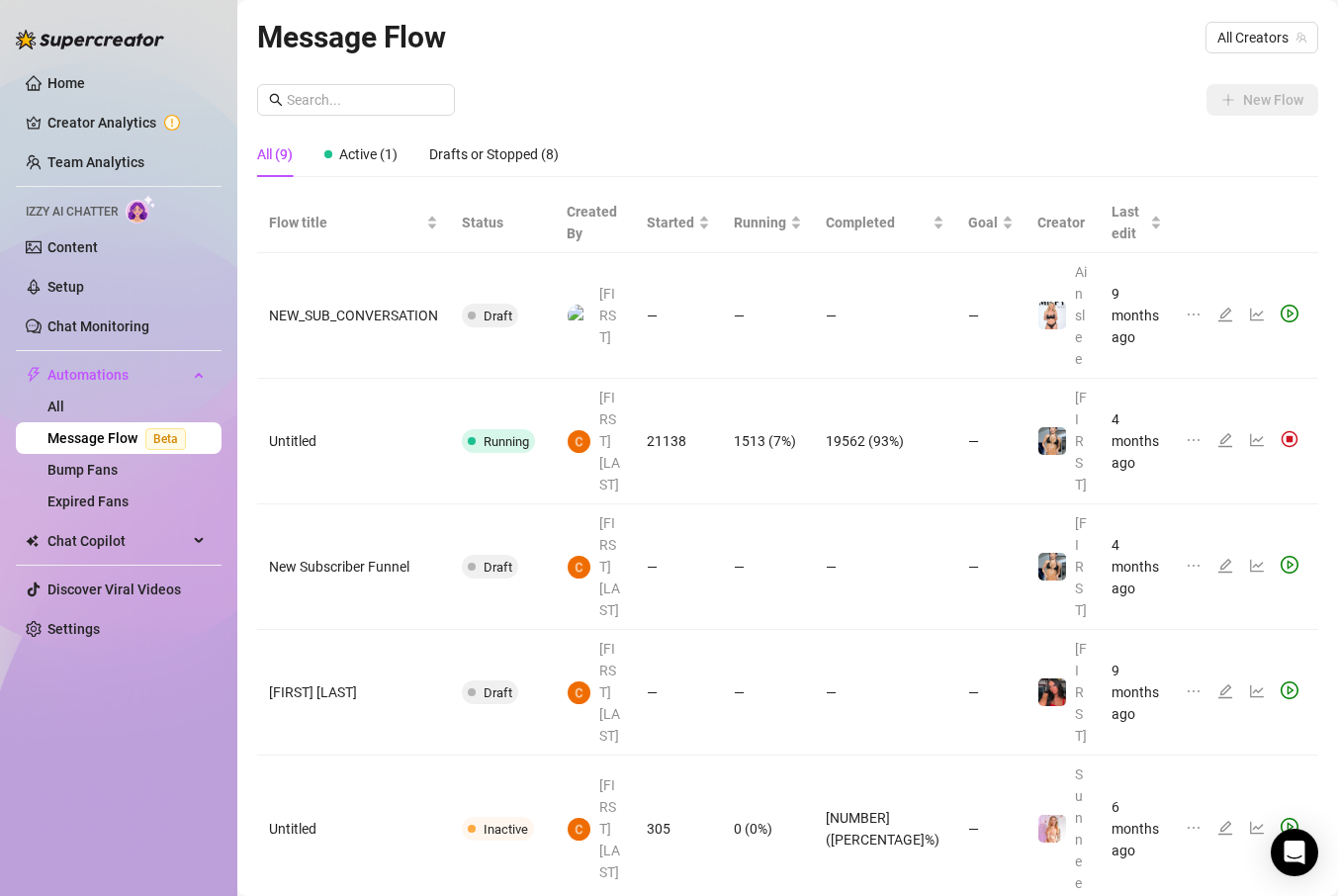 click 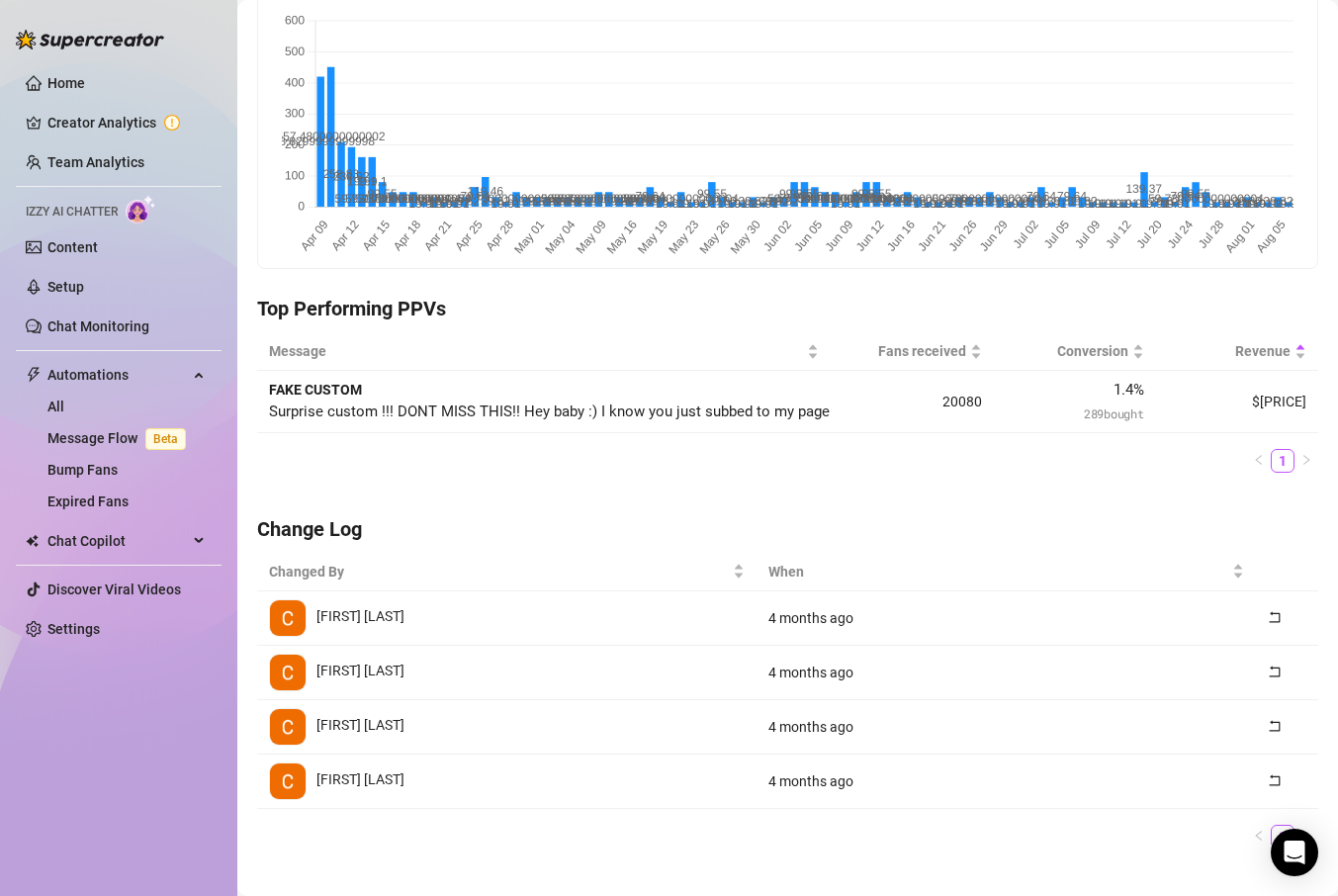 scroll, scrollTop: 0, scrollLeft: 0, axis: both 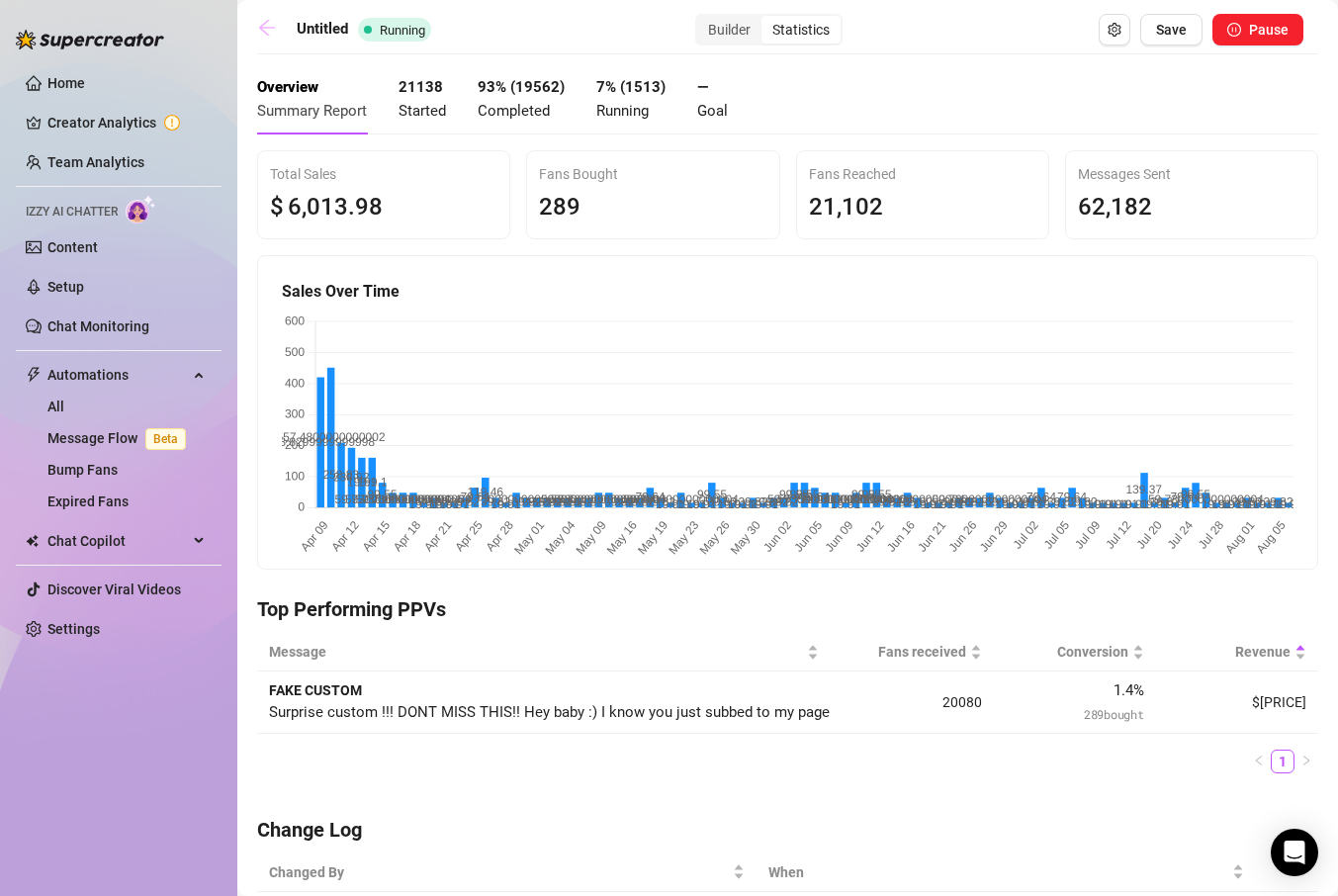 click 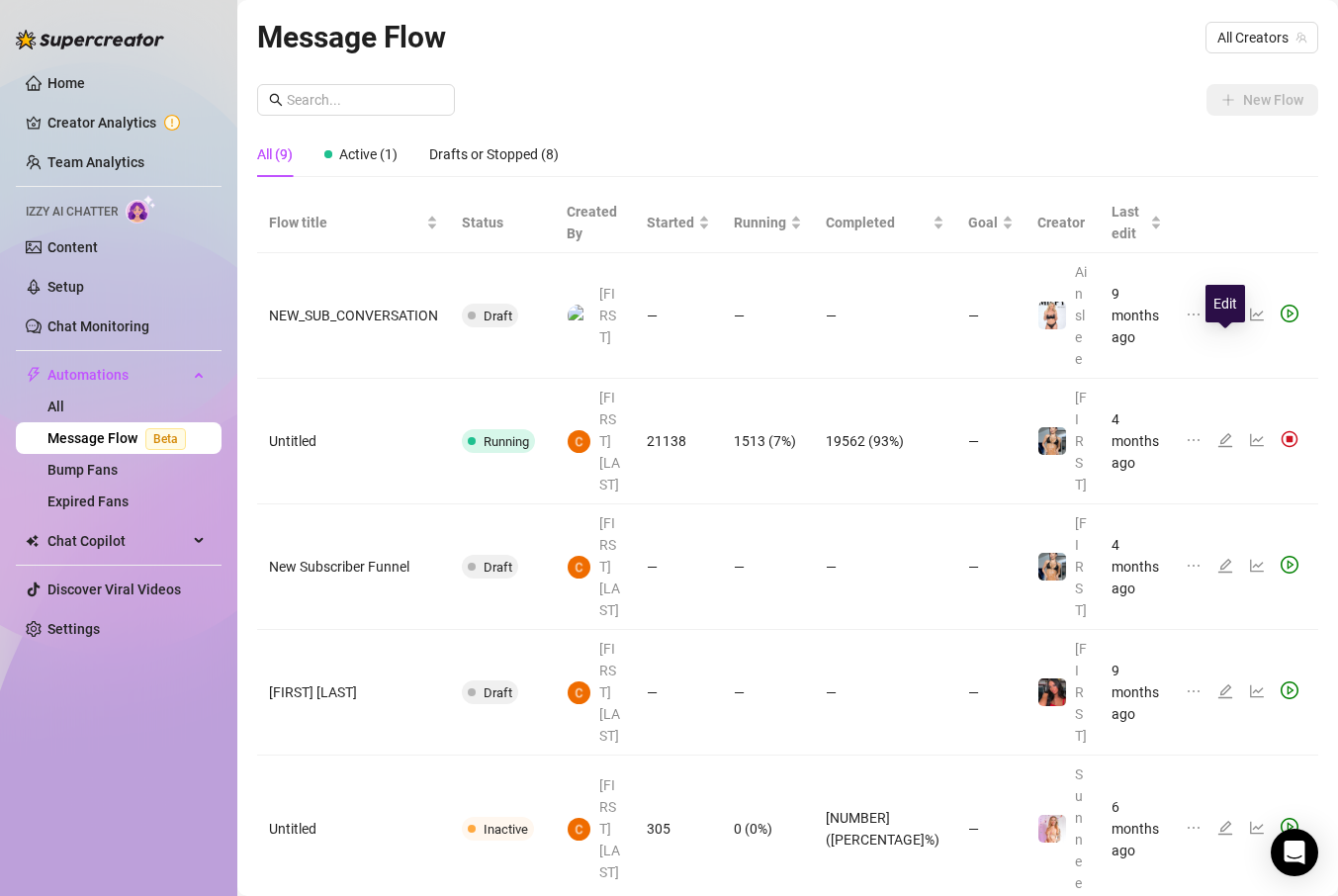 click 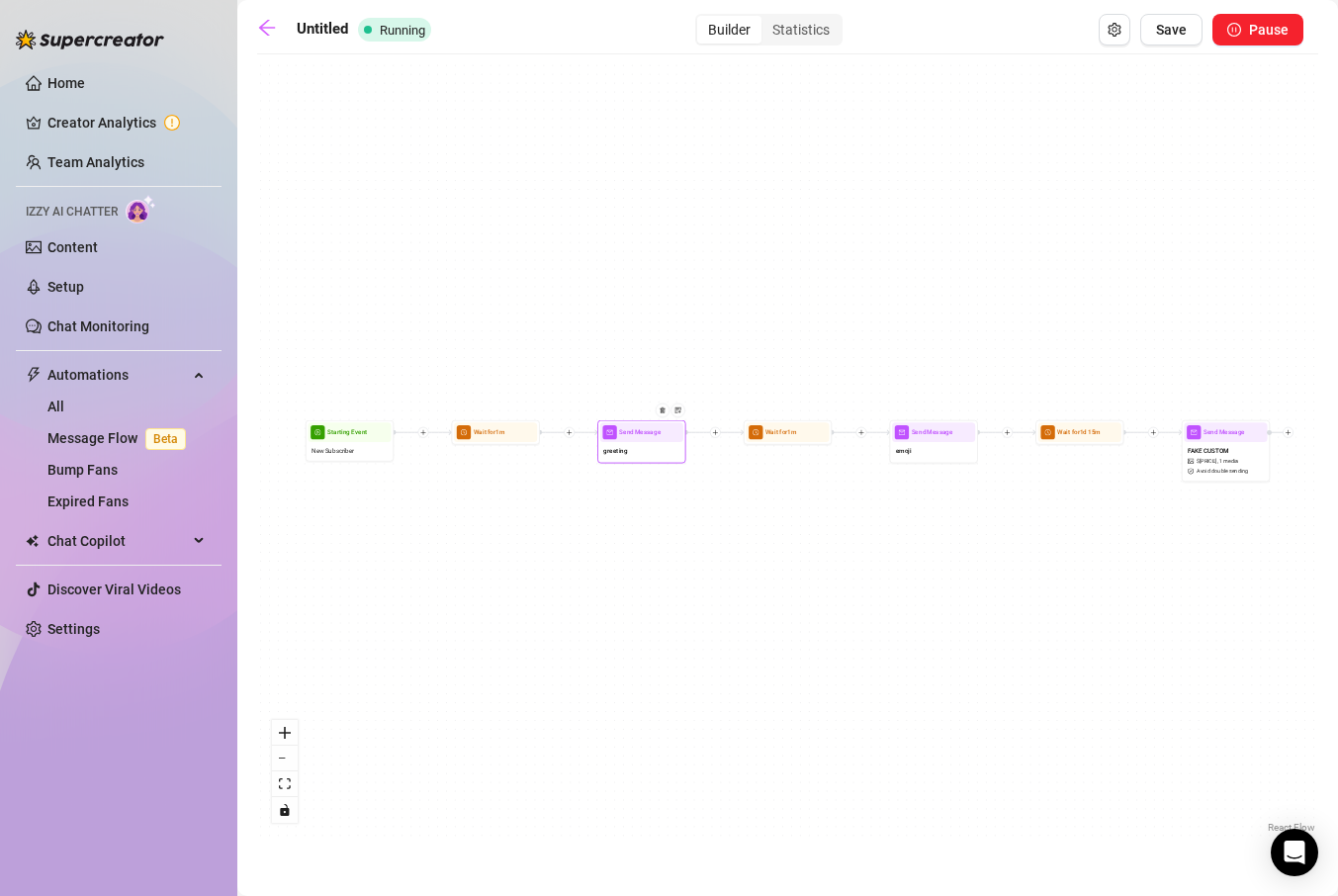 click at bounding box center [666, 417] 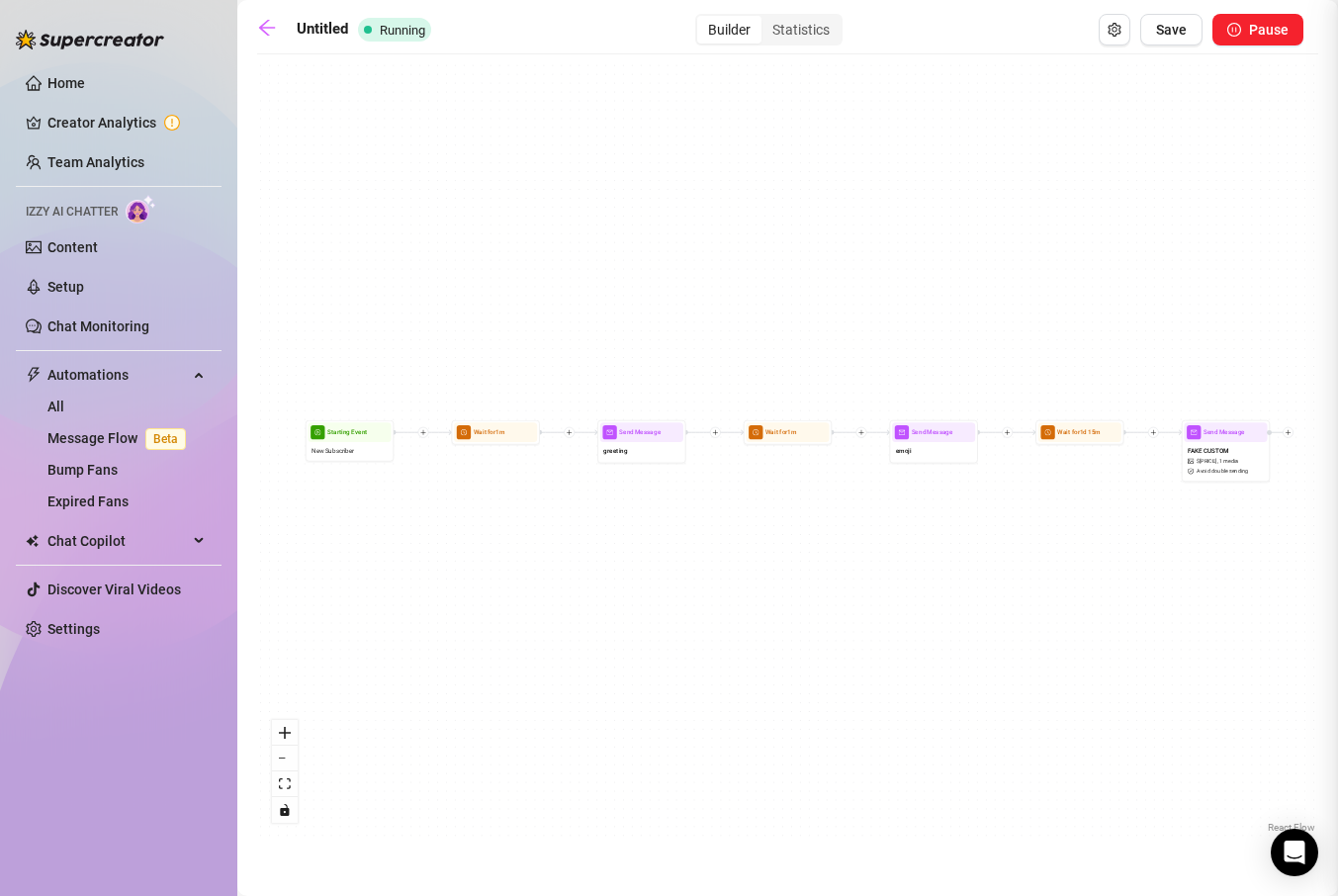 type on "Im so happy you are here! Whats your name? :)" 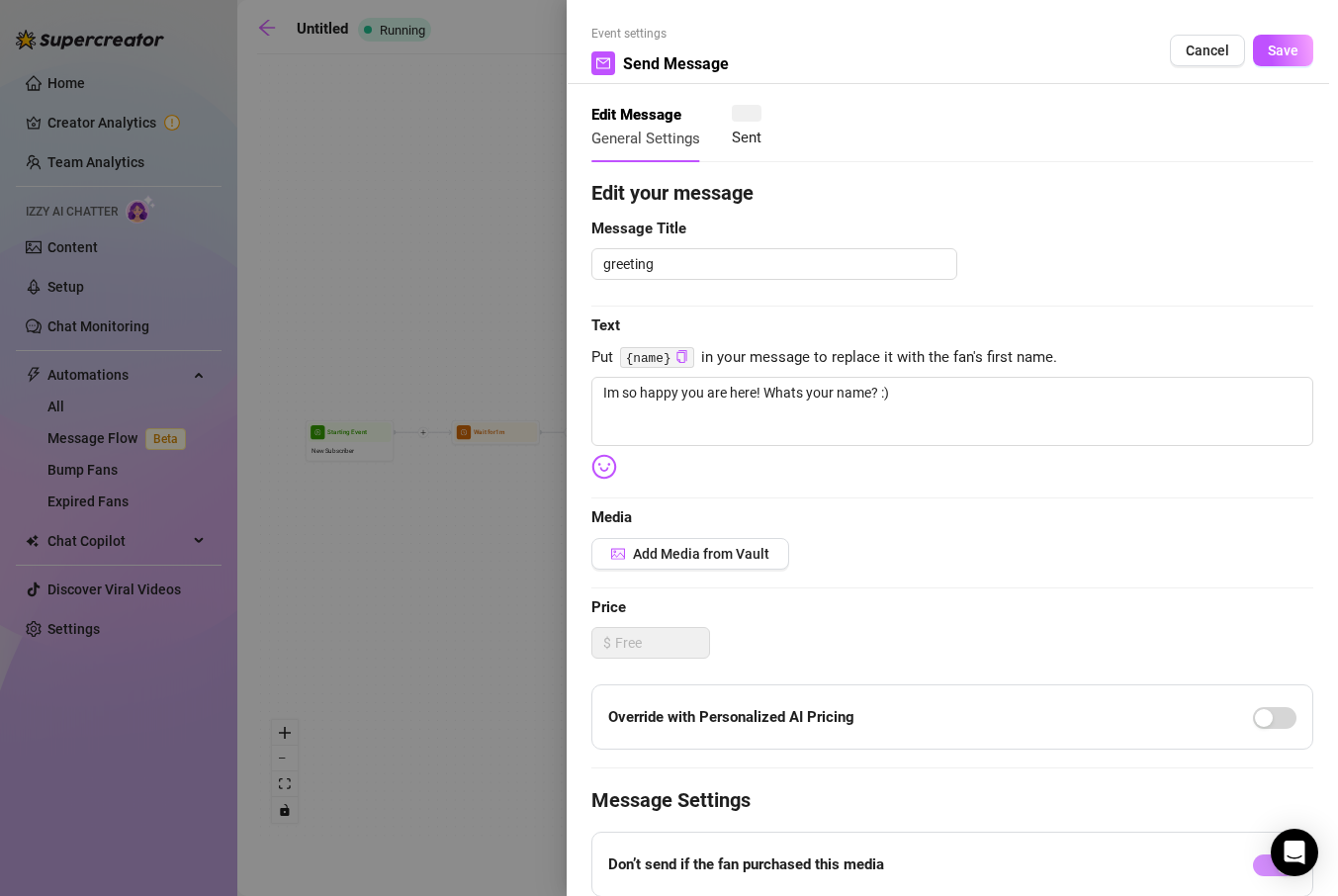 click at bounding box center [669, 448] 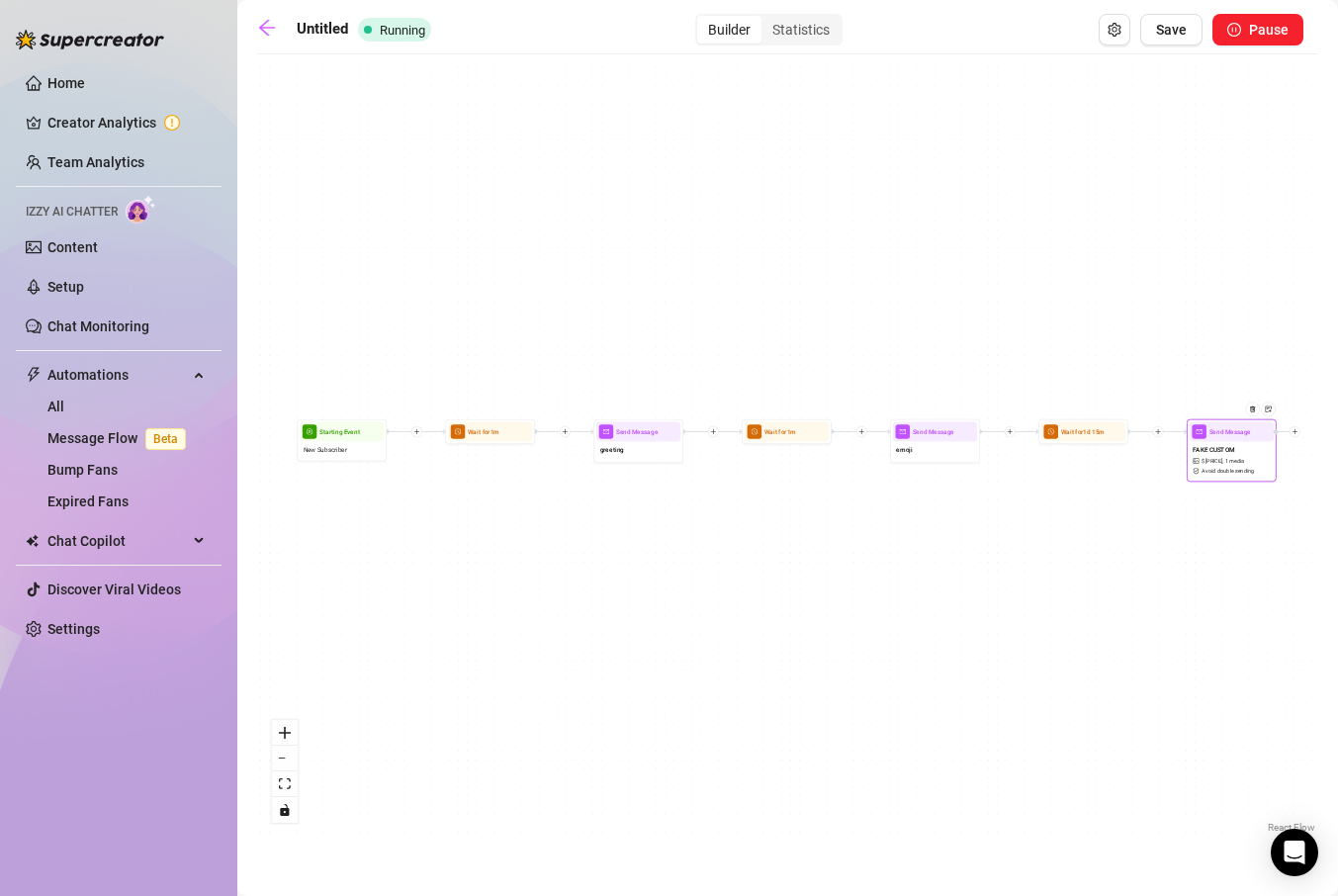 click on "FAKE CUSTOM  $ 19.91 , 1 media Avoid double sending" at bounding box center (1231, 460) 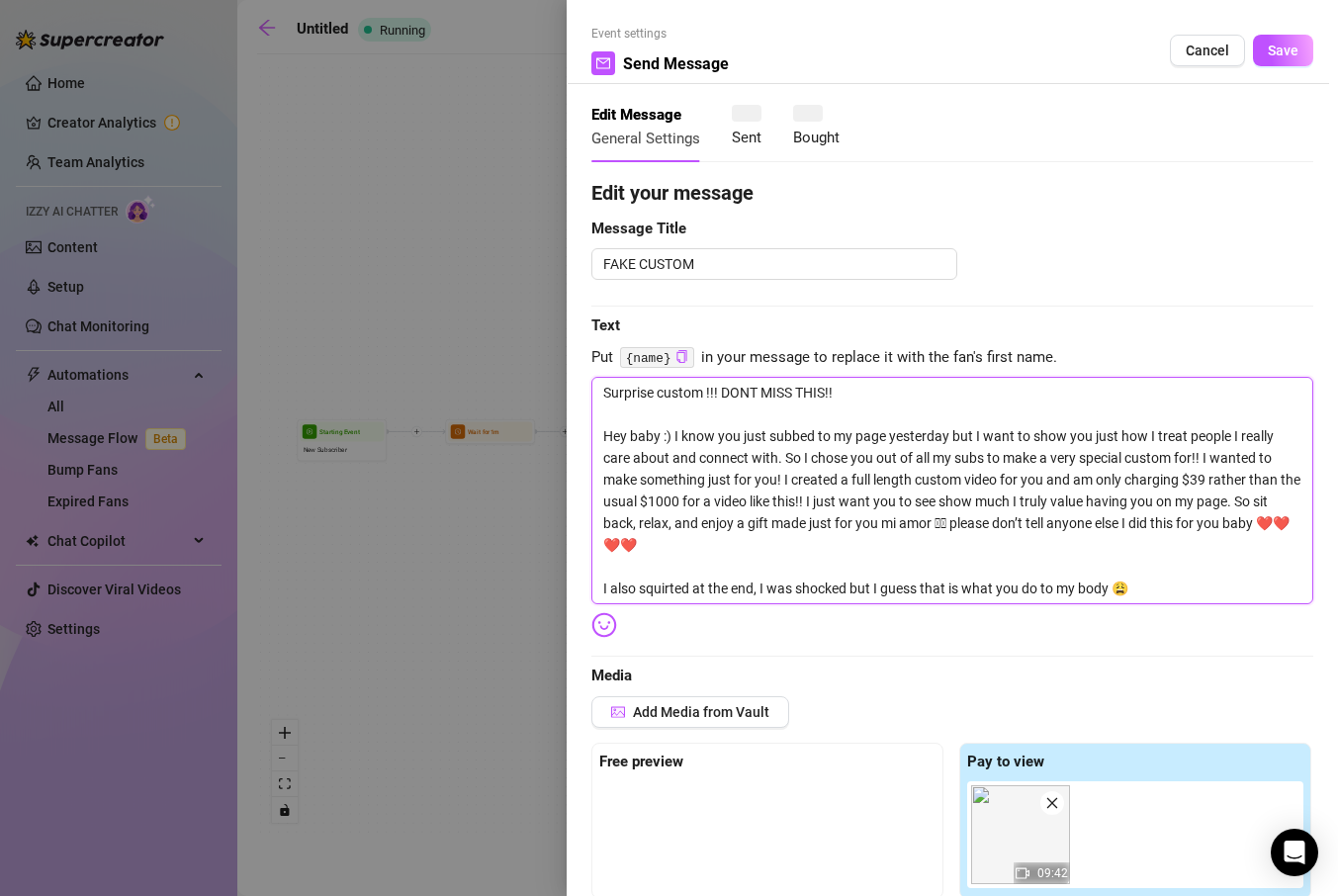 click on "Surprise custom !!! DONT MISS THIS!!
Hey baby :) I know you just subbed to my page yesterday but I want to show you just how I treat people I really care about and connect with. So I chose you out of all my subs to make a very special custom for!! I wanted to make something just for you! I created a full length custom video for you and am only charging $39 rather than the usual $1000 for a video like this!! I just want you to see show much I truly value having you on my page. So sit back, relax, and enjoy a gift made just for you mi amor 🫶🫶 please don’t tell anyone else I did this for you baby ❤️❤️❤️❤️
I also squirted at the end, I was shocked but I guess that is what you do to my body 😩" at bounding box center (952, 491) 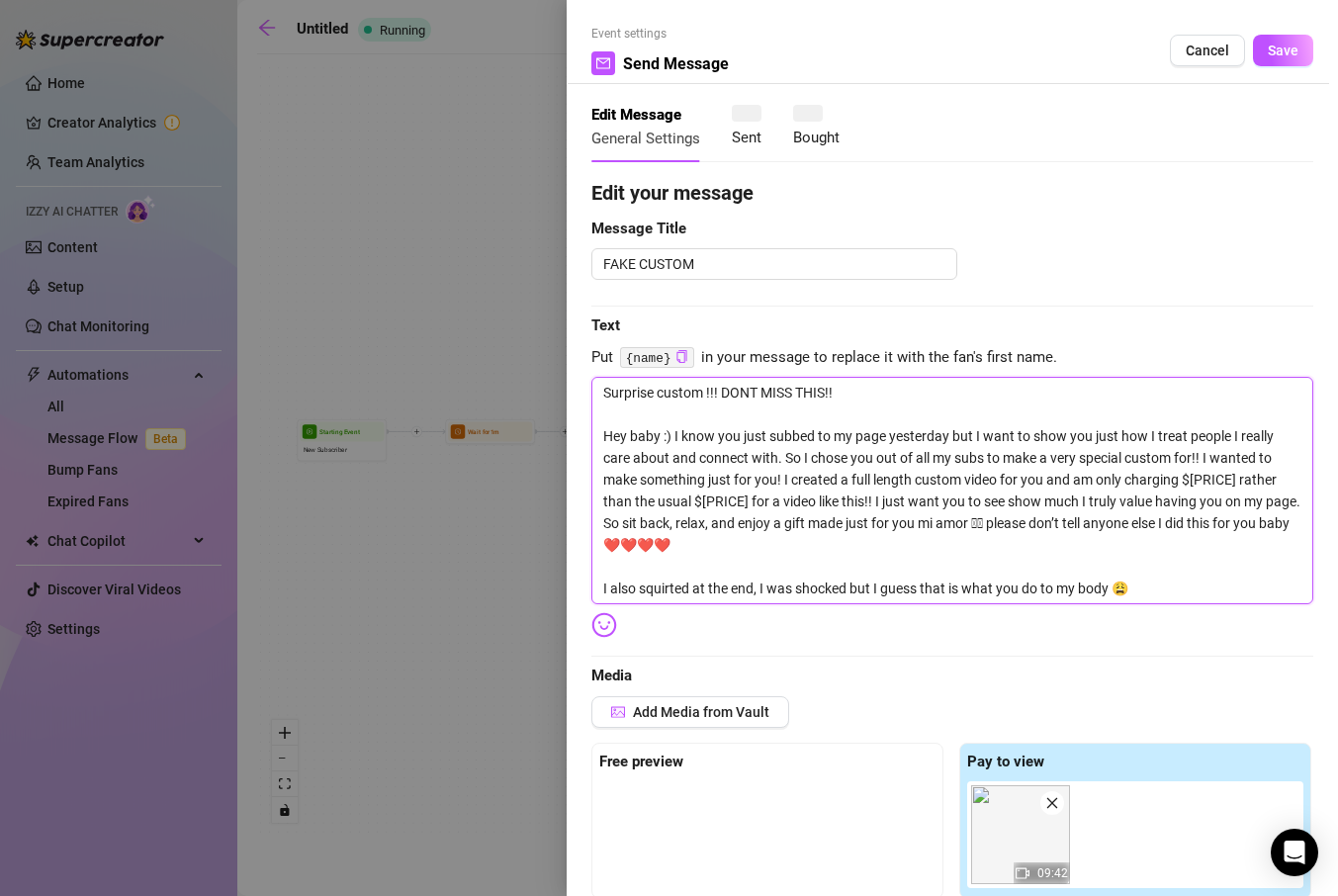 type on "Surprise custom !!! DONT MISS THIS!!
Hey baby :) I know you just subbed to my page yesterday but I want to show you just how I treat people I really care about and connect with. So I chose you out of all my subs to make a very special custom for!! I wanted to make something just for you! I created a full length custom video for you and am only charging $ rather than the usual $[PRICE] for a video like this!! I just want you to see show much I truly value having you on my page. So sit back, relax, and enjoy a gift made just for you mi amor 🫶🫶 please don’t tell anyone else I did this for you baby ❤️❤️❤️❤️
I also squirted at the end, I was shocked but I guess that is what you do to my body 😩" 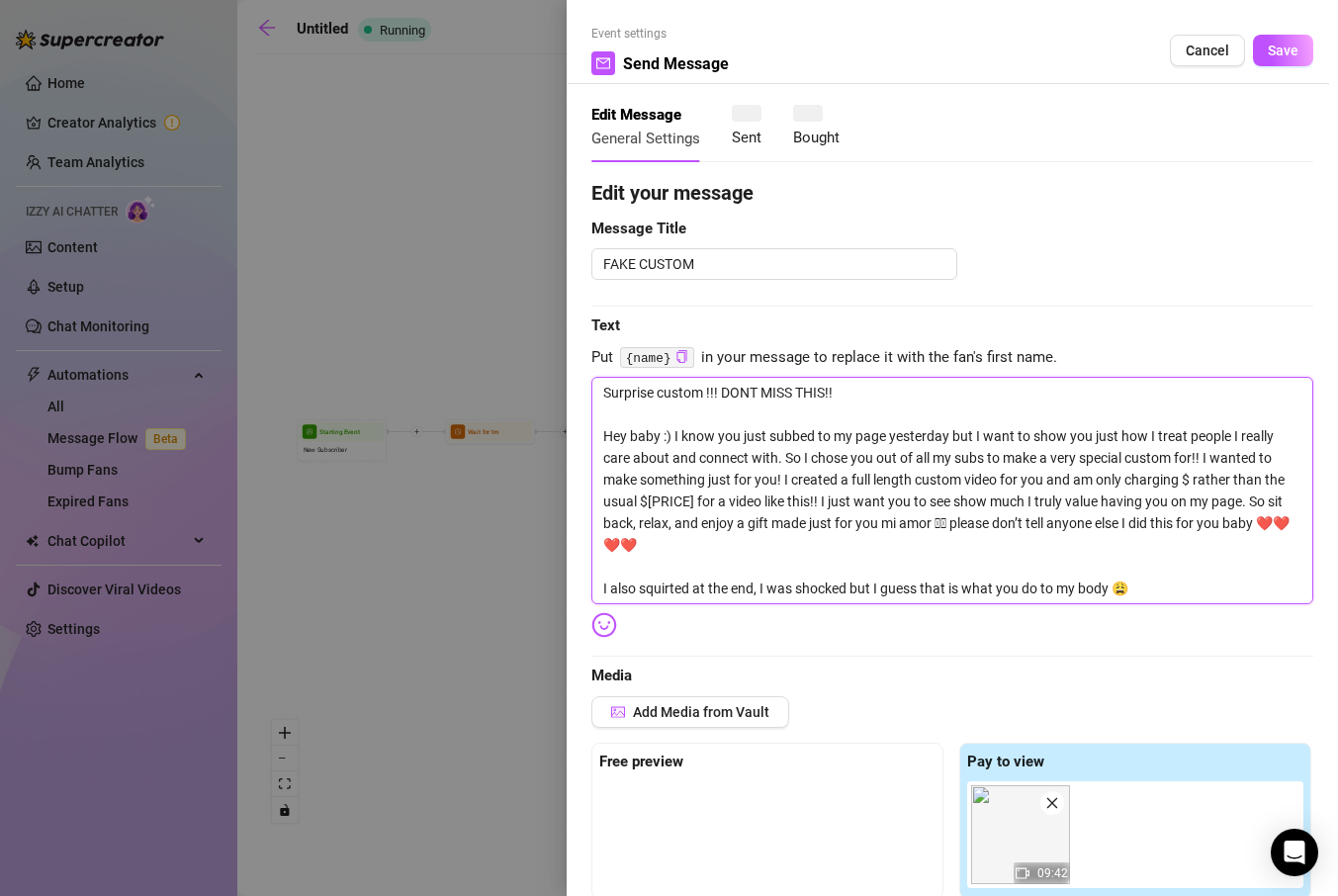 type on "Surprise custom !!! DONT MISS THIS!!
Hey baby :) I know you just subbed to my page yesterday but I want to show you just how I treat people I really care about and connect with. So I chose you out of all my subs to make a very special custom for!! I wanted to make something just for you! I created a full length custom video for you and am only charging $9 rather than the usual $1000 for a video like this!! I just want you to see show much I truly value having you on my page. So sit back, relax, and enjoy a gift made just for you mi amor 🫶🫶 please don’t tell anyone else I did this for you baby ❤️❤️❤️❤️
I also squirted at the end, I was shocked but I guess that is what you do to my body 😩" 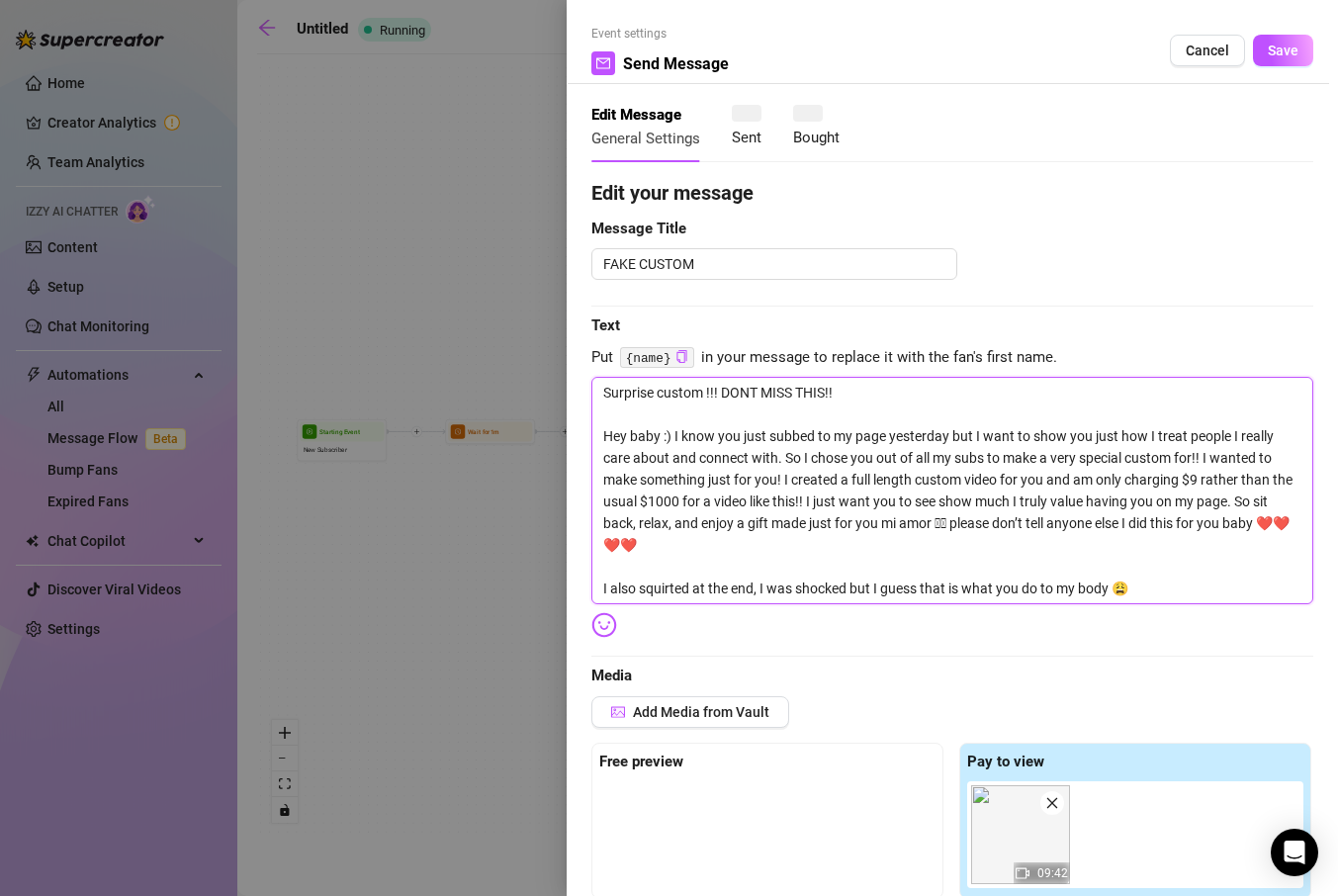 click 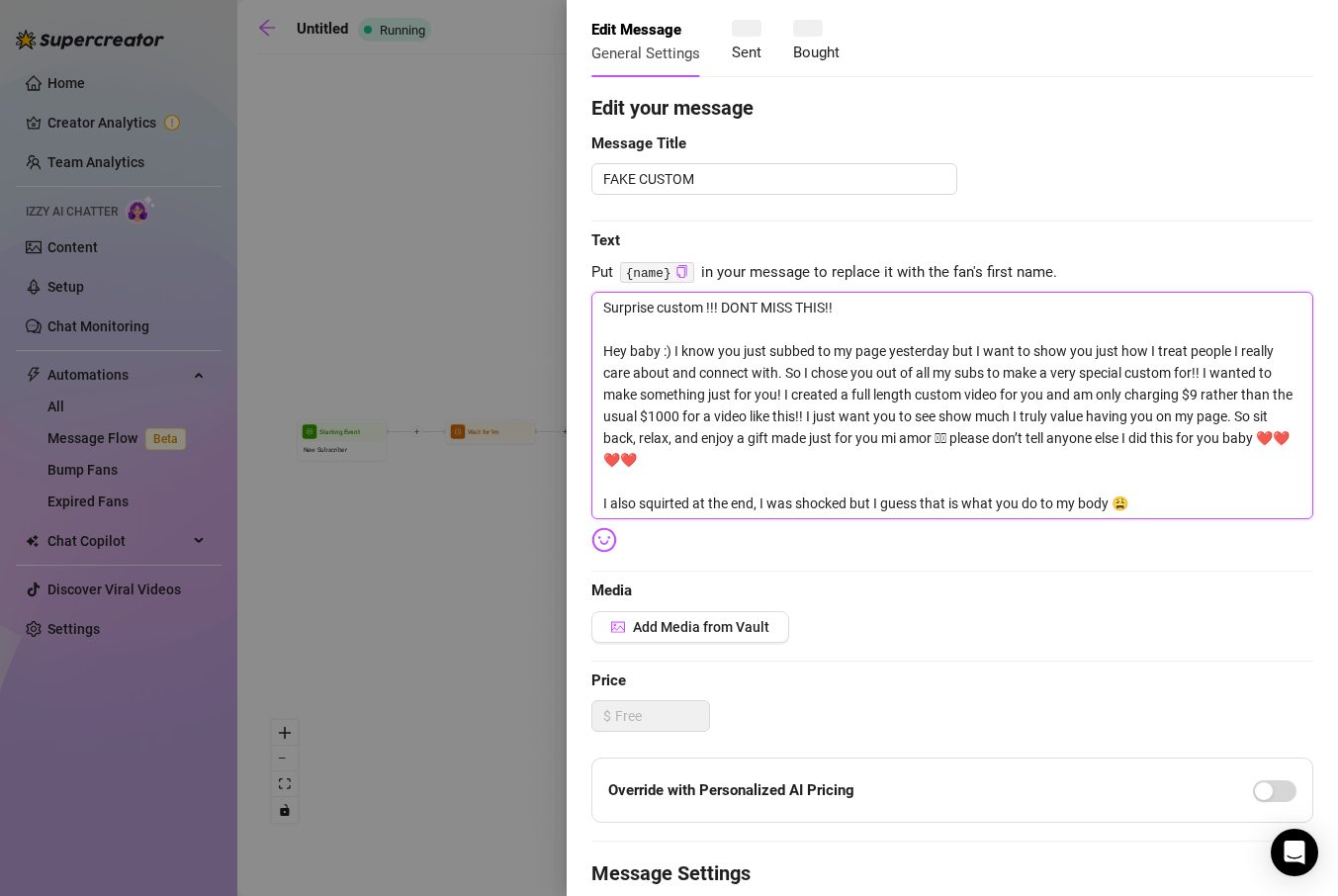 scroll, scrollTop: 87, scrollLeft: 0, axis: vertical 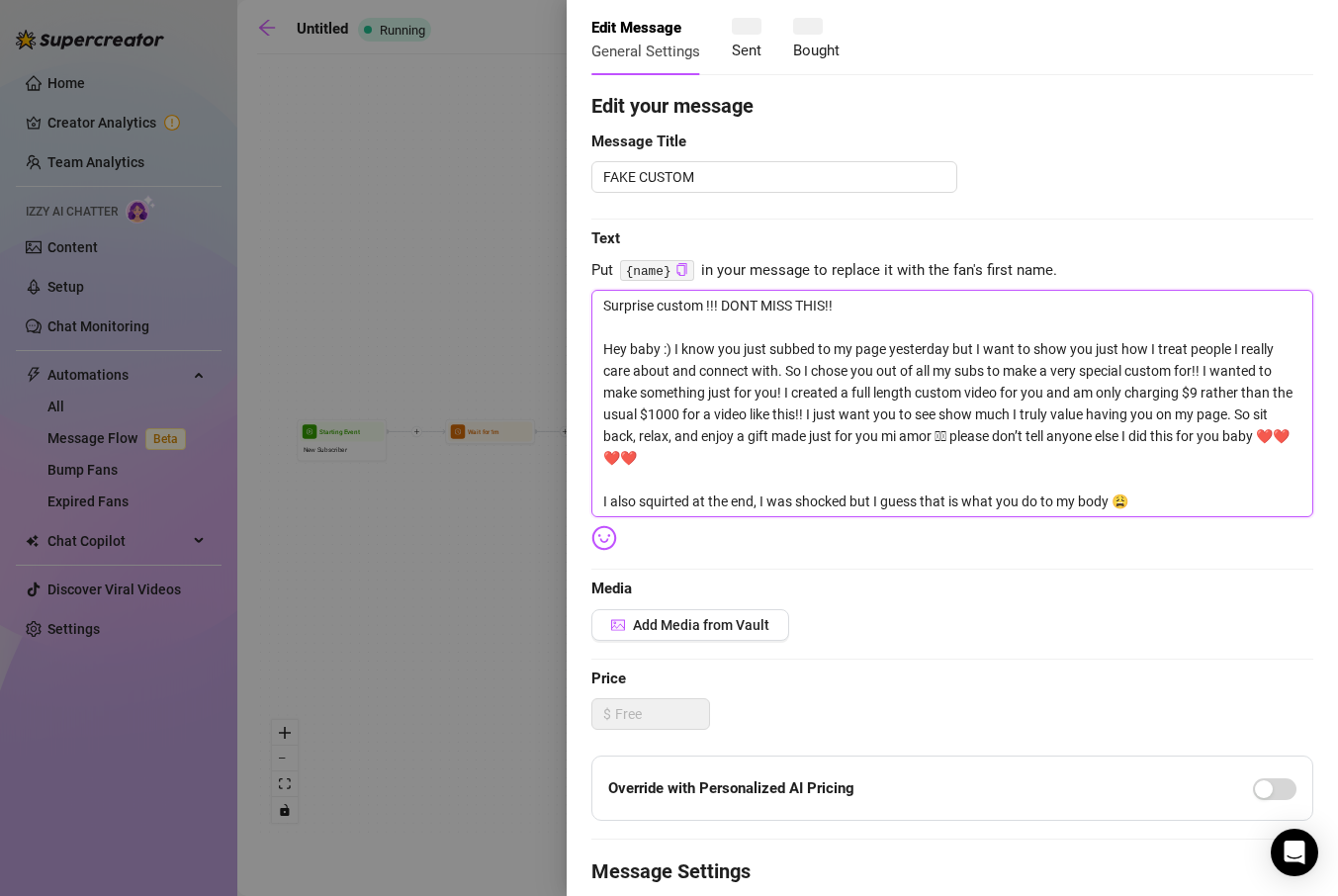 click on "Surprise custom !!! DONT MISS THIS!!
Hey baby :) I know you just subbed to my page yesterday but I want to show you just how I treat people I really care about and connect with. So I chose you out of all my subs to make a very special custom for!! I wanted to make something just for you! I created a full length custom video for you and am only charging $9 rather than the usual $1000 for a video like this!! I just want you to see show much I truly value having you on my page. So sit back, relax, and enjoy a gift made just for you mi amor 🫶🫶 please don’t tell anyone else I did this for you baby ❤️❤️❤️❤️
I also squirted at the end, I was shocked but I guess that is what you do to my body 😩" at bounding box center (952, 403) 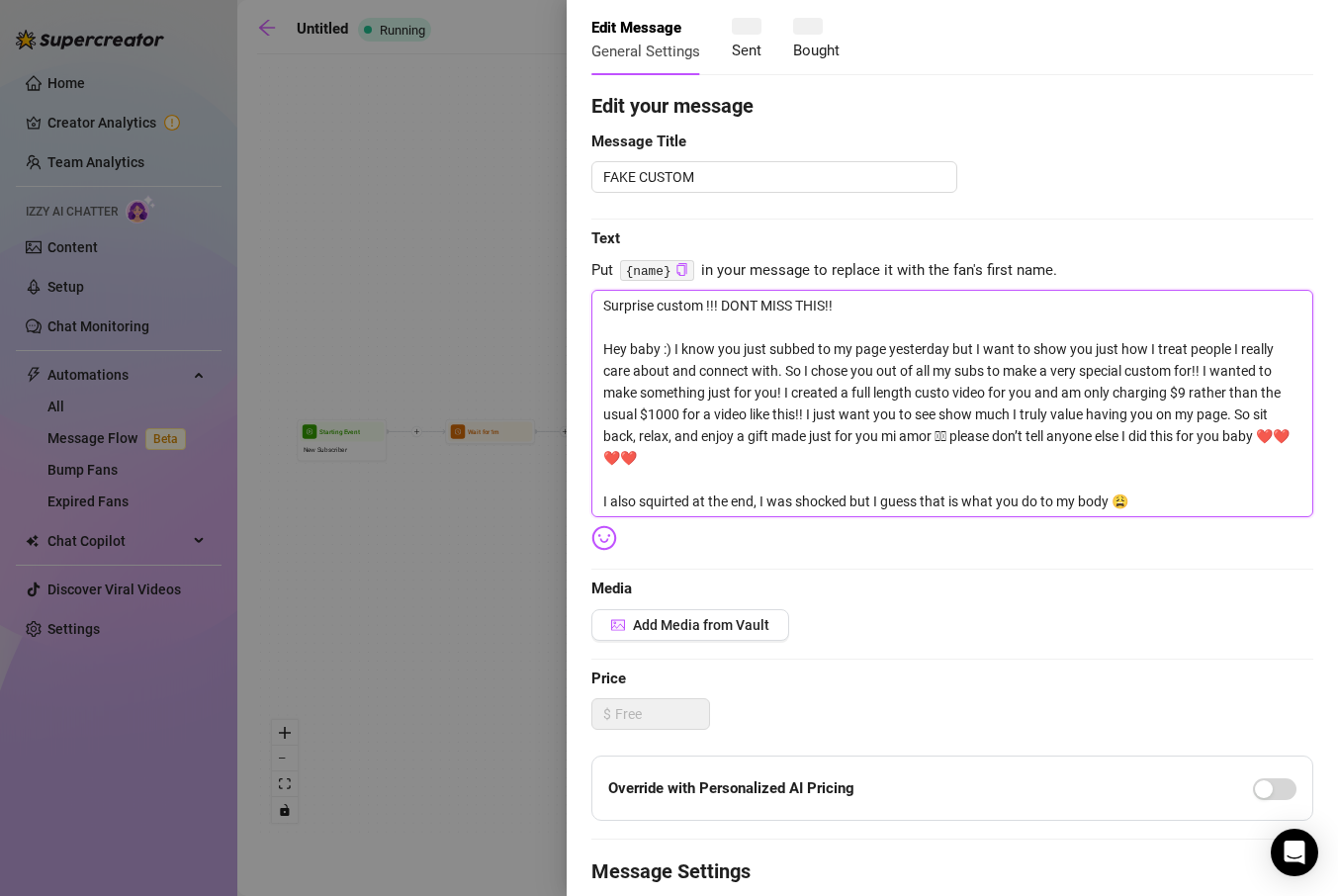 type on "Surprise custom !!! DONT MISS THIS!!
Hey baby :) I know you just subbed to my page yesterday but I want to show you just how I treat people I really care about and connect with. So I chose you out of all my subs to make a very special custom for!! I wanted to make something just for you! I created a full length cust video for you and am only charging $9 rather than the usual $1000 for a video like this!! I just want you to see show much I truly value having you on my page. So sit back, relax, and enjoy a gift made just for you mi amor 𫒕𫒕 please dont tell anyone else I did this for you baby ❤️❤️❤️❤️
I also squirted at the end, I was shocked but I guess that is what you do to my body 𫘍" 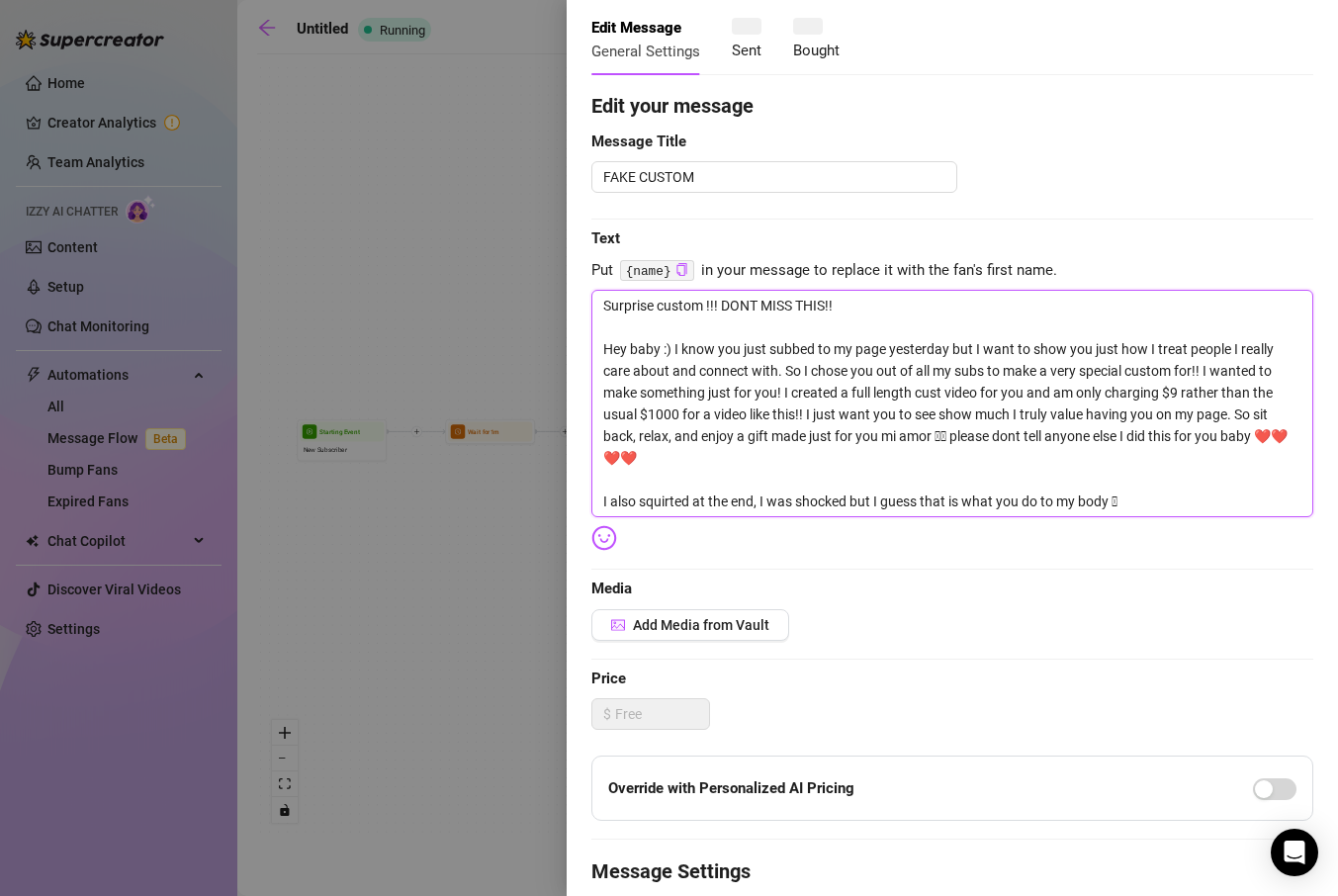 type on "Surprise custom !!! DONT MISS THIS!!
Hey baby :) I know you just subbed to my page yesterday but I want to show you just how I treat people I really care about and connect with. So I chose you out of all my subs to make a very special custom for!! I wanted to make something just for you! I created a full length cus video for you and am only charging $9 rather than the usual $1000 for a video like this!! I just want you to see show much I truly value having you on my page. So sit back, relax, and enjoy a gift made just for you mi amor 🫶🫶 please don’t tell anyone else I did this for you baby ❤️❤️❤️❤️
I also squirted at the end, I was shocked but I guess that is what you do to my body 😩" 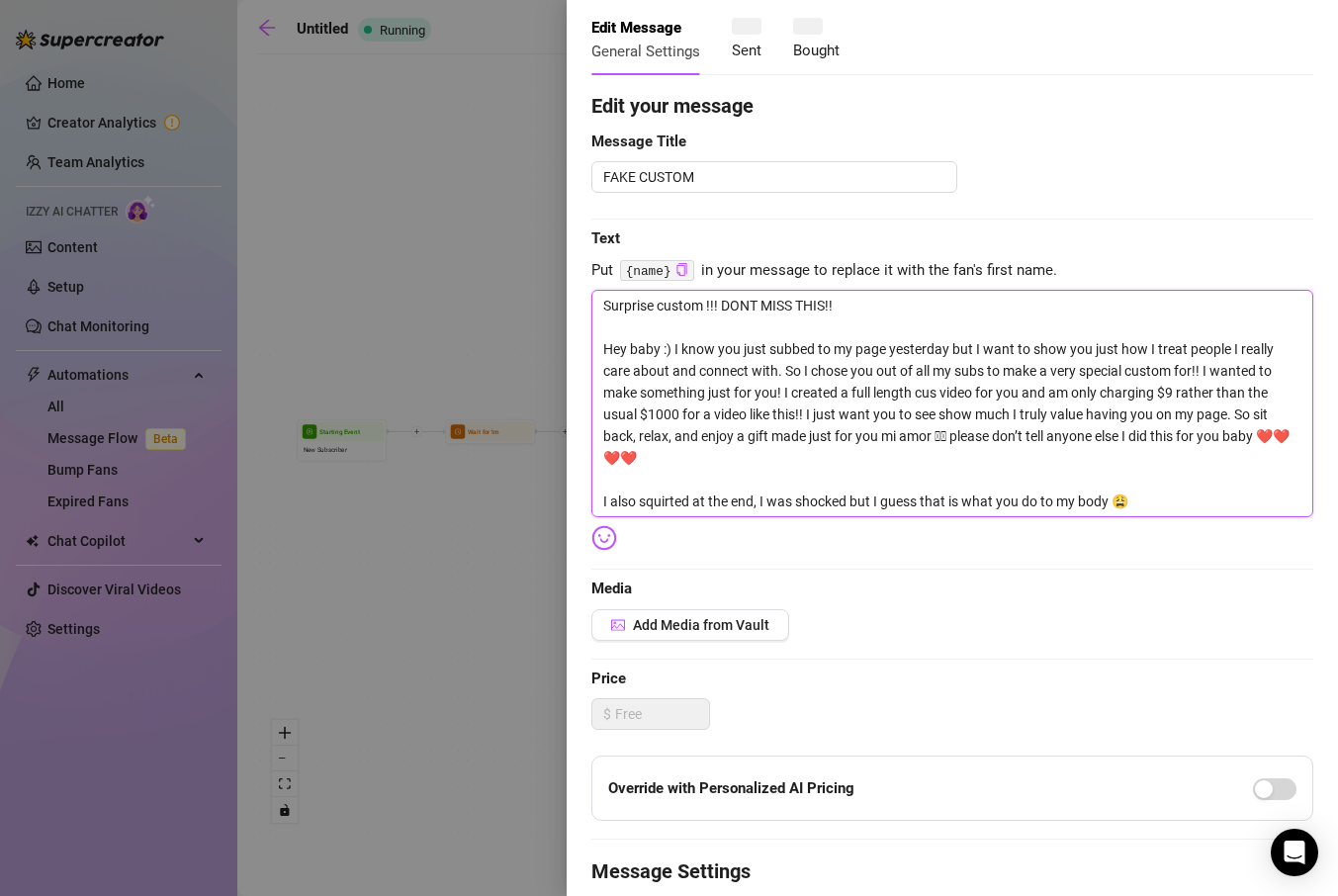 type on "Surprise custom !!! DONT MISS THIS!!
Hey baby :) I know you just subbed to my page yesterday but I want to show you just how I treat people I really care about and connect with. So I chose you out of all my subs to make a very special custom for!! I wanted to make something just for you! I created a full length cu video for you and am only charging $9 rather than the usual $1000 for a video like this!! I just want you to see show much I truly value having you on my page. So sit back, relax, and enjoy a gift made just for you mi amor 🫶🫶 please don’t tell anyone else I did this for you baby ❤️❤️❤️❤️
I also squirted at the end, I was shocked but I guess that is what you do to my body 😩" 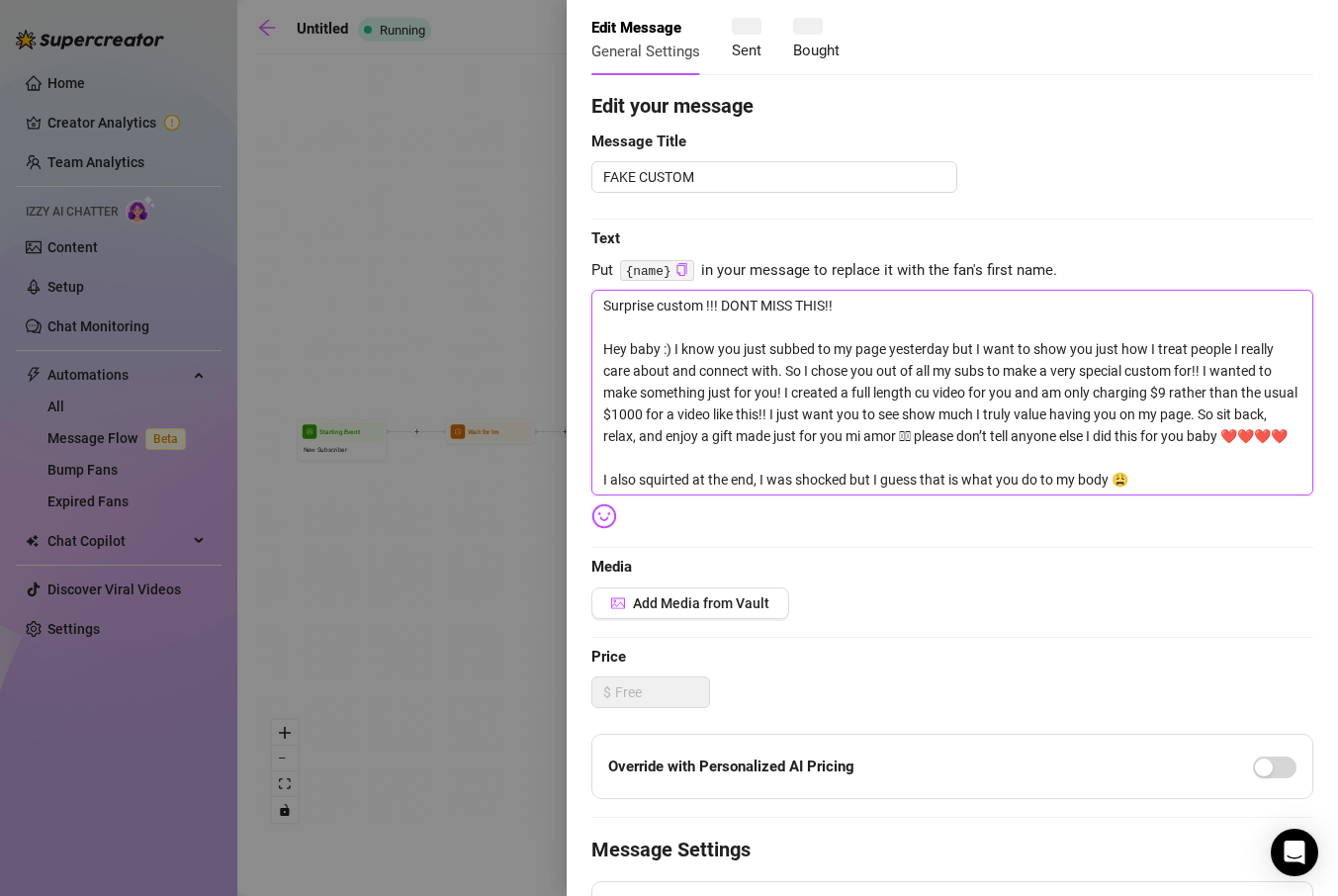type on "Surprise custom !!! DONT MISS THIS!!
Hey baby :) I know you just subbed to my page yesterday but I want to show you just how I treat people I really care about and connect with. So I chose you out of all my subs to make a very special custom for!! I wanted to make something just for you! I created a full length c video for you and am only charging $[PRICE] rather than the usual $[PRICE] for a video like this!! I just want you to see show much I truly value having you on my page. So sit back, relax, and enjoy a gift made just for you mi amor 🫶🫶 please don’t tell anyone else I did this for you baby ❤️❤️❤️❤️
I also squirted at the end, I was shocked but I guess that is what you do to my body 😩" 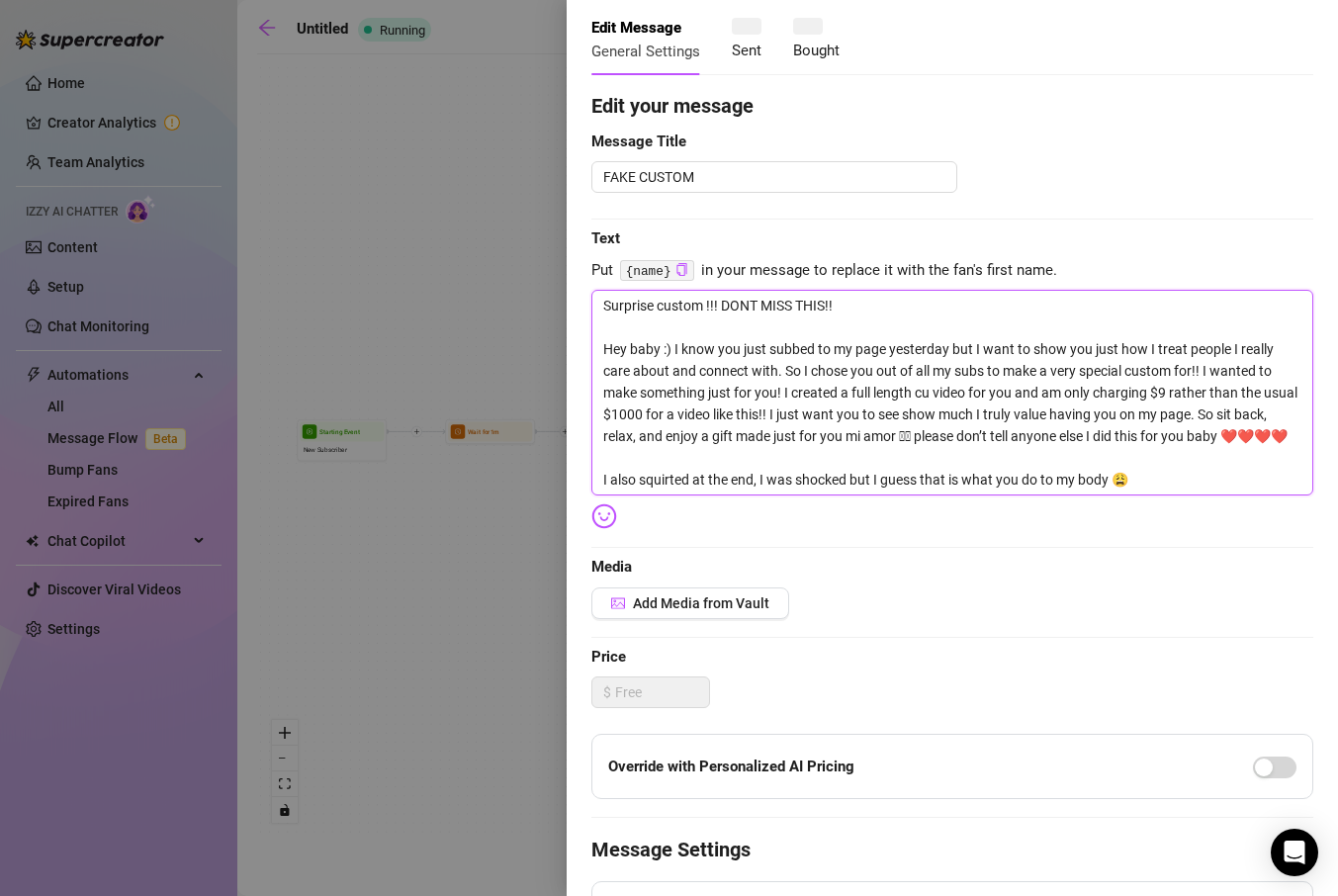 type on "Surprise custom !!! DONT MISS THIS!!
Hey baby :) I know you just subbed to my page yesterday but I want to show you just how I treat people I really care about and connect with. So I chose you out of all my subs to make a very special custom for!! I wanted to make something just for you! I created a full length c video for you and am only charging $[PRICE] rather than the usual $[PRICE] for a video like this!! I just want you to see show much I truly value having you on my page. So sit back, relax, and enjoy a gift made just for you mi amor 🫶🫶 please don’t tell anyone else I did this for you baby ❤️❤️❤️❤️
I also squirted at the end, I was shocked but I guess that is what you do to my body 😩" 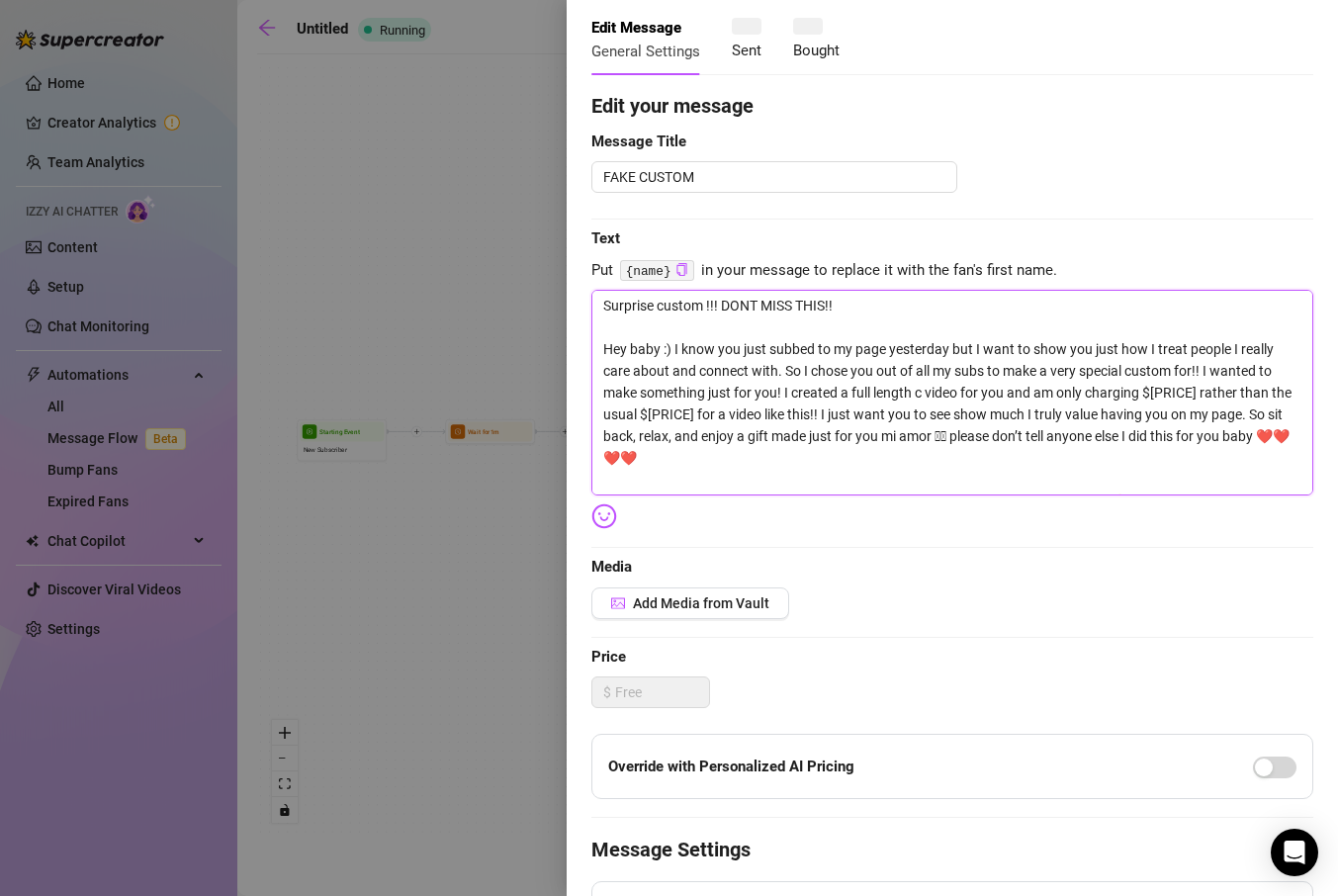 type on "Surprise custom !!! DONT MISS THIS!!
Hey baby :) I know you just subbed to my page yesterday but I want to show you just how I treat people I really care about and connect with. So I chose you out of all my subs to make a very special custom for!! I wanted to make something just for you! I created a full length  video for you and am only charging $9 rather than the usual $1000 for a video like this!! I just want you to see show much I truly value having you on my page. So sit back, relax, and enjoy a gift made just for you mi amor 𫒕𫒕 please dont tell anyone else I did this for you baby ❤️❤️❤️❤️
I also squirted at the end, I was shocked but I guess that is what you do to my body 𫘍" 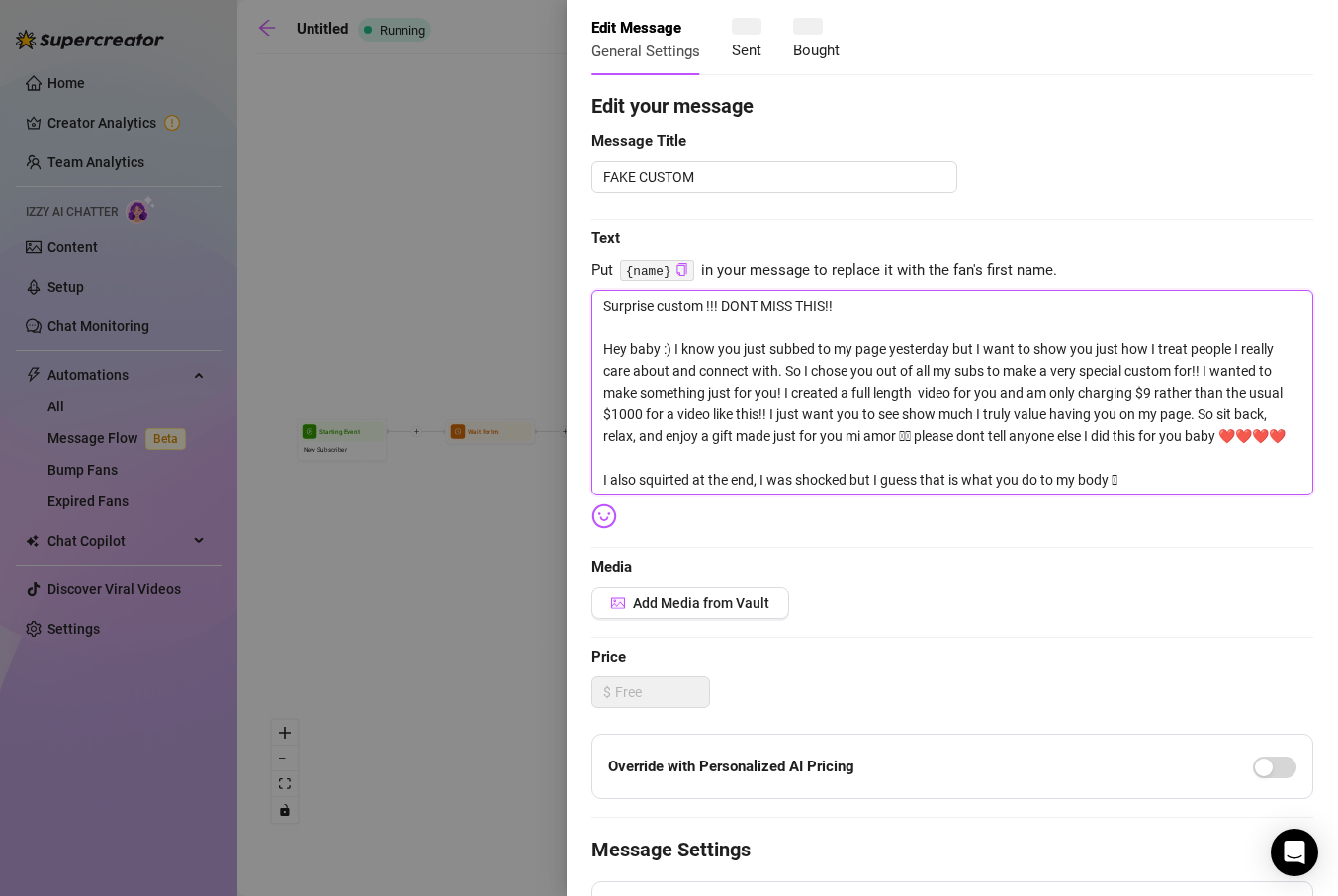 type on "Surprise custom !!! DONT MISS THIS!!
Hey baby :) I know you just subbed to my page yesterday but I want to show you just how I treat people I really care about and connect with. So I chose you out of all my subs to make a very special custom for!! I wanted to make something just for you! I created a full length video for you and am only charging $9 rather than the usual $1000 for a video like this!! I just want you to see show much I truly value having you on my page. So sit back, relax, and enjoy a gift made just for you mi amor 🫶🫶 please don’t tell anyone else I did this for you baby ❤️❤️❤️❤️
I also squirted at the end, I was shocked but I guess that is what you do to my body 😩" 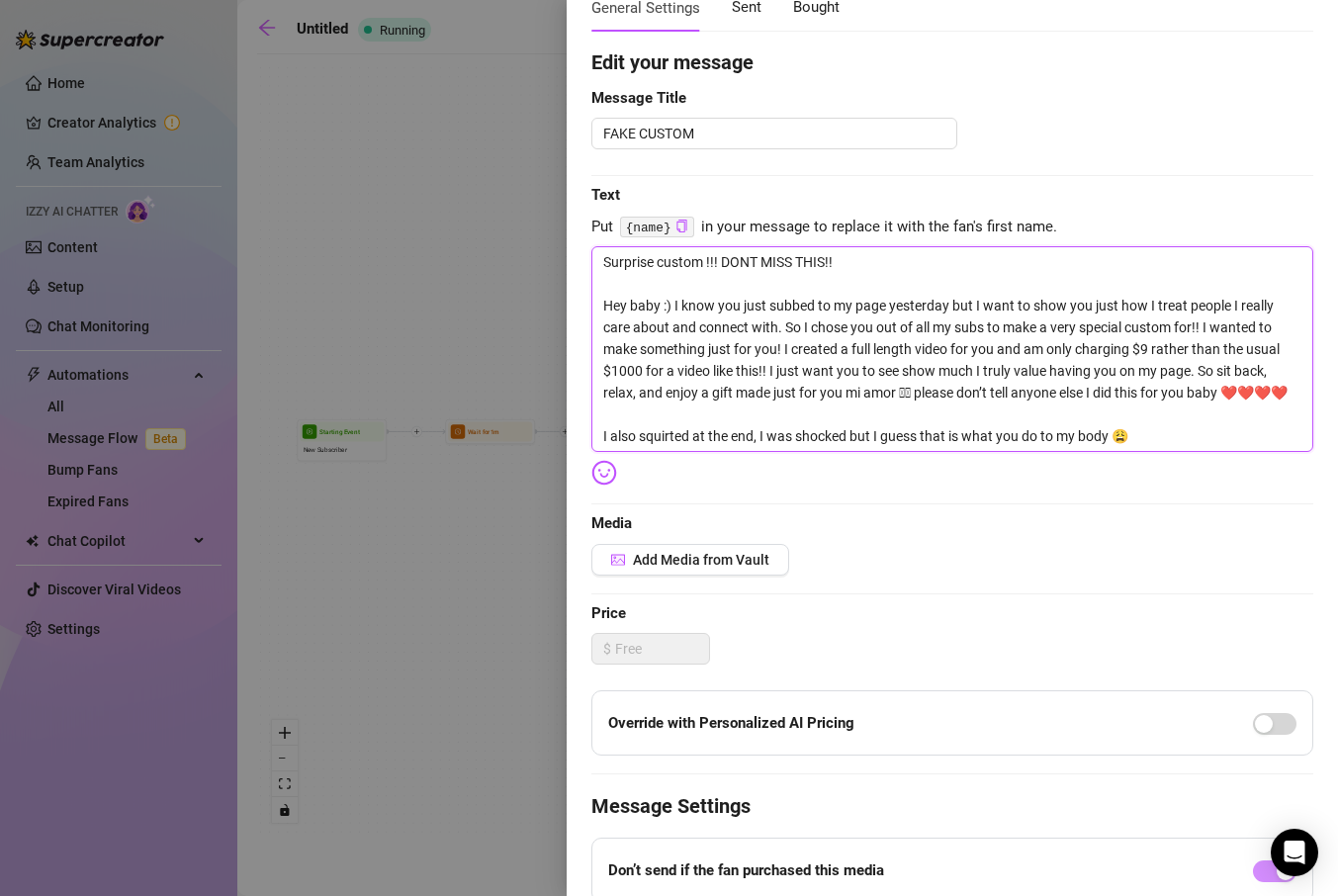 scroll, scrollTop: 134, scrollLeft: 0, axis: vertical 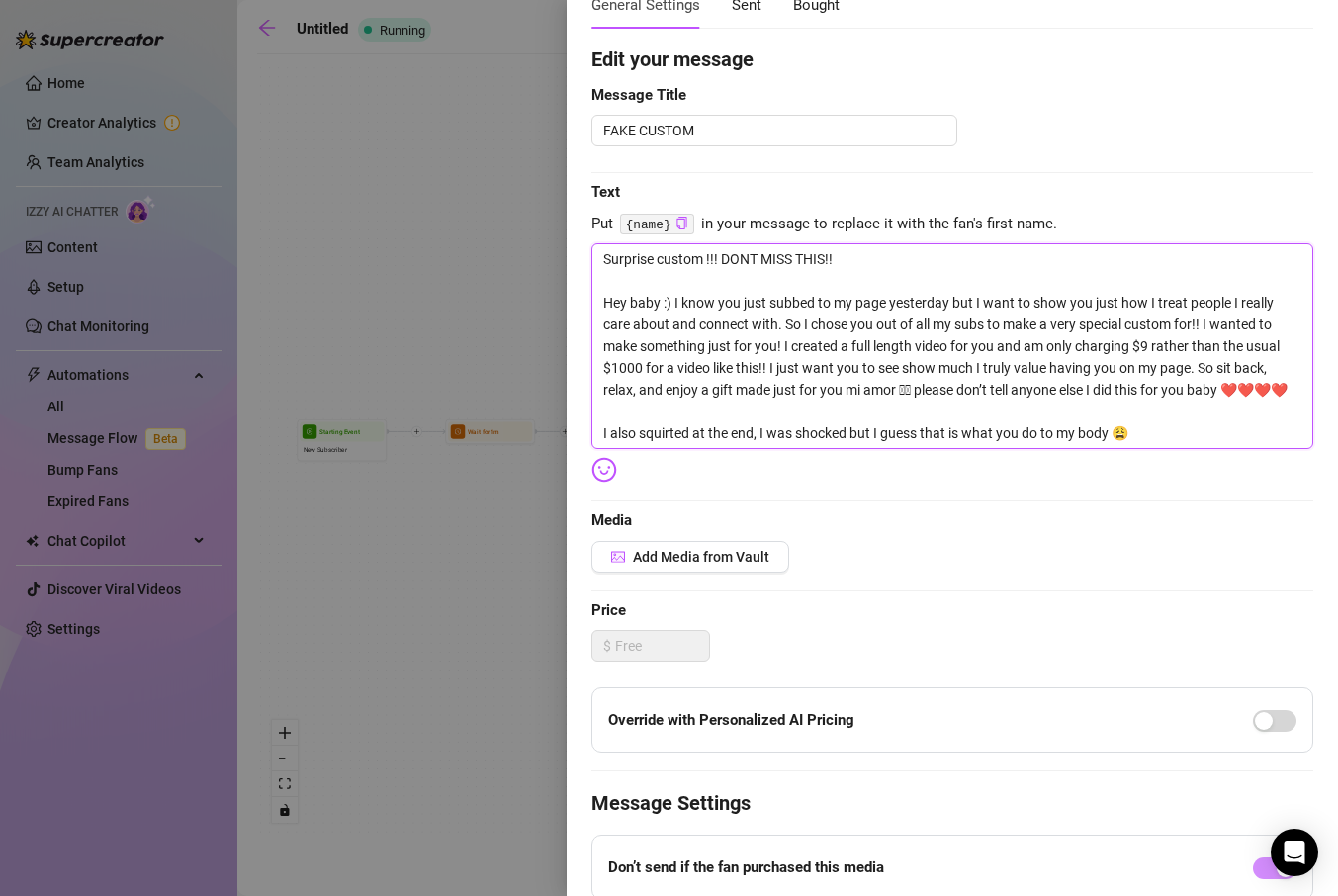 drag, startPoint x: 1128, startPoint y: 431, endPoint x: 604, endPoint y: 440, distance: 524.0773 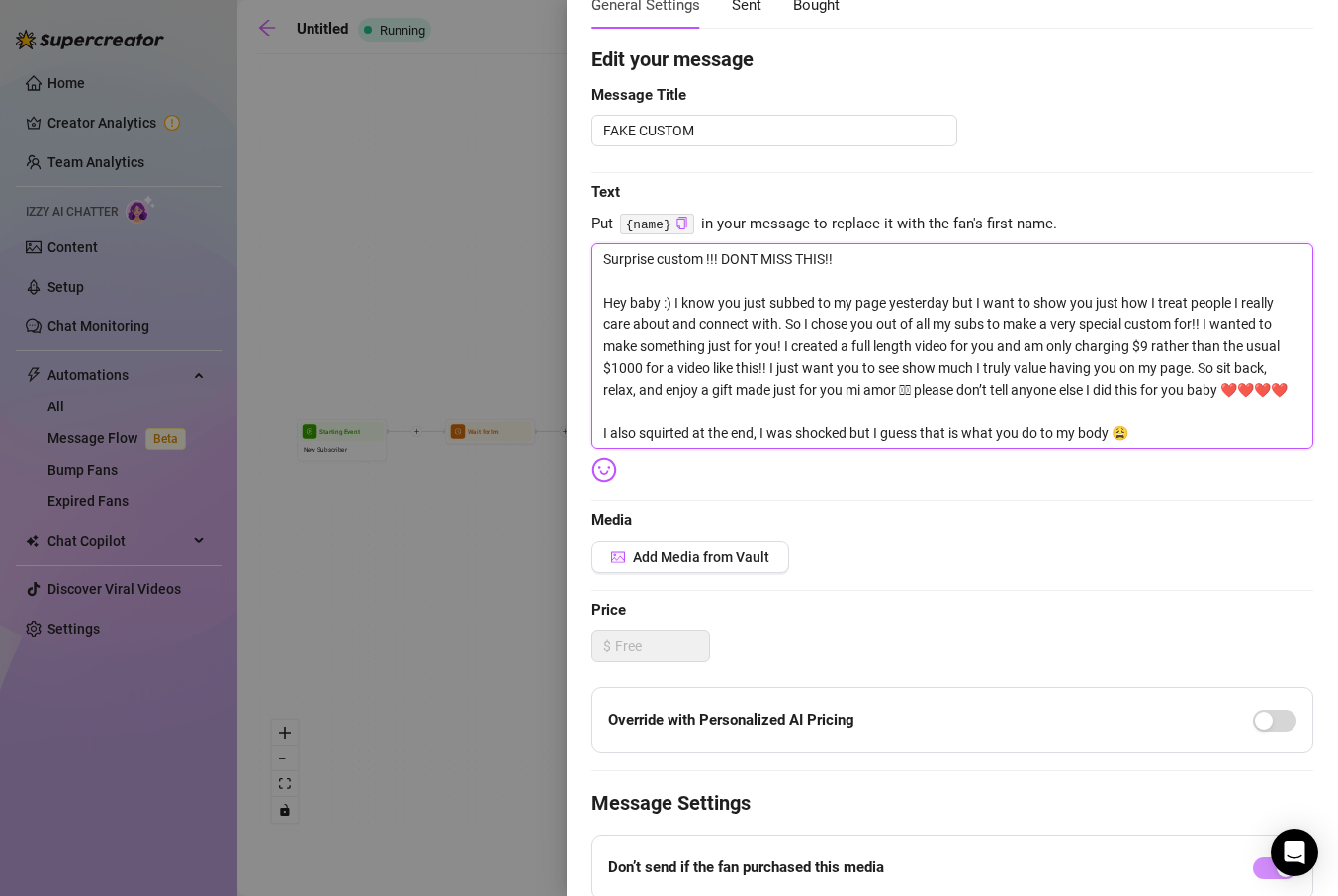 click on "Surprise custom !!! DONT MISS THIS!!
Hey baby :) I know you just subbed to my page yesterday but I want to show you just how I treat people I really care about and connect with. So I chose you out of all my subs to make a very special custom for!! I wanted to make something just for you! I created a full length video for you and am only charging $9 rather than the usual $1000 for a video like this!! I just want you to see show much I truly value having you on my page. So sit back, relax, and enjoy a gift made just for you mi amor 🫶🫶 please don’t tell anyone else I did this for you baby ❤️❤️❤️❤️
I also squirted at the end, I was shocked but I guess that is what you do to my body 😩" at bounding box center (952, 346) 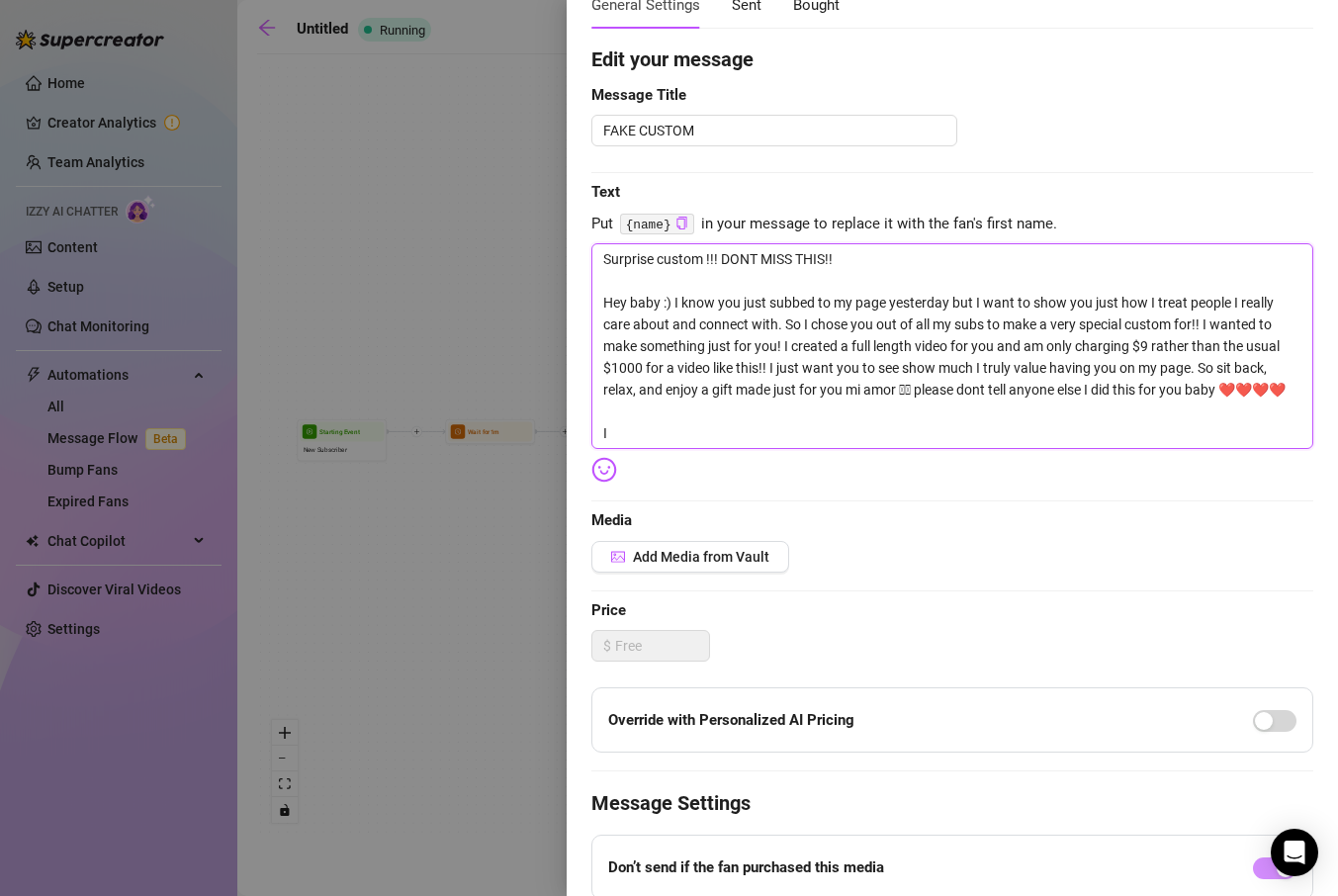 type on "Surprise custom !!! DONT MISS THIS!!
Hey baby :) I know you just subbed to my page yesterday but I want to show you just how I treat people I really care about and connect with. So I chose you out of all my subs to make a very special custom for!! I wanted to make something just for you! I created a full length custom video for you and am only charging $[PRICE] rather than the usual $[PRICE] for a video like this!! I just want you to see show much I truly value having you on my page. So sit back, relax, and enjoy a gift made just for you mi amor 🫶🫶 please don’t tell anyone else I did this for you baby ❤️❤️❤️❤️" 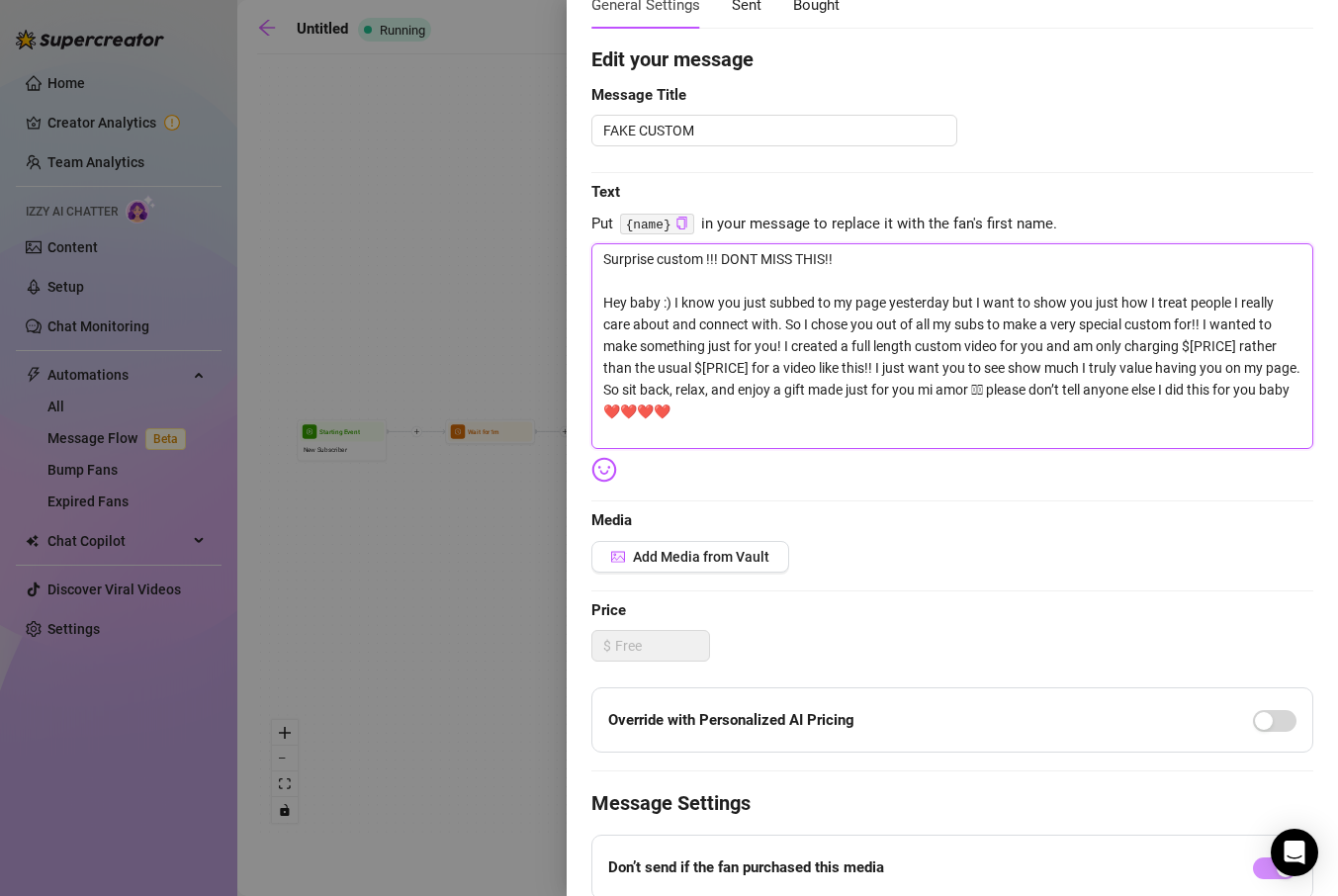 type on "Surprise custom !!! DONT MISS THIS!!
Hey baby :) I know you just subbed to my page yesterday but I want to show you just how I treat people I really care about and connect with. So I chose you out of all my subs to make a very special custom for!! I wanted to make something just for you! I created a full length custom video for you and am only charging $[PRICE] rather than the usual $[PRICE] for a video like this!! I just want you to see show much I truly value having you on my page. So sit back, relax, and enjoy a gift made just for you mi amor 🫶🫶 please don’t tell anyone else I did this for you baby ❤️❤️❤️❤️" 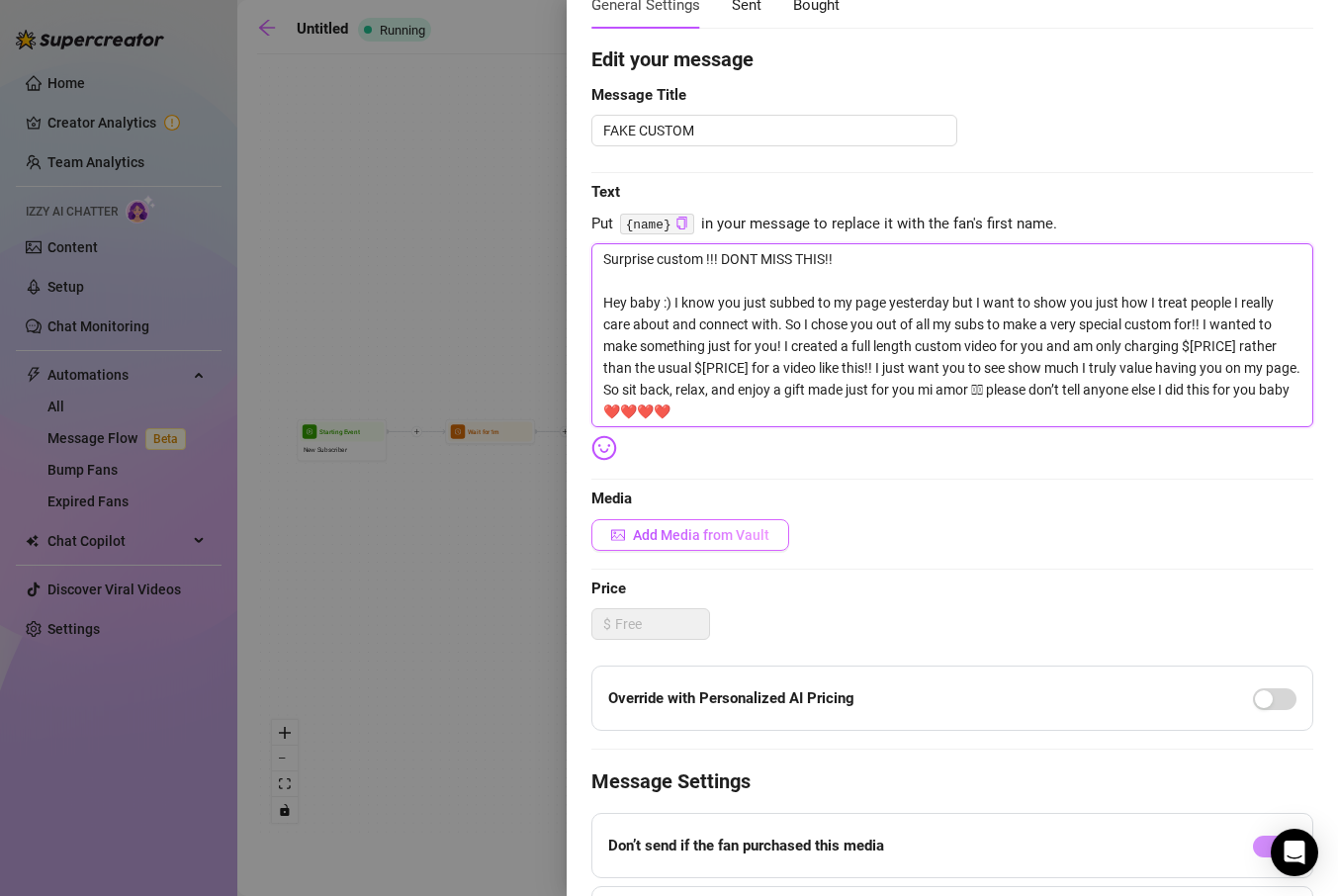 type on "Surprise custom !!! DONT MISS THIS!!
Hey baby :) I know you just subbed to my page yesterday but I want to show you just how I treat people I really care about and connect with. So I chose you out of all my subs to make a very special custom for!! I wanted to make something just for you! I created a full length custom video for you and am only charging $[PRICE] rather than the usual $[PRICE] for a video like this!! I just want you to see show much I truly value having you on my page. So sit back, relax, and enjoy a gift made just for you mi amor 🫶🫶 please don’t tell anyone else I did this for you baby ❤️❤️❤️❤️" 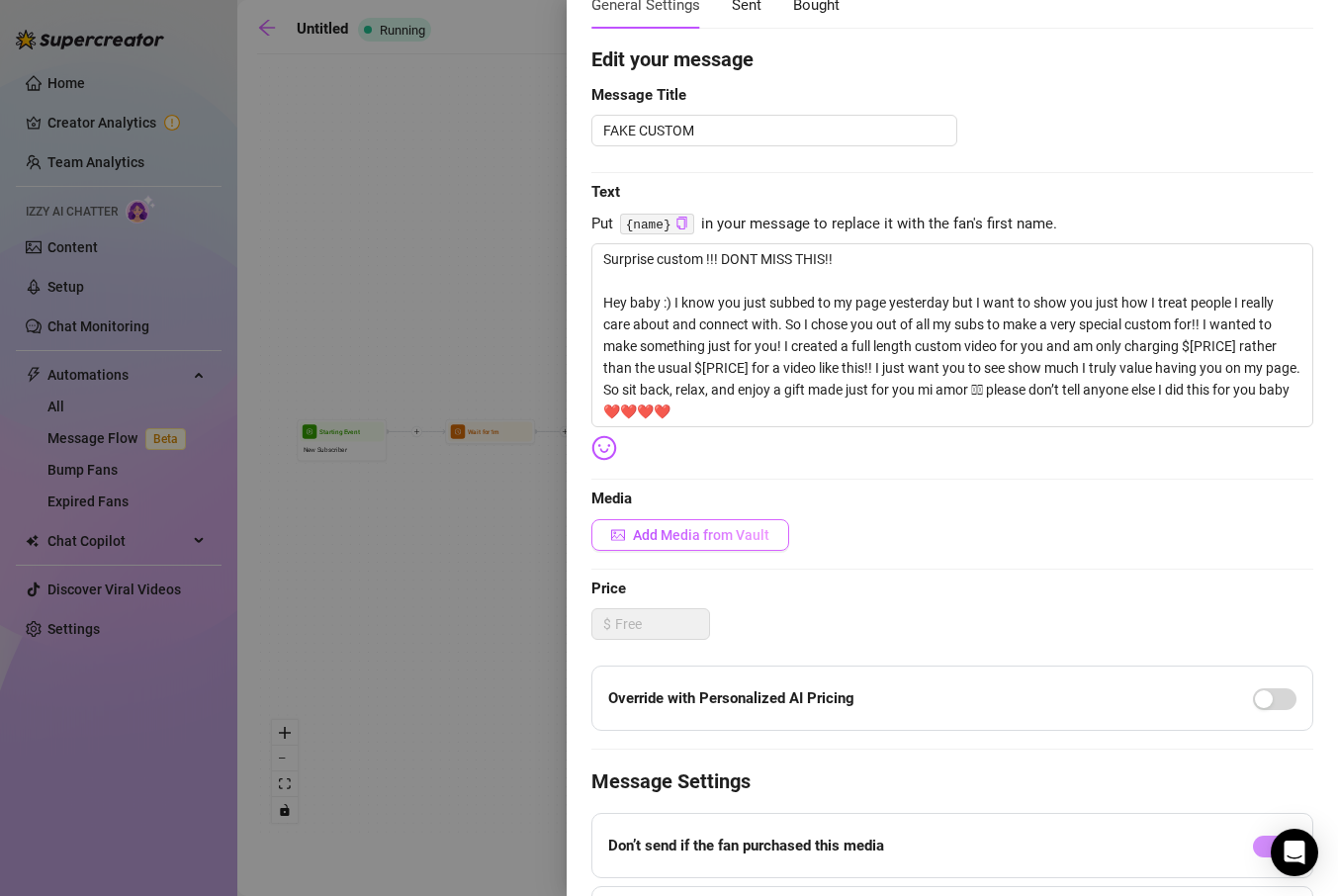 click on "Add Media from Vault" at bounding box center [690, 535] 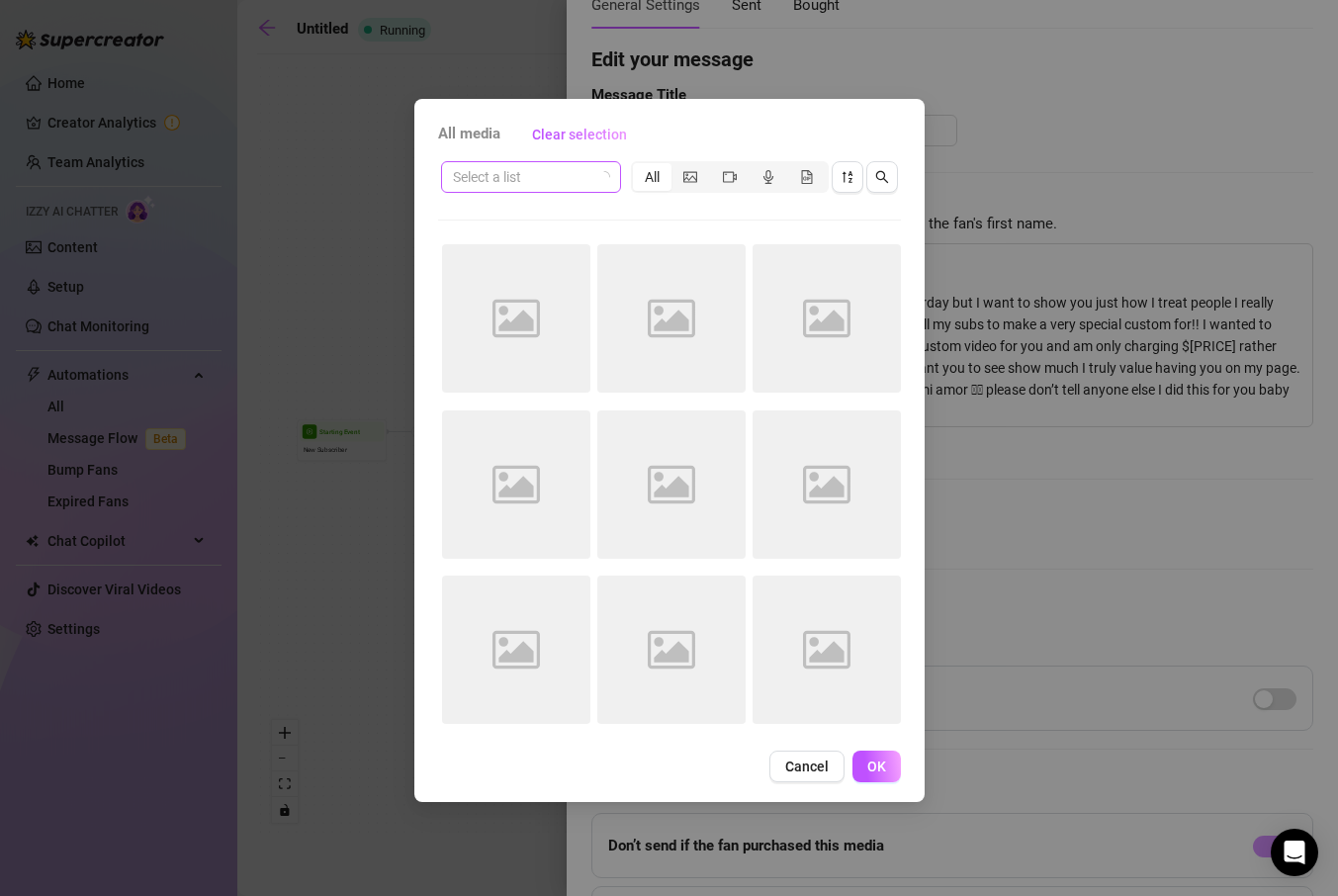 click at bounding box center [522, 177] 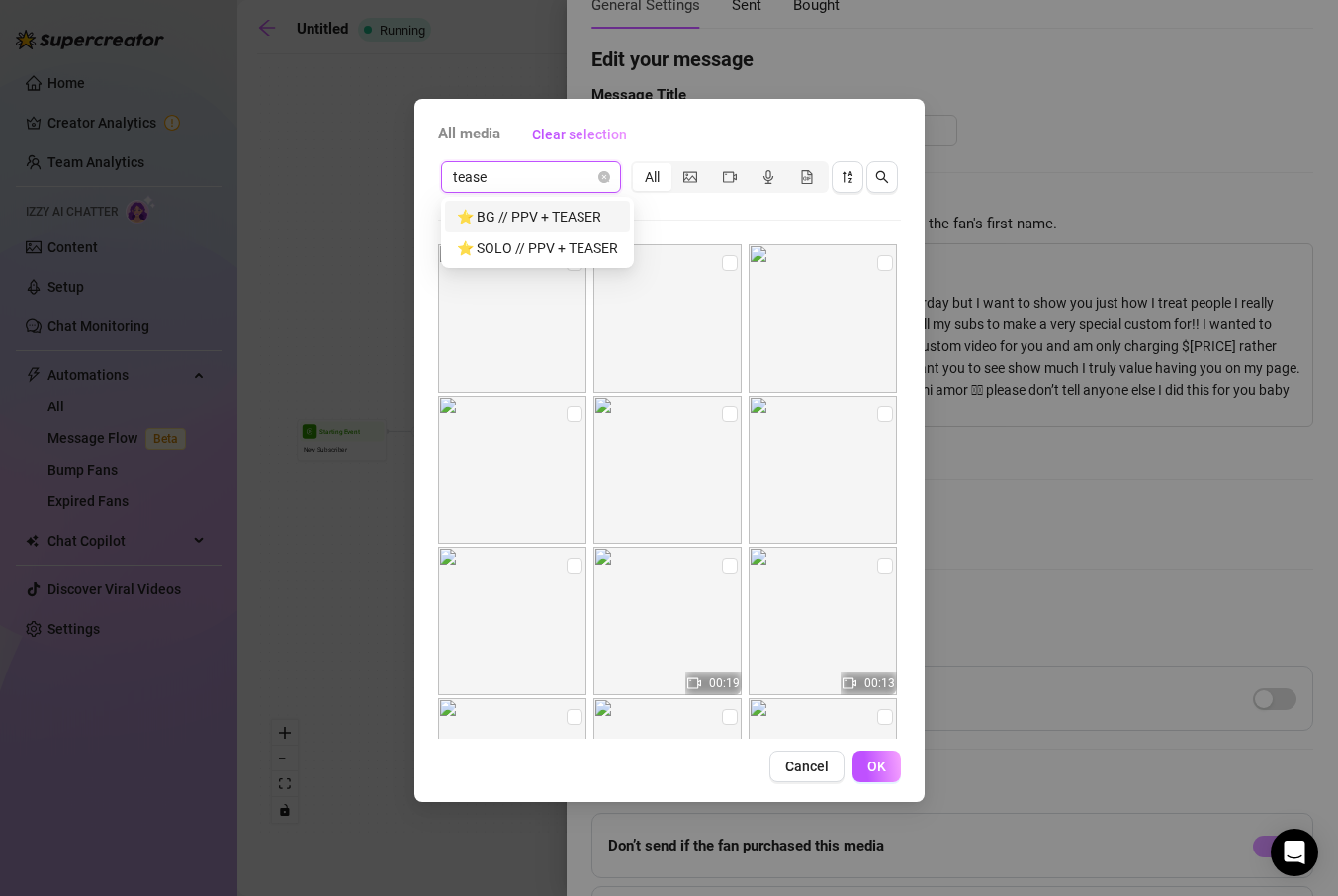 type on "teas" 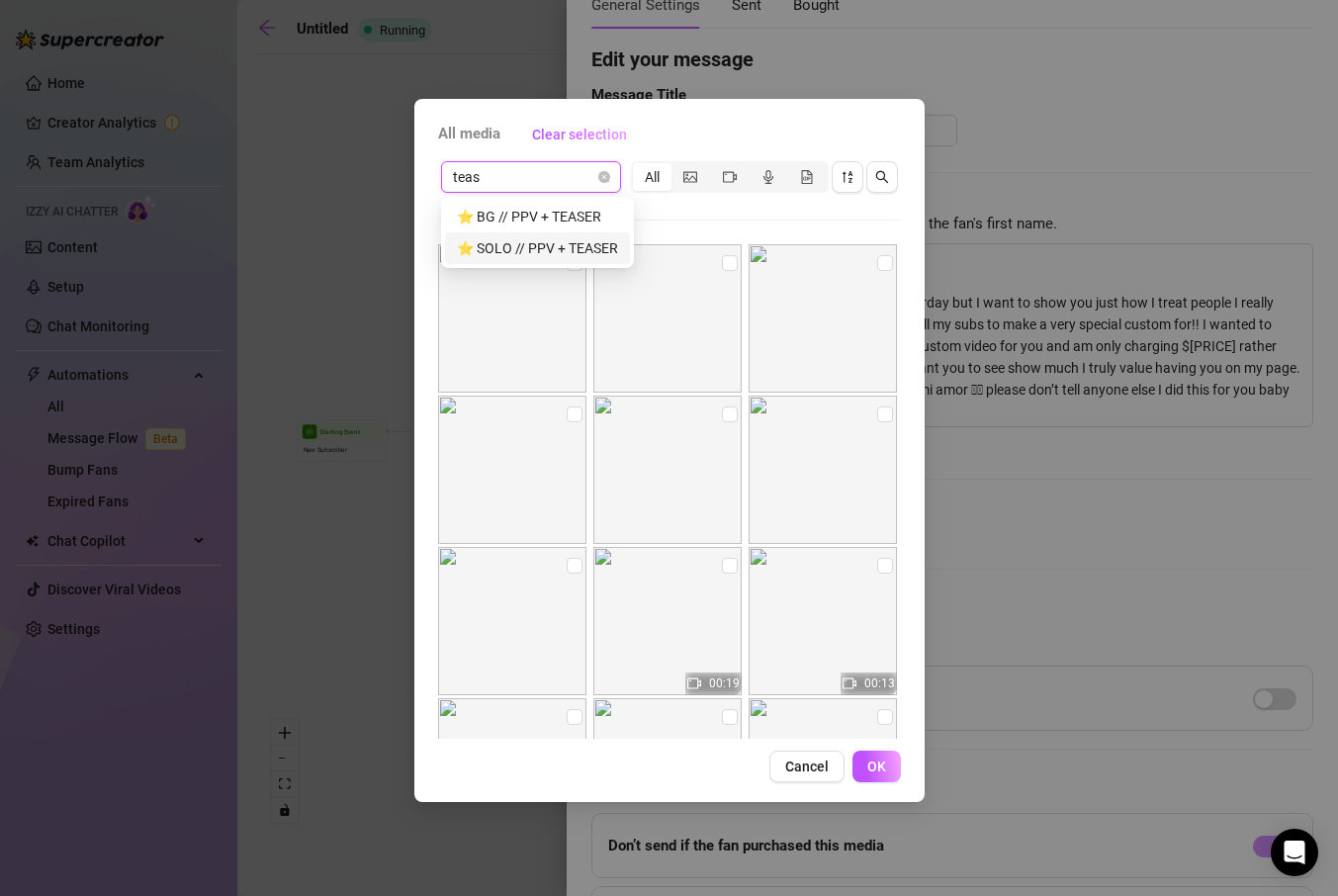 click on "⭐️ SOLO // PPV + TEASER" at bounding box center [537, 248] 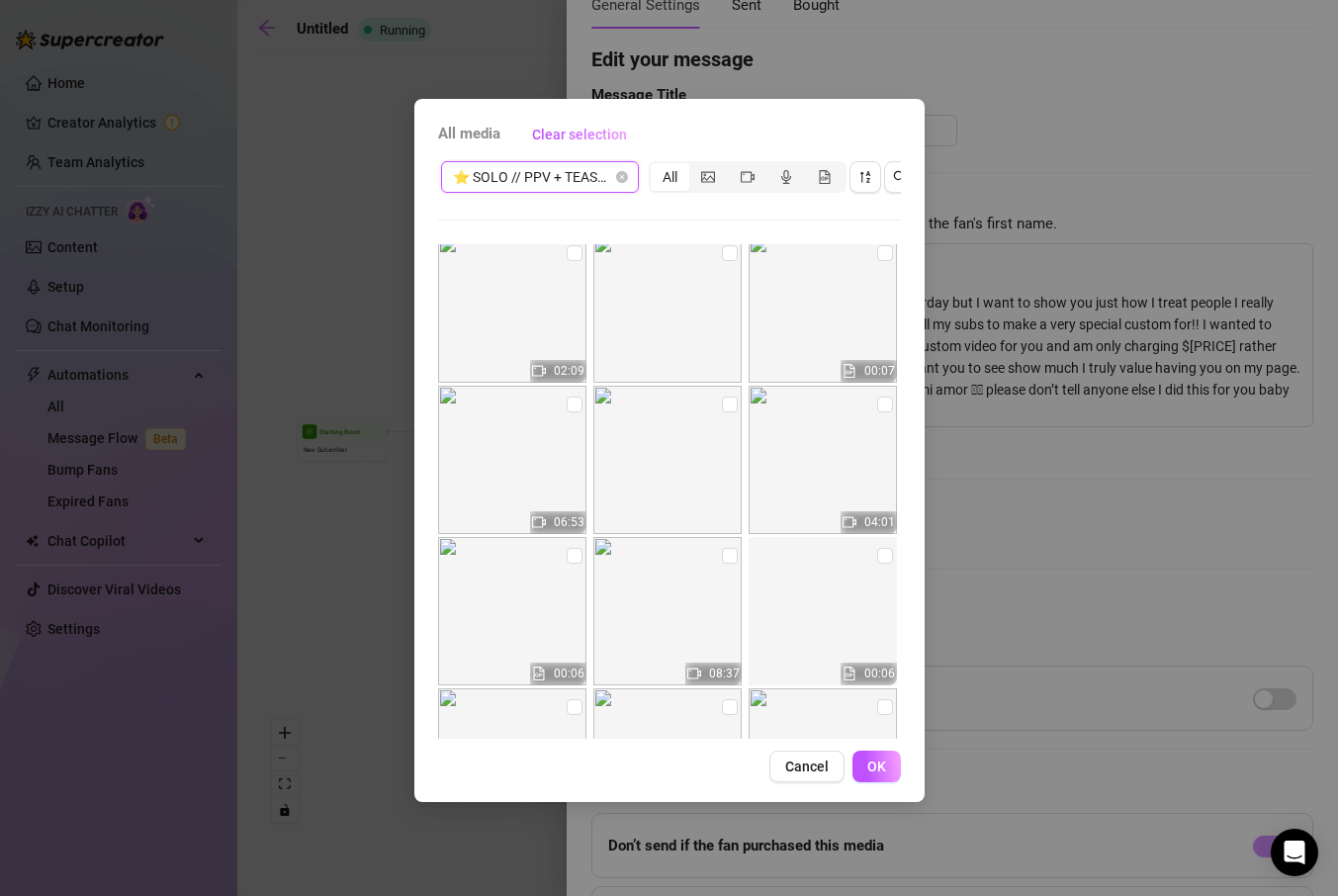 scroll, scrollTop: 3048, scrollLeft: 0, axis: vertical 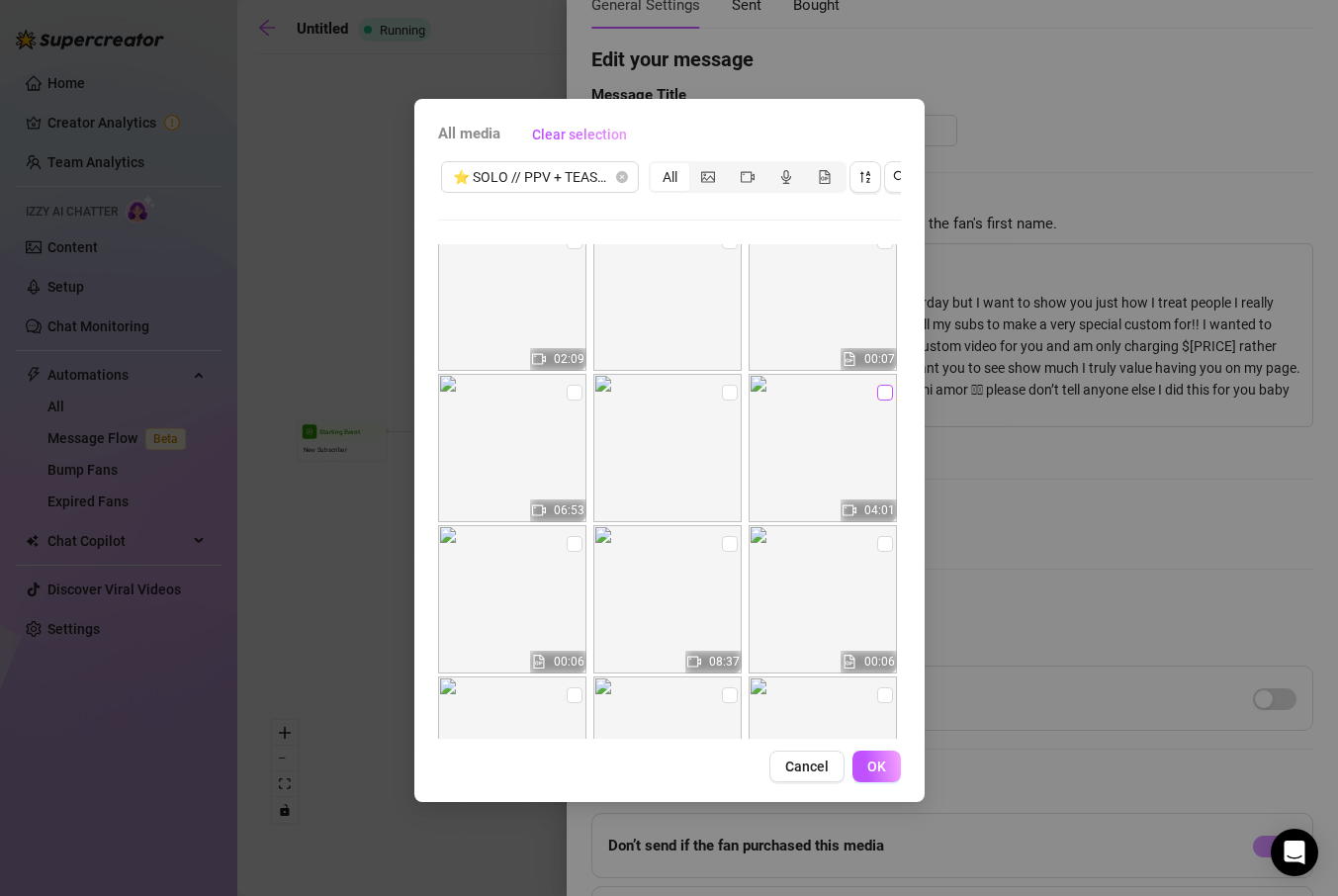 click at bounding box center (885, 393) 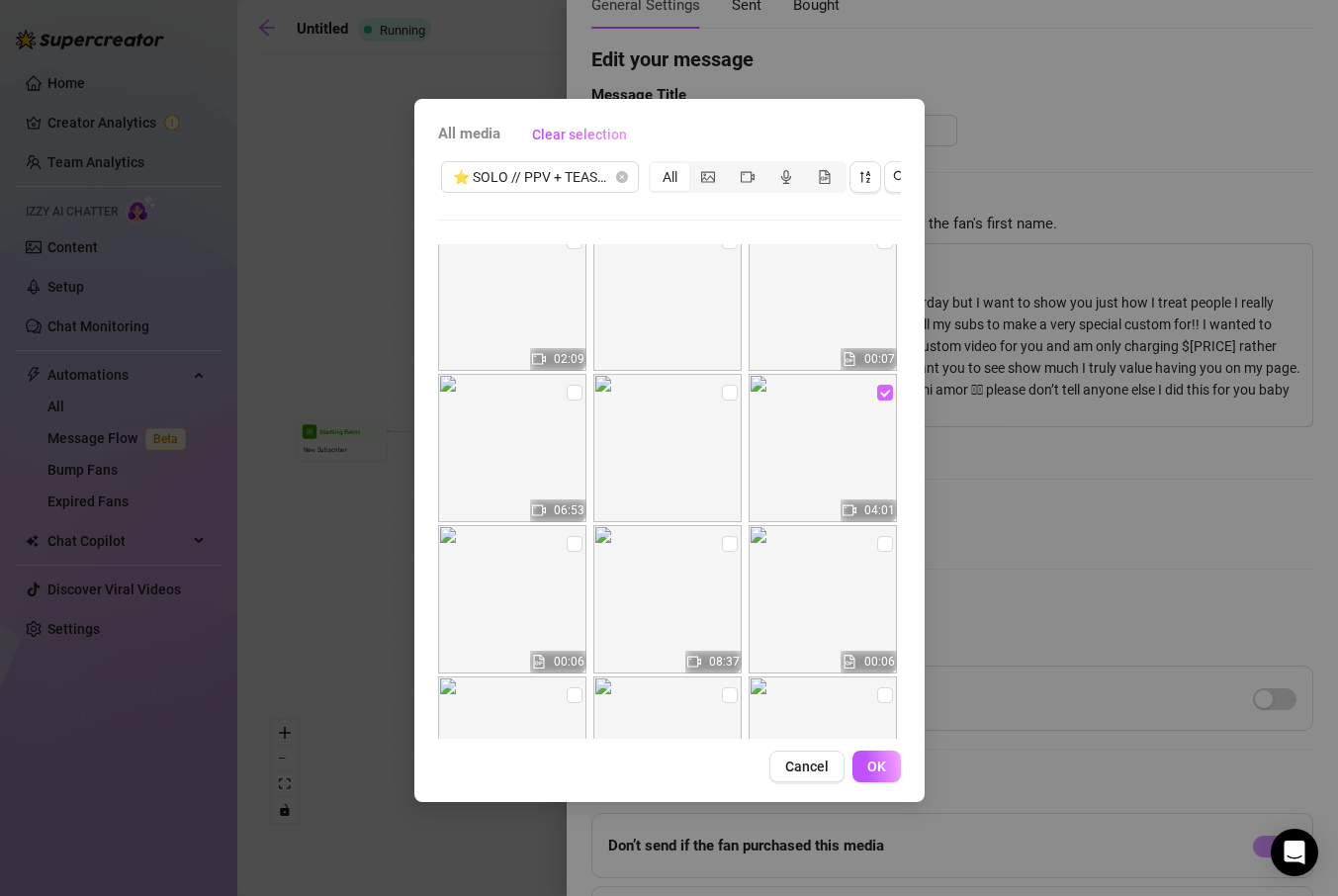 click at bounding box center (885, 393) 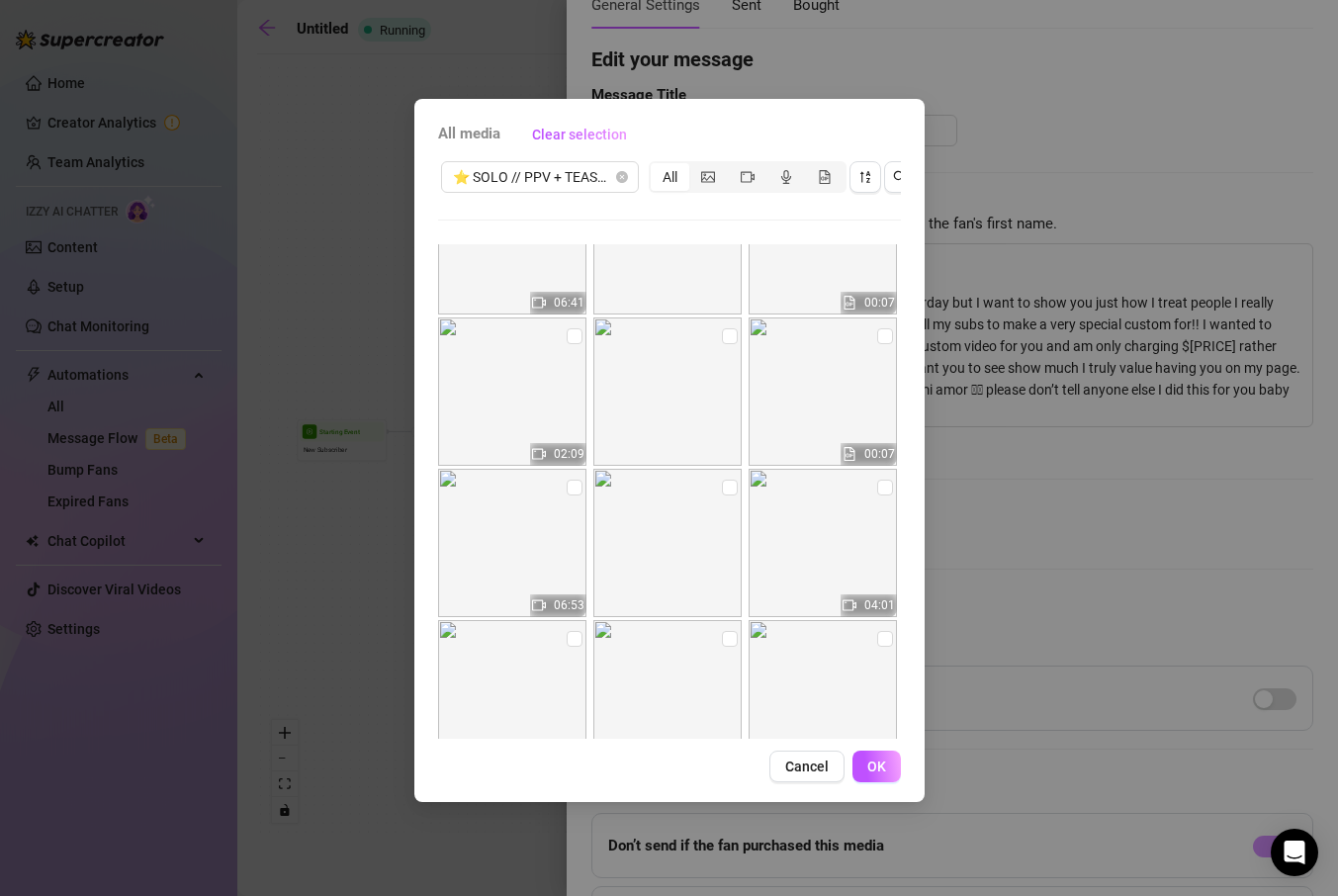 scroll, scrollTop: 2949, scrollLeft: 0, axis: vertical 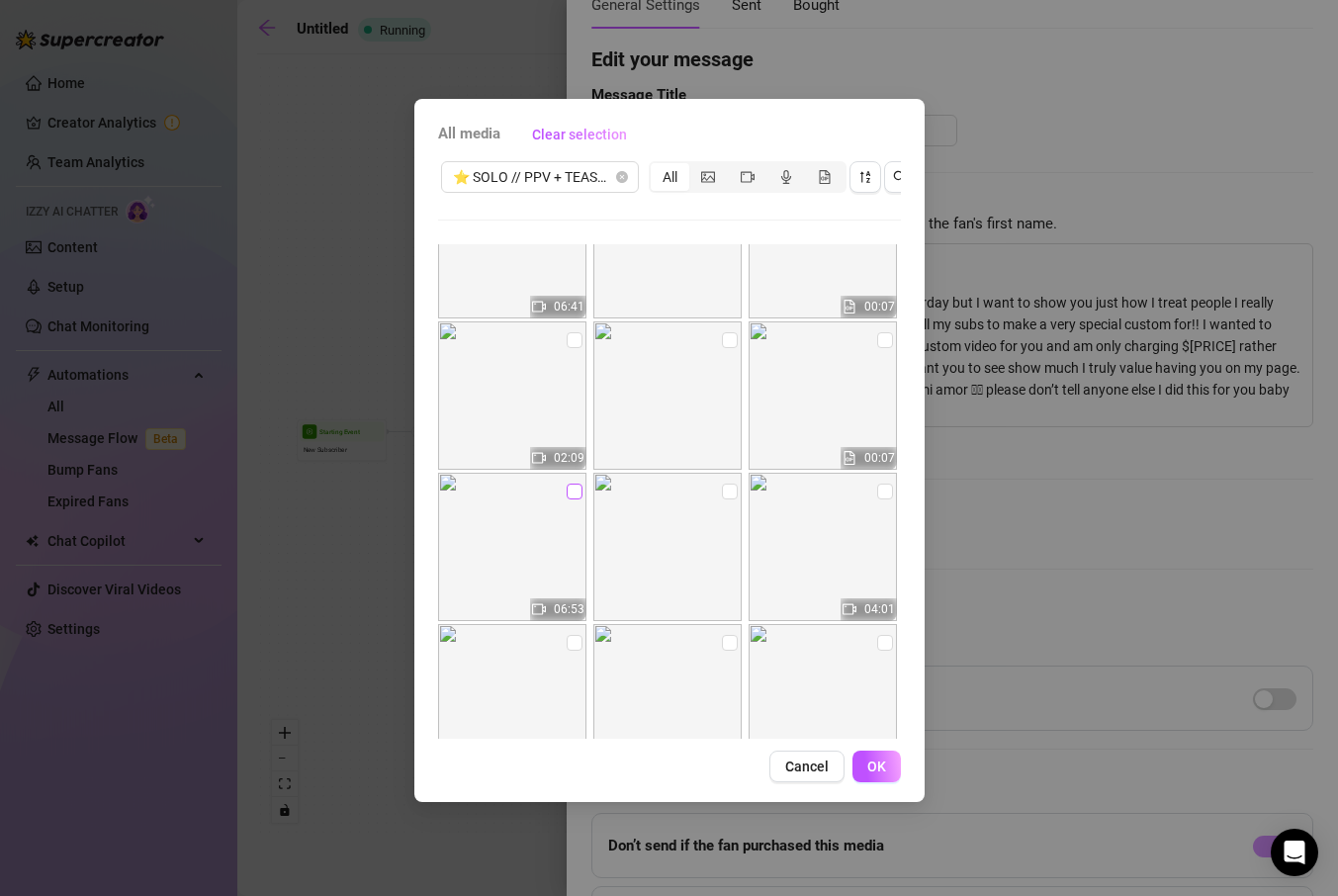 click at bounding box center [575, 492] 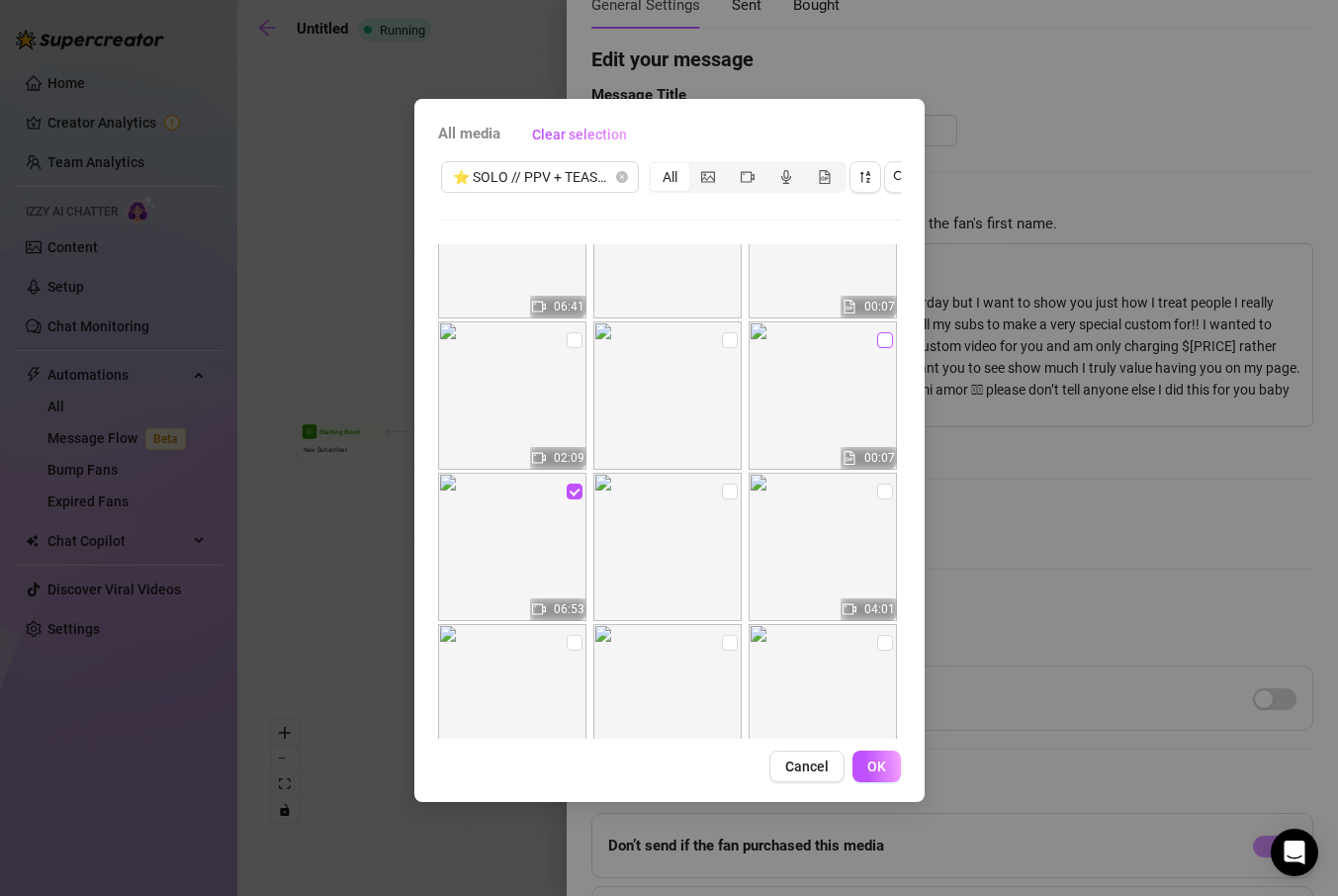 click at bounding box center [885, 340] 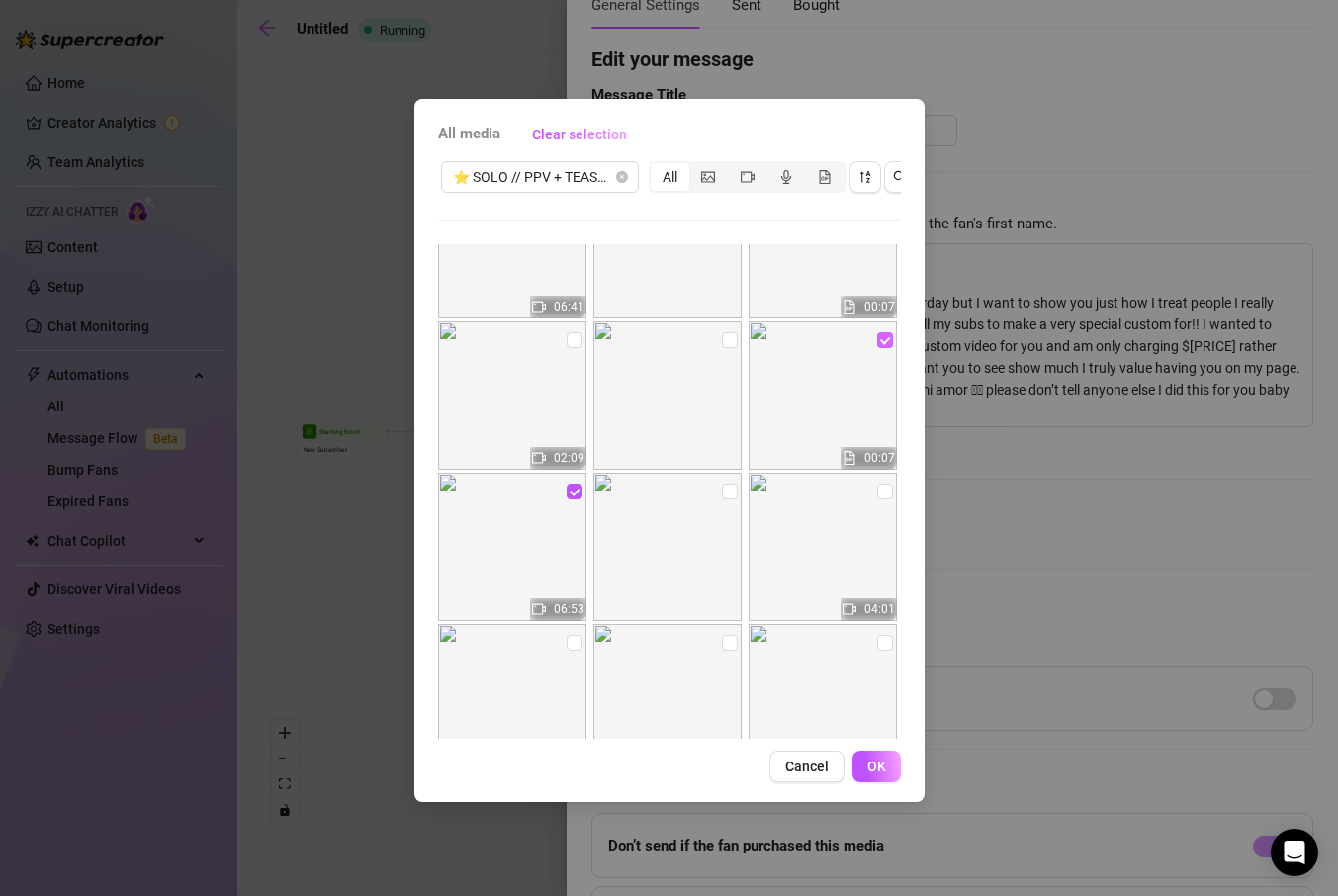click at bounding box center (885, 340) 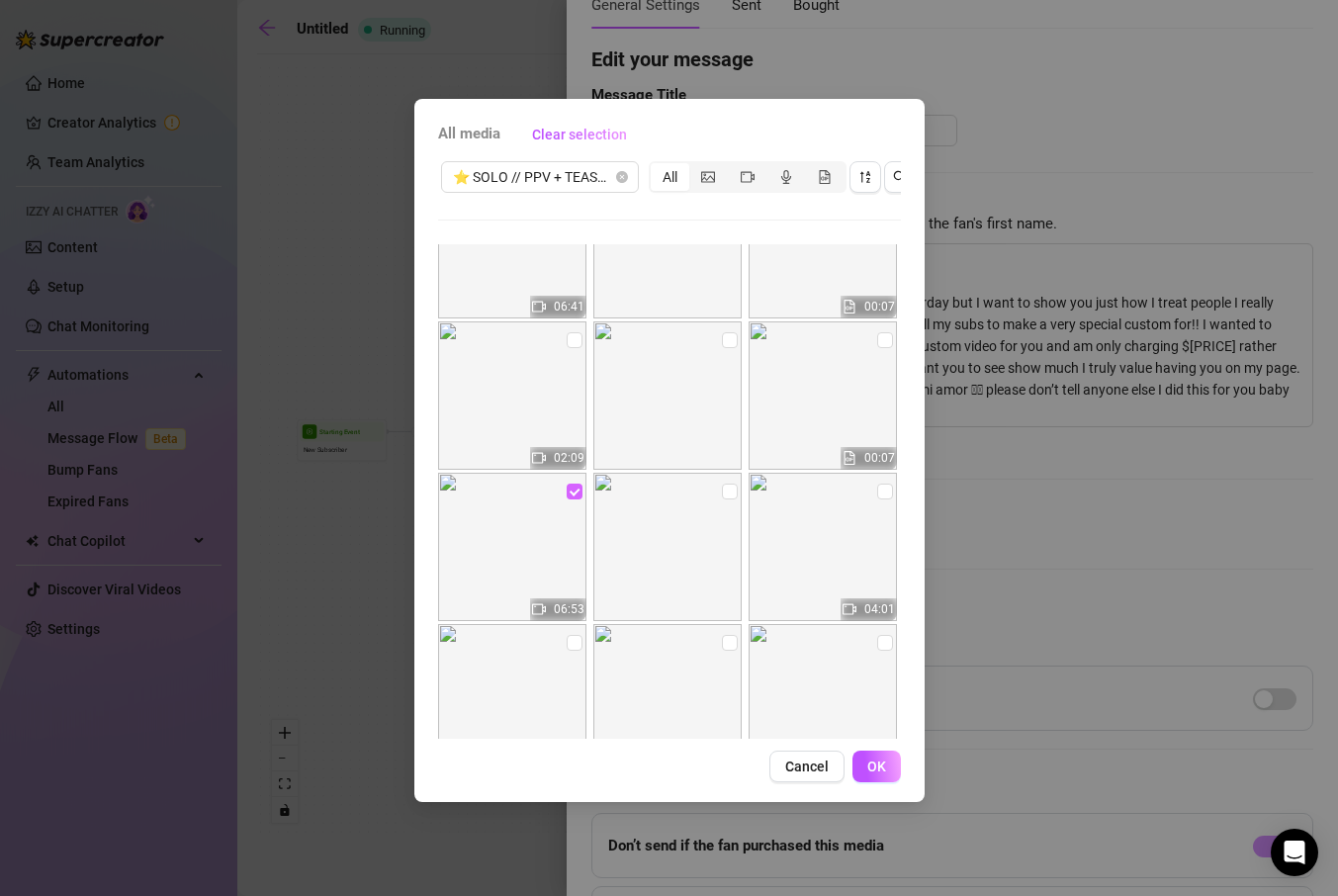click at bounding box center (575, 492) 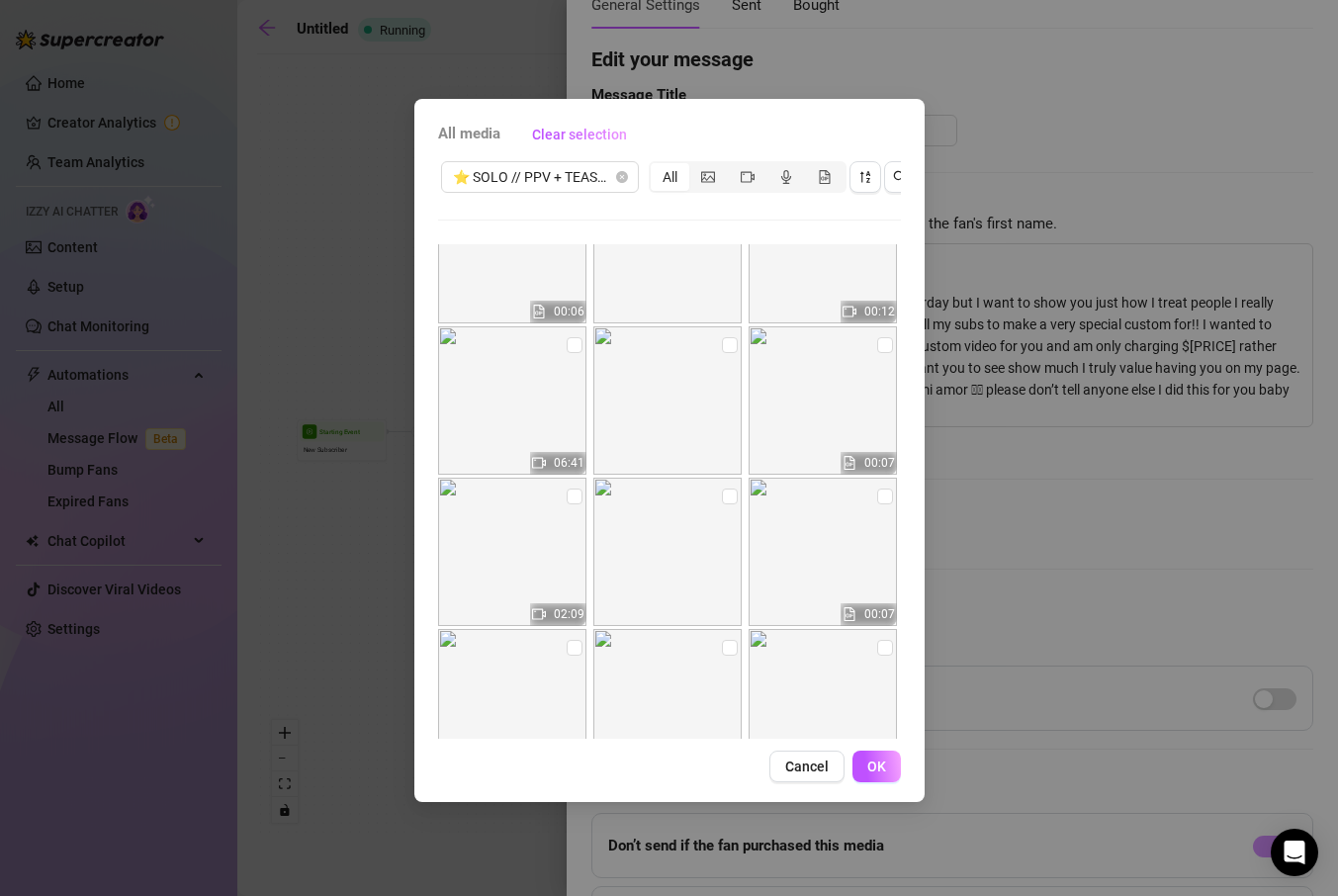 scroll, scrollTop: 2822, scrollLeft: 0, axis: vertical 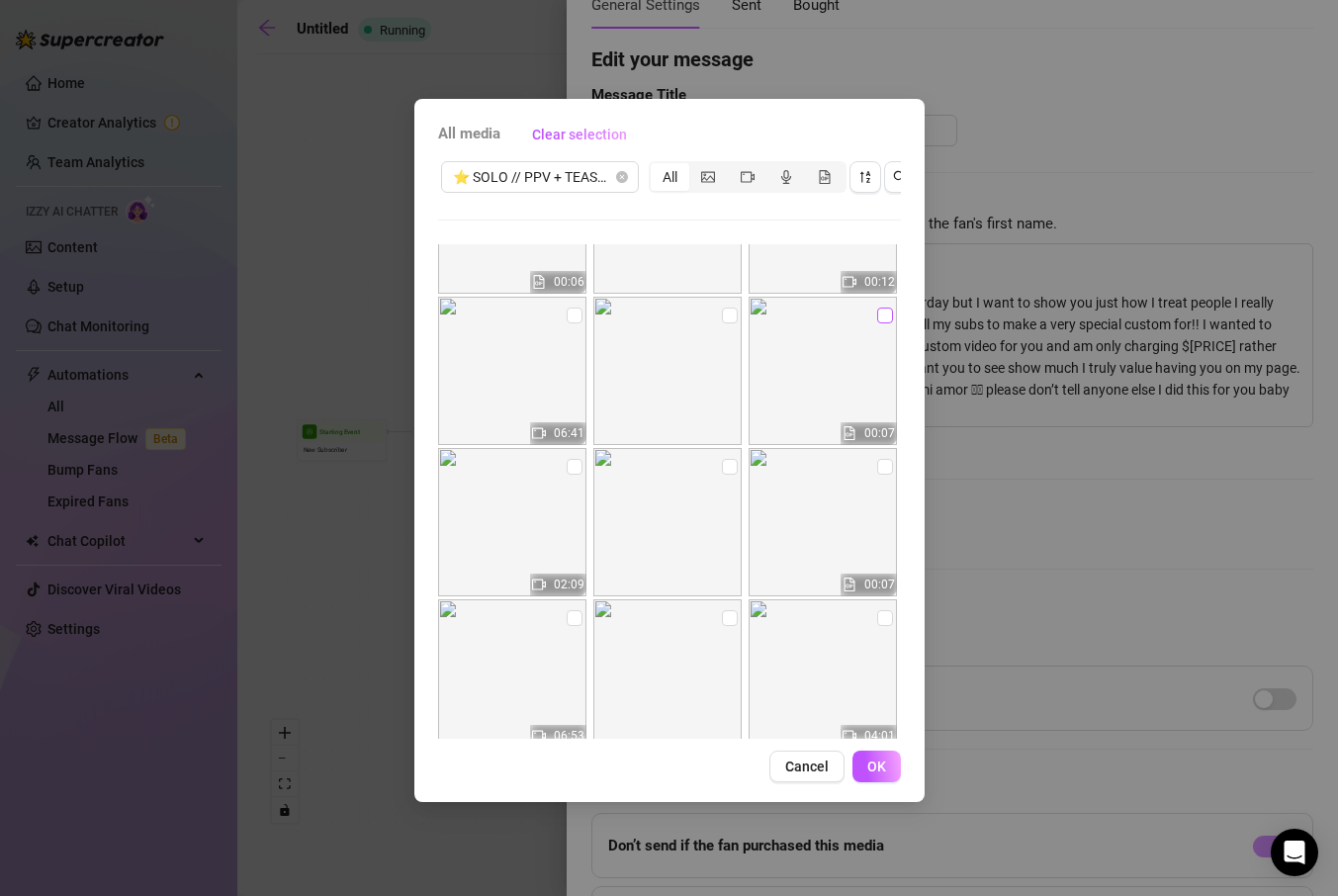 click at bounding box center [885, 315] 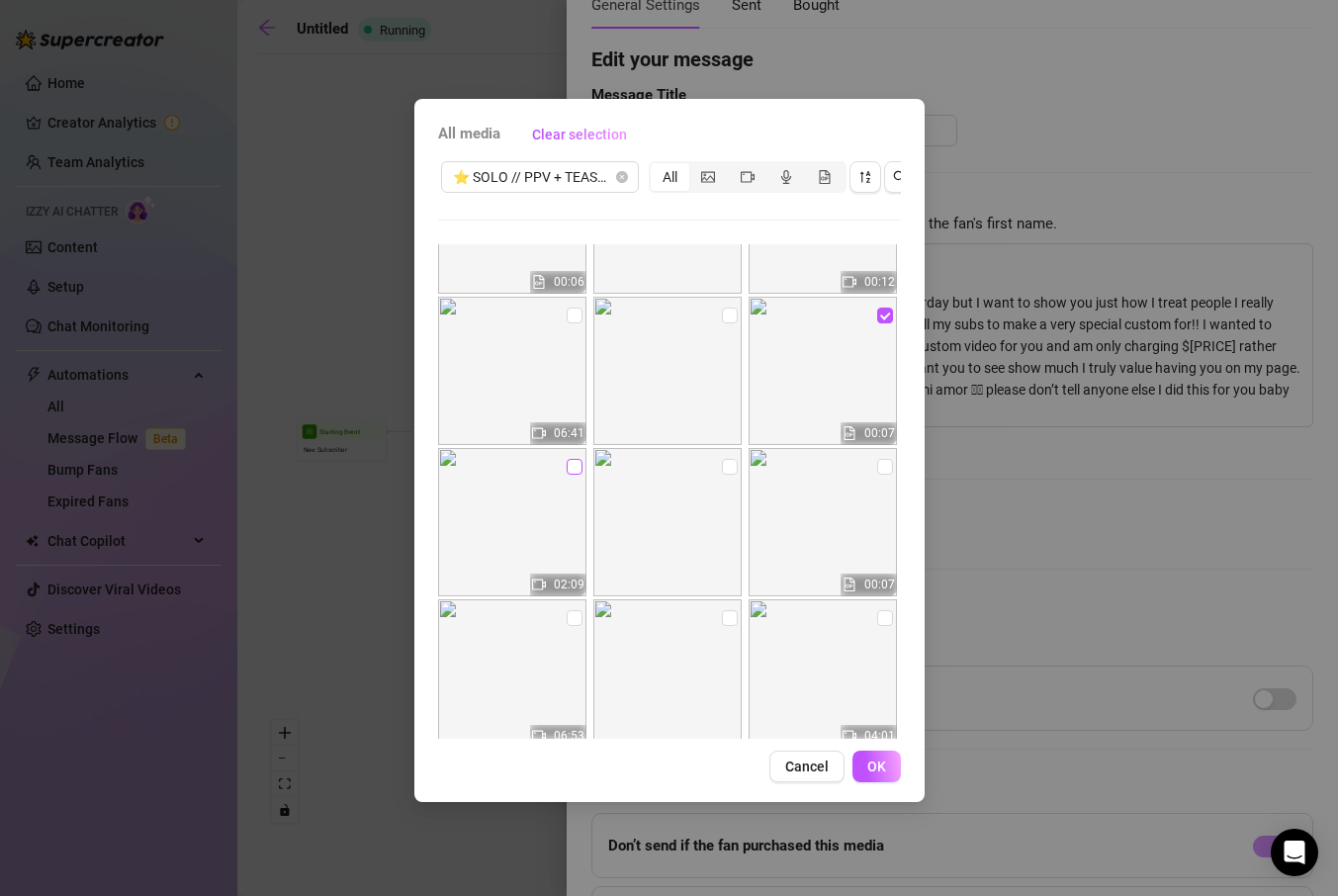 click at bounding box center [575, 467] 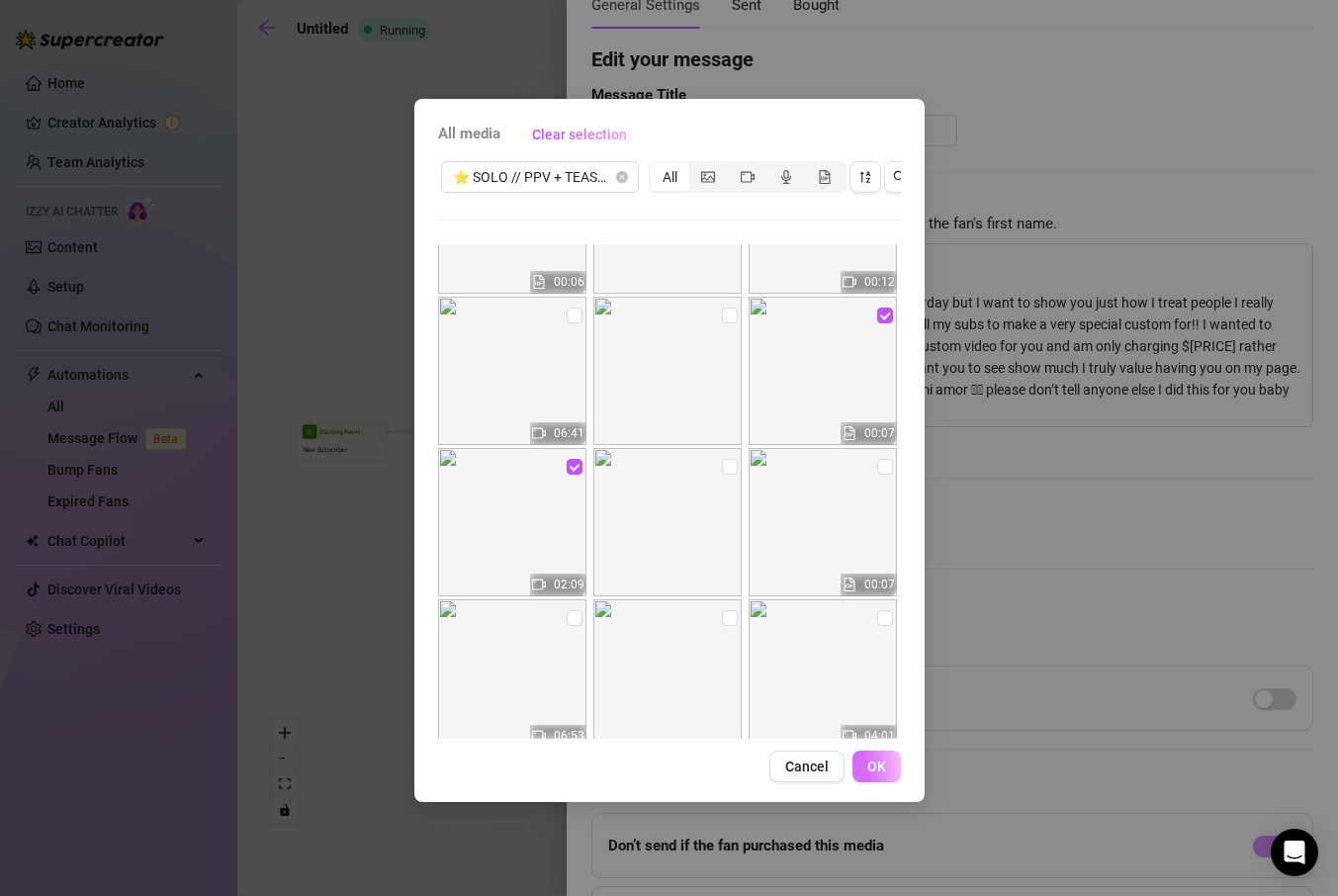 click on "OK" at bounding box center (876, 766) 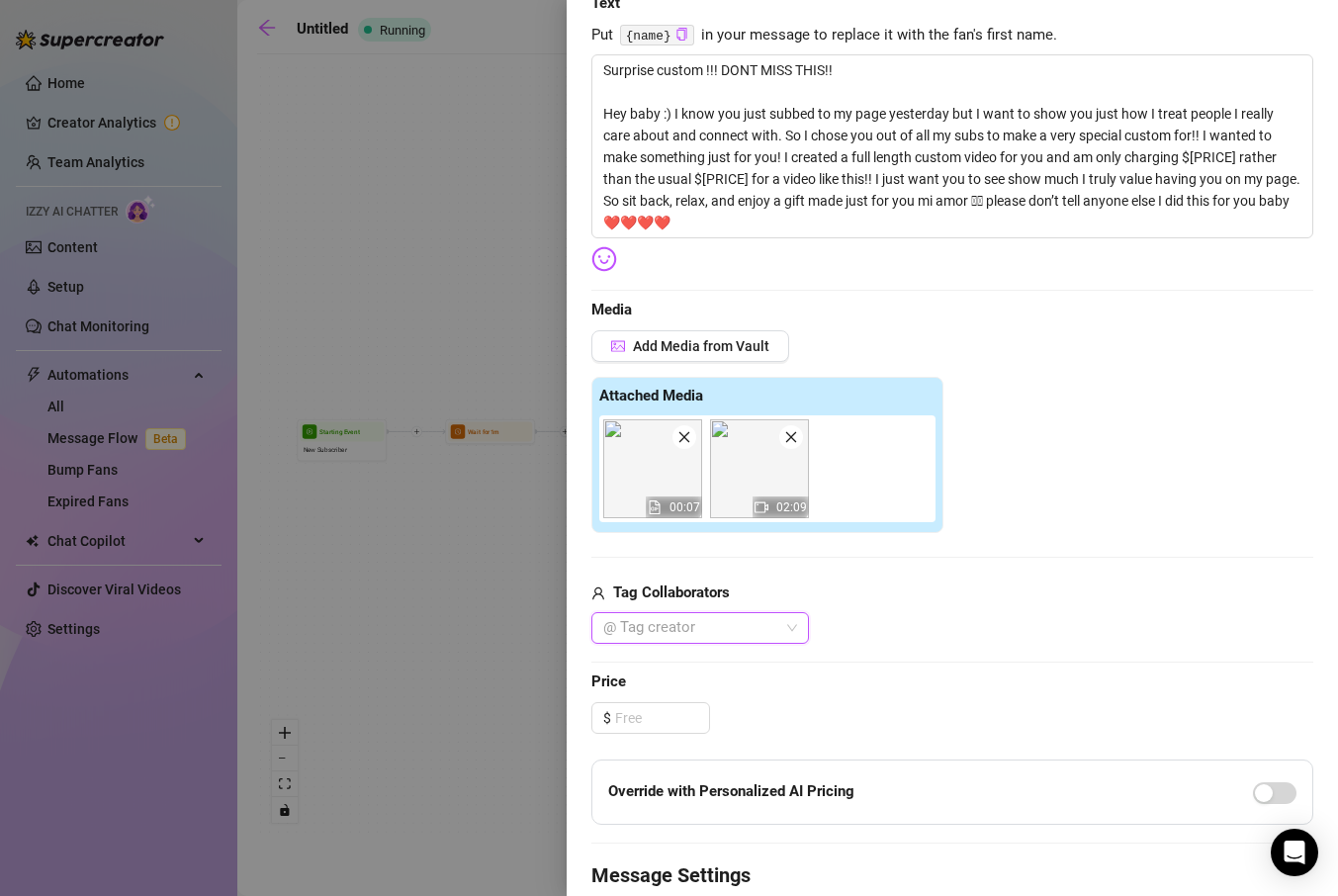scroll, scrollTop: 329, scrollLeft: 0, axis: vertical 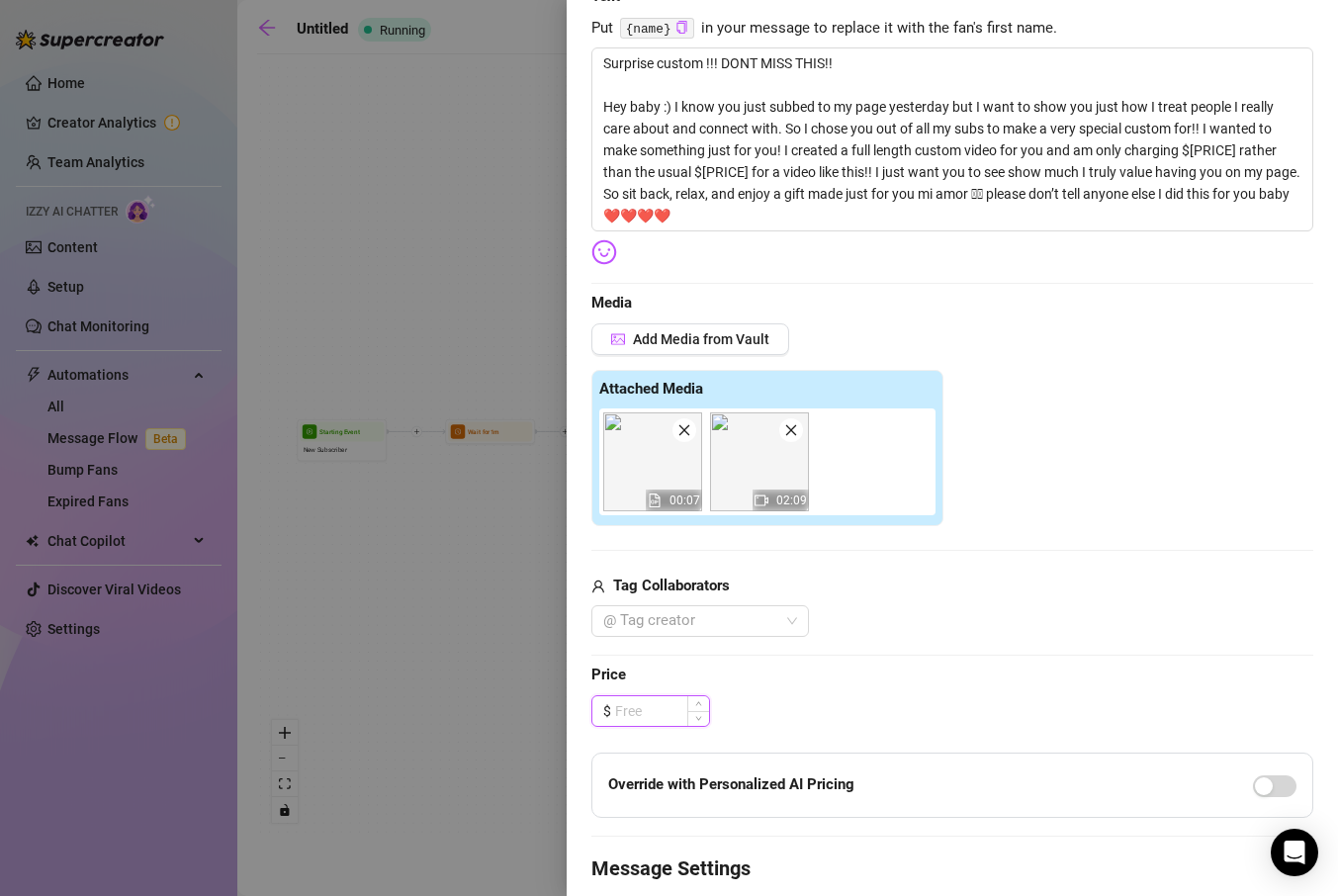 click at bounding box center (662, 711) 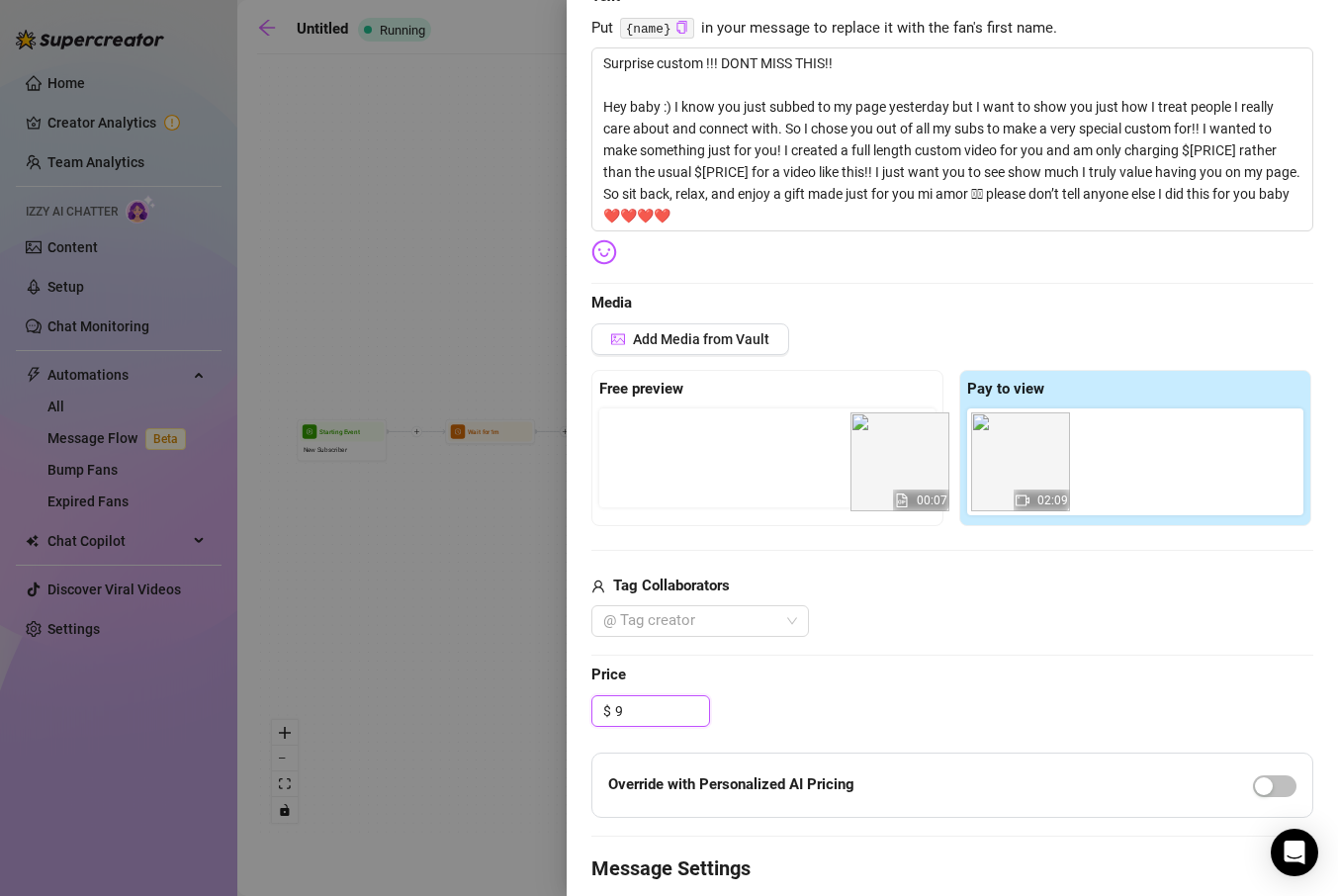 drag, startPoint x: 1016, startPoint y: 463, endPoint x: 772, endPoint y: 460, distance: 244.0184 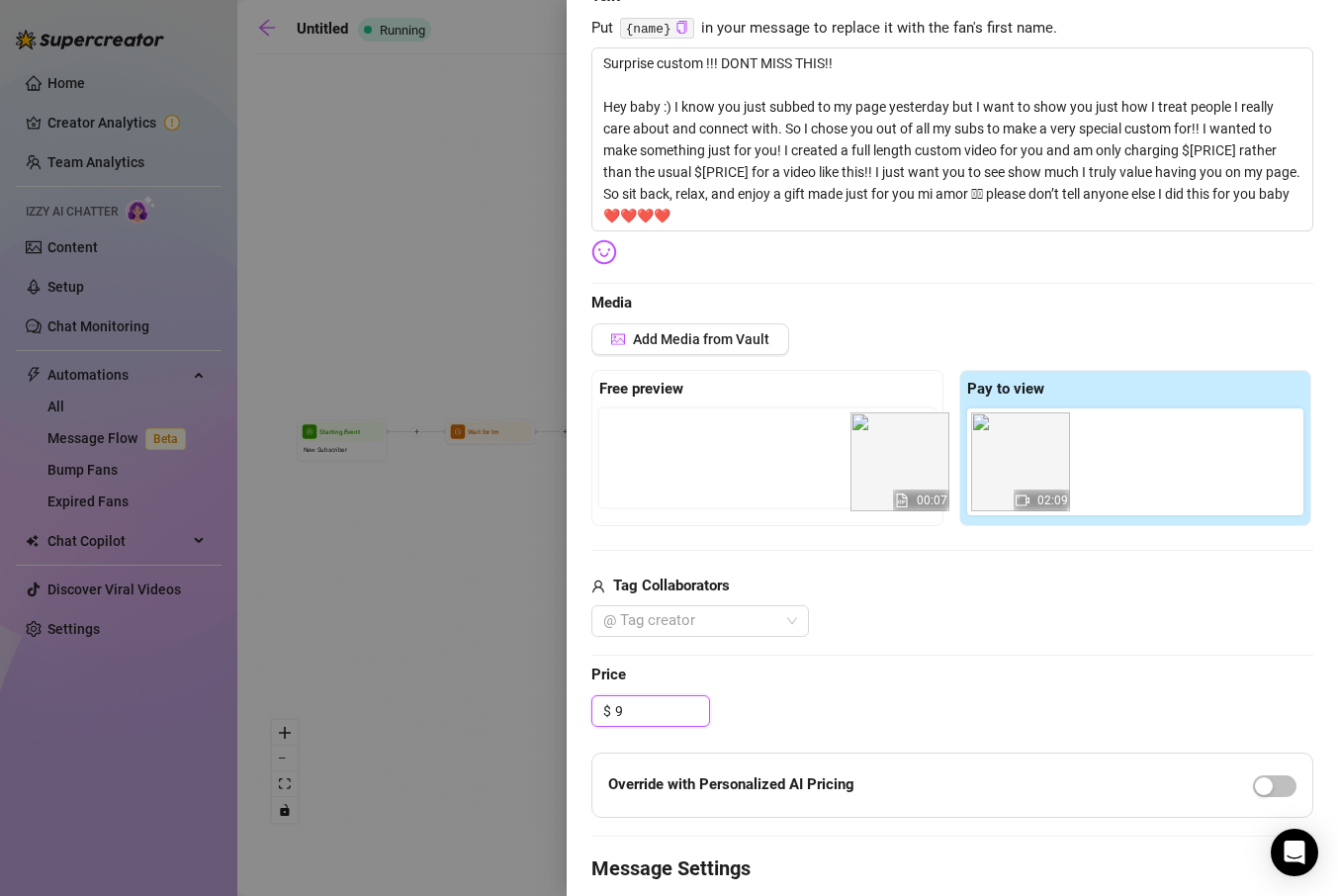 click on "Free preview Pay to view 00:07 02:09" at bounding box center (952, 448) 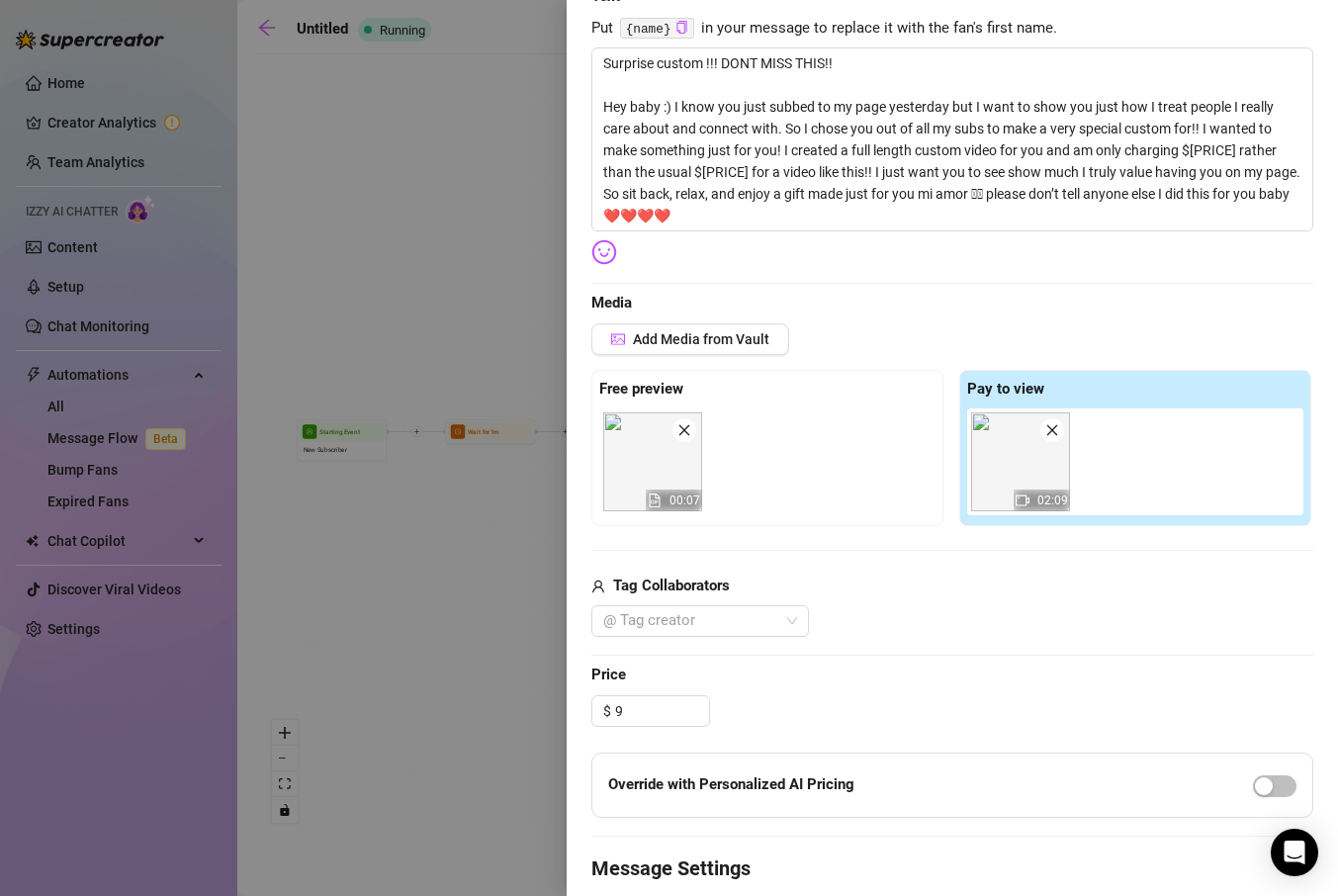type on "9.00" 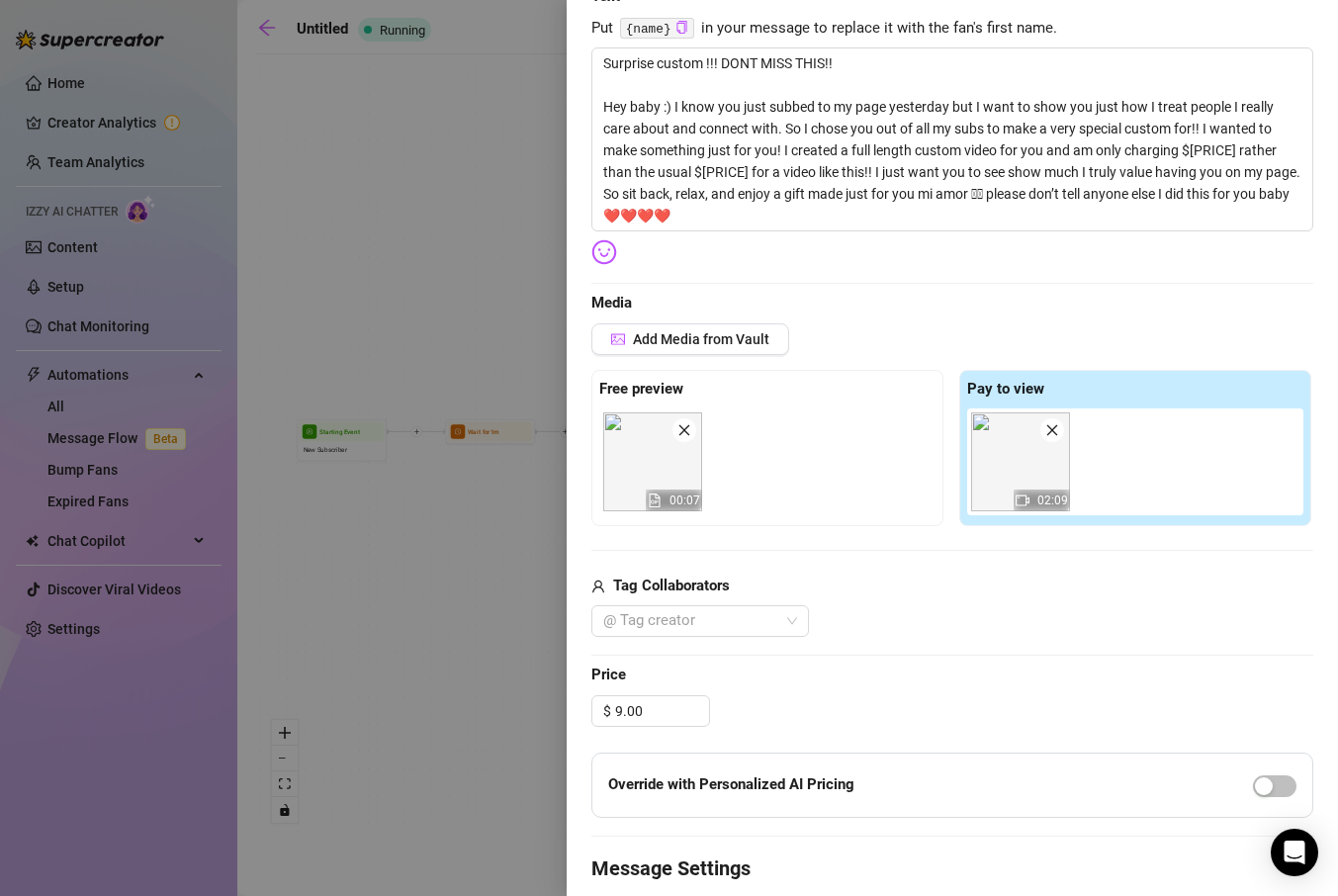 click on "Media" at bounding box center [952, 304] 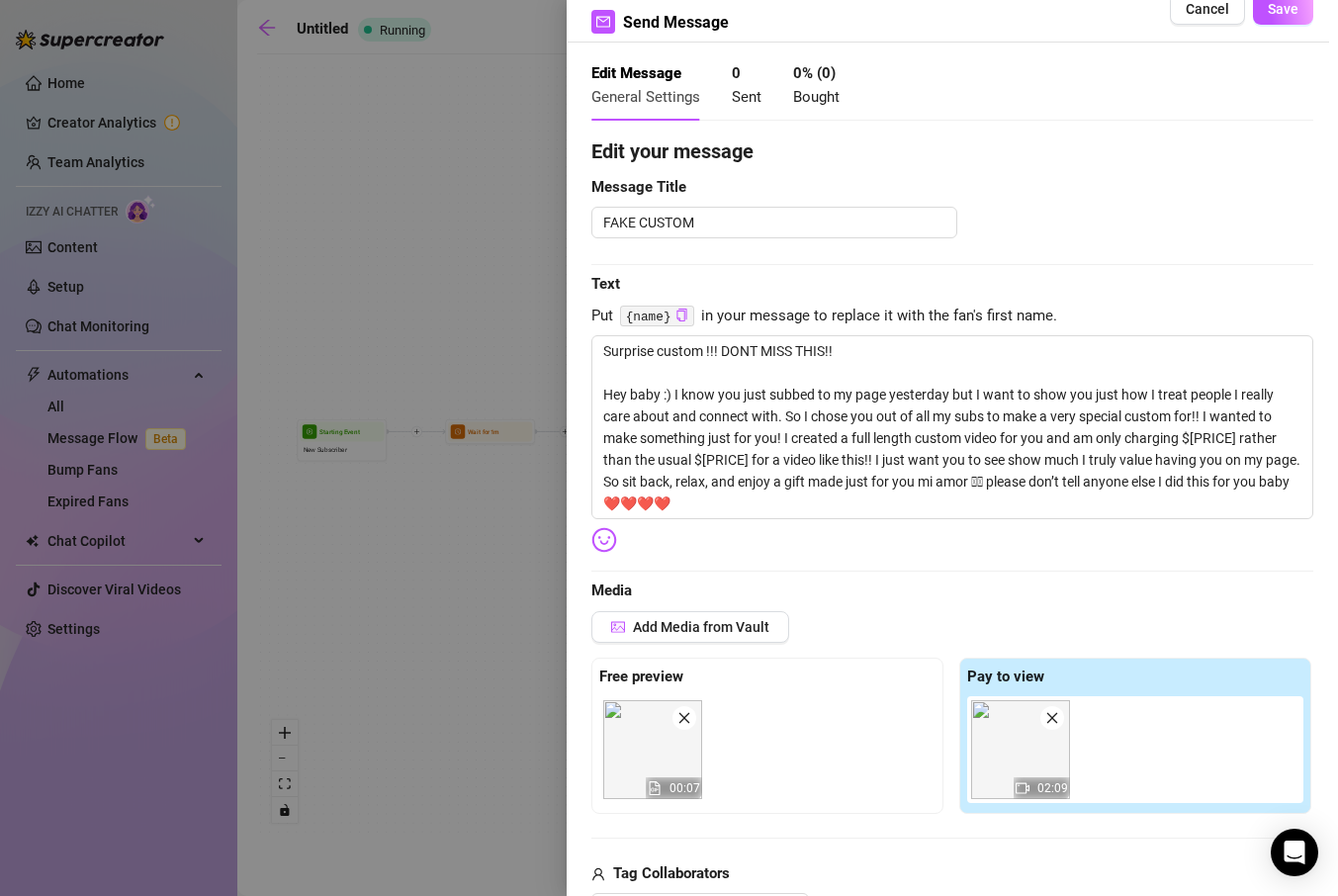 scroll, scrollTop: 40, scrollLeft: 0, axis: vertical 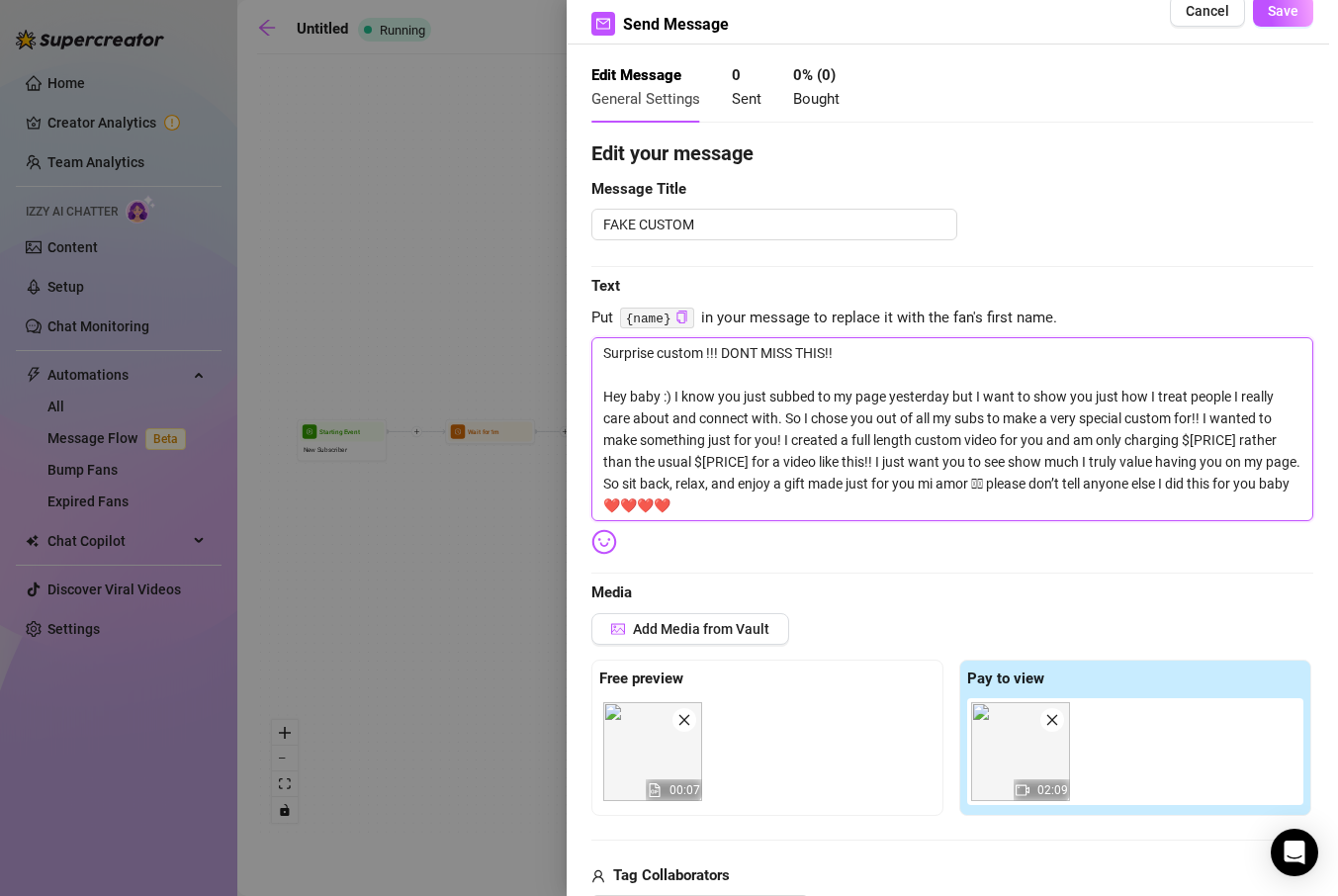drag, startPoint x: 1175, startPoint y: 420, endPoint x: 1127, endPoint y: 415, distance: 48.259714 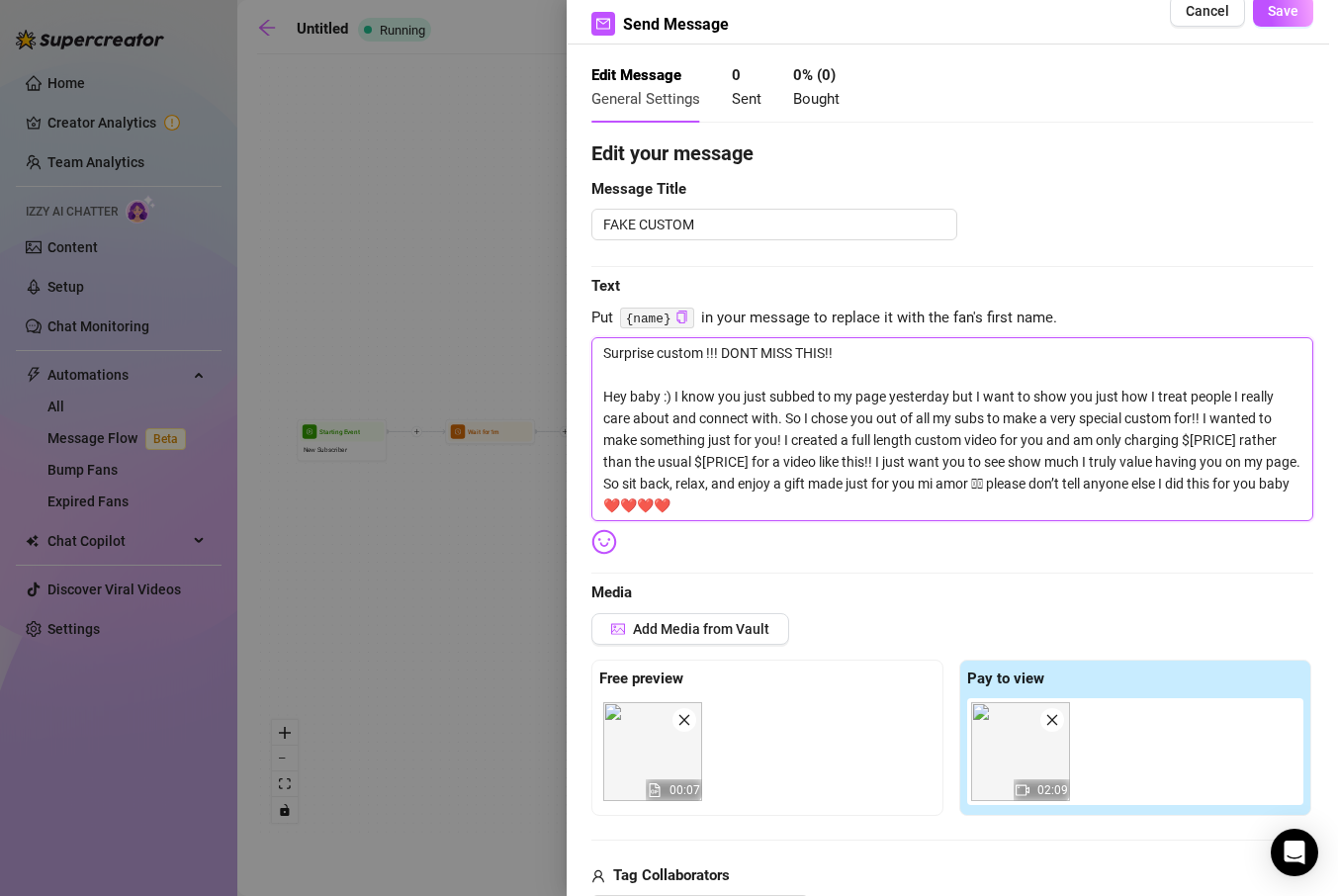 click on "Surprise custom !!! DONT MISS THIS!!
Hey baby :) I know you just subbed to my page yesterday but I want to show you just how I treat people I really care about and connect with. So I chose you out of all my subs to make a very special custom for!! I wanted to make something just for you! I created a full length custom video for you and am only charging $[PRICE] rather than the usual $[PRICE] for a video like this!! I just want you to see show much I truly value having you on my page. So sit back, relax, and enjoy a gift made just for you mi amor 🫶🫶 please don’t tell anyone else I did this for you baby ❤️❤️❤️❤️" at bounding box center (952, 429) 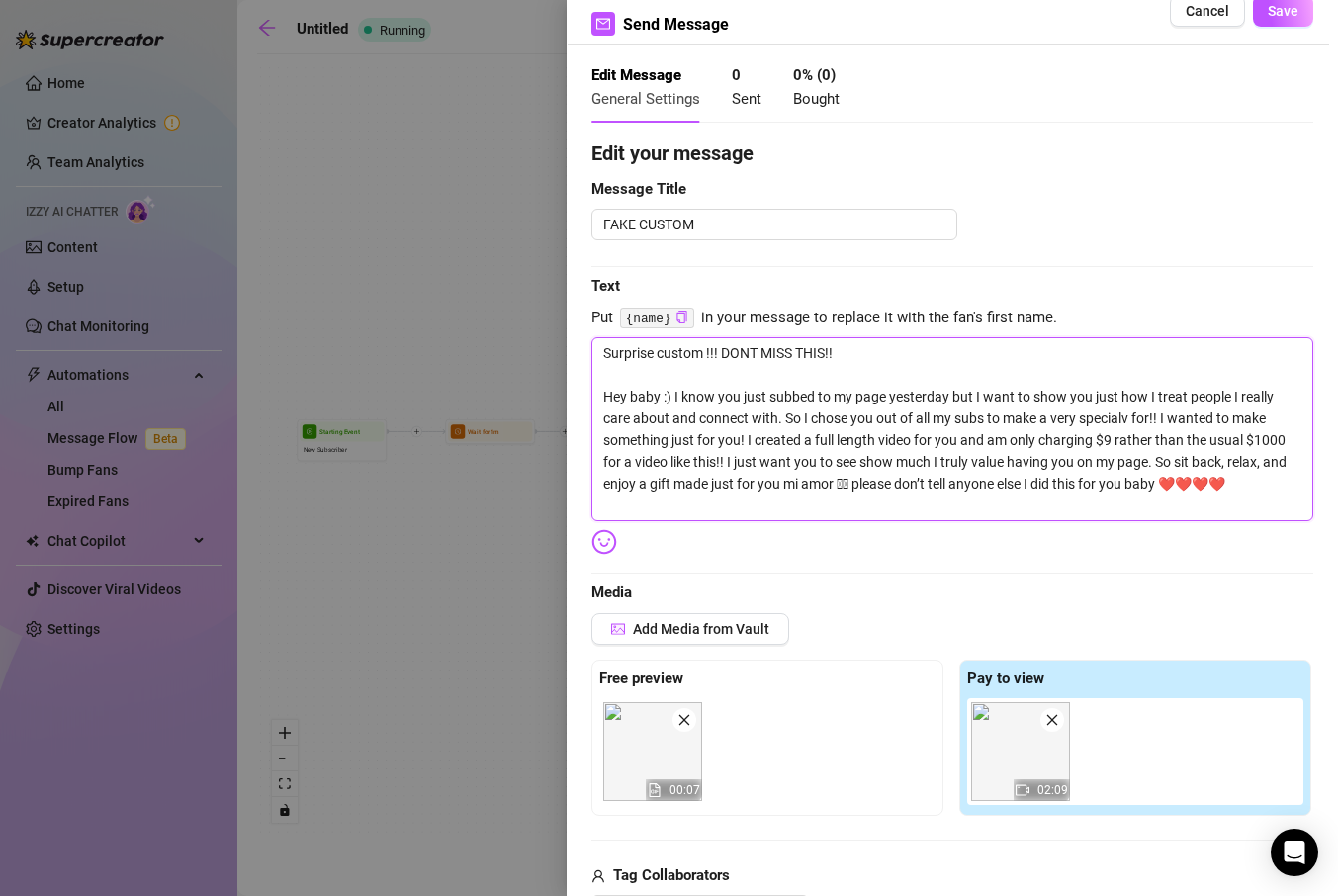 type on "Surprise custom !!! DONT MISS THIS!!
Hey baby :) I know you just subbed to my page yesterday but I want to show you just how I treat people I really care about and connect with. So I chose you out of all my subs to make a very special for!! I wanted to make something just for you! I created a full length video for you and am only charging $9 rather than the usual $1000 for a video like this!! I just want you to see show much I truly value having you on my page. So sit back, relax, and enjoy a gift made just for you mi amor 🫶🫶 please don’t tell anyone else I did this for you baby ❤️❤️❤️❤️" 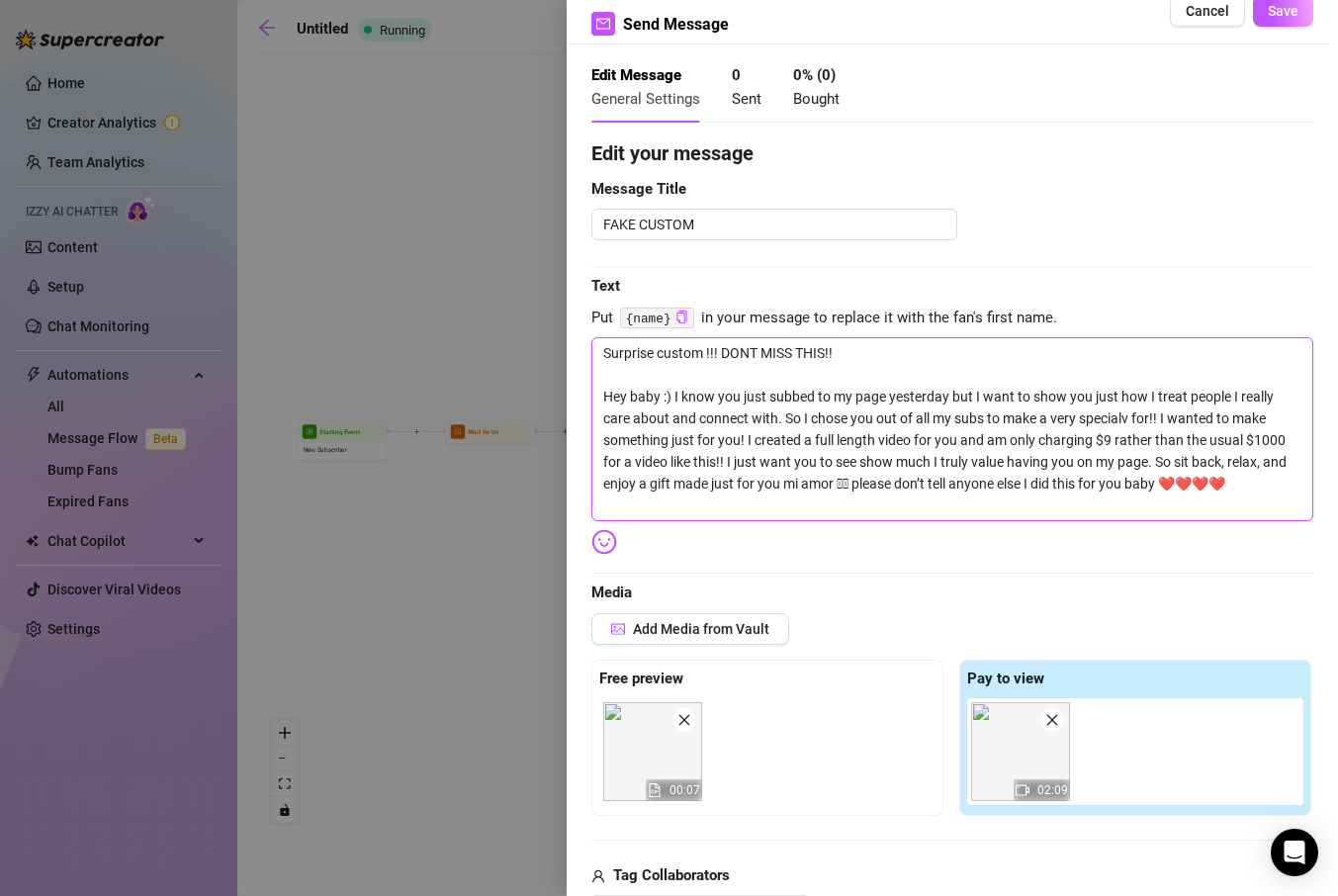 type on "Surprise custom !!! DONT MISS THIS!!
Hey baby :) I know you just subbed to my page yesterday but I want to show you just how I treat people I really care about and connect with. So I chose you out of all my subs to make a very special for!! I wanted to make something just for you! I created a full length video for you and am only charging $9 rather than the usual $1000 for a video like this!! I just want you to see show much I truly value having you on my page. So sit back, relax, and enjoy a gift made just for you mi amor 🫶🫶 please don’t tell anyone else I did this for you baby ❤️❤️❤️❤️" 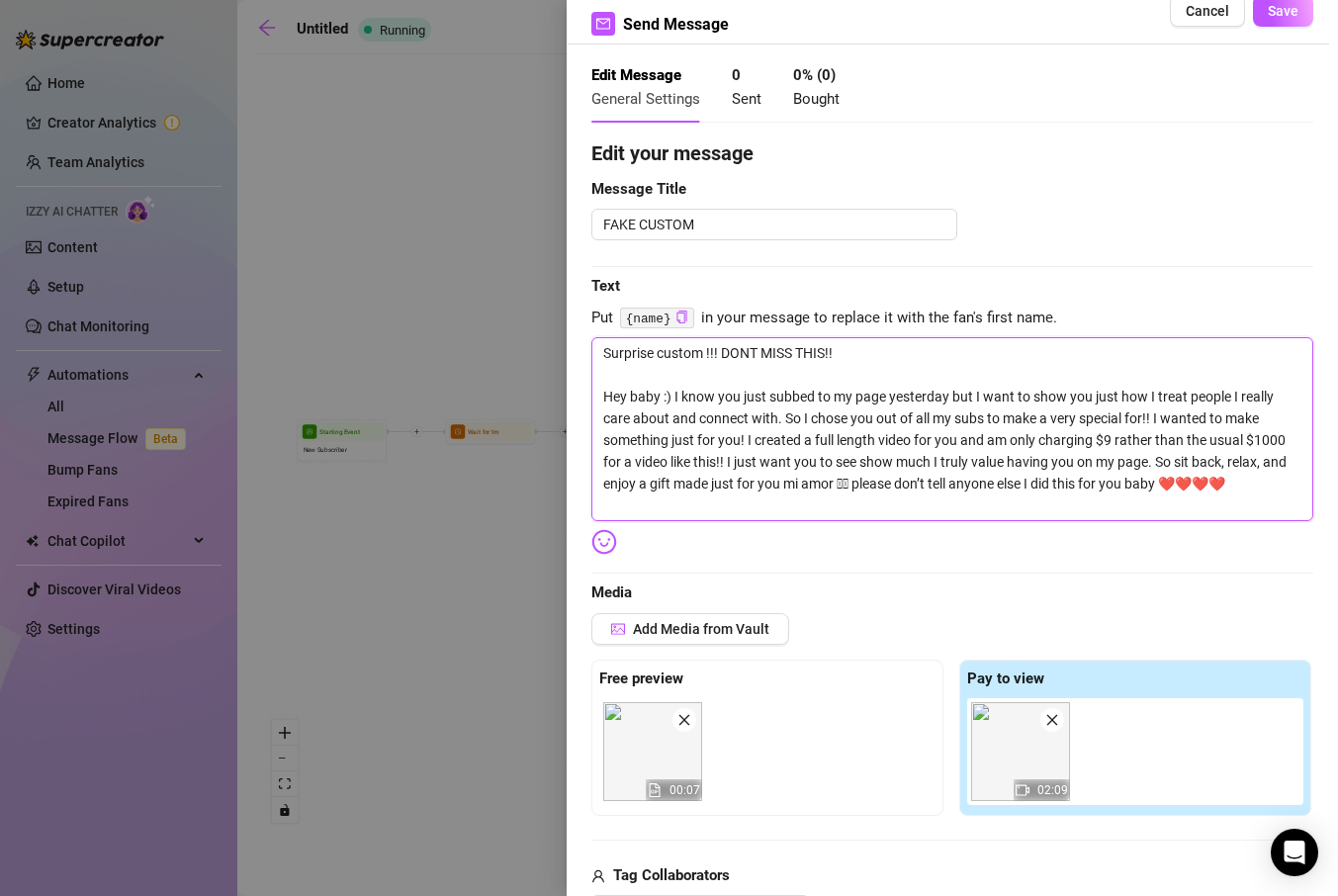 type on "Surprise custom !!! DONT MISS THIS!!
Hey baby :) I know you just subbed to my page yesterday but I want to show you just how I treat people I really care about and connect with. So I chose you out of all my subs to make a very special  for!! I wanted to make something just for you! I created a full length video for you and am only charging $[PRICE] rather than the usual $[PRICE] for a video like this!! I just want you to see show much I truly value having you on my page. So sit back, relax, and enjoy a gift made just for you mi amor 🫶🫶 please don’t tell anyone else I did this for you baby ❤️❤️❤️❤️" 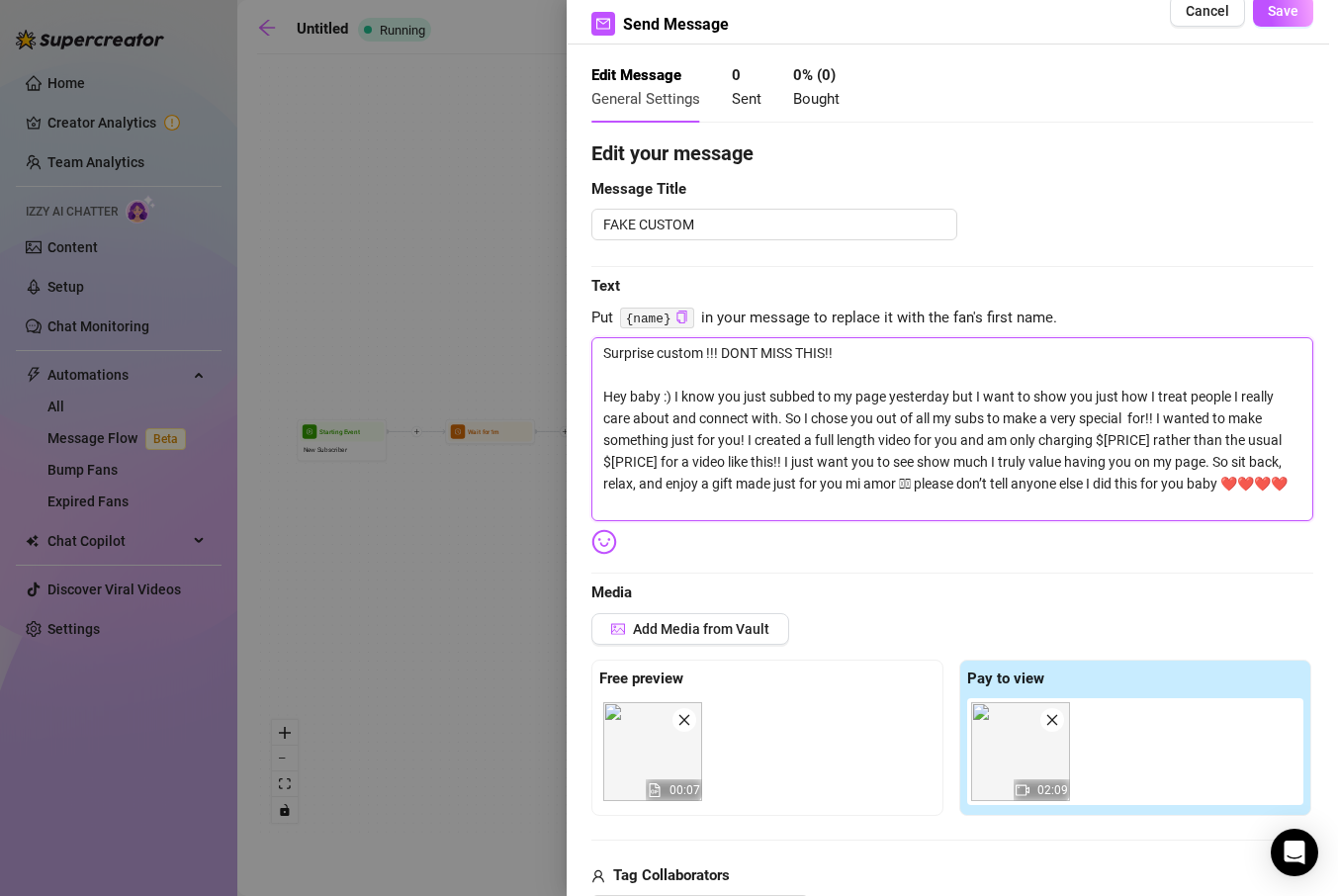 type on "Surprise custom !!! DONT MISS THIS!!
Hey baby :) I know you just subbed to my page yesterday but I want to show you just how I treat people I really care about and connect with. So I chose you out of all my subs to make a very special v for!! I wanted to make something just for you! I created a full length video for you and am only charging $9 rather than the usual $1000 for a video like this!! I just want you to see show much I truly value having you on my page. So sit back, relax, and enjoy a gift made just for you mi amor 🫶🫶 please don’t tell anyone else I did this for you baby ❤️❤️❤️❤️" 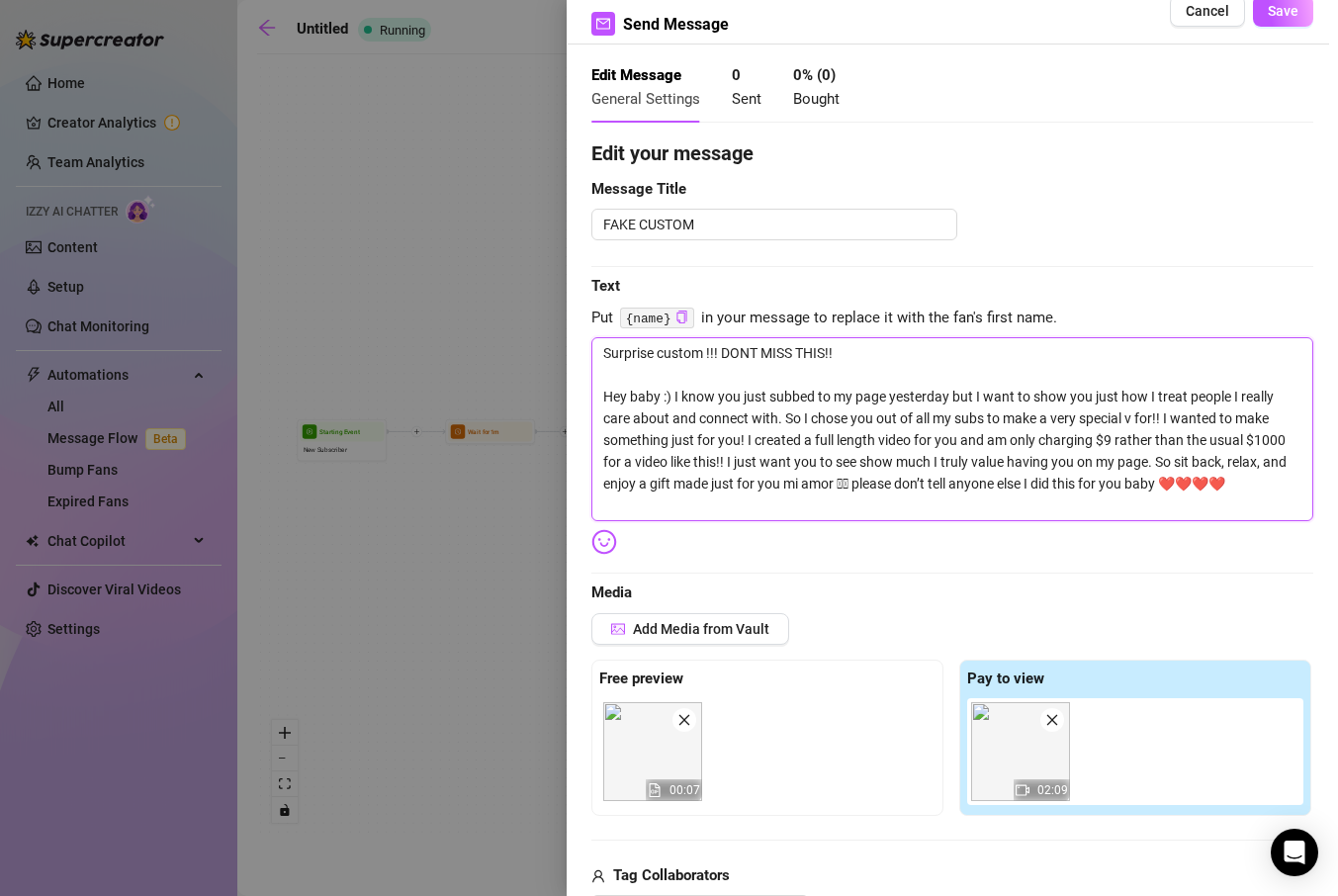 type on "Surprise custom !!! DONT MISS THIS!!
Hey baby :) I know you just subbed to my page yesterday but I want to show you just how I treat people I really care about and connect with. So I chose you out of all my subs to make a very special vi for!! I wanted to make something just for you! I created a full length video for you and am only charging $[PRICE] rather than the usual $[PRICE] for a video like this!! I just want you to see show much I truly value having you on my page. So sit back, relax, and enjoy a gift made just for you mi amor 🫶🫶 please don’t tell anyone else I did this for you baby ❤️❤️❤️❤️" 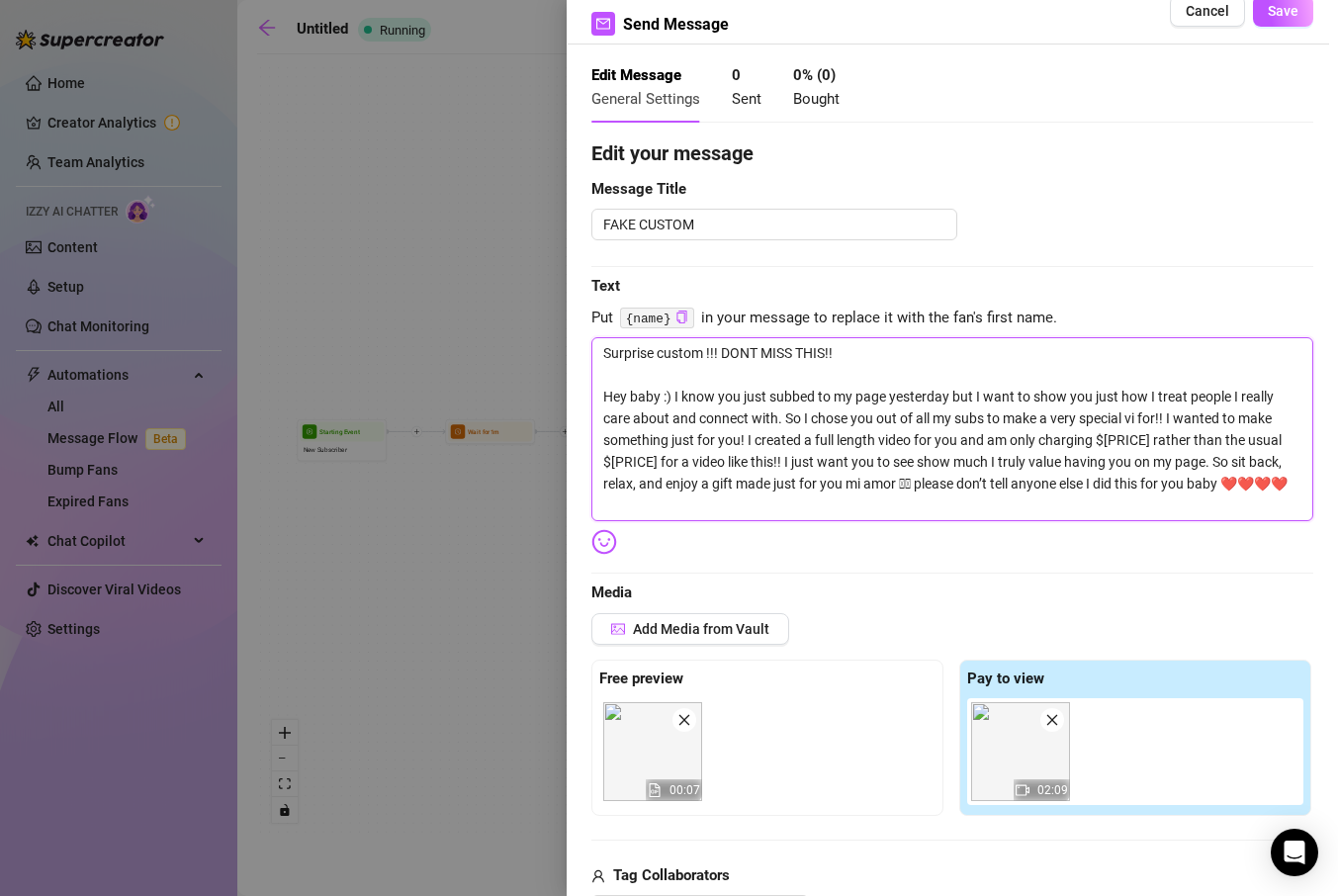 type on "Surprise custom !!! DONT MISS THIS!!
Hey baby :) I know you just subbed to my page yesterday but I want to show you just how I treat people I really care about and connect with. So I chose you out of all my subs to make a very special vid for!! I wanted to make something just for you! I created a full length video for you and am only charging $9 rather than the usual $1000 for a video like this!! I just want you to see show much I truly value having you on my page. So sit back, relax, and enjoy a gift made just for you mi amor 🫶🫶 please don’t tell anyone else I did this for you baby ❤️❤️❤️❤️" 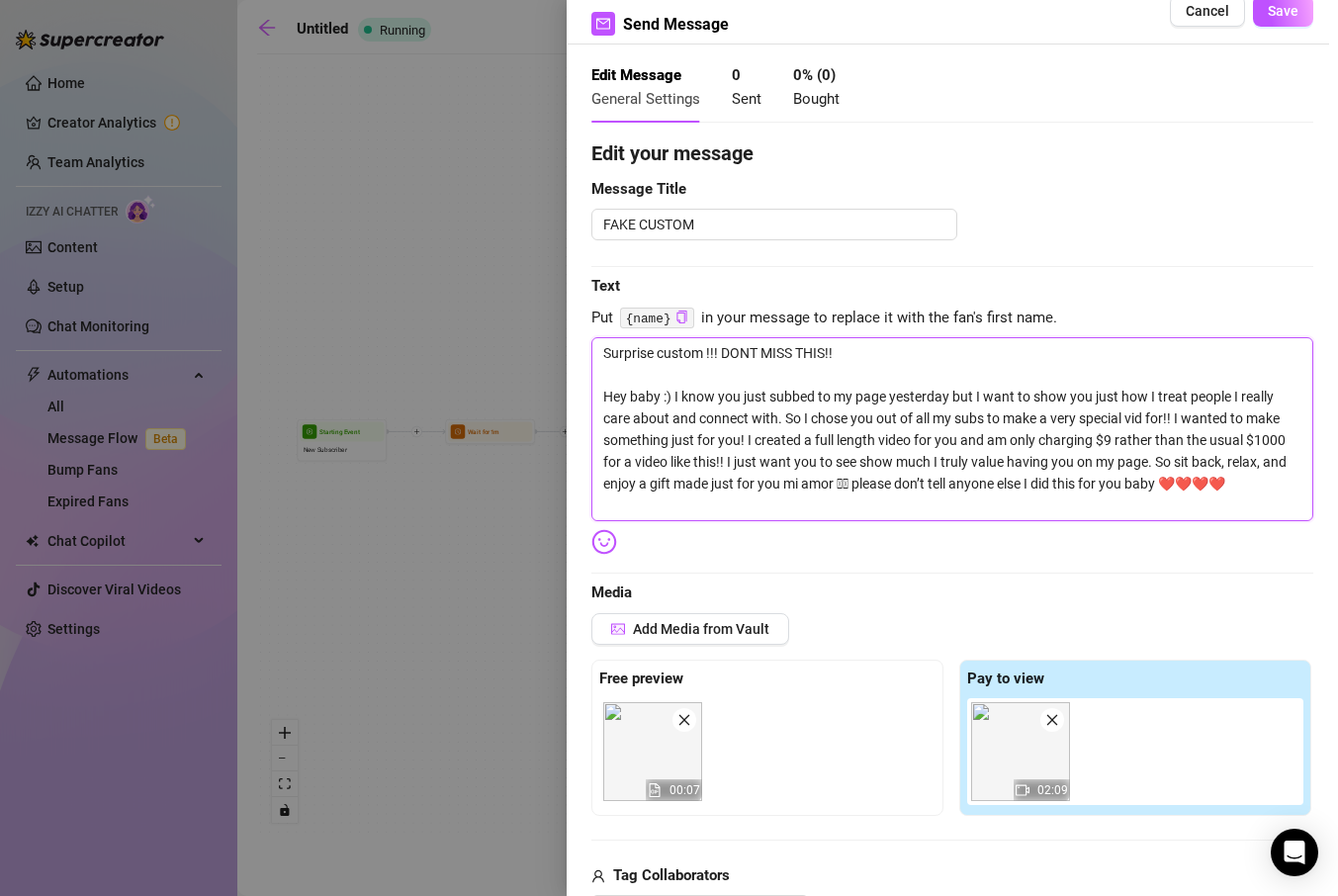 type on "Surprise custom !!! DONT MISS THIS!!
Hey baby :) I know you just subbed to my page yesterday but I want to show you just how I treat people I really care about and connect with. So I chose you out of all my subs to make a very special vide for!! I wanted to make something just for you! I created a full length video for you and am only charging $[PRICE] rather than the usual $[PRICE] for a video like this!! I just want you to see show much I truly value having you on my page. So sit back, relax, and enjoy a gift made just for you mi amor 🫶🫶 please don’t tell anyone else I did this for you baby ❤️❤️❤️❤️" 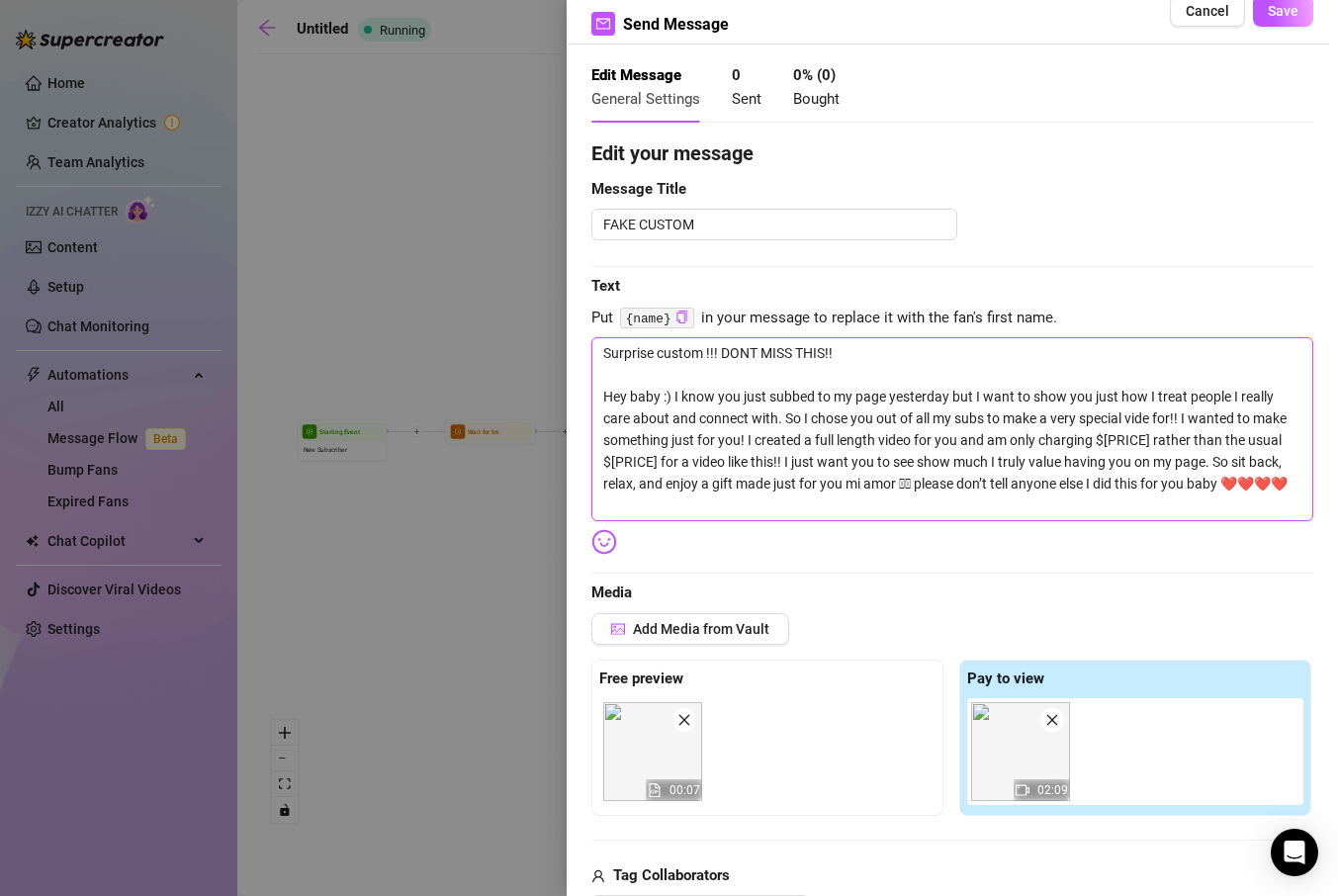 type on "Surprise custom !!! DONT MISS THIS!!
Hey baby :) I know you just subbed to my page yesterday but I want to show you just how I treat people I really care about and connect with. So I chose you out of all my subs to make a very special video for!! I wanted to make something just for you! I created a full length video for you and am only charging $9 rather than the usual $1000 for a video like this!! I just want you to see show much I truly value having you on my page. So sit back, relax, and enjoy a gift made just for you mi amor 🫶🫶 please don’t tell anyone else I did this for you baby ❤️❤️❤️❤️" 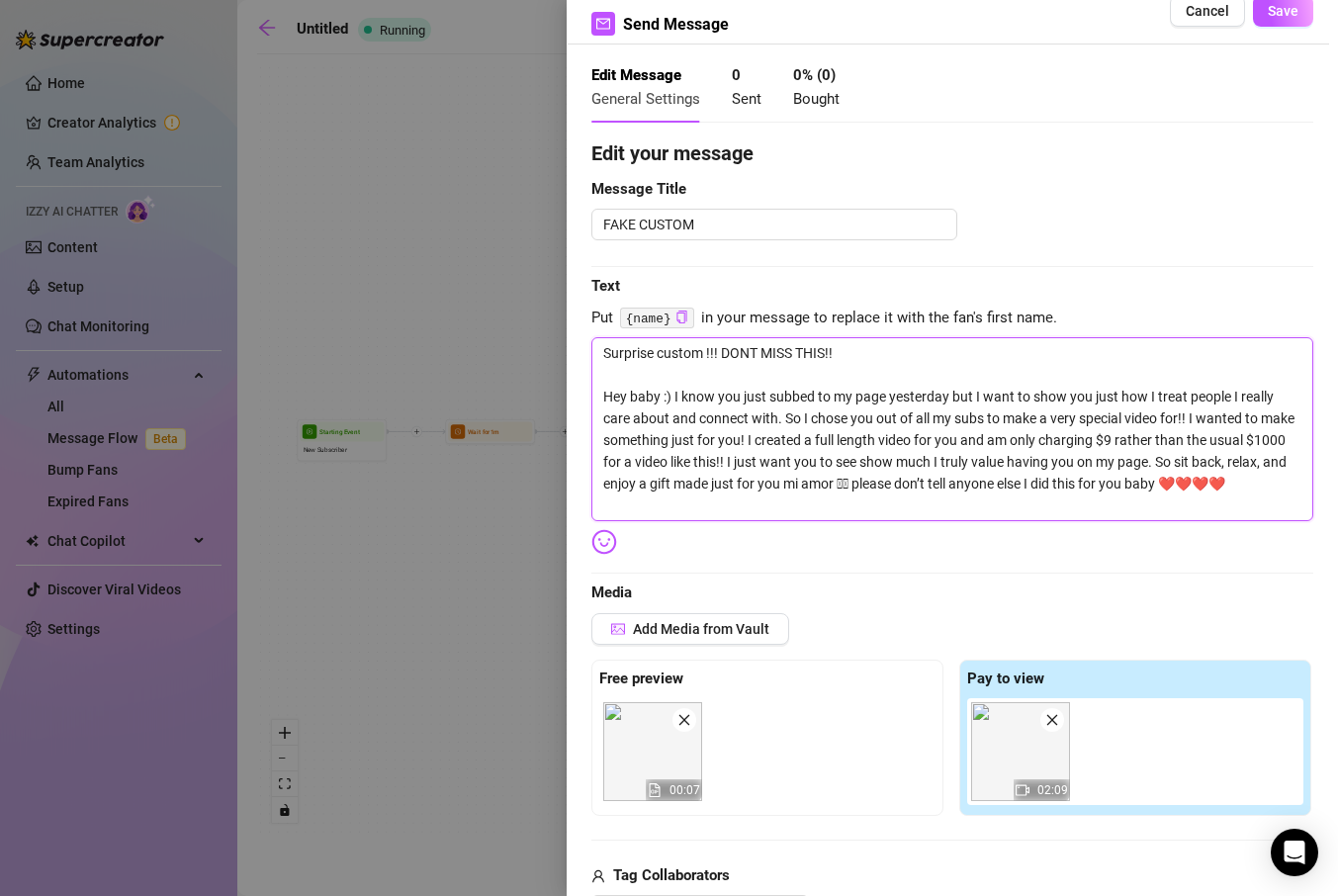 drag, startPoint x: 877, startPoint y: 438, endPoint x: 817, endPoint y: 438, distance: 60 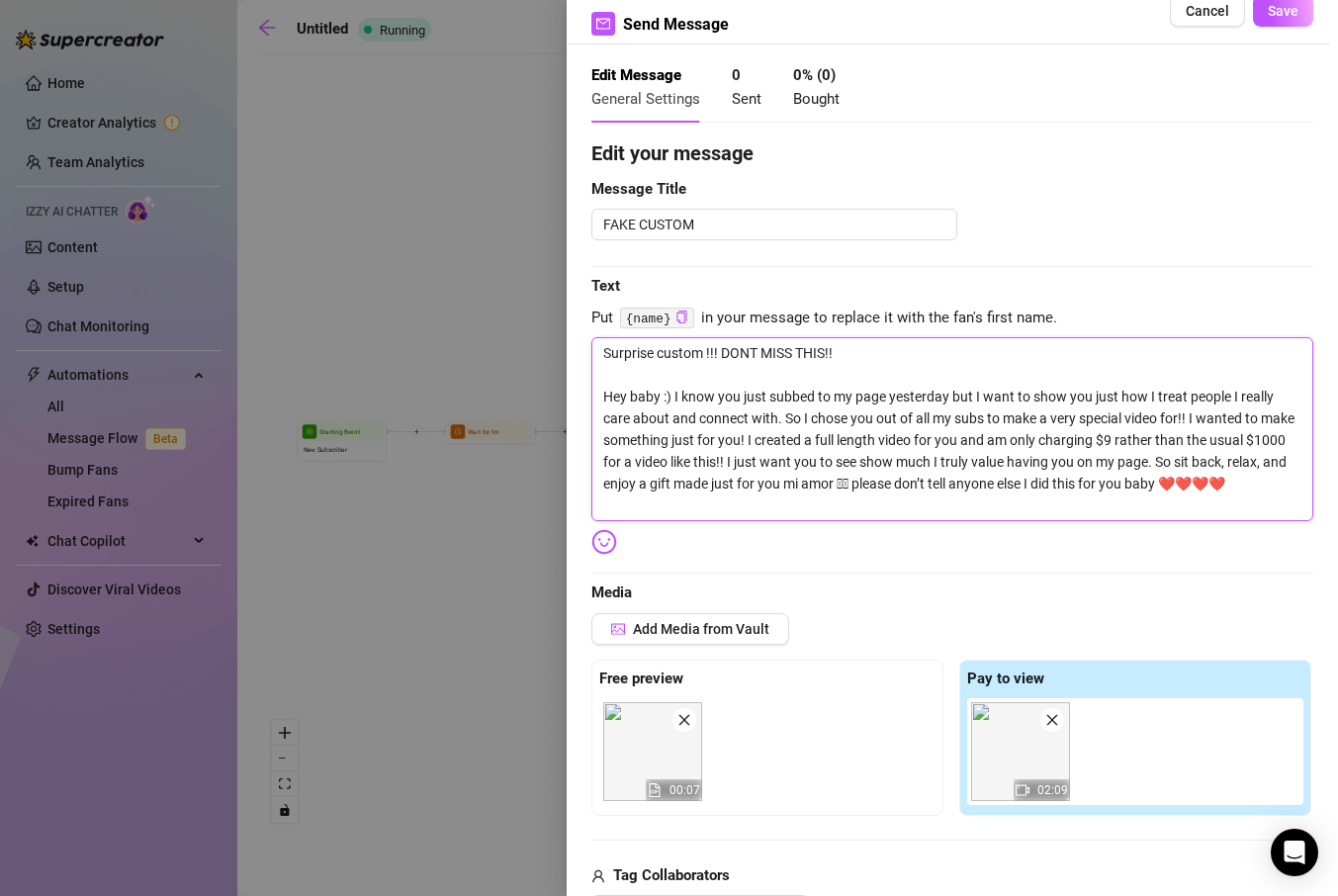 click on "Surprise custom !!! DONT MISS THIS!!
Hey baby :) I know you just subbed to my page yesterday but I want to show you just how I treat people I really care about and connect with. So I chose you out of all my subs to make a very special video for!! I wanted to make something just for you! I created a full length video for you and am only charging $9 rather than the usual $1000 for a video like this!! I just want you to see show much I truly value having you on my page. So sit back, relax, and enjoy a gift made just for you mi amor 🫶🫶 please don’t tell anyone else I did this for you baby ❤️❤️❤️❤️" at bounding box center (952, 429) 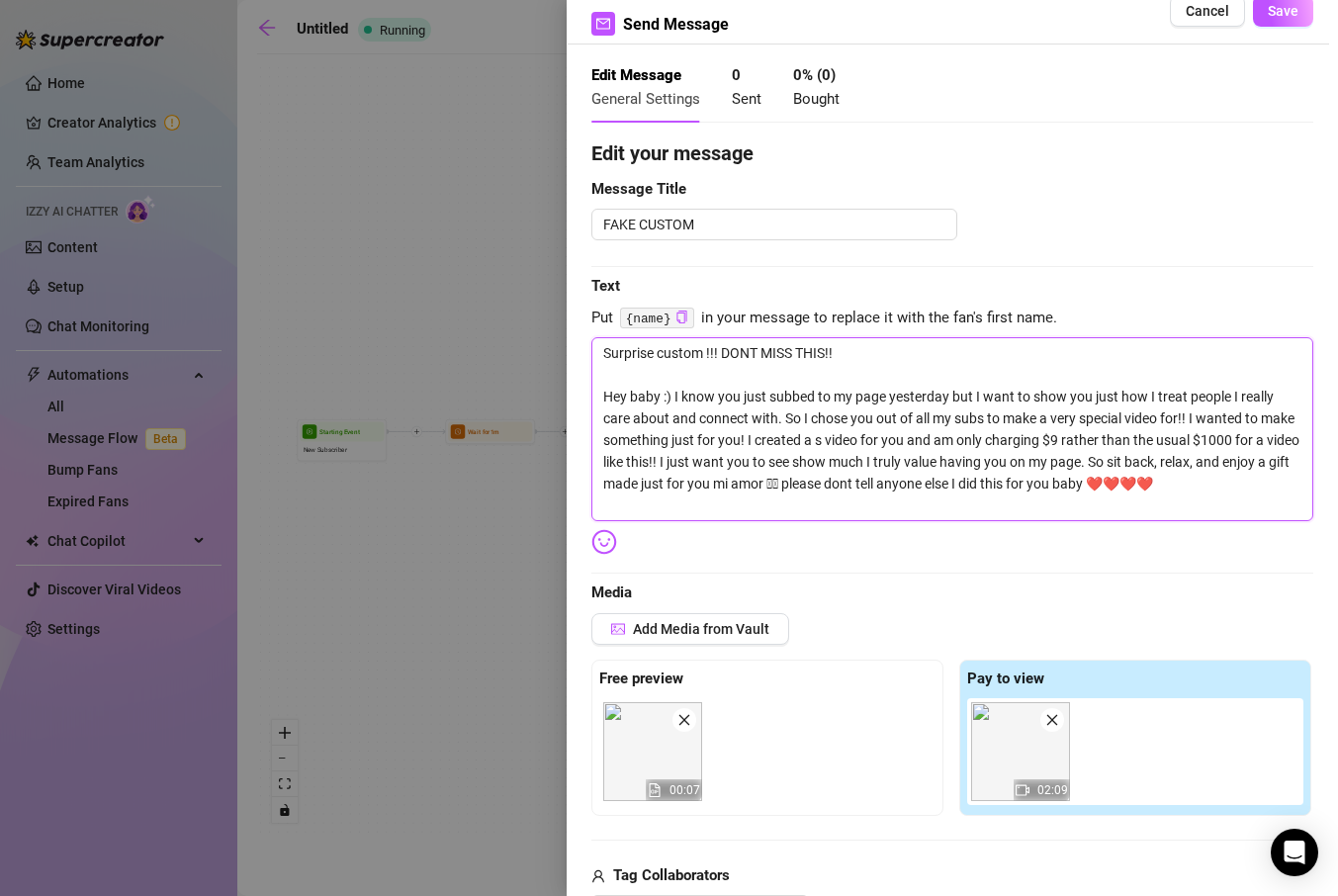 type on "Surprise custom !!! DONT MISS THIS!!
Hey baby :) I know you just subbed to my page yesterday but I want to show you just how I treat people I really care about and connect with. So I chose you out of all my subs to make a very special video for!! I wanted to make something just for you! I created a se video for you and am only charging $9 rather than the usual $1000 for a video like this!! I just want you to see show much I truly value having you on my page. So sit back, relax, and enjoy a gift made just for you mi amor 🫶🫶 please don’t tell anyone else I did this for you baby ❤️❤️❤️❤️" 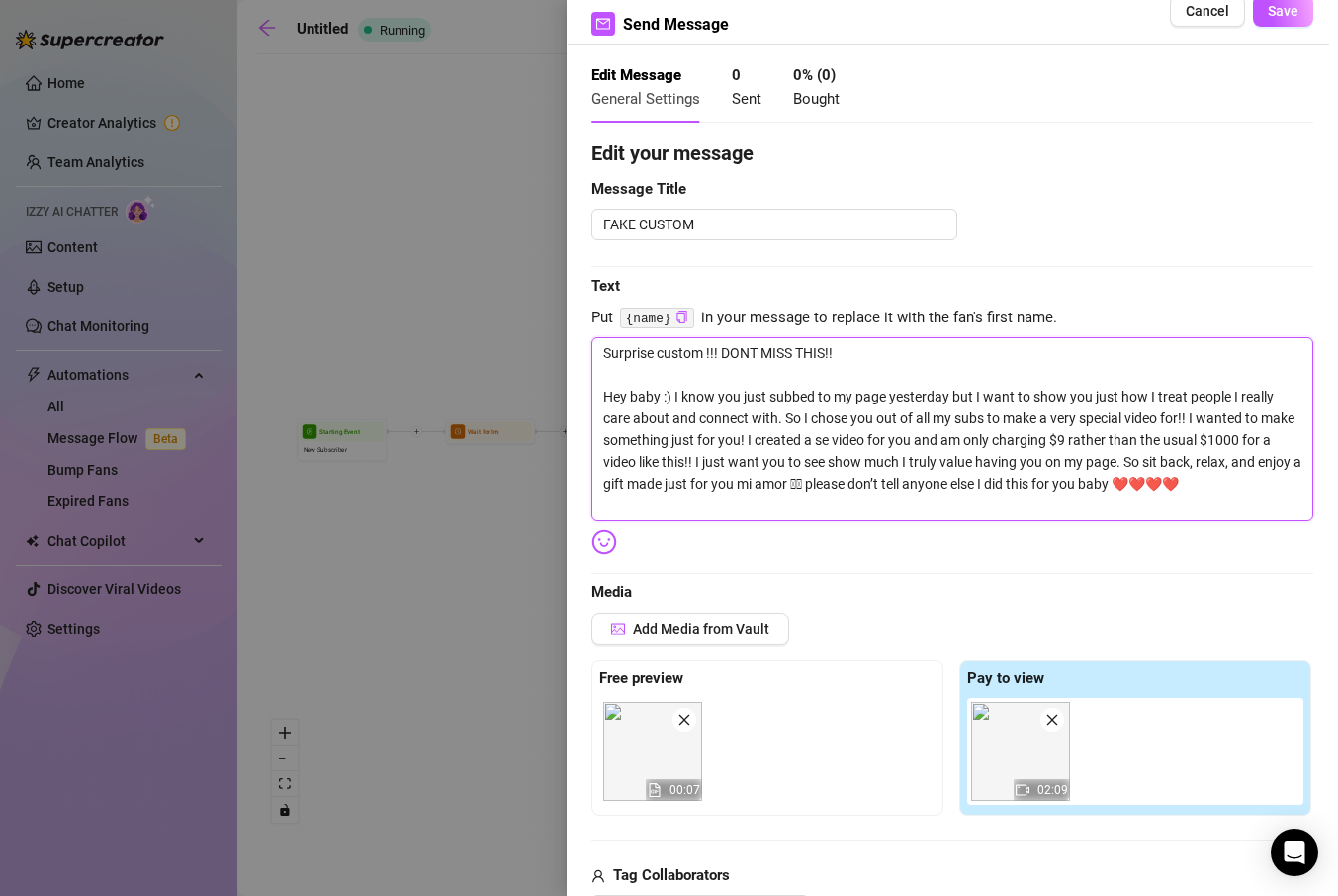 type on "Surprise custom !!! DONT MISS THIS!!
Hey baby :) I know you just subbed to my page yesterday but I want to show you just how I treat people I really care about and connect with. So I chose you out of all my subs to make a very special video for!! I wanted to make something just for you! I created a sex video for you and am only charging $9 rather than the usual $1000 for a video like this!! I just want you to see show much I truly value having you on my page. So sit back, relax, and enjoy a gift made just for you mi amor 🫶🫶 please don’t tell anyone else I did this for you baby ❤️❤️❤️❤️" 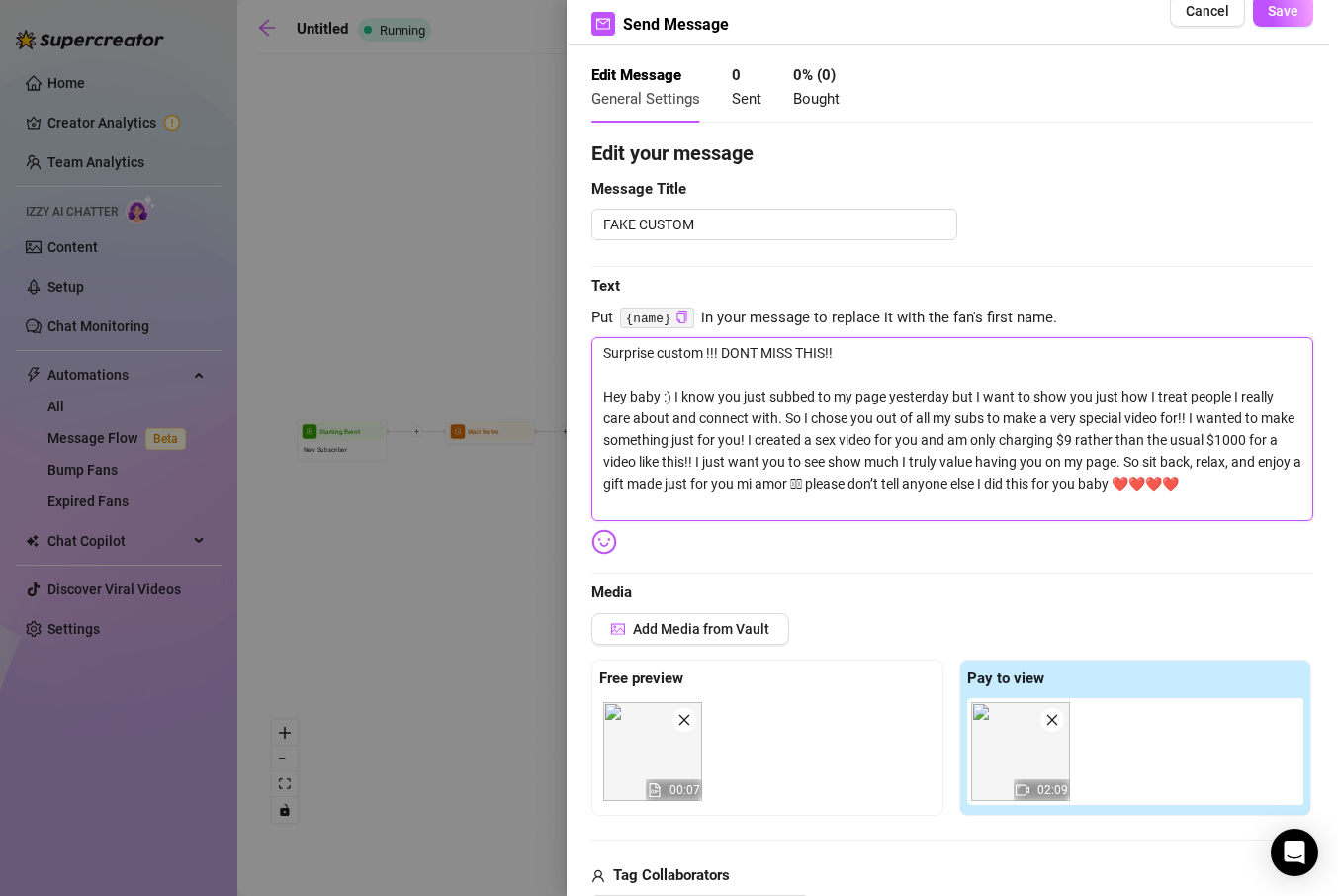 type on "Surprise custom !!! DONT MISS THIS!!
Hey baby :) I know you just subbed to my page yesterday but I want to show you just how I treat people I really care about and connect with. So I chose you out of all my subs to make a very special video for!! I wanted to make something just for you! I created a sexy video for you and am only charging $[PRICE] rather than the usual $[PRICE] for a video like this!! I just want you to see show much I truly value having you on my page. So sit back, relax, and enjoy a gift made just for you mi amor 🫶🫶 please don’t tell anyone else I did this for you baby ❤️❤️❤️❤️" 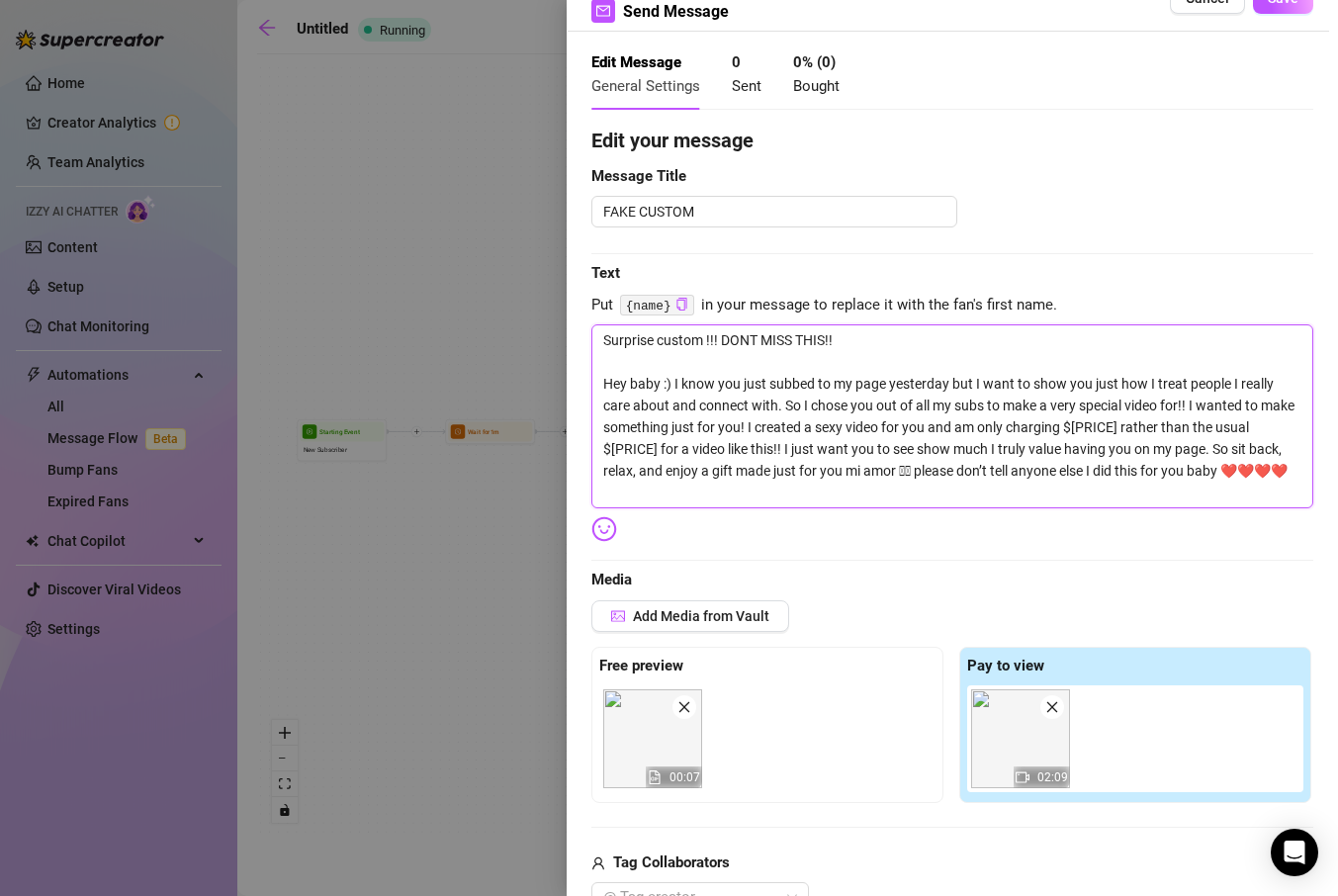 scroll, scrollTop: 57, scrollLeft: 0, axis: vertical 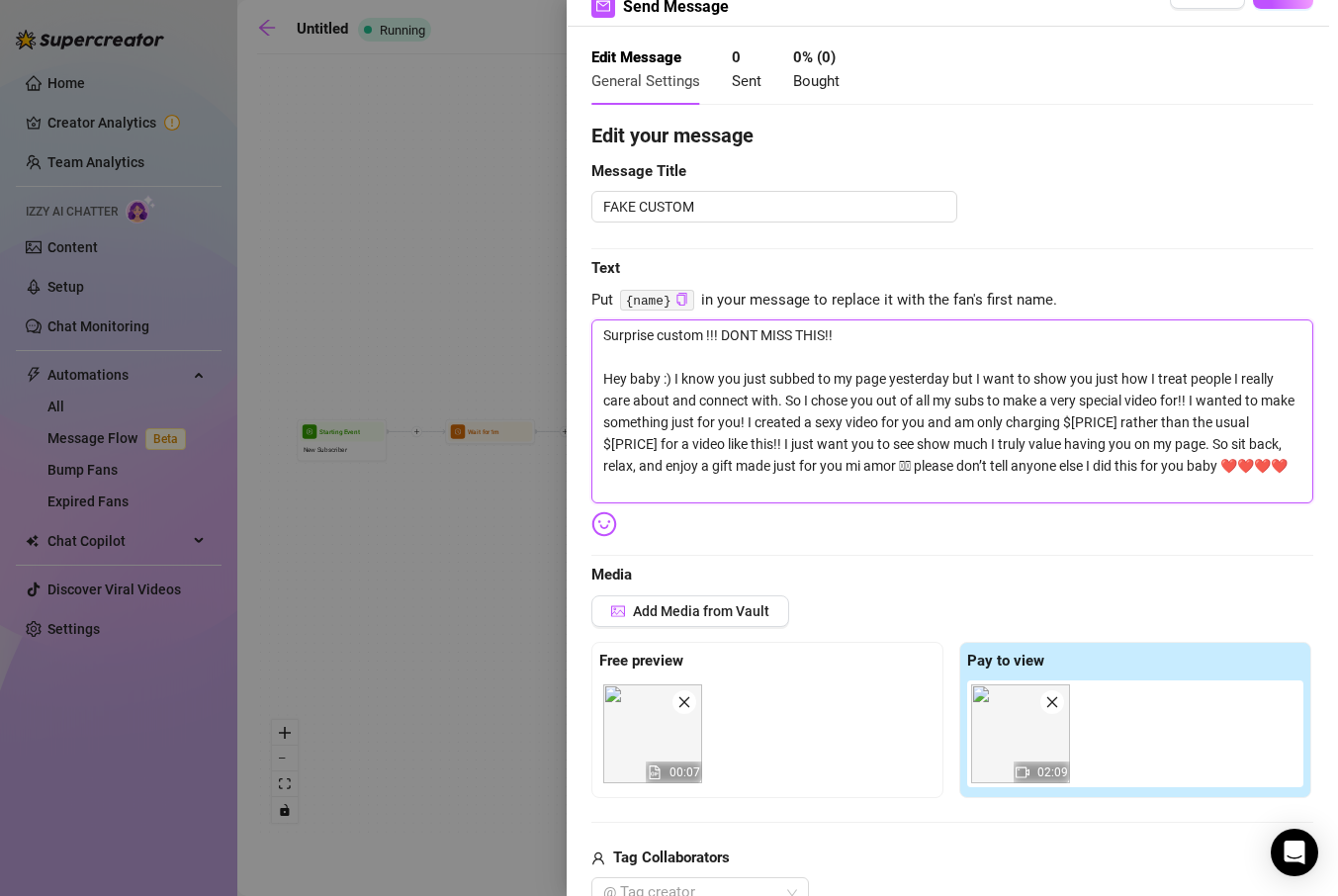 drag, startPoint x: 1252, startPoint y: 418, endPoint x: 1222, endPoint y: 417, distance: 30.016662 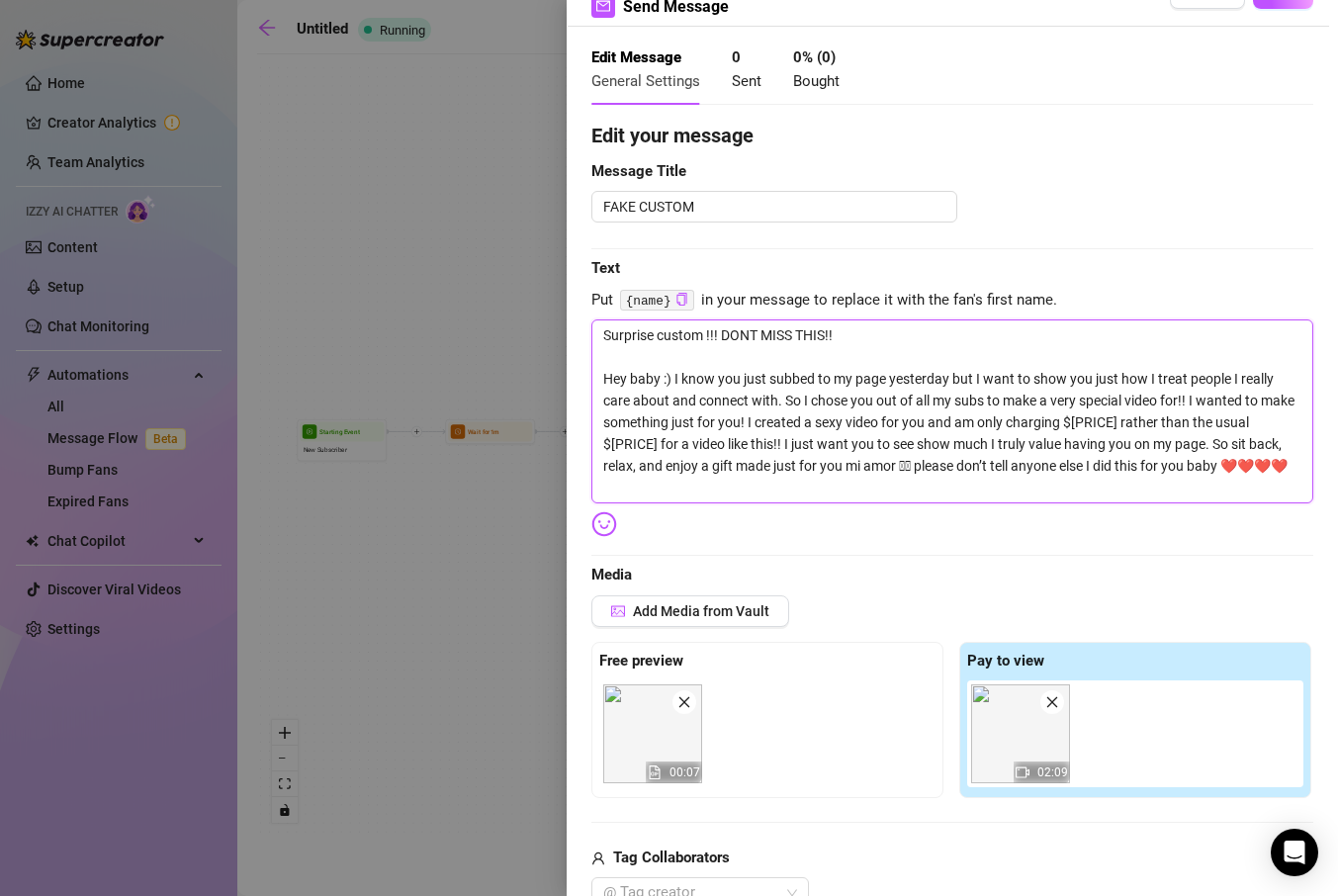 click on "Surprise custom !!! DONT MISS THIS!!
Hey baby :) I know you just subbed to my page yesterday but I want to show you just how I treat people I really care about and connect with. So I chose you out of all my subs to make a very special video for!! I wanted to make something just for you! I created a sexy video for you and am only charging $[PRICE] rather than the usual $[PRICE] for a video like this!! I just want you to see show much I truly value having you on my page. So sit back, relax, and enjoy a gift made just for you mi amor 🫶🫶 please don’t tell anyone else I did this for you baby ❤️❤️❤️❤️" at bounding box center (952, 411) 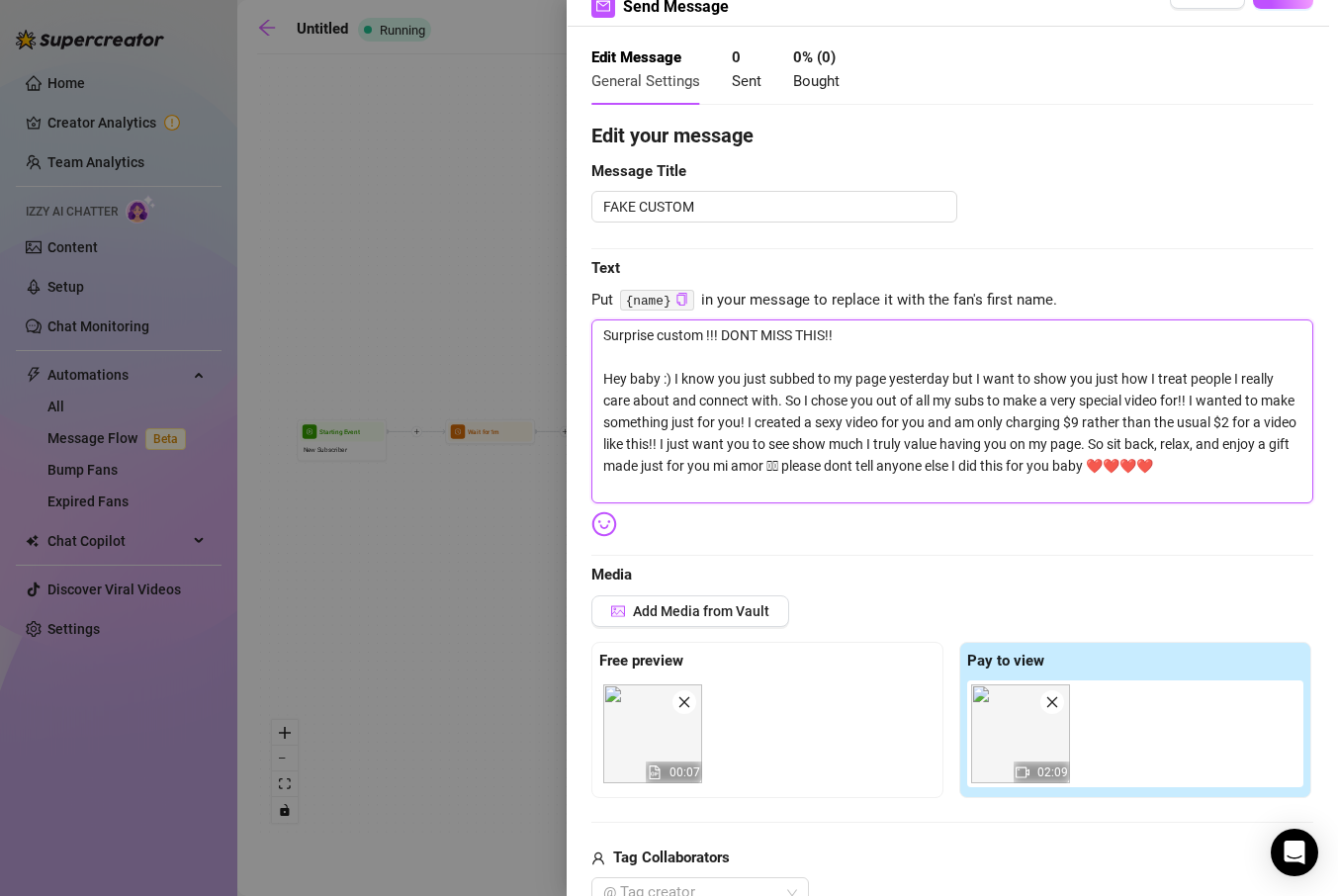 type on "Surprise custom !!! DONT MISS THIS!!
Hey baby :) I know you just subbed to my page yesterday but I want to show you just how I treat people I really care about and connect with. So I chose you out of all my subs to make a very special video for!! I wanted to make something just for you! I created a sexy video for you and am only charging $[PRICE] rather than the usual $[PRICE] for a video like this!! I just want you to see show much I truly value having you on my page. So sit back, relax, and enjoy a gift made just for you mi amor 🫶🫶 please don’t tell anyone else I did this for you baby ❤️❤️❤️❤️" 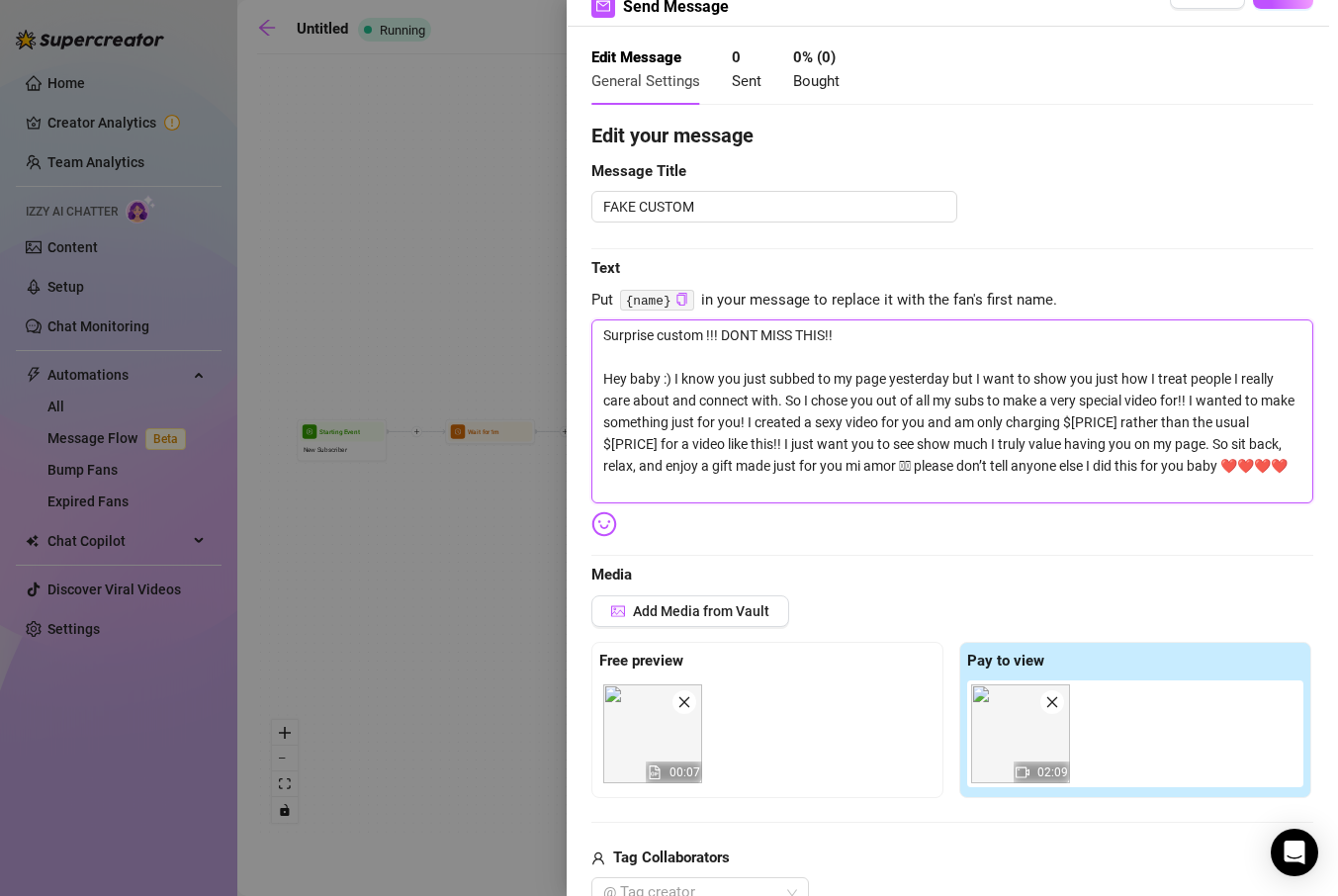 type on "Surprise custom !!! DONT MISS THIS!!
Hey baby :) I know you just subbed to my page yesterday but I want to show you just how I treat people I really care about and connect with. So I chose you out of all my subs to make a very special video for!! I wanted to make something just for you! I created a sexy video for you and am only charging $[PRICE] rather than the usual $[PRICE] for a video like this!! I just want you to see show much I truly value having you on my page. So sit back, relax, and enjoy a gift made just for you mi amor 🫶🫶 please don’t tell anyone else I did this for you baby ❤️❤️❤️❤️" 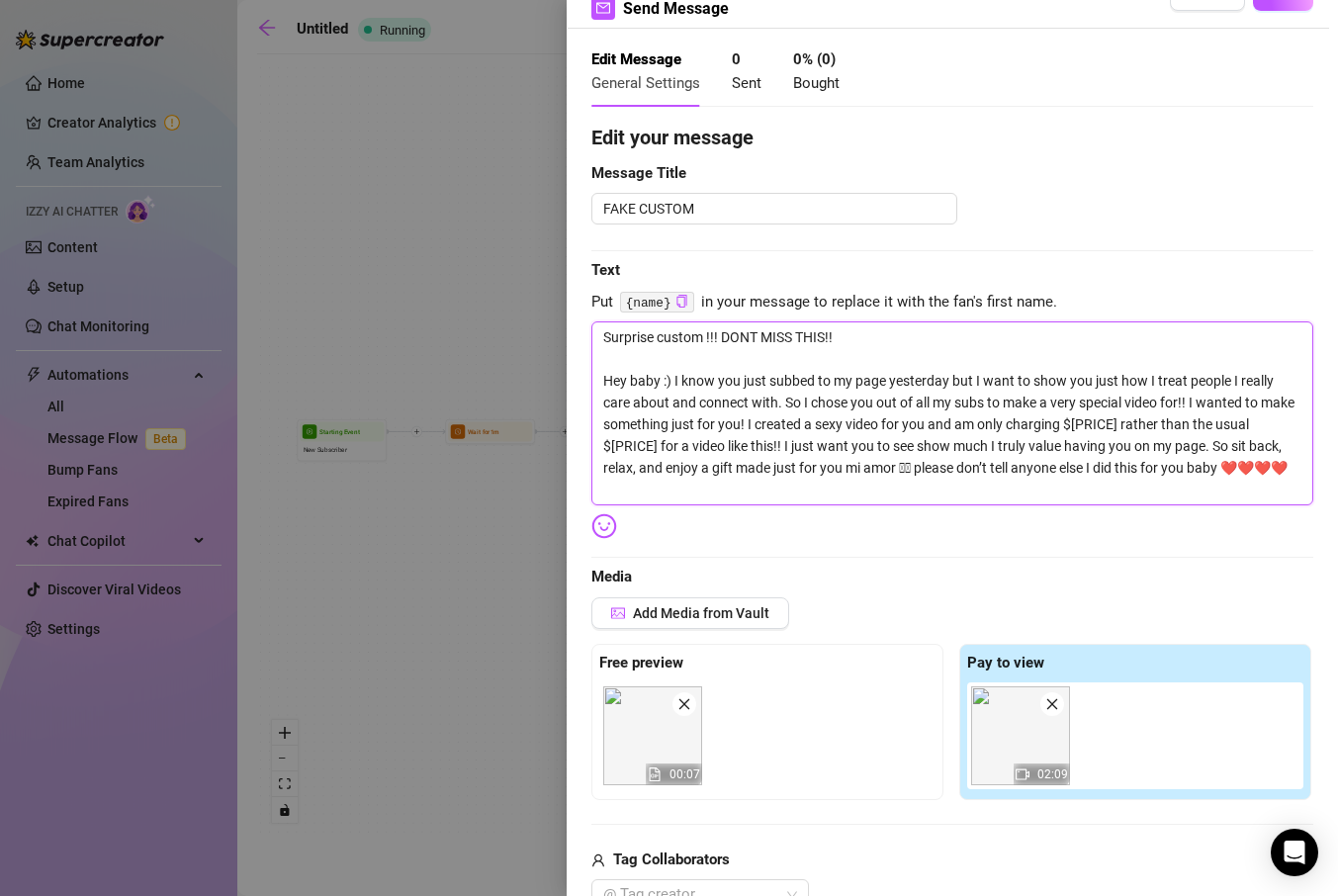 scroll, scrollTop: 0, scrollLeft: 0, axis: both 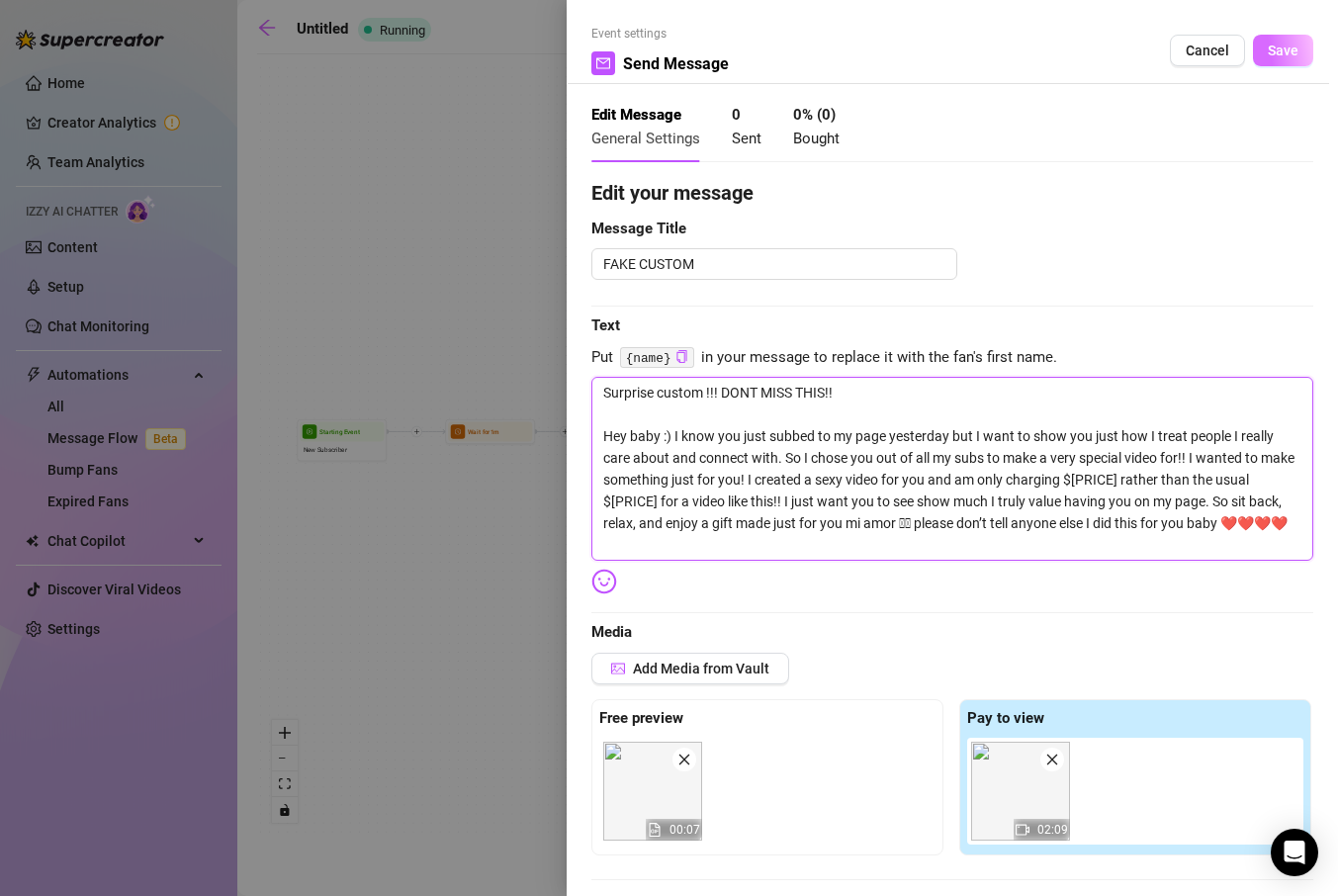 type on "Surprise custom !!! DONT MISS THIS!!
Hey baby :) I know you just subbed to my page yesterday but I want to show you just how I treat people I really care about and connect with. So I chose you out of all my subs to make a very special video for!! I wanted to make something just for you! I created a sexy video for you and am only charging $[PRICE] rather than the usual $[PRICE] for a video like this!! I just want you to see show much I truly value having you on my page. So sit back, relax, and enjoy a gift made just for you mi amor 🫶🫶 please don’t tell anyone else I did this for you baby ❤️❤️❤️❤️" 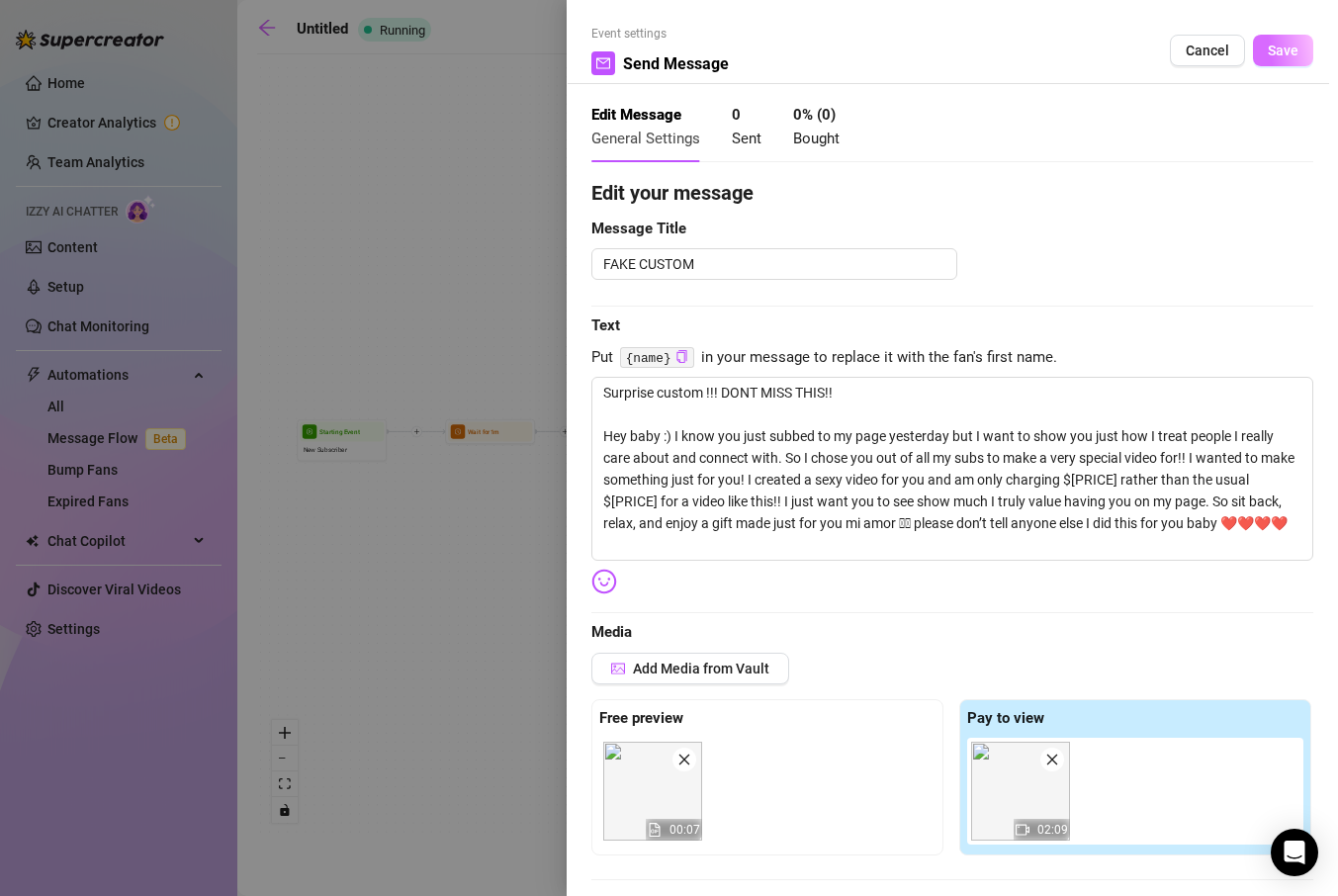 click on "Save" at bounding box center [1283, 50] 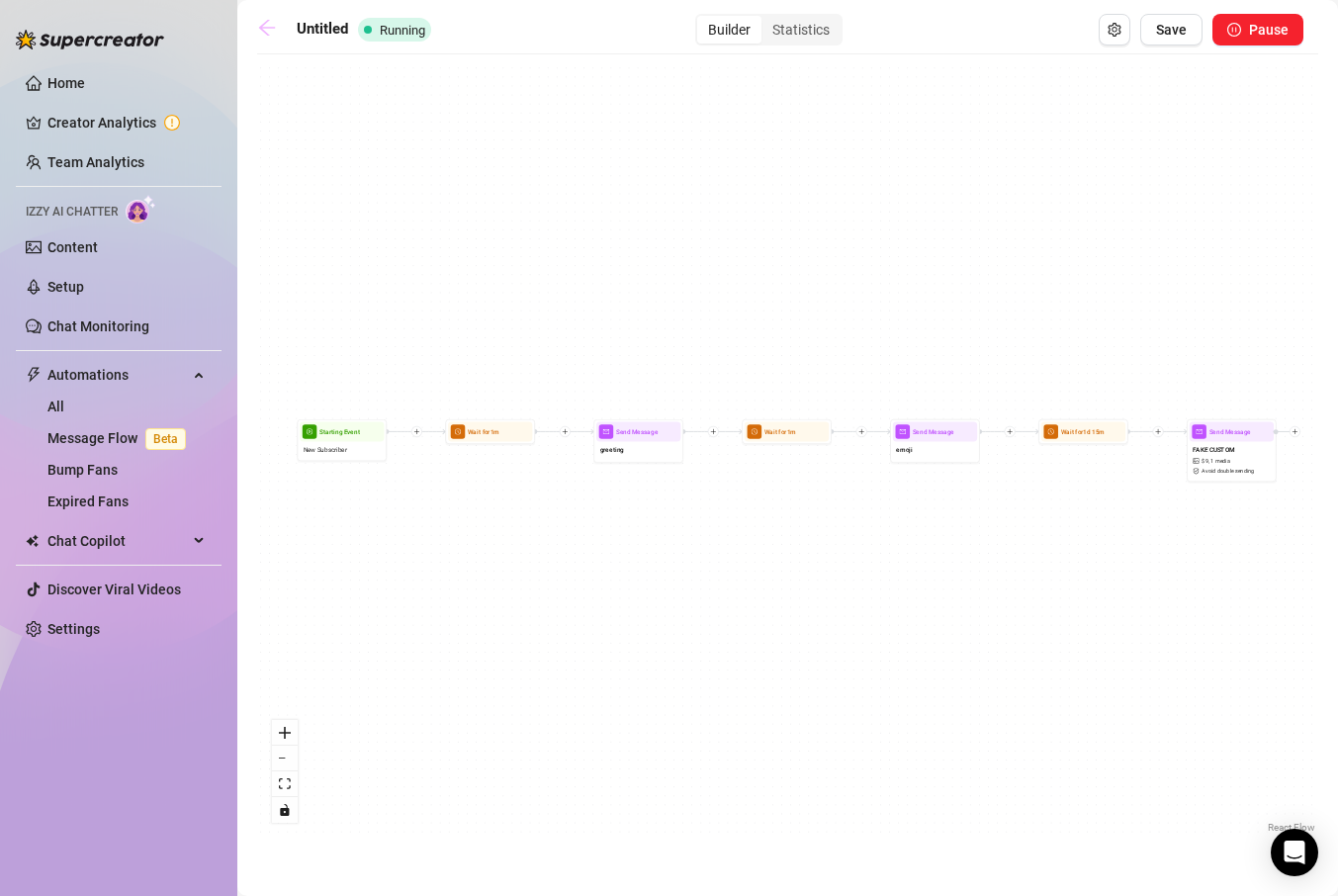click 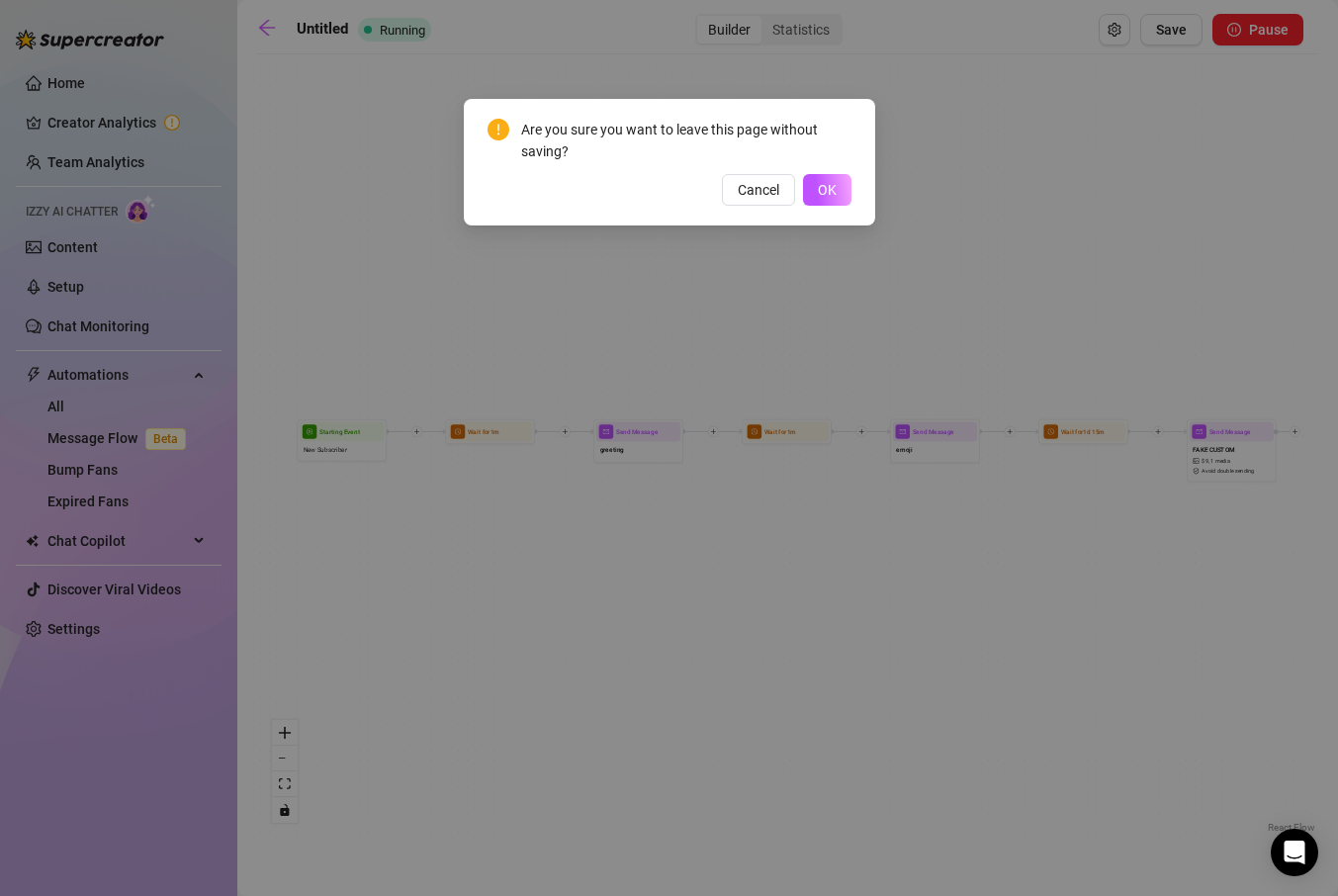 click on "Are you sure you want to leave this page without saving? Cancel OK" at bounding box center [669, 448] 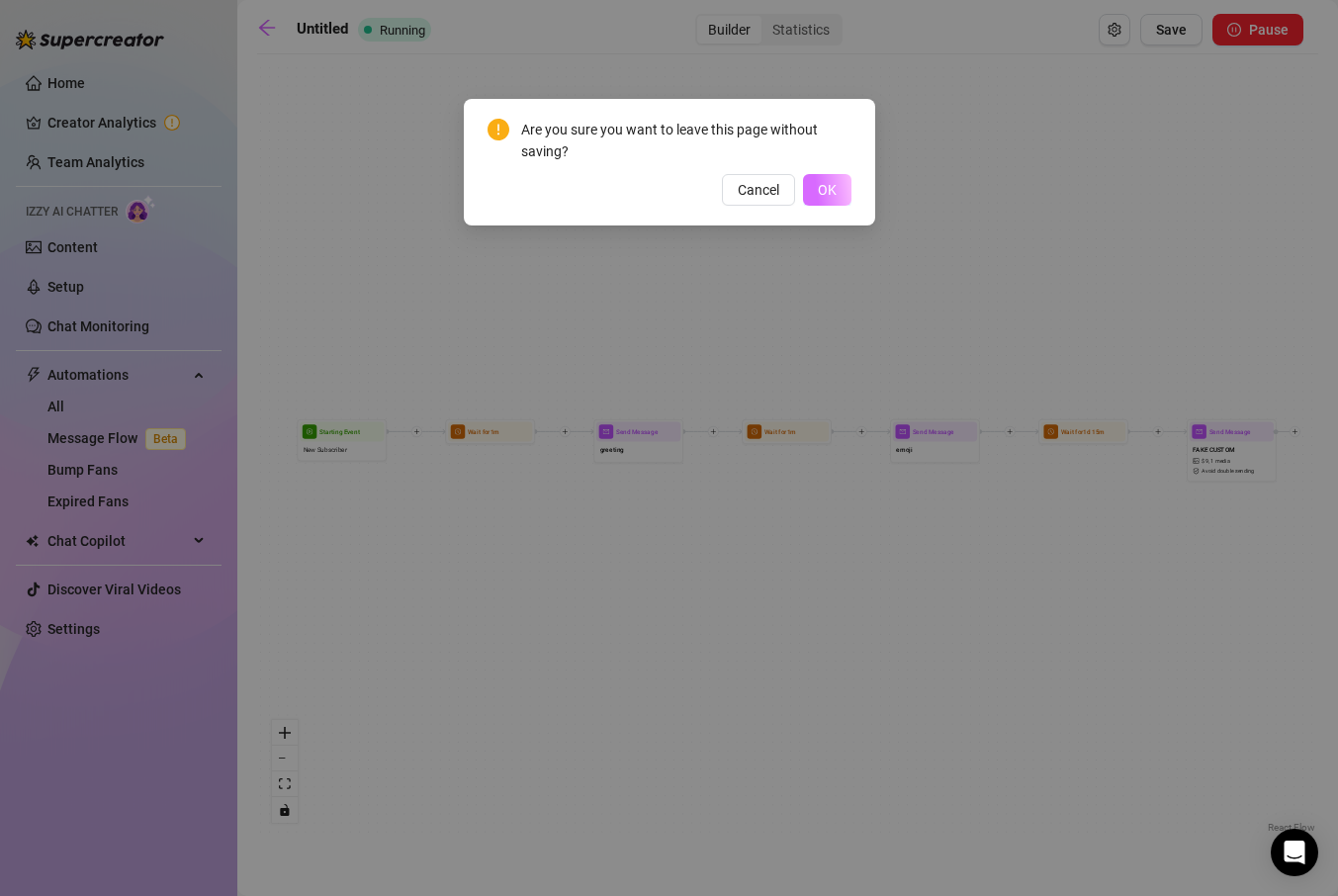 click on "OK" at bounding box center [827, 190] 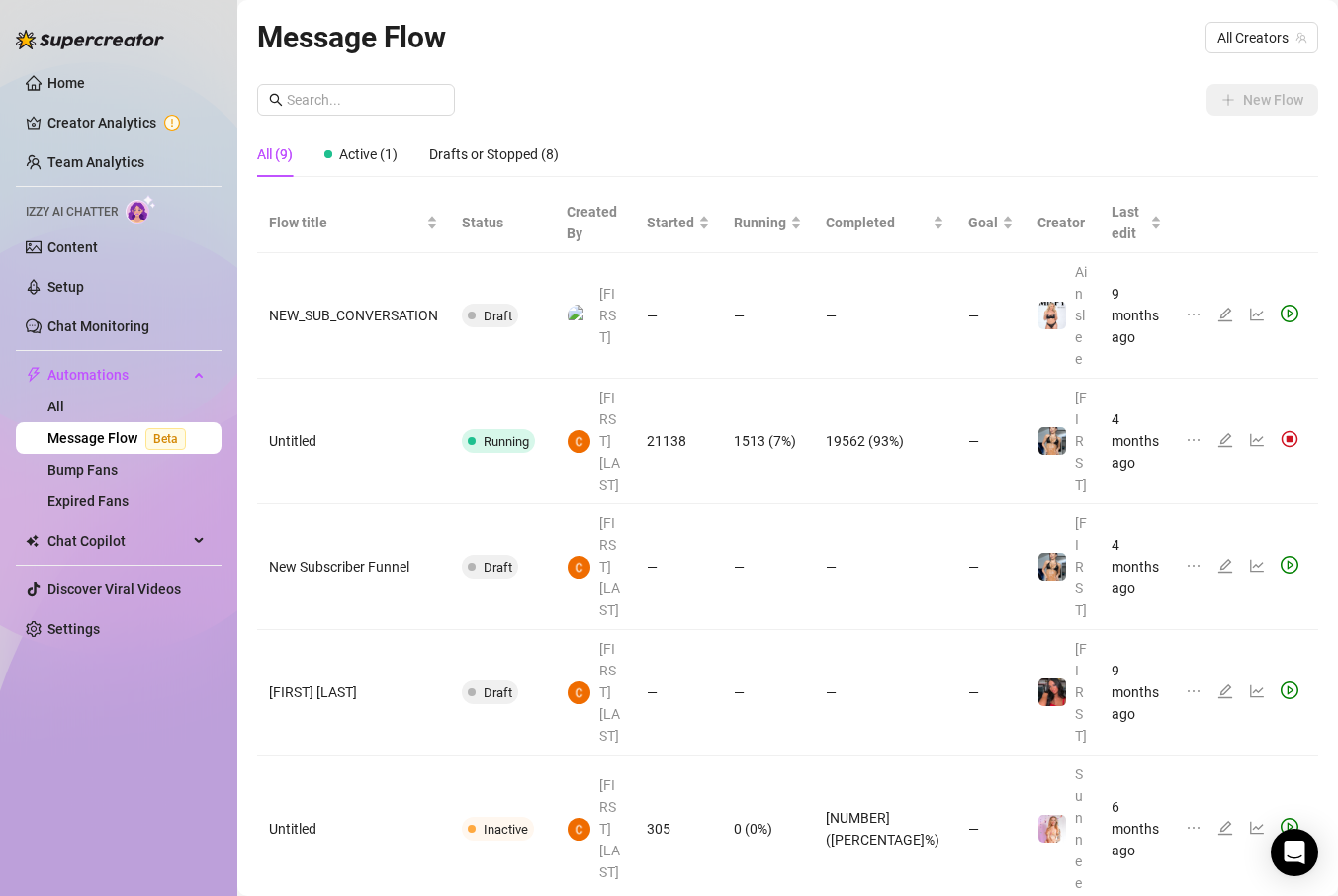 click 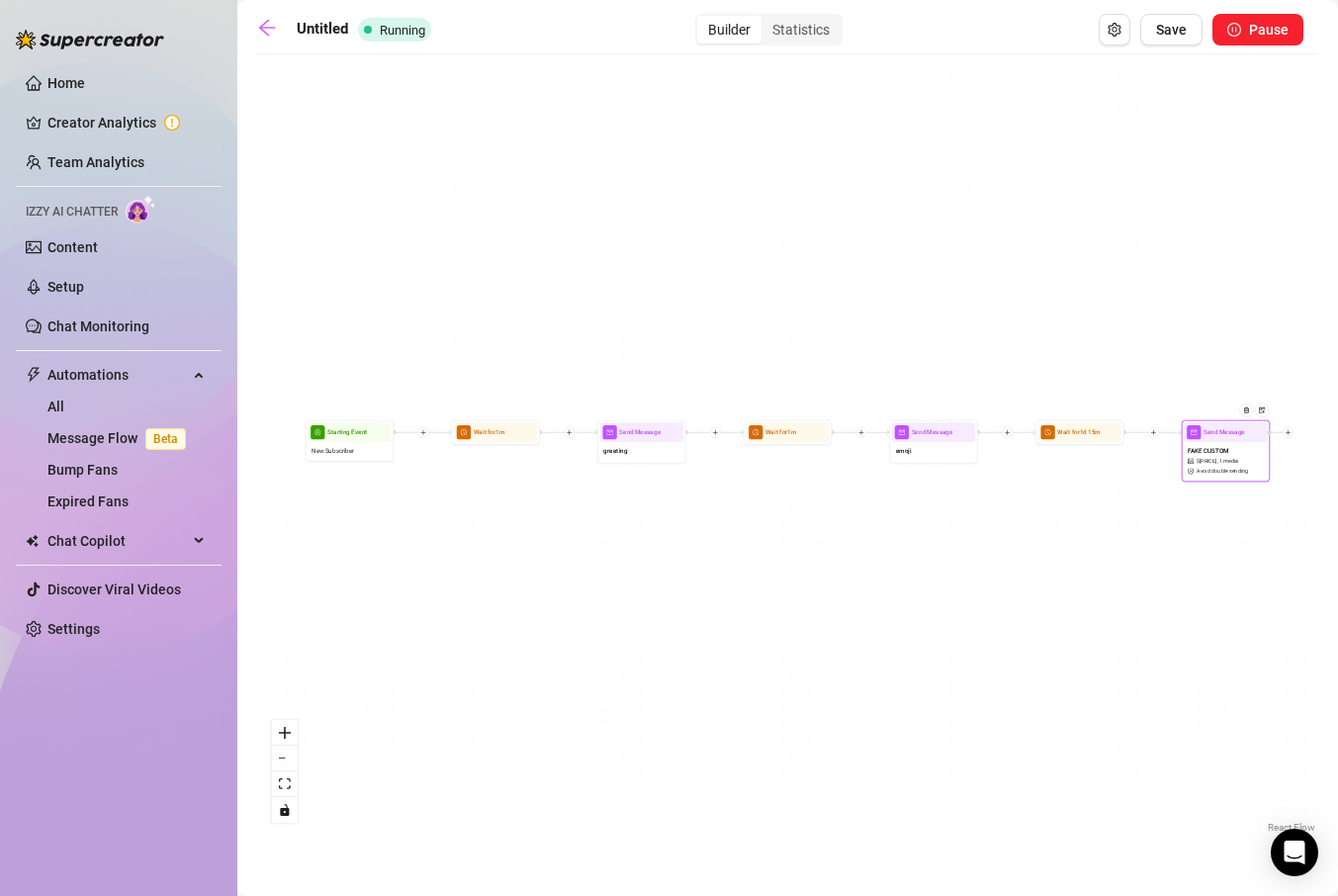 click on "Avoid double sending" at bounding box center (1222, 471) 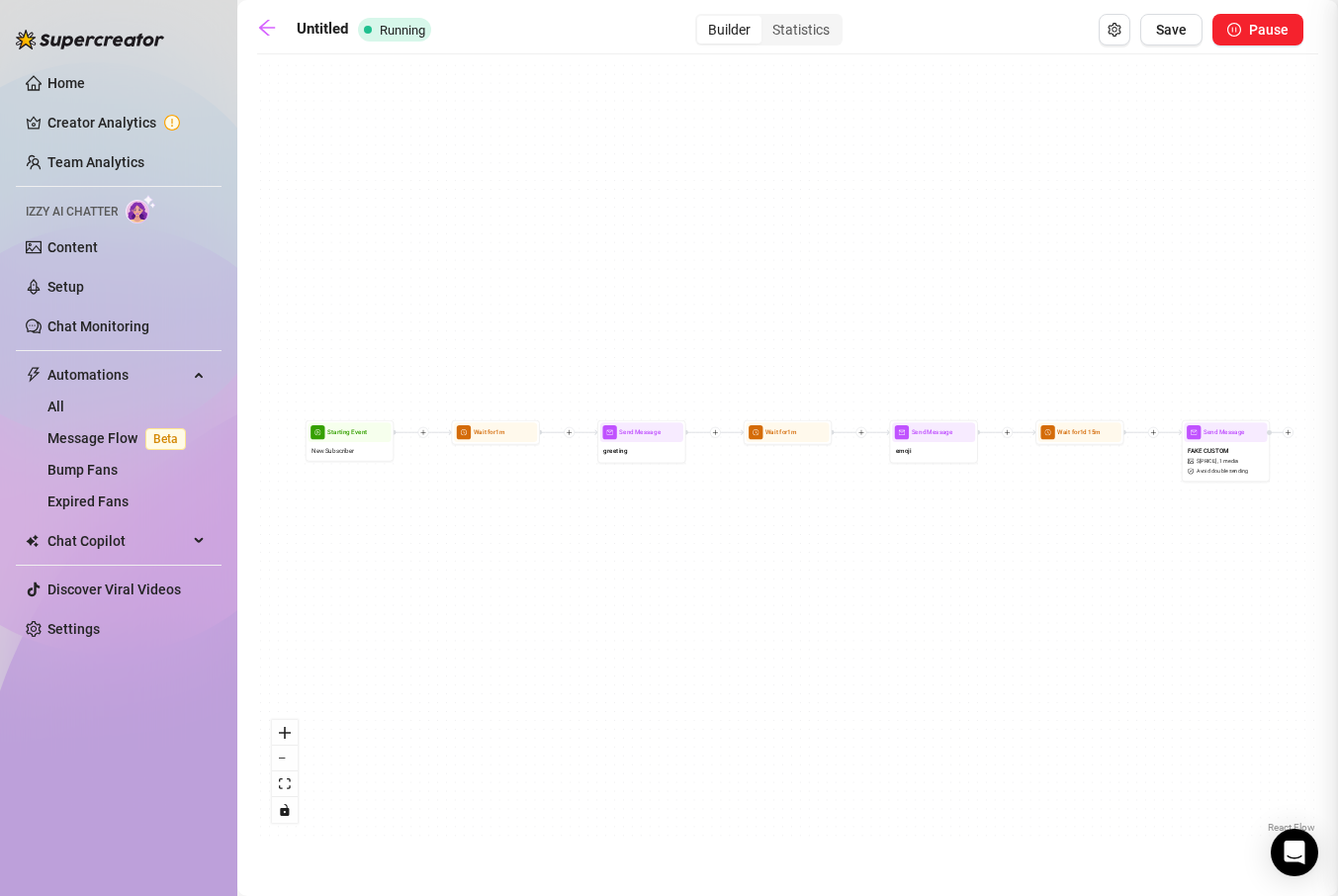 type on "Surprise custom !!! DONT MISS THIS!!
Hey baby :) I know you just subbed to my page yesterday but I want to show you just how I treat people I really care about and connect with. So I chose you out of all my subs to make a very special custom for!! I wanted to make something just for you! I created a full length custom video for you and am only charging $39 rather than the usual $1000 for a video like this!! I just want you to see show much I truly value having you on my page. So sit back, relax, and enjoy a gift made just for you mi amor 🫶🫶 please don’t tell anyone else I did this for you baby ❤️❤️❤️❤️
I also squirted at the end, I was shocked but I guess that is what you do to my body 😩" 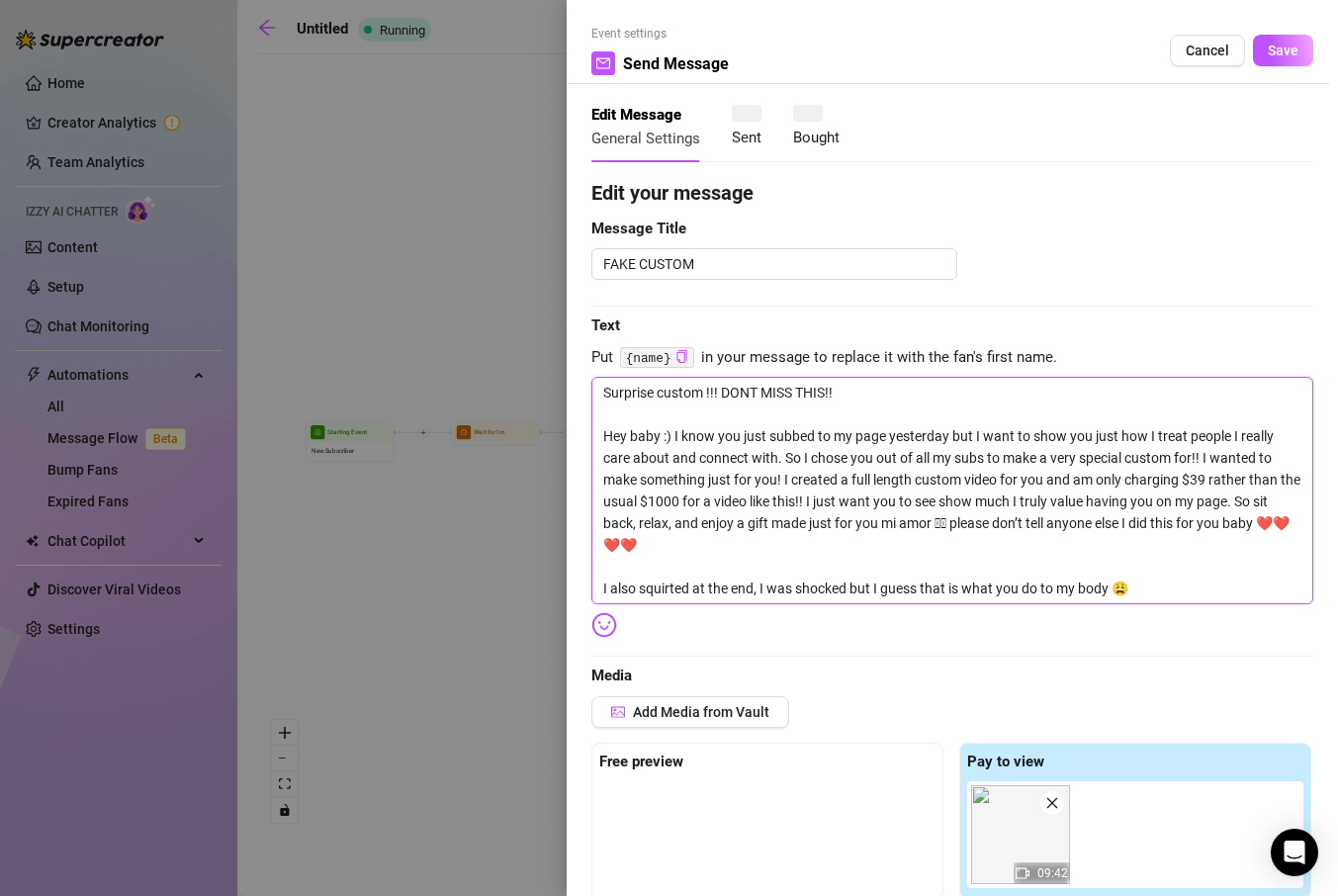click on "Surprise custom !!! DONT MISS THIS!!
Hey baby :) I know you just subbed to my page yesterday but I want to show you just how I treat people I really care about and connect with. So I chose you out of all my subs to make a very special custom for!! I wanted to make something just for you! I created a full length custom video for you and am only charging $39 rather than the usual $1000 for a video like this!! I just want you to see show much I truly value having you on my page. So sit back, relax, and enjoy a gift made just for you mi amor 🫶🫶 please don’t tell anyone else I did this for you baby ❤️❤️❤️❤️
I also squirted at the end, I was shocked but I guess that is what you do to my body 😩" at bounding box center (952, 491) 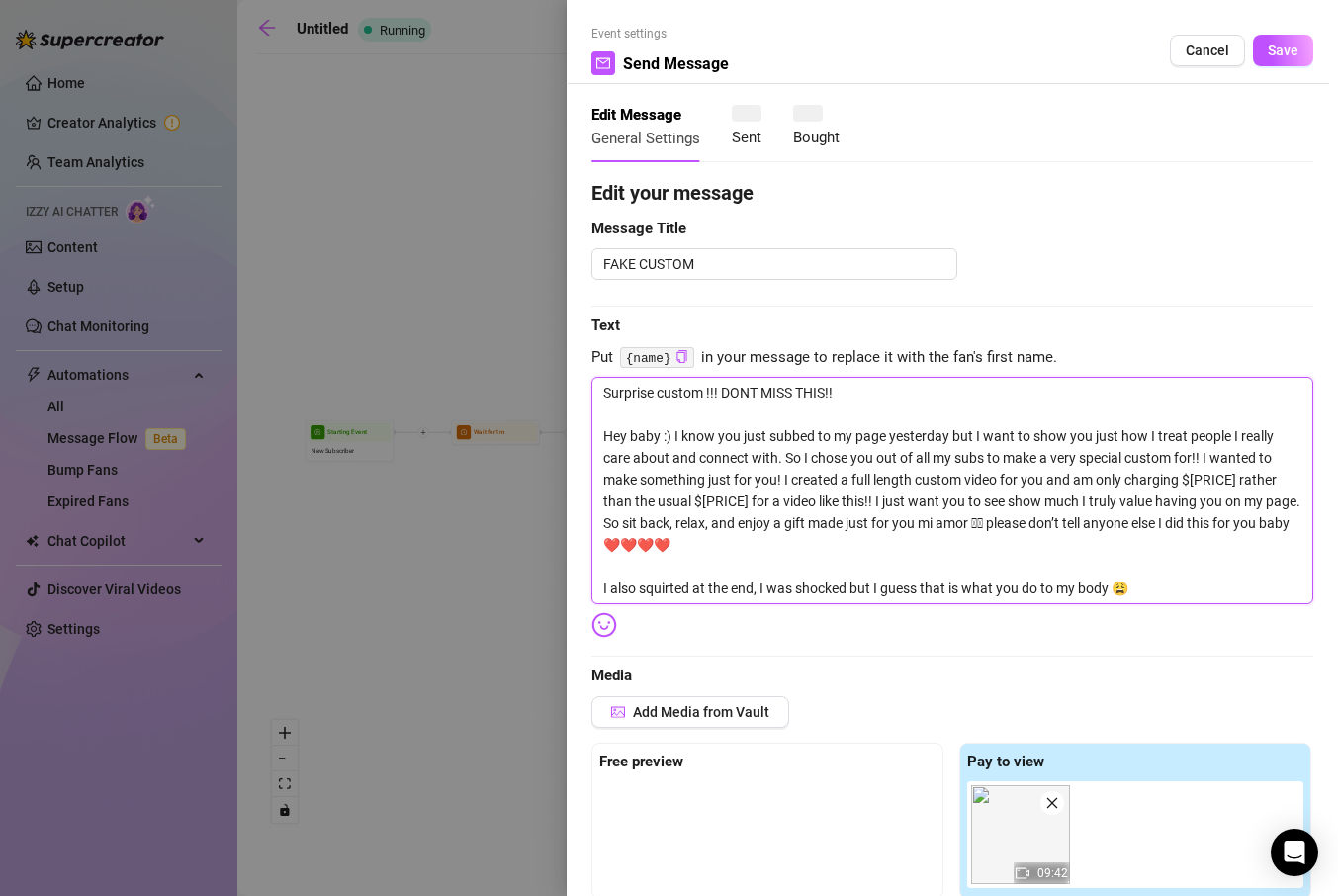 type on "Surprise custom !!! DONT MISS THIS!!
Hey baby :) I know you just subbed to my page yesterday but I want to show you just how I treat people I really care about and connect with. So I chose you out of all my subs to make a very special custom for!! I wanted to make something just for you! I created a full length custom video for you and am only charging $ rather than the usual $[PRICE] for a video like this!! I just want you to see show much I truly value having you on my page. So sit back, relax, and enjoy a gift made just for you mi amor 🫶🫶 please don’t tell anyone else I did this for you baby ❤️❤️❤️❤️
I also squirted at the end, I was shocked but I guess that is what you do to my body 😩" 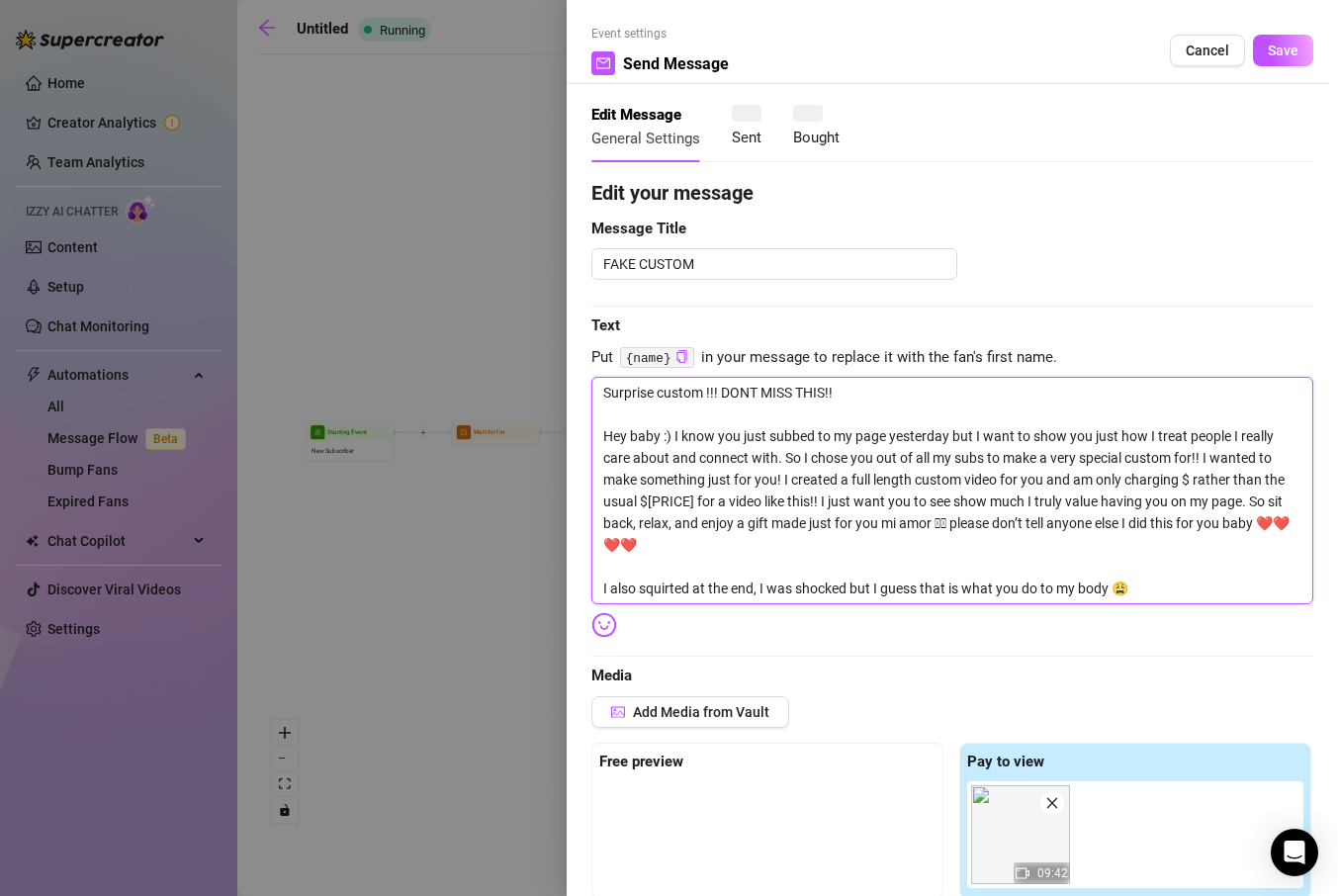 type on "Surprise custom !!! DONT MISS THIS!!
Hey baby :) I know you just subbed to my page yesterday but I want to show you just how I treat people I really care about and connect with. So I chose you out of all my subs to make a very special custom for!! I wanted to make something just for you! I created a full length custom video for you and am only charging $9 rather than the usual $1000 for a video like this!! I just want you to see show much I truly value having you on my page. So sit back, relax, and enjoy a gift made just for you mi amor 🫶🫶 please don’t tell anyone else I did this for you baby ❤️❤️❤️❤️
I also squirted at the end, I was shocked but I guess that is what you do to my body 😩" 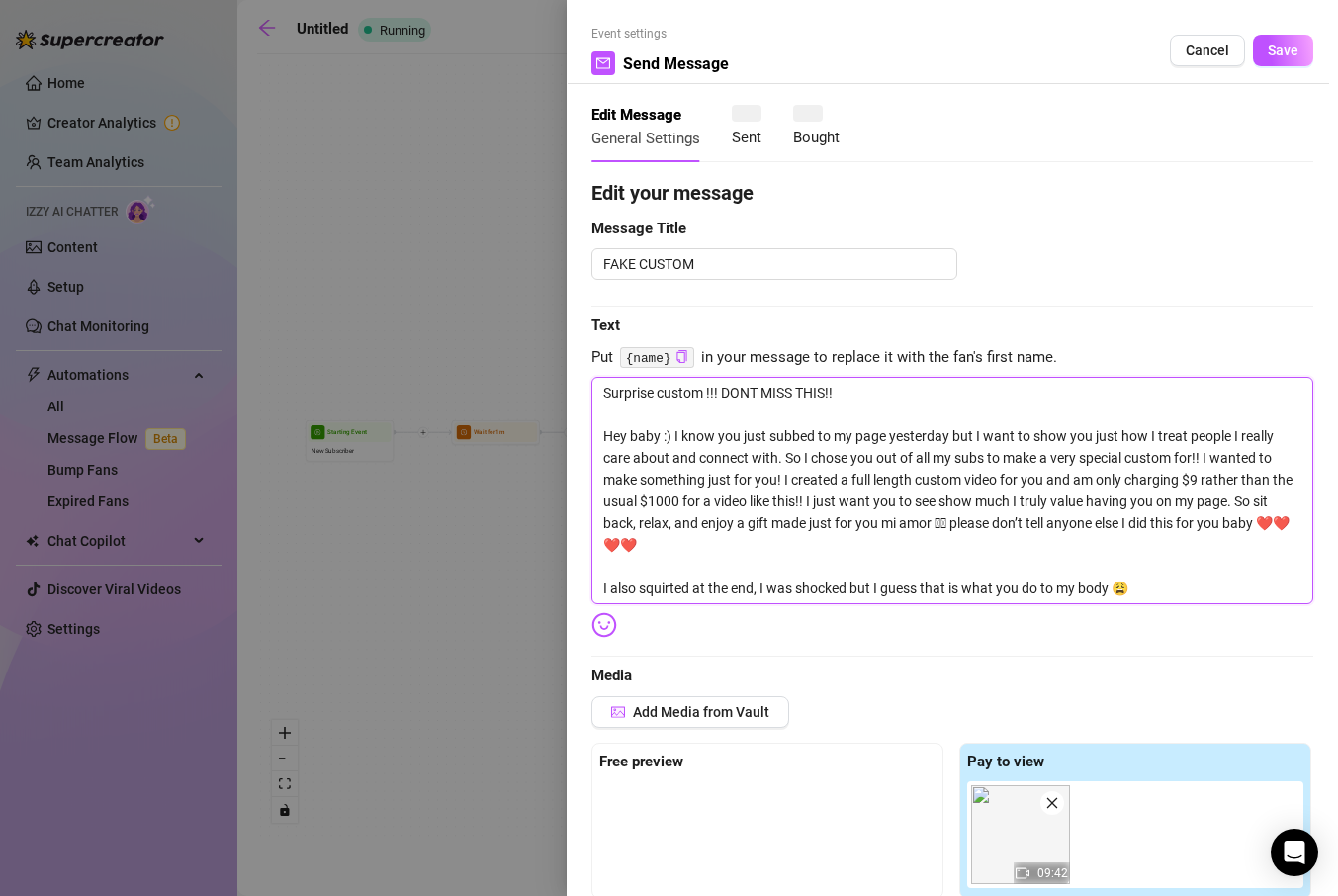 click 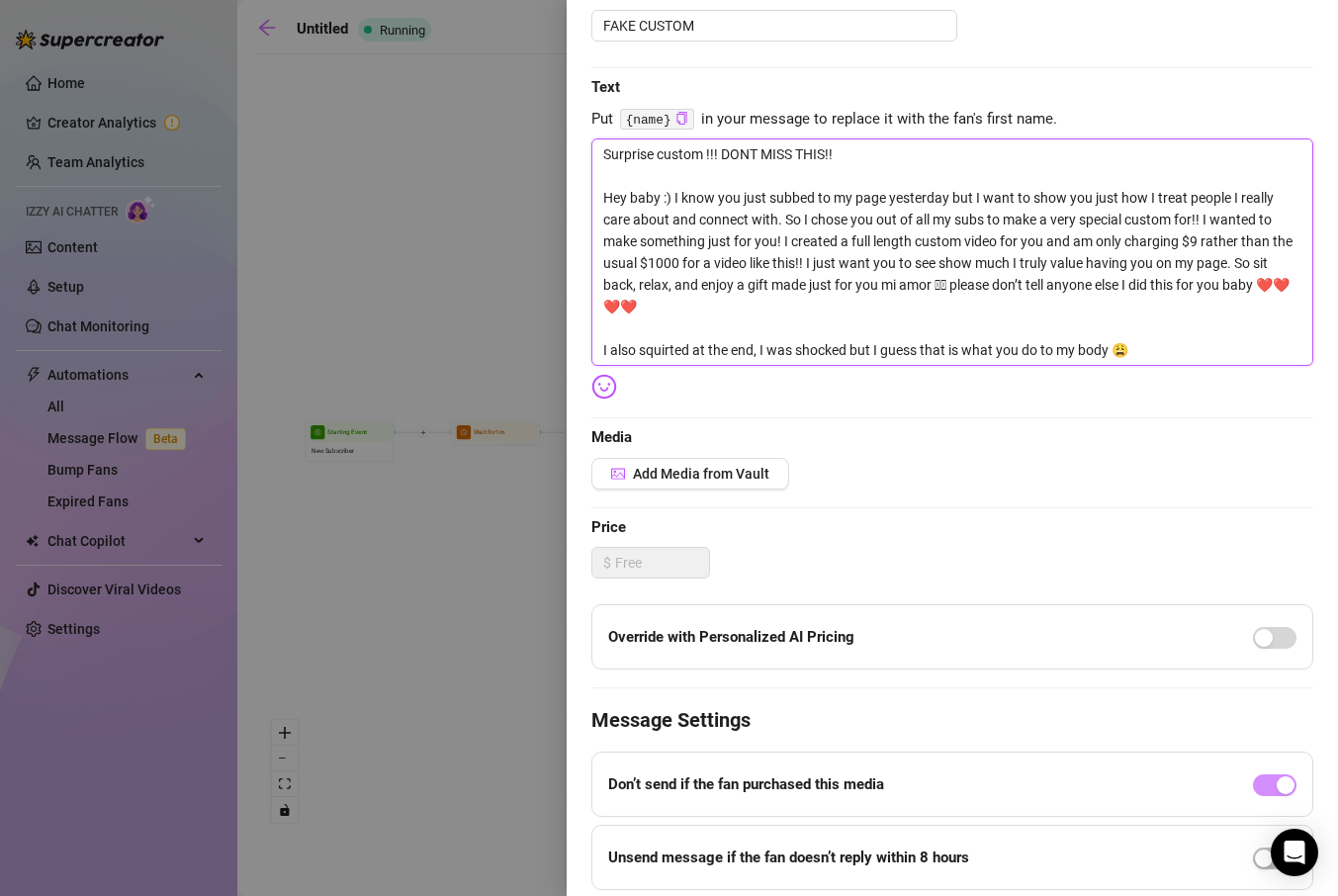 scroll, scrollTop: 280, scrollLeft: 0, axis: vertical 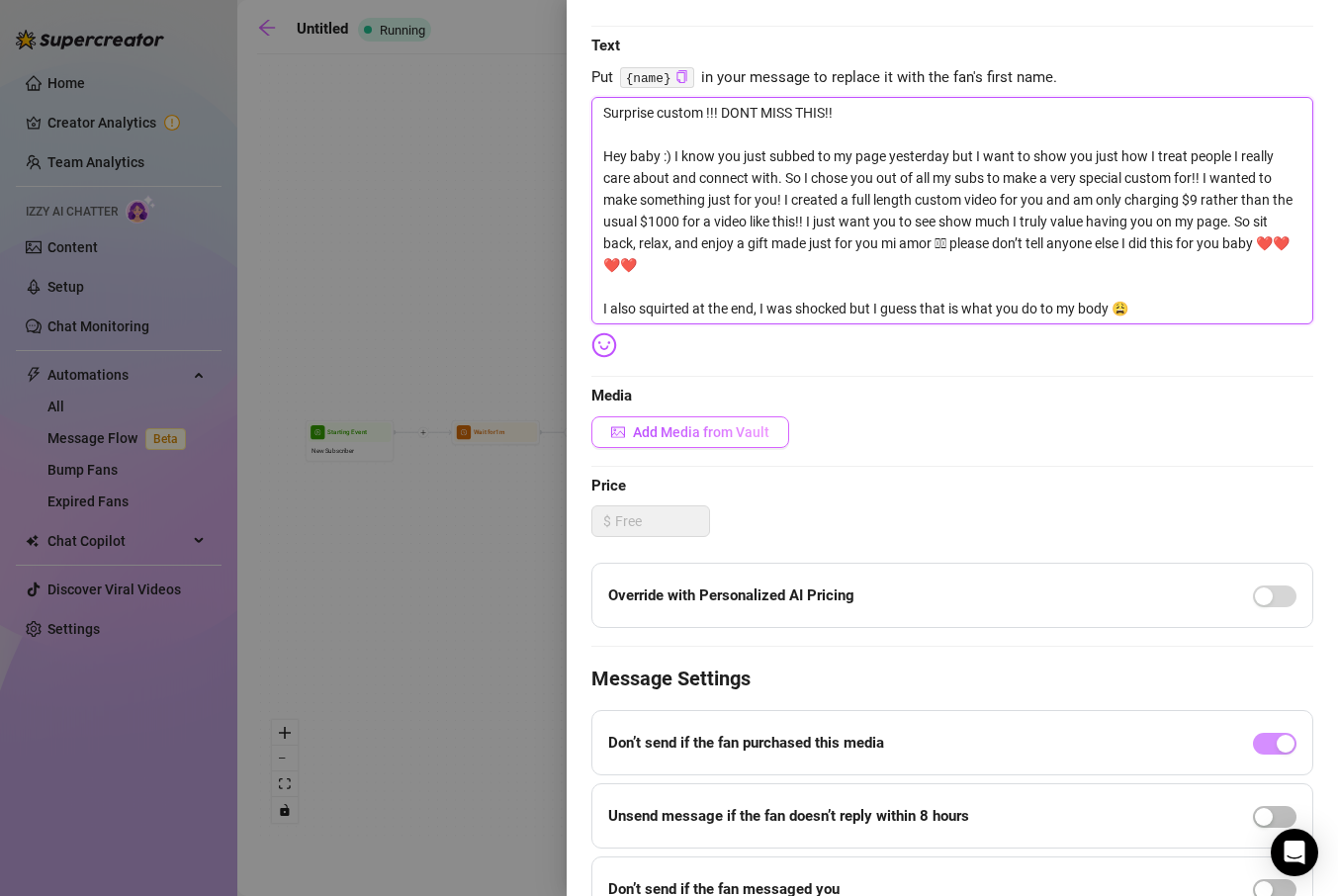 type on "Surprise custom !!! DONT MISS THIS!!
Hey baby :) I know you just subbed to my page yesterday but I want to show you just how I treat people I really care about and connect with. So I chose you out of all my subs to make a very special custom for!! I wanted to make something just for you! I created a full length custom video for you and am only charging $9 rather than the usual $1000 for a video like this!! I just want you to see show much I truly value having you on my page. So sit back, relax, and enjoy a gift made just for you mi amor 🫶🫶 please don’t tell anyone else I did this for you baby ❤️❤️❤️❤️
I also squirted at the end, I was shocked but I guess that is what you do to my body 😩" 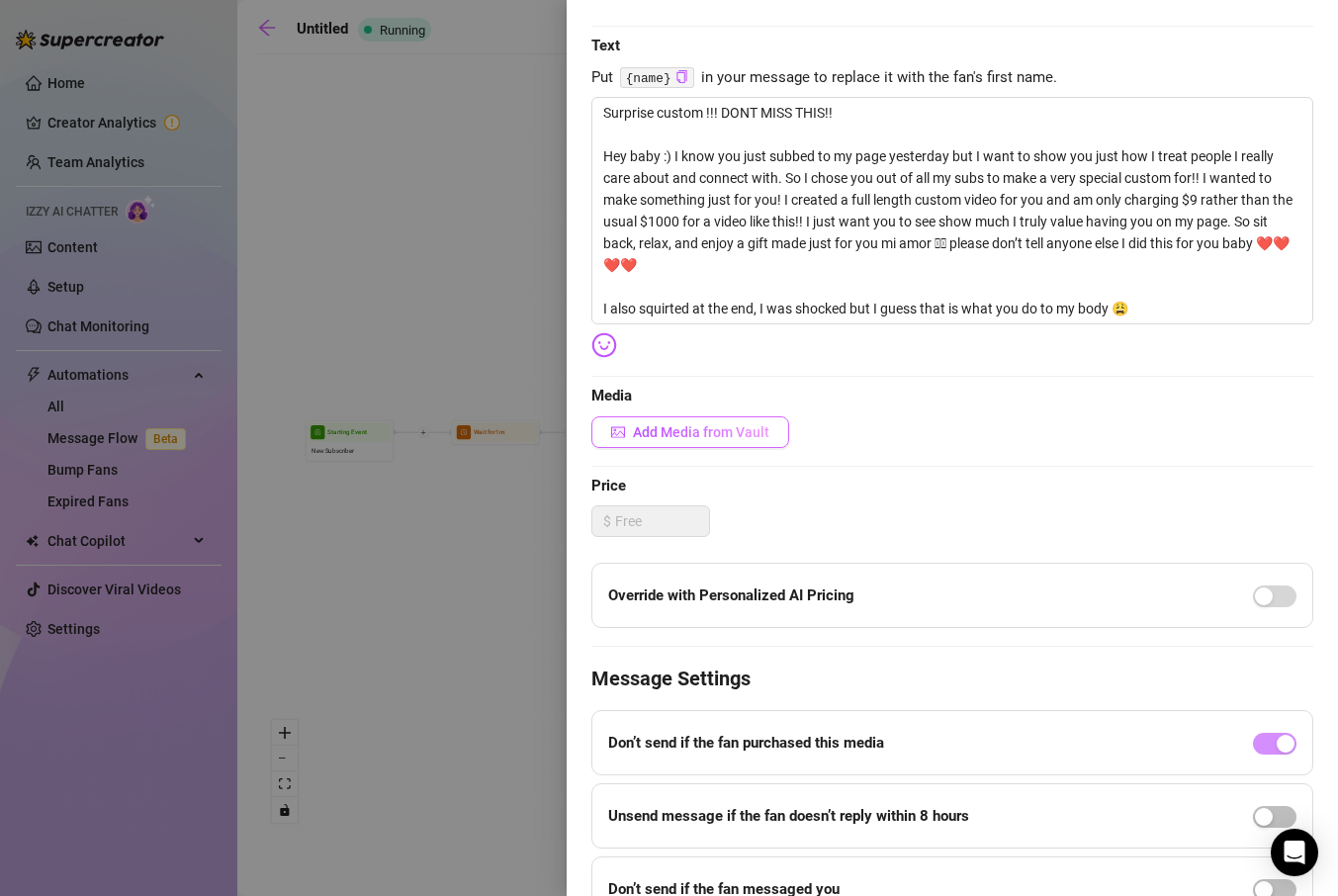 click on "Add Media from Vault" at bounding box center [701, 432] 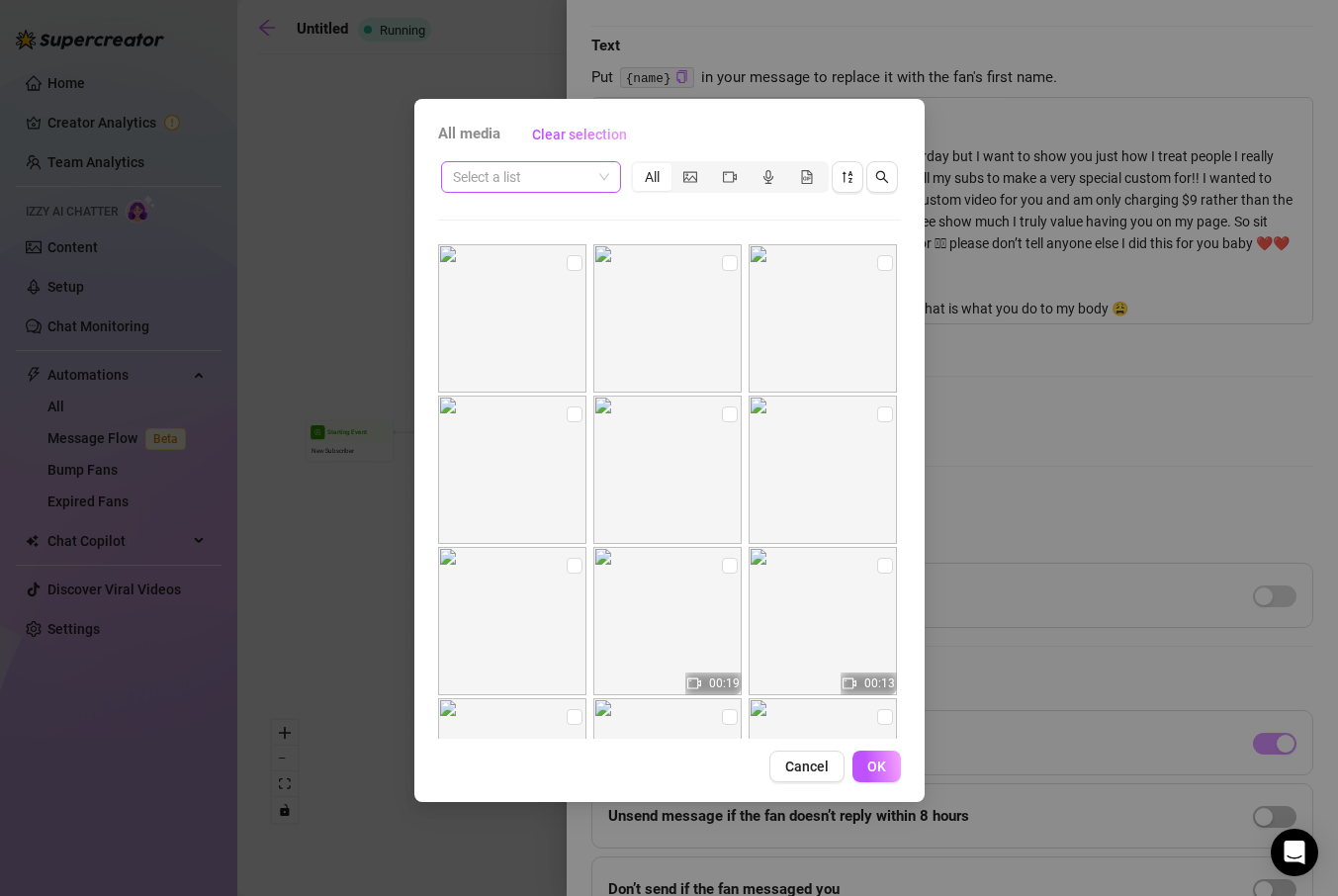 click at bounding box center [522, 177] 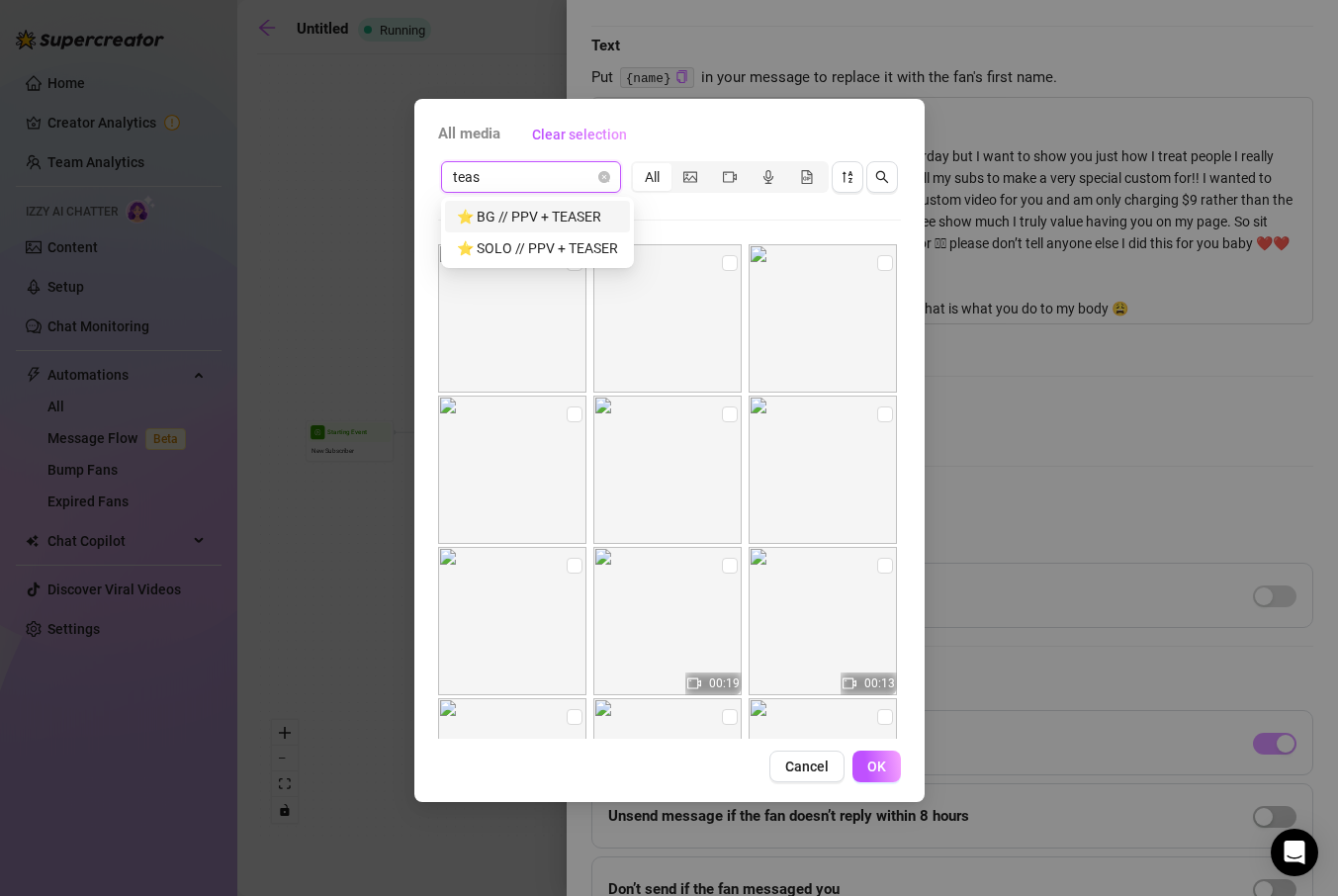type on "tease" 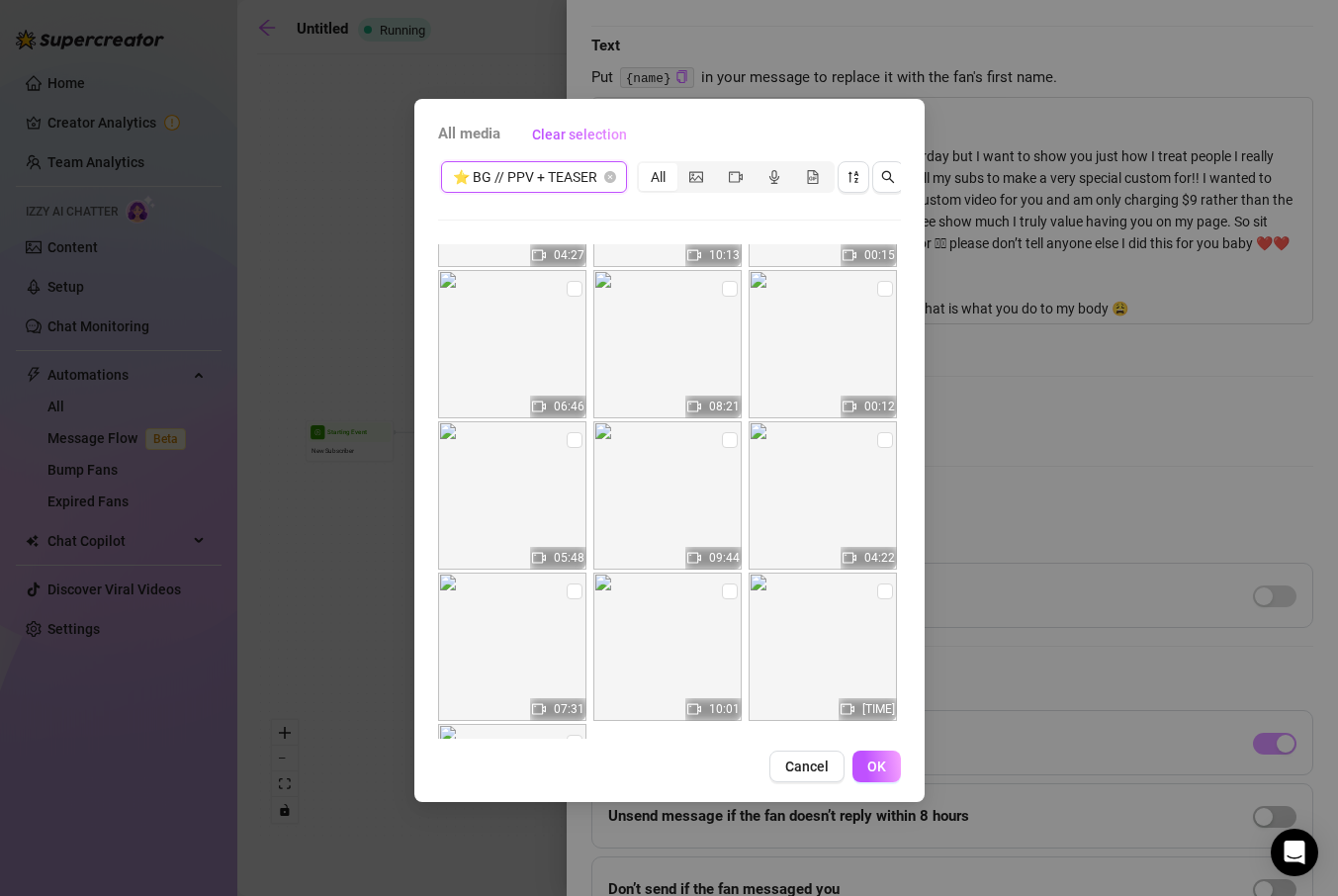scroll, scrollTop: 4226, scrollLeft: 0, axis: vertical 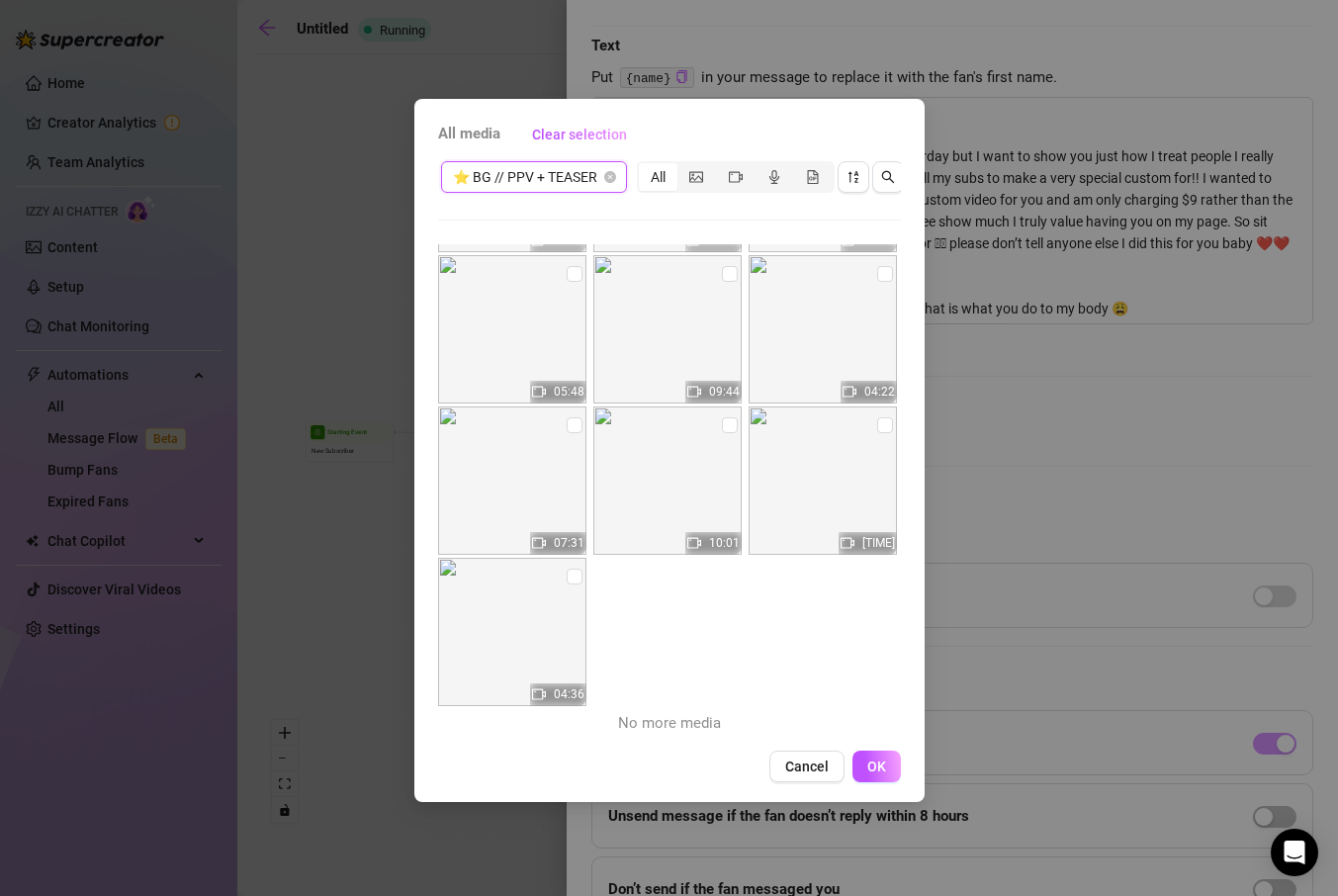 click on "⭐️ BG // PPV + TEASER" at bounding box center (534, 177) 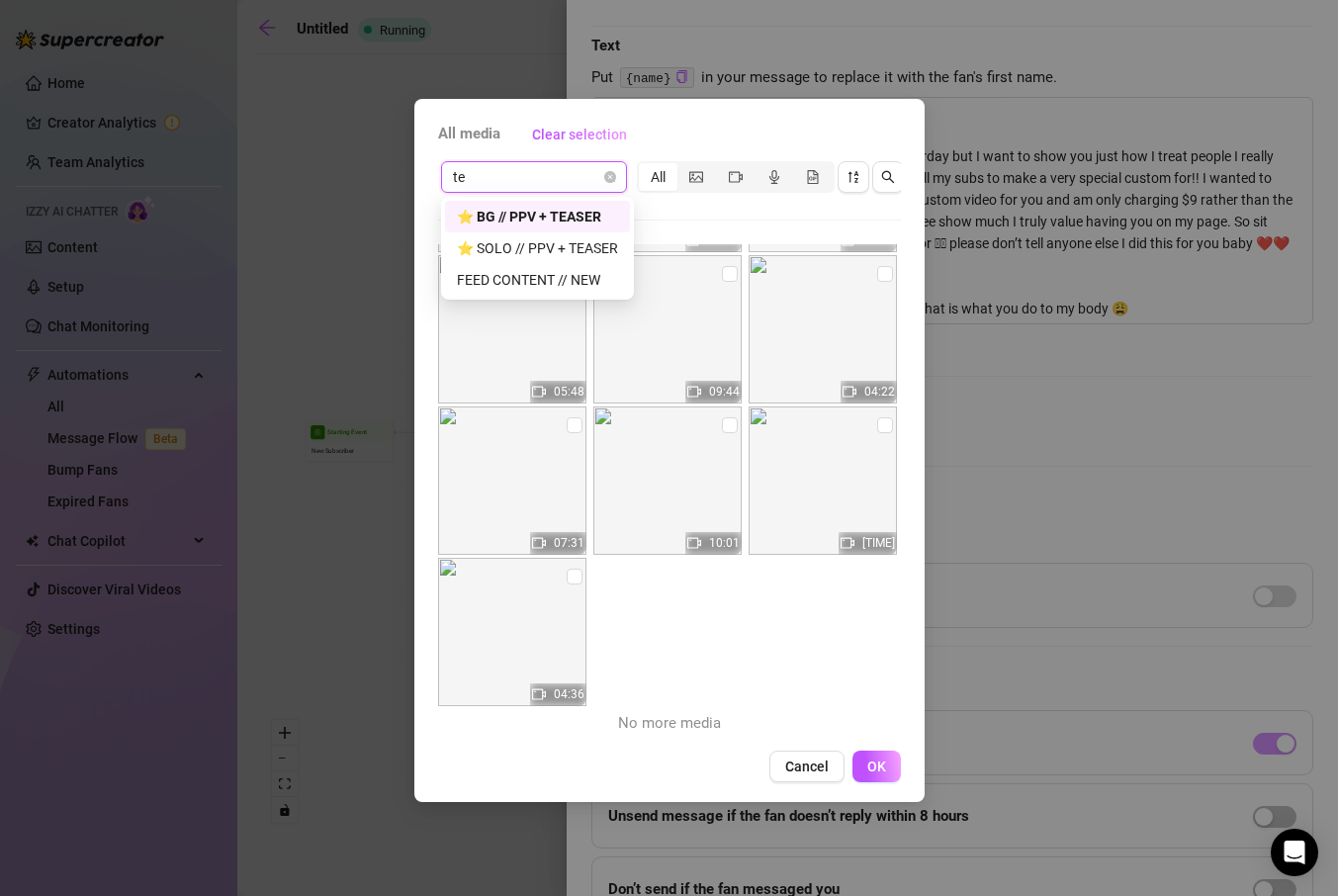 type on "t" 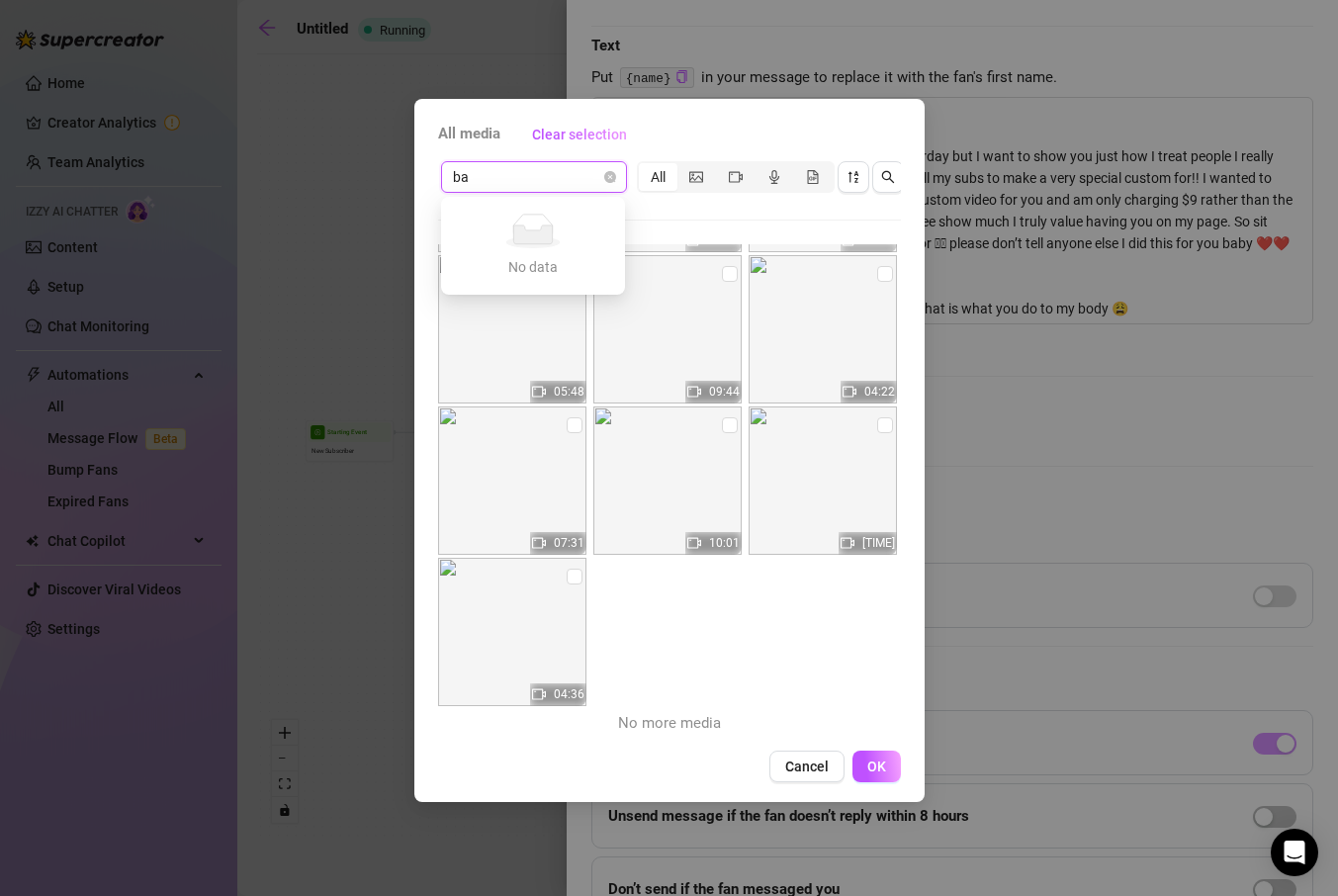 type on "b" 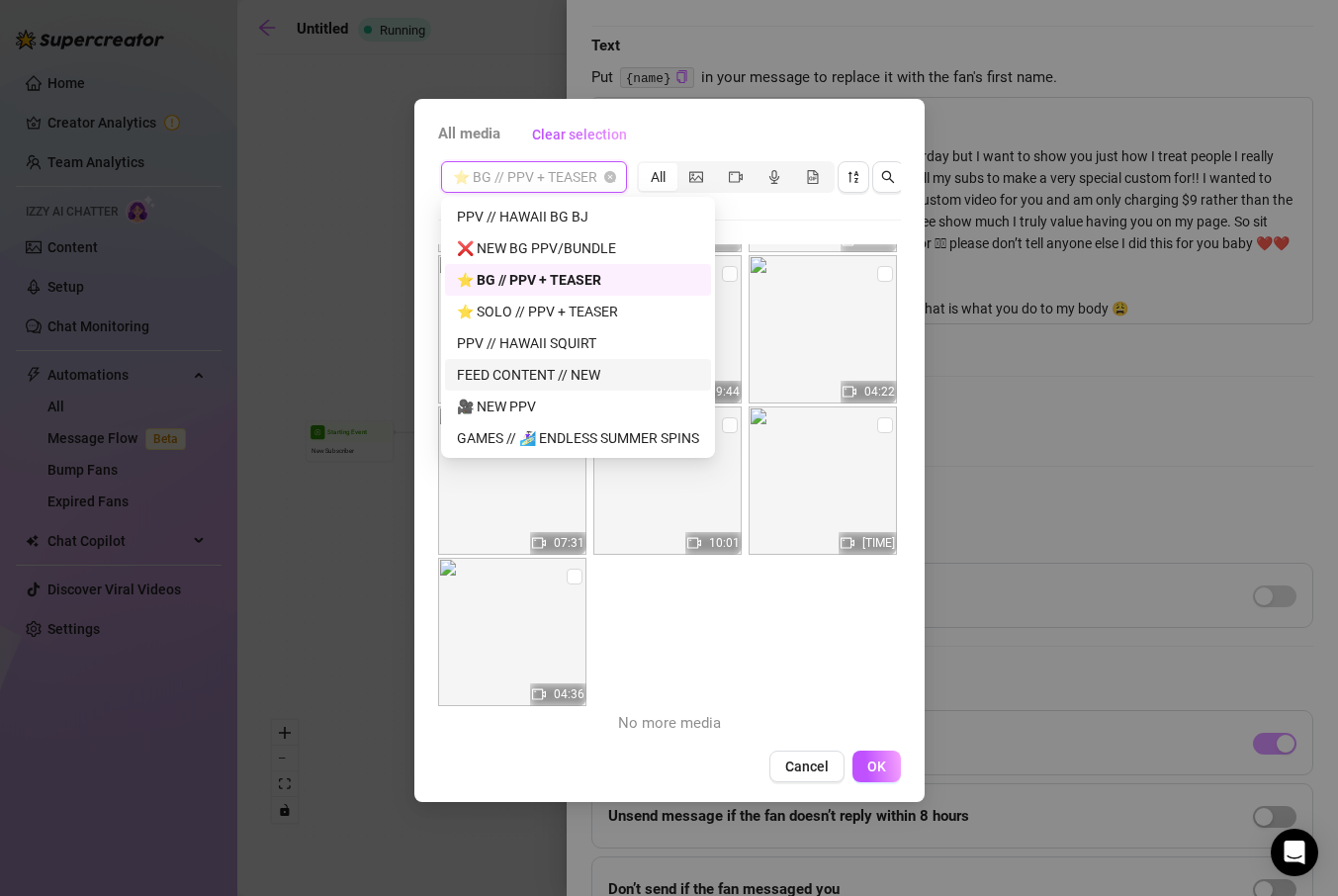 click on "00:07 05:21 00:02 06:59 00:05 01:03 02:05 05:55 00:07 05:50 00:05 03:17 00:05 04:08 00:05 03:50 00:07 14:02 03:31 00:07 00:03 04:30 00:07 14:08 00:27 10:57 07:12 00:08 00:15 08:22 00:11 09:36 00:07 01:27 00:04 02:23 00:04 03:31 00:02 00:08 09:22 03:02 00:07 06:51 00:05 05:39 00:08 05:22 07:27 00:09 00:05 12:04 00:09 00:08 17:32 00:09 00:08 00:10 00:10 00:07 00:08 00:08 05:15 00:08 00:05 04:27 10:13 00:15 06:46 08:21 00:12 05:48 09:44 04:22 07:31 10:01 10:59 04:36 No more media" at bounding box center [669, 492] 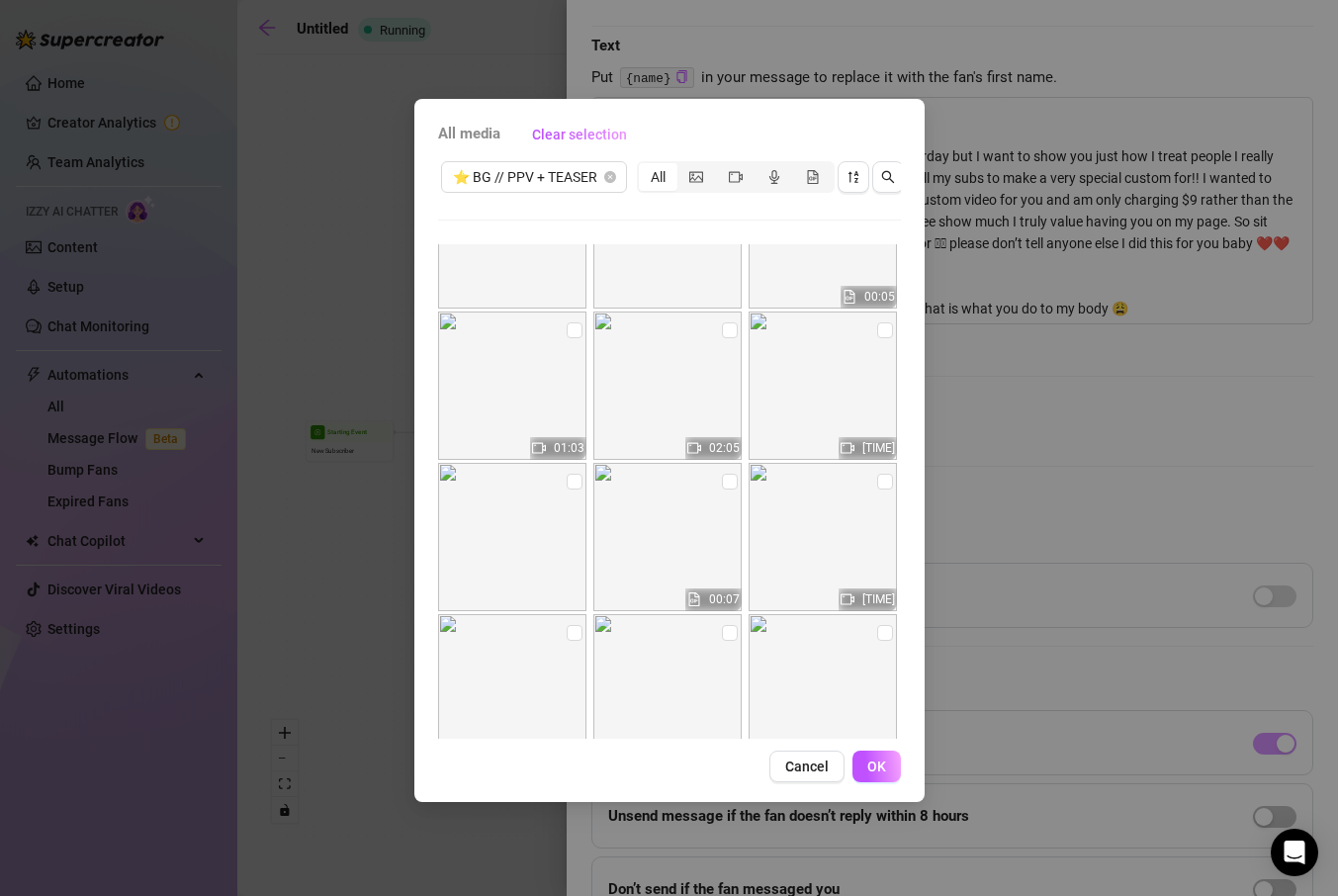 scroll, scrollTop: 341, scrollLeft: 0, axis: vertical 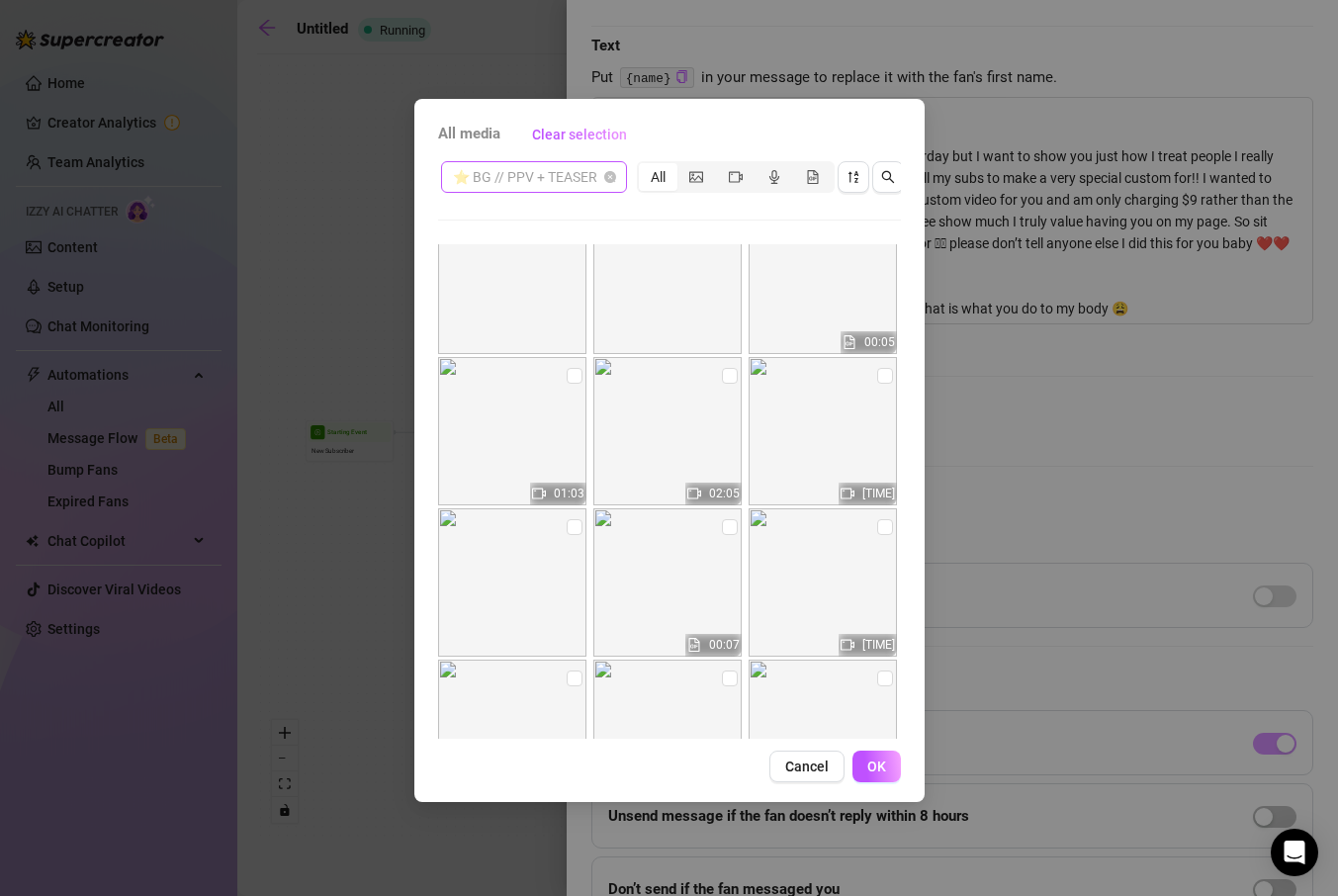 click on "⭐️ BG // PPV + TEASER" at bounding box center [534, 177] 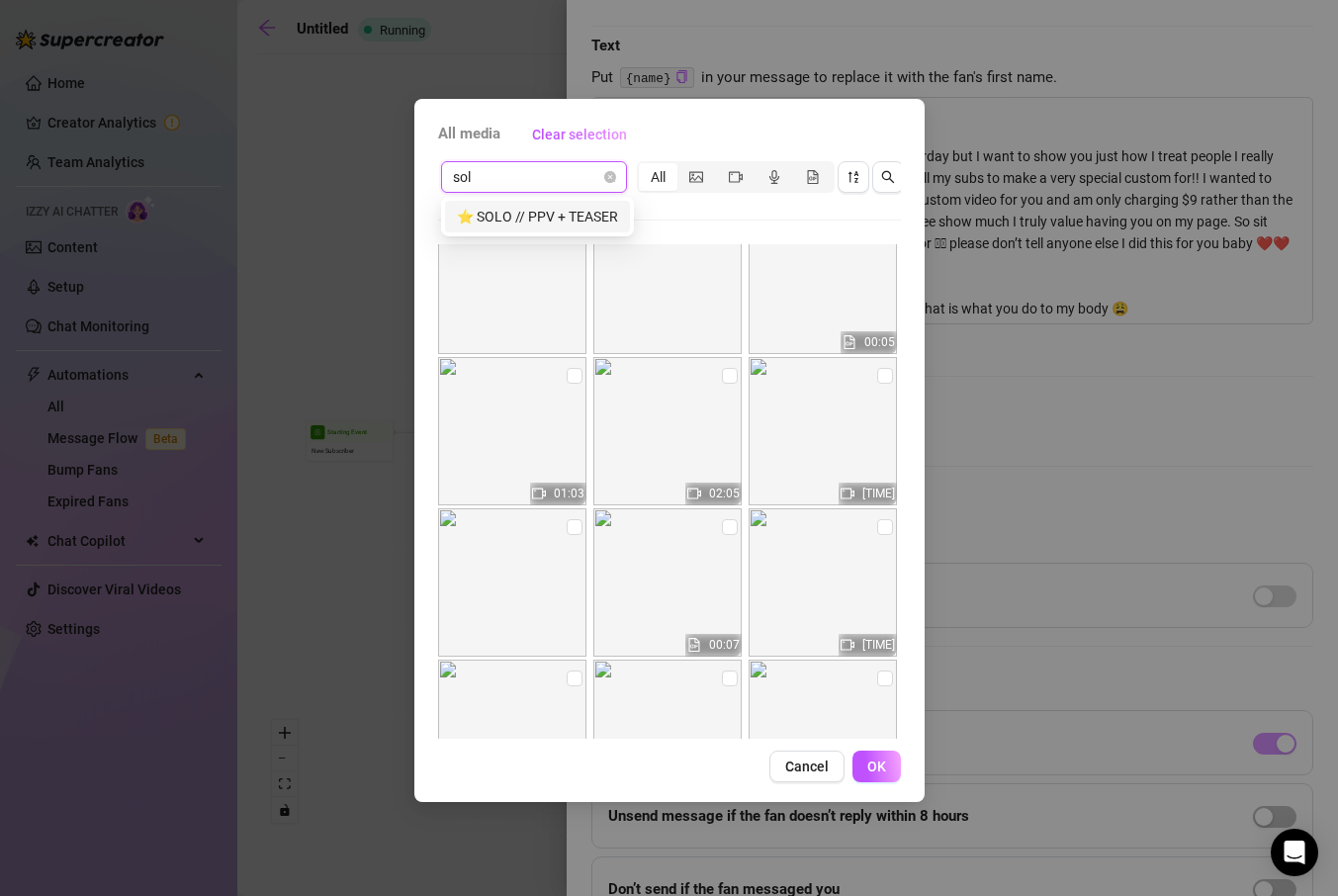 type on "solo" 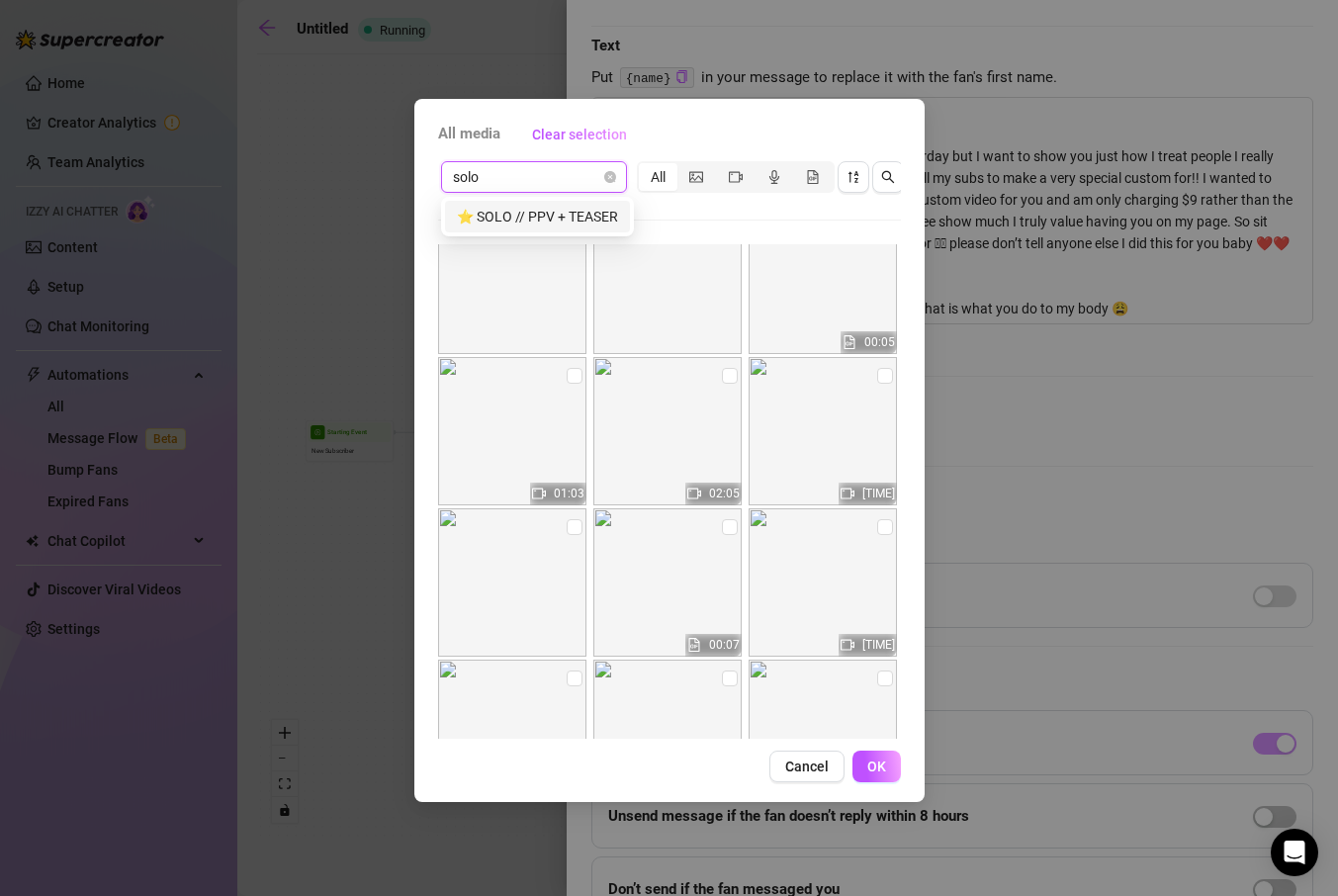 click on "⭐️ SOLO // PPV + TEASER" at bounding box center [537, 217] 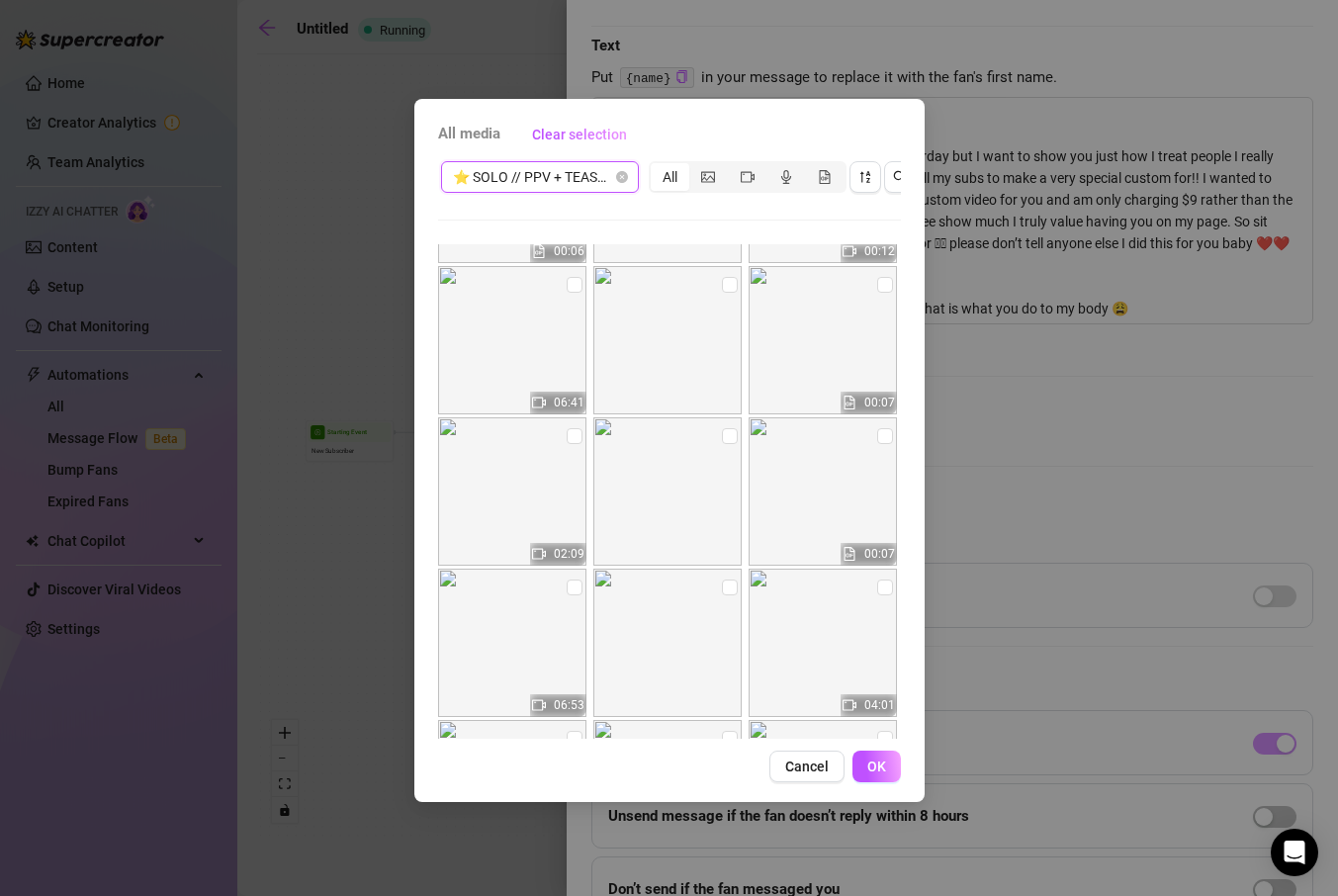 scroll, scrollTop: 2848, scrollLeft: 0, axis: vertical 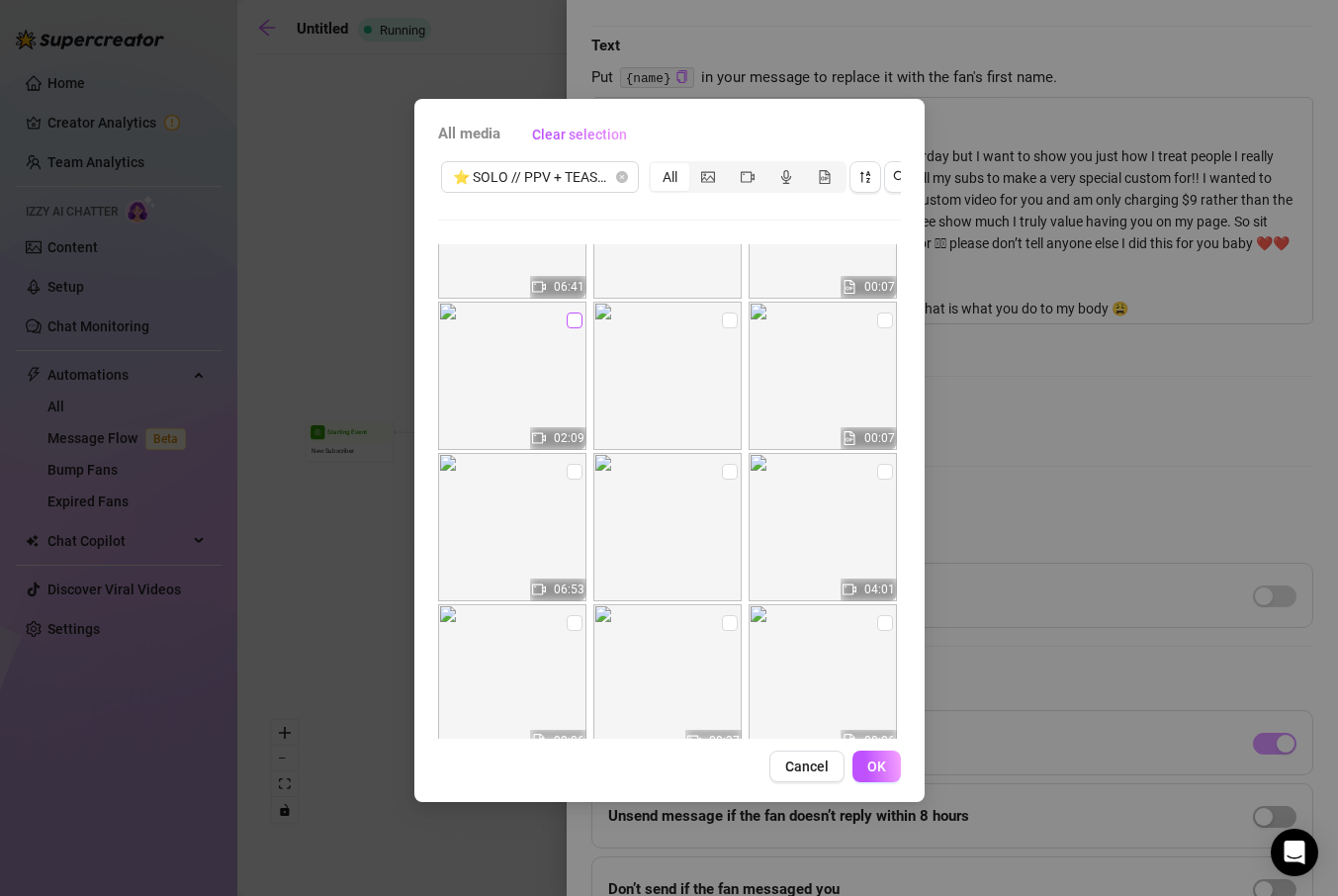 click at bounding box center (575, 320) 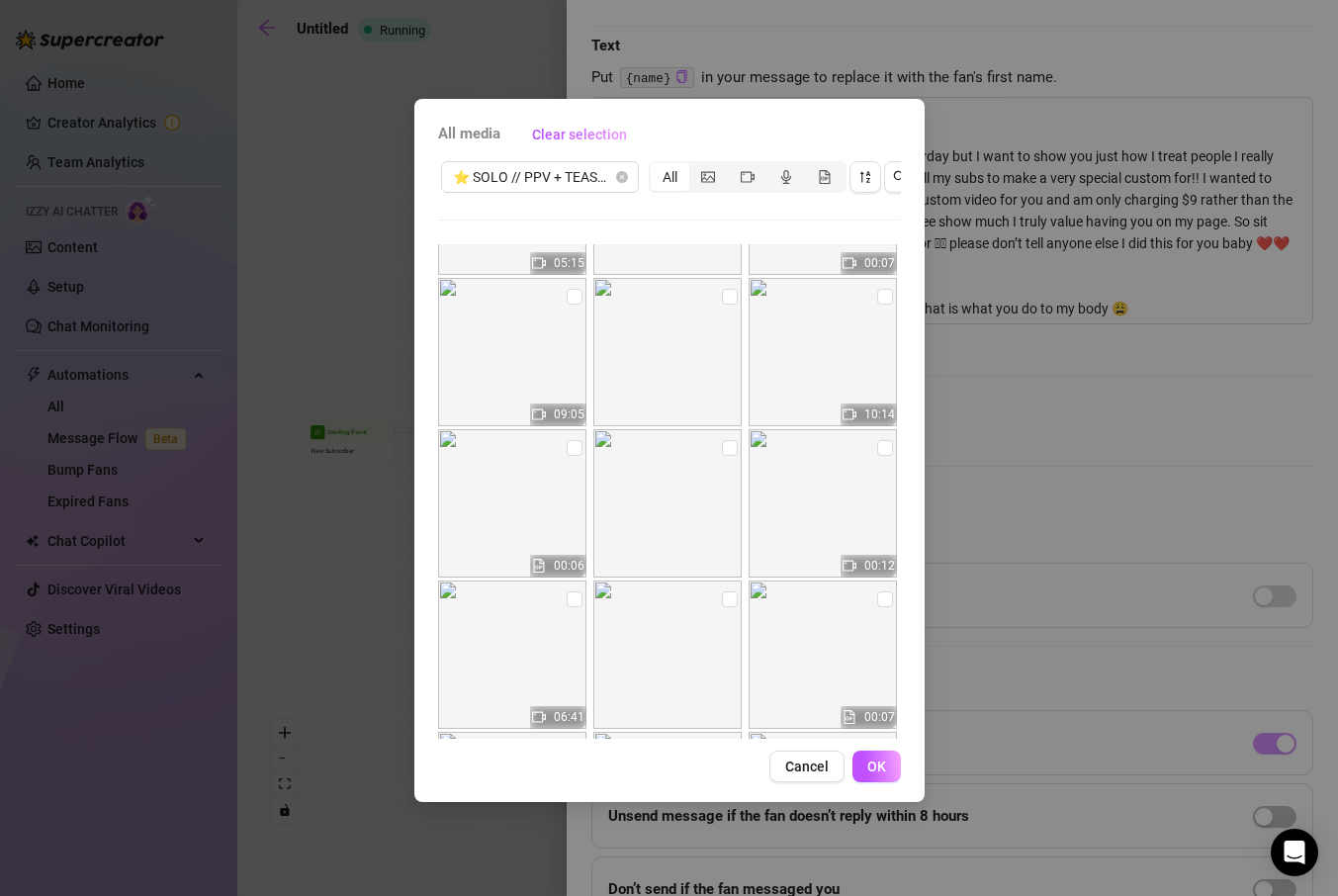scroll, scrollTop: 2614, scrollLeft: 0, axis: vertical 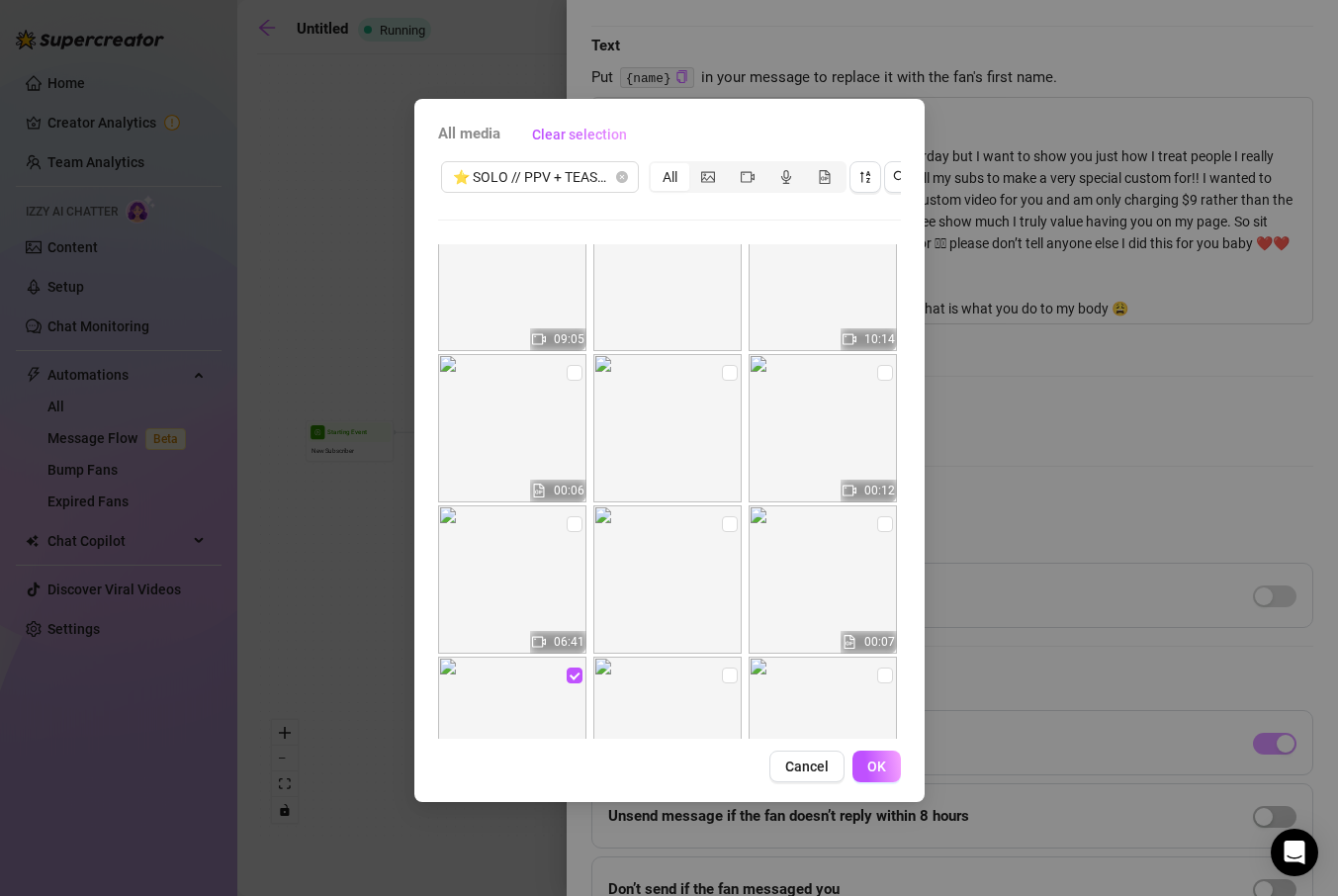 click at bounding box center (823, 580) 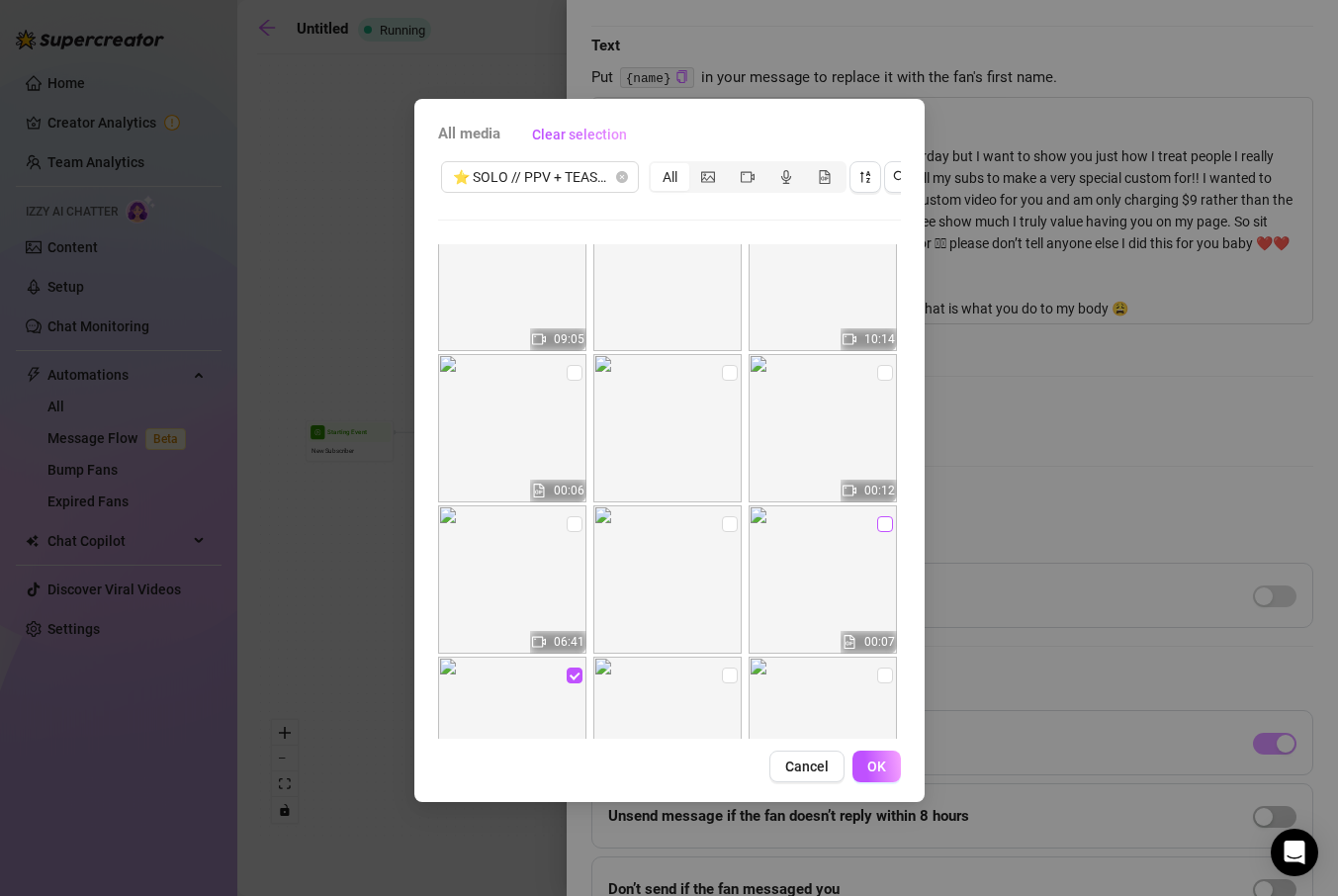 click at bounding box center [885, 524] 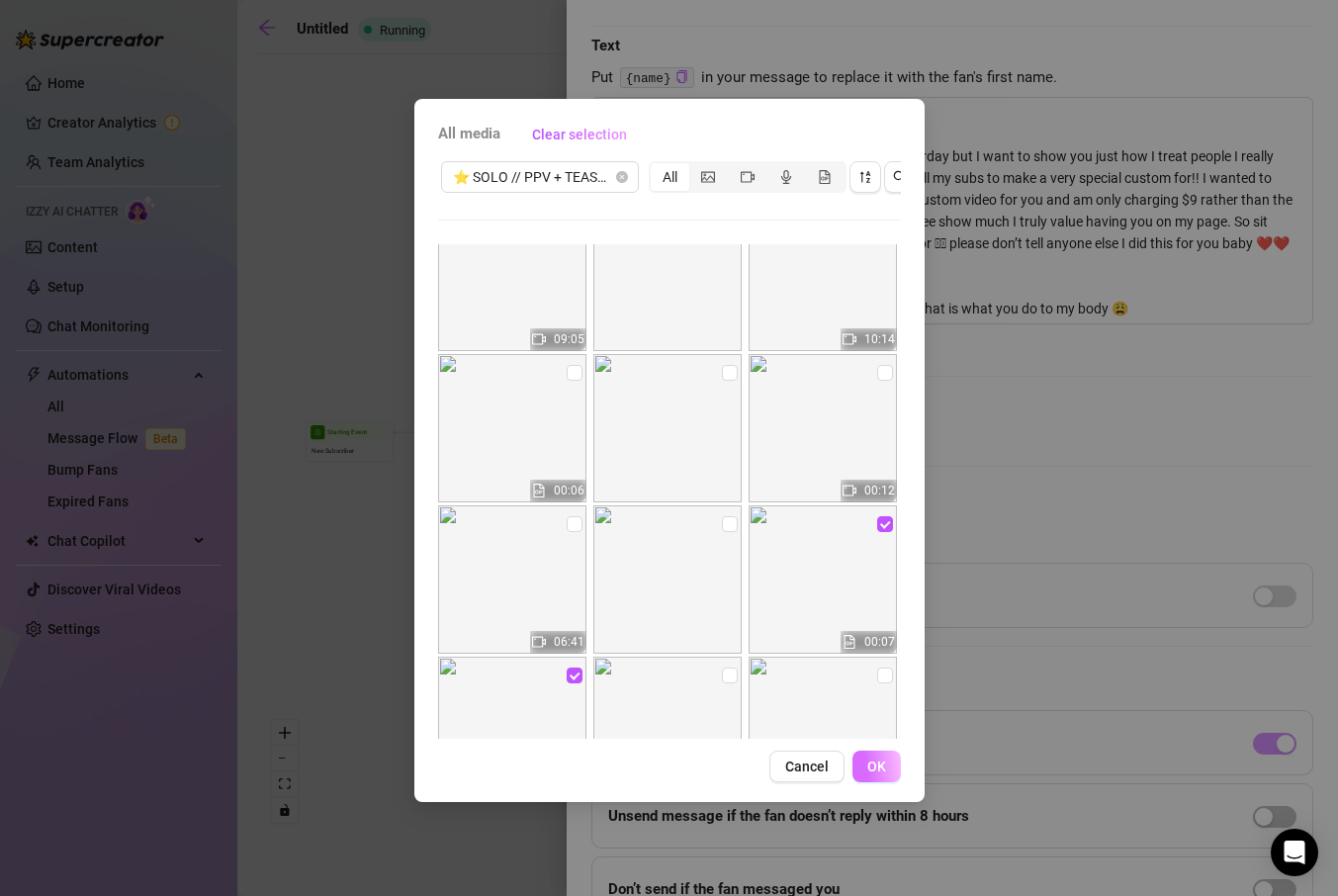 click on "OK" at bounding box center (876, 766) 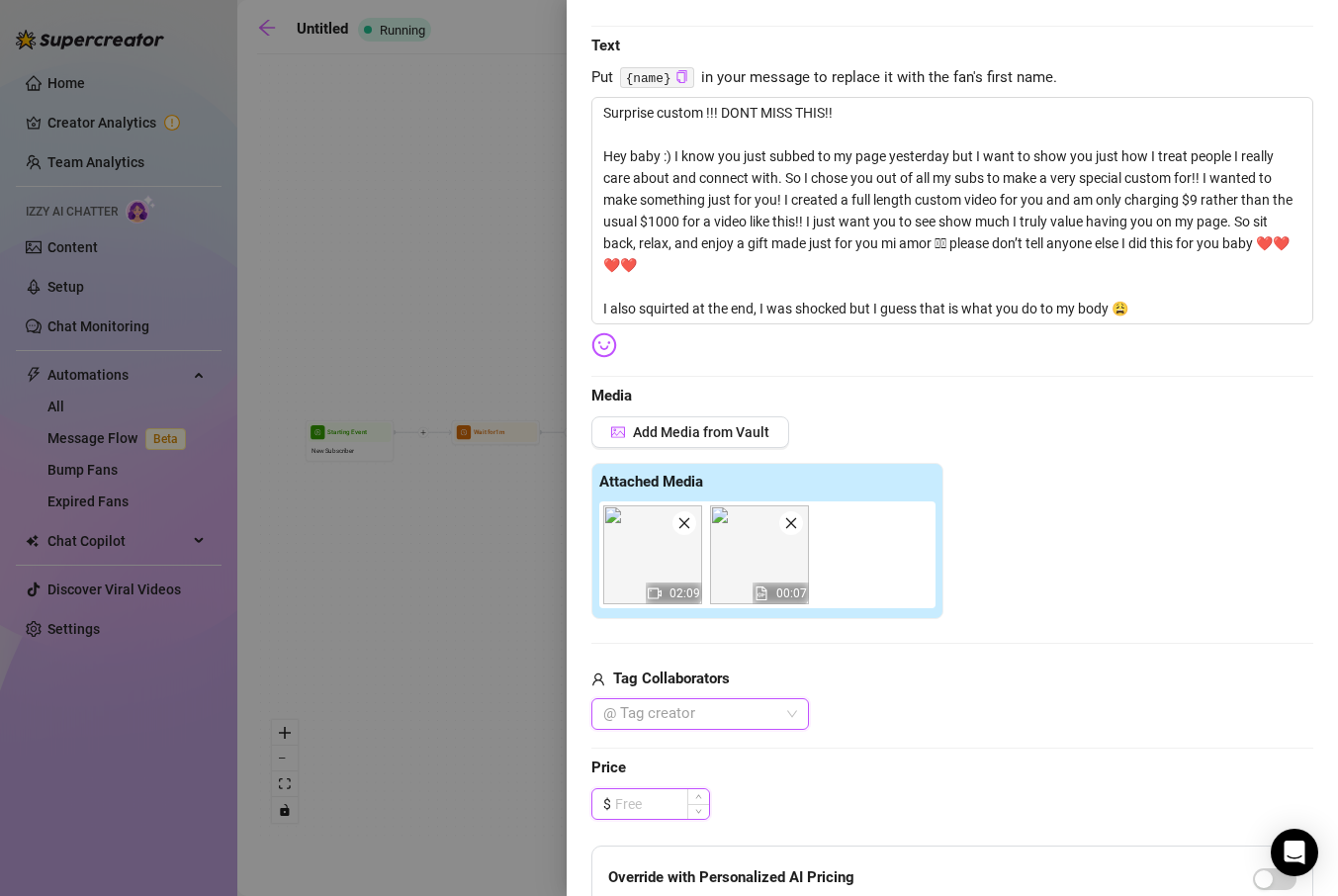 click at bounding box center [662, 804] 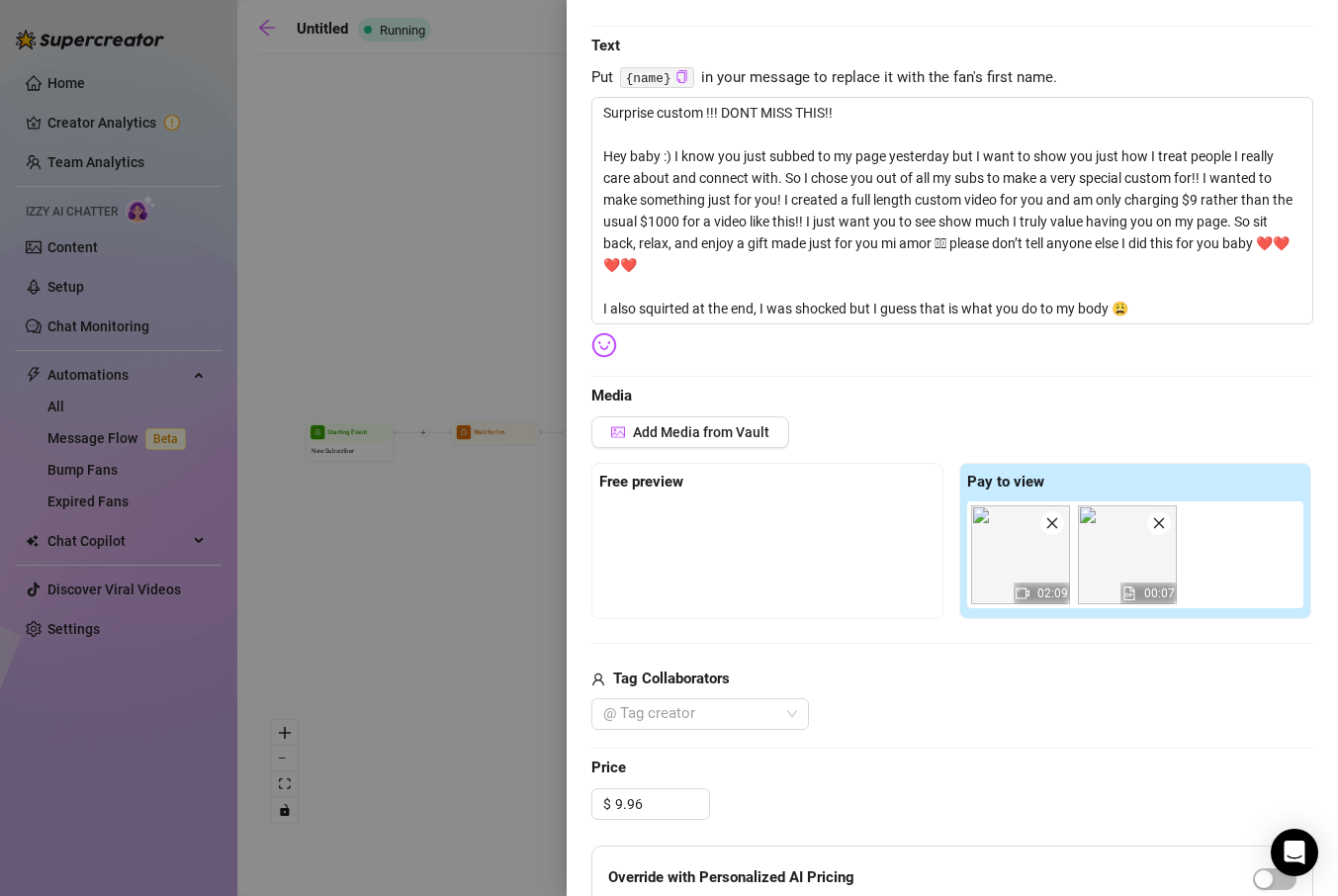 click on "Price" at bounding box center (952, 768) 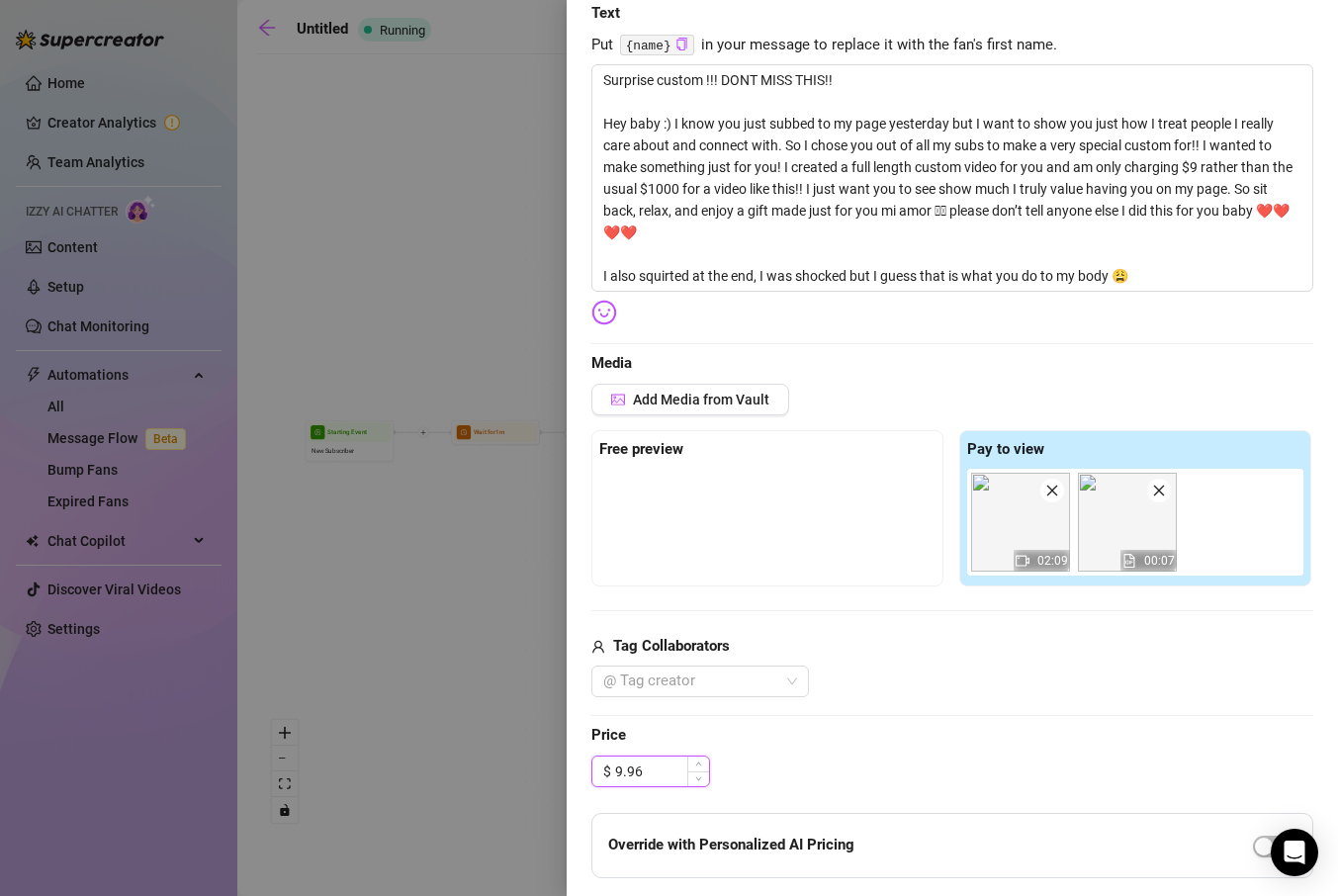 click on "9.96" at bounding box center [662, 771] 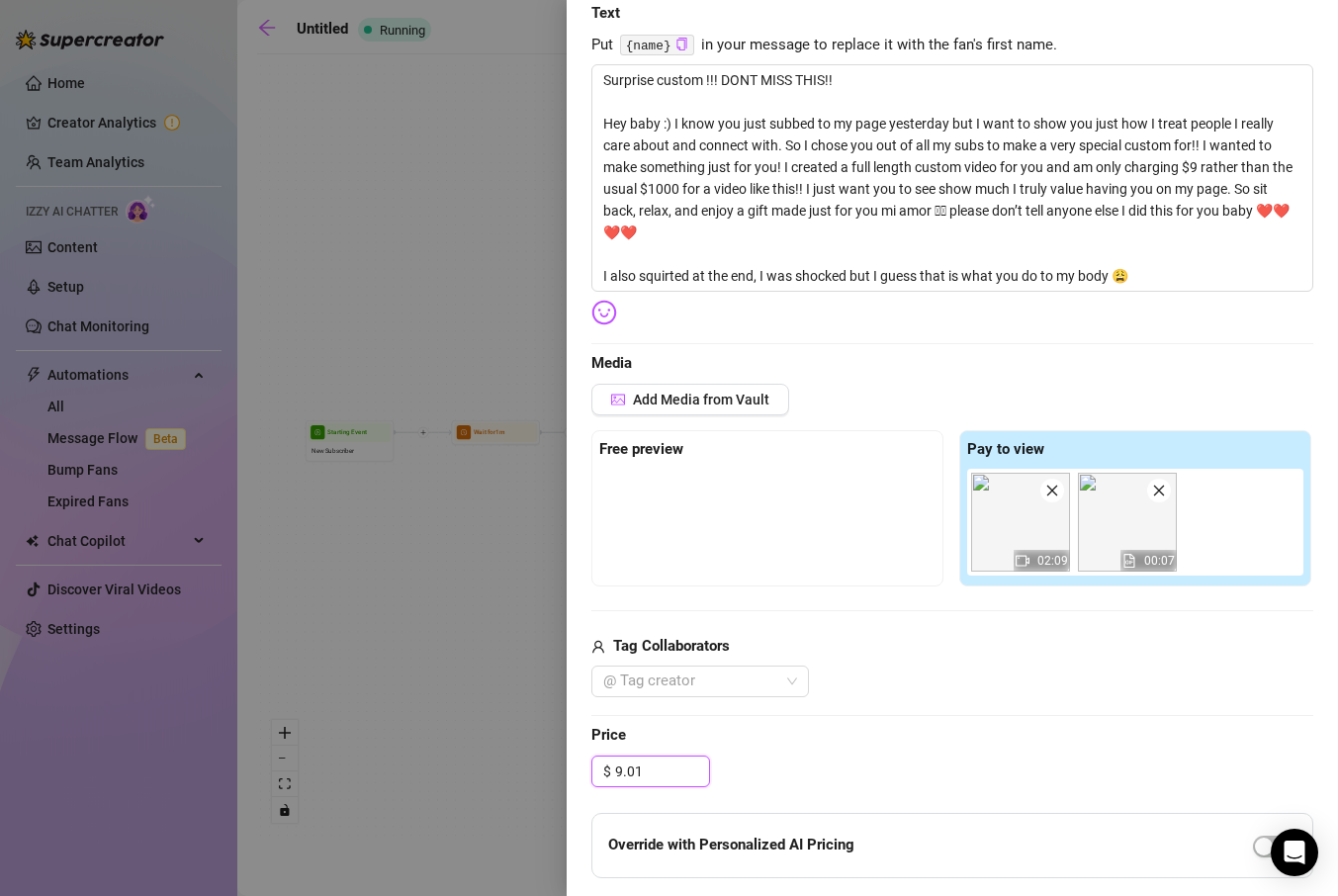 type on "9.01" 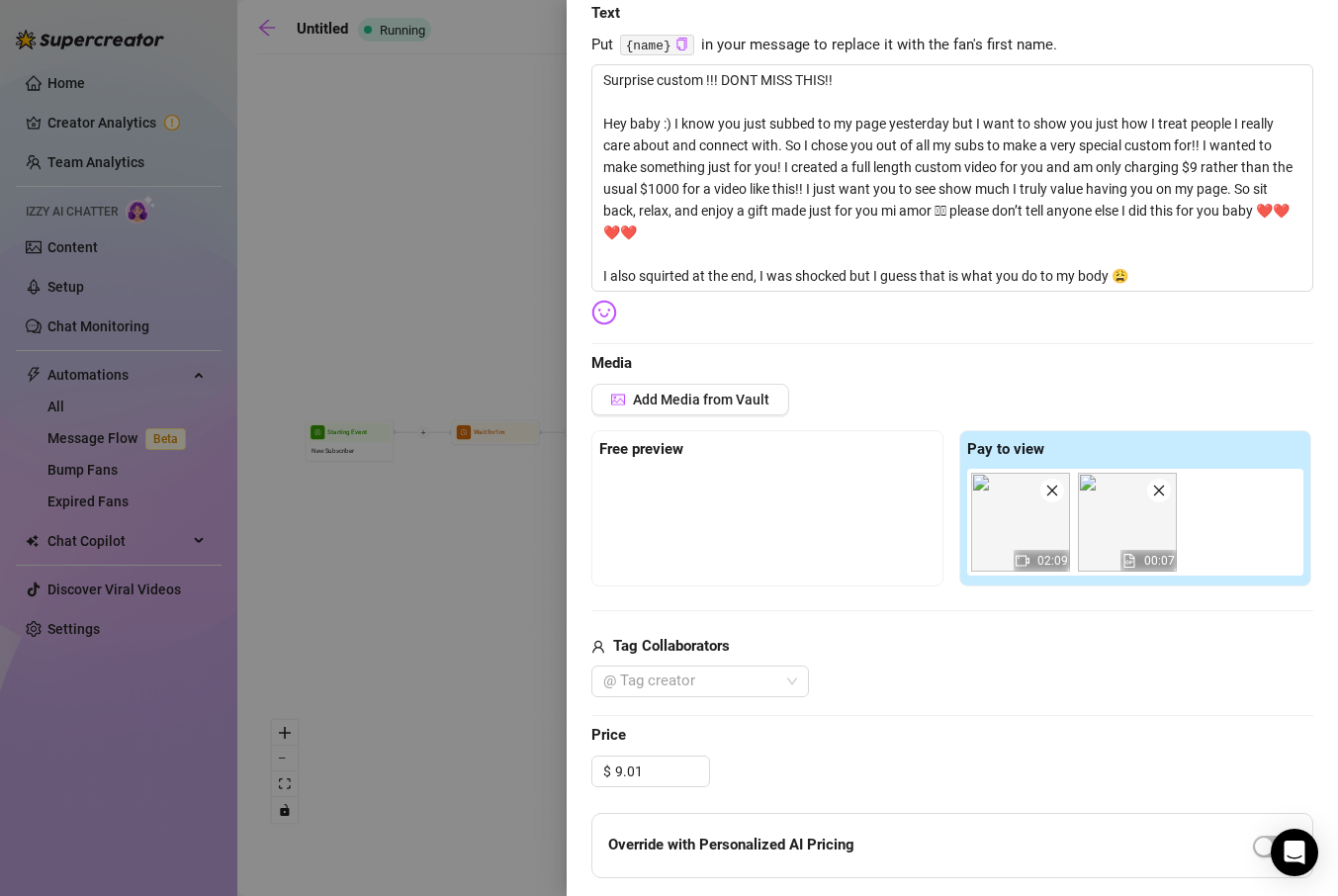 click on "Edit your message Message Title FAKE CUSTOM  Text Put   {name}   in your message to replace it with the fan's first name. Surprise custom !!! DONT MISS THIS!!
Hey baby :) I know you just subbed to my page yesterday but I want to show you just how I treat people I really care about and connect with. So I chose you out of all my subs to make a very special custom for!! I wanted to make something just for you! I created a full length custom video for you and am only charging $9 rather than the usual $1000 for a video like this!! I just want you to see show much I truly value having you on my page. So sit back, relax, and enjoy a gift made just for you mi amor 🫶🫶 please don’t tell anyone else I did this for you baby ❤️❤️❤️❤️
I also squirted at the end, I was shocked but I guess that is what you do to my body 😩  Media Add Media from Vault Free preview Pay to view 02:09 00:07 Tag Collaborators <USER> Tag creator Price $ 9.01 Override with Personalized AI Pricing Message Settings" at bounding box center (952, 518) 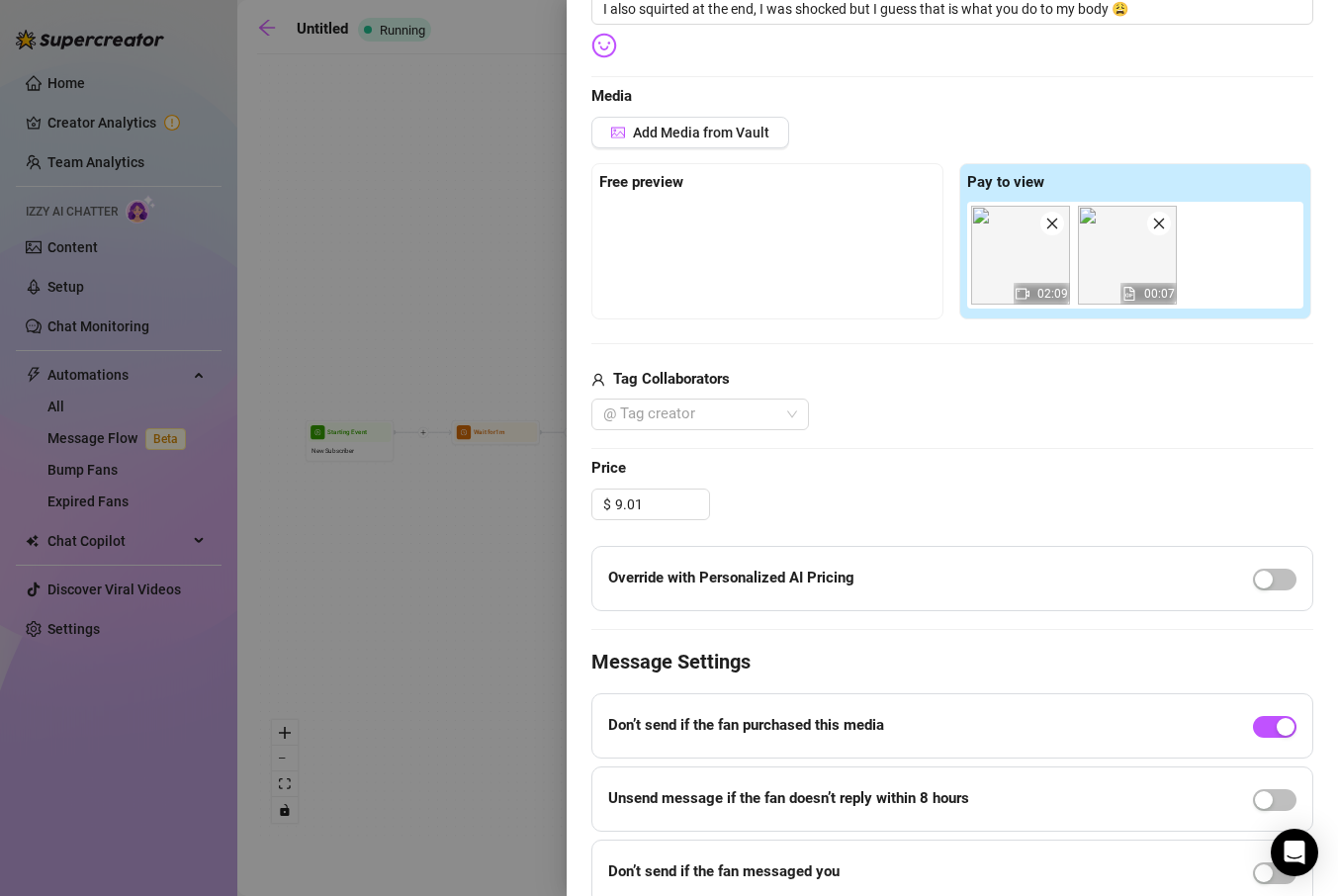 scroll, scrollTop: 663, scrollLeft: 0, axis: vertical 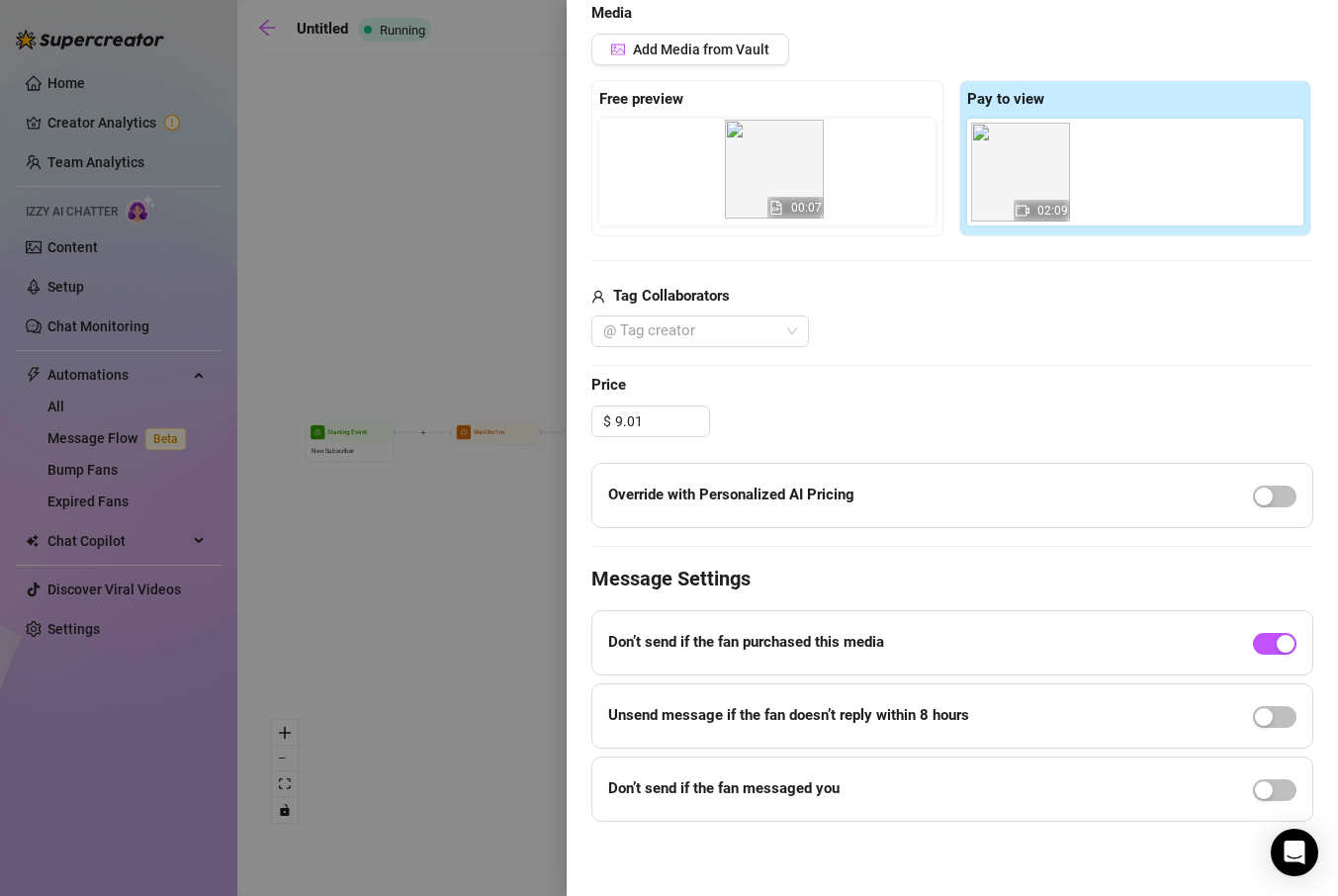 drag, startPoint x: 1111, startPoint y: 206, endPoint x: 783, endPoint y: 204, distance: 328.0061 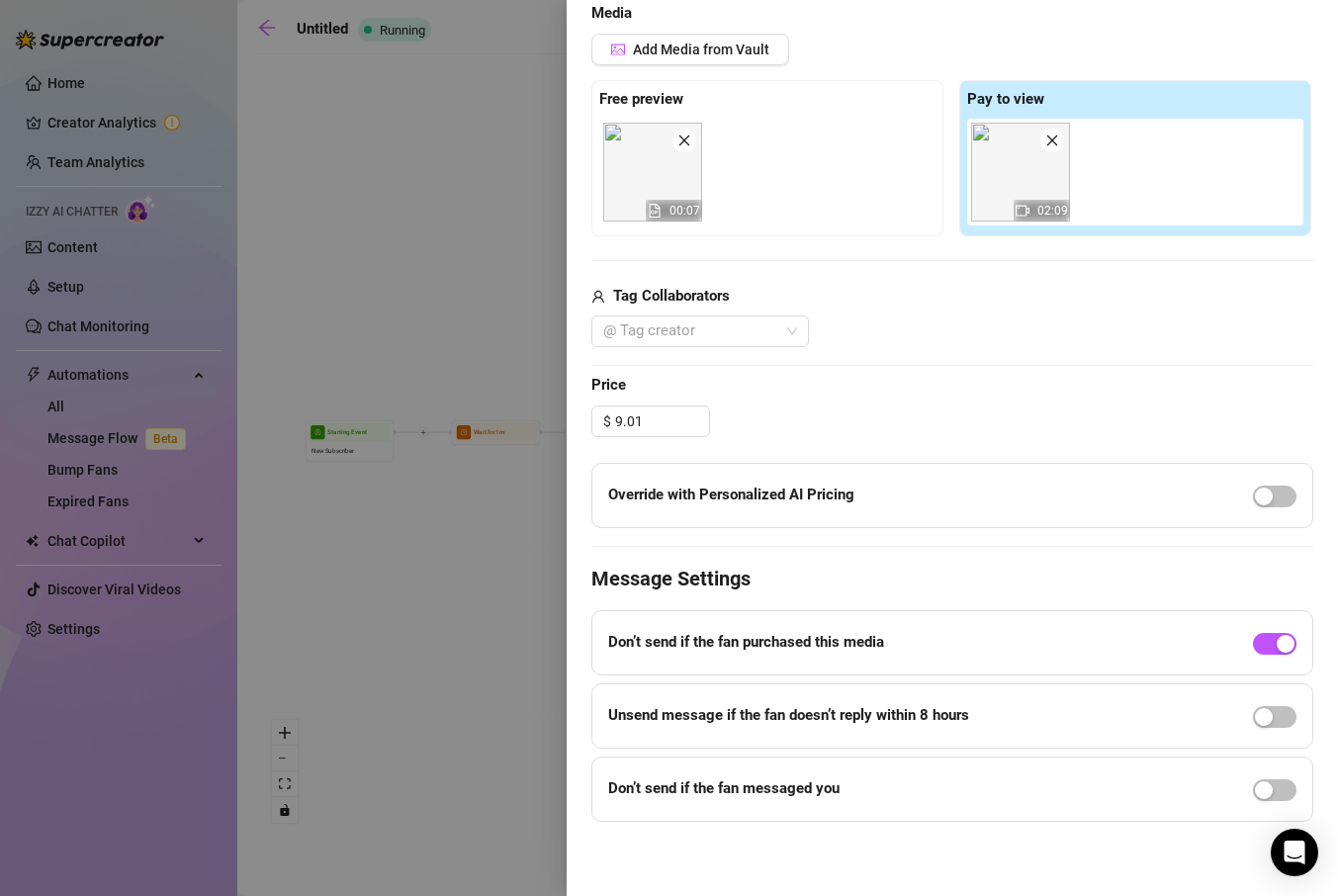 scroll, scrollTop: 0, scrollLeft: 0, axis: both 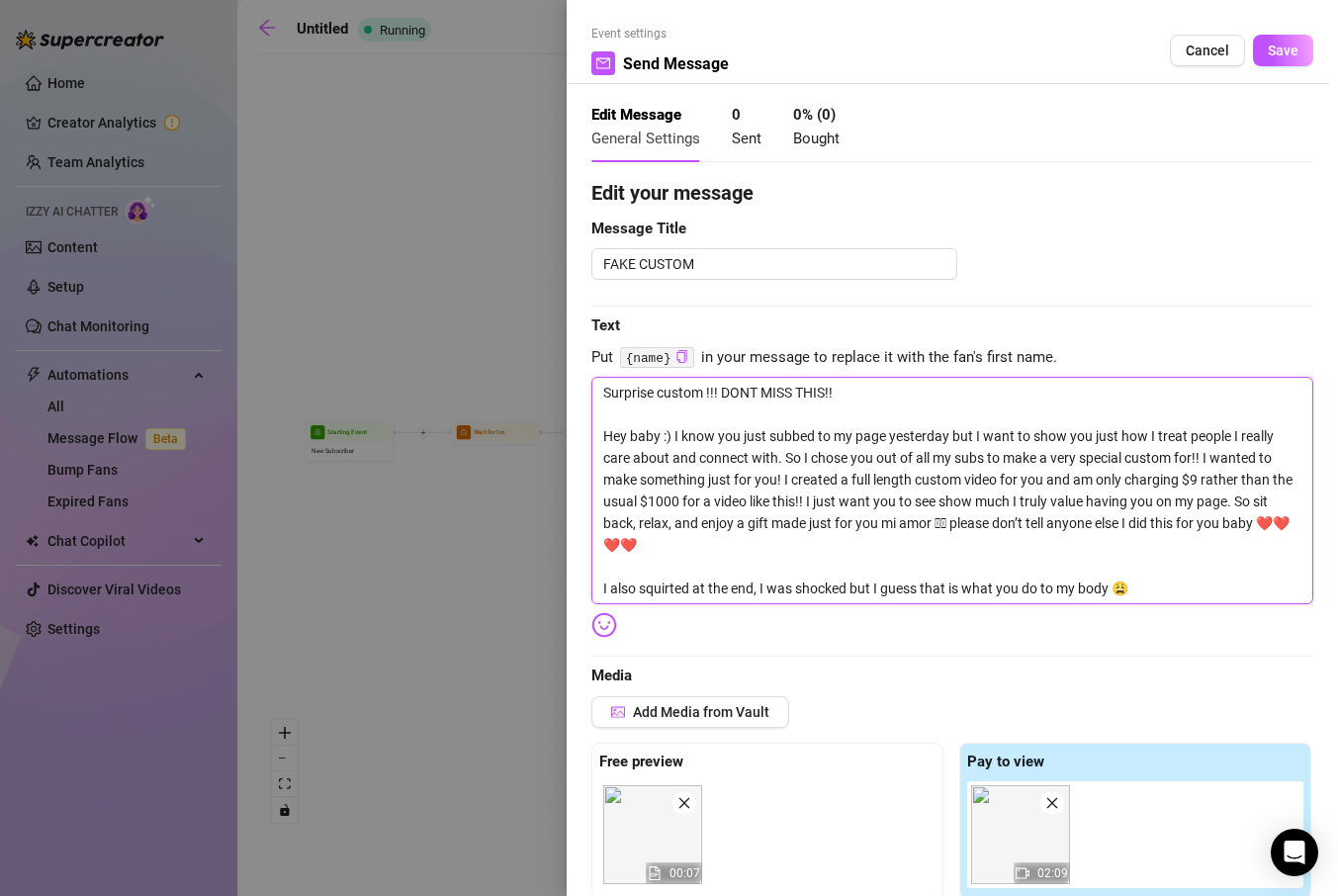 drag, startPoint x: 707, startPoint y: 388, endPoint x: 661, endPoint y: 388, distance: 46 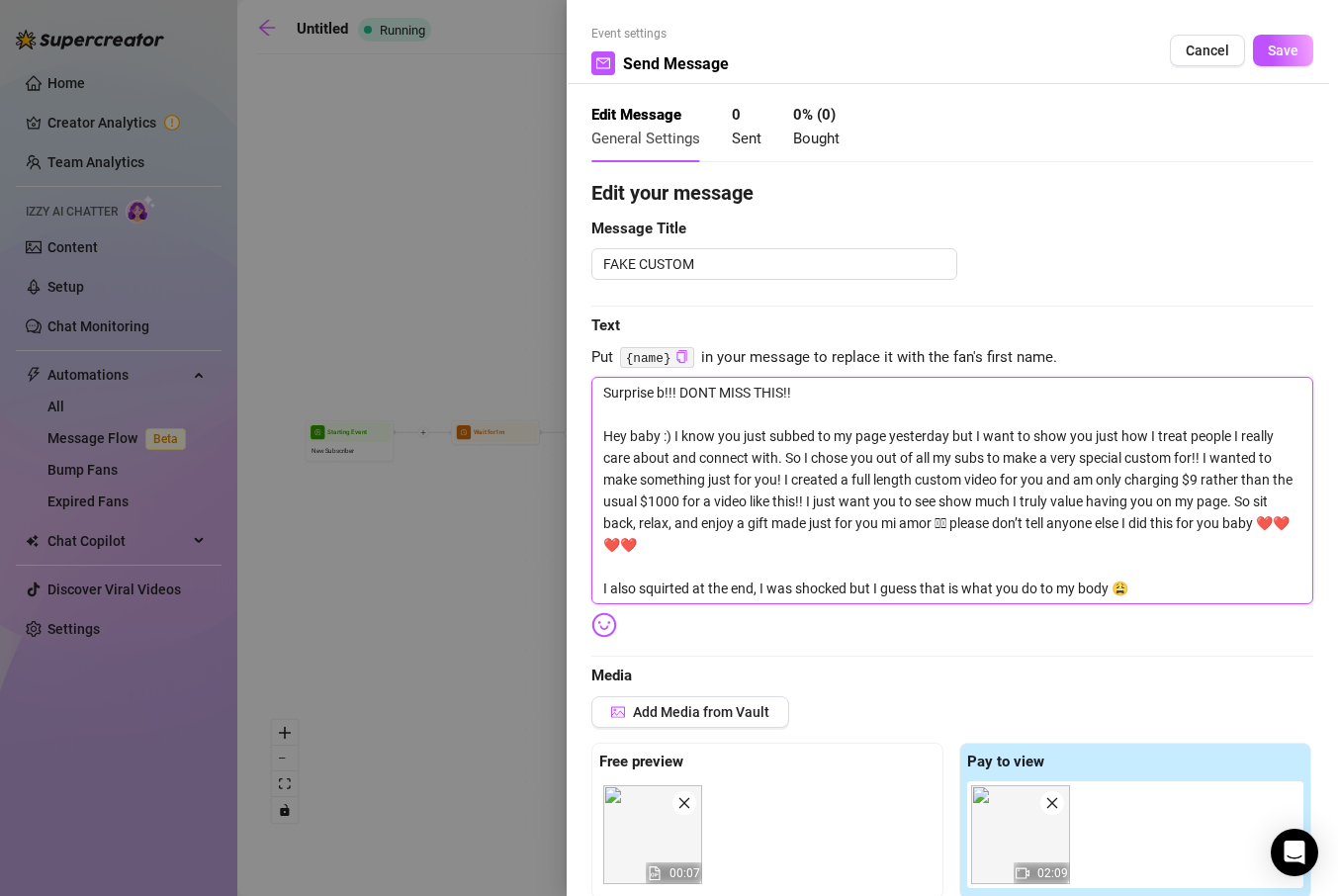 type on "Surprise bb!!! DONT MISS THIS!!
Hey baby :) I know you just subbed to my page yesterday but I want to show you just how I treat people I really care about and connect with. So I chose you out of all my subs to make a very special custom for!! I wanted to make something just for you! I created a full length custom video for you and am only charging $[PRICE] rather than the usual $[PRICE] for a video like this!! I just want you to see show much I truly value having you on my page. So sit back, relax, and enjoy a gift made just for you mi amor 🫶🫶 please don’t tell anyone else I did this for you baby ❤️❤️❤️❤️
I also squirted at the end, I was shocked but I guess that is what you do to my body 😩" 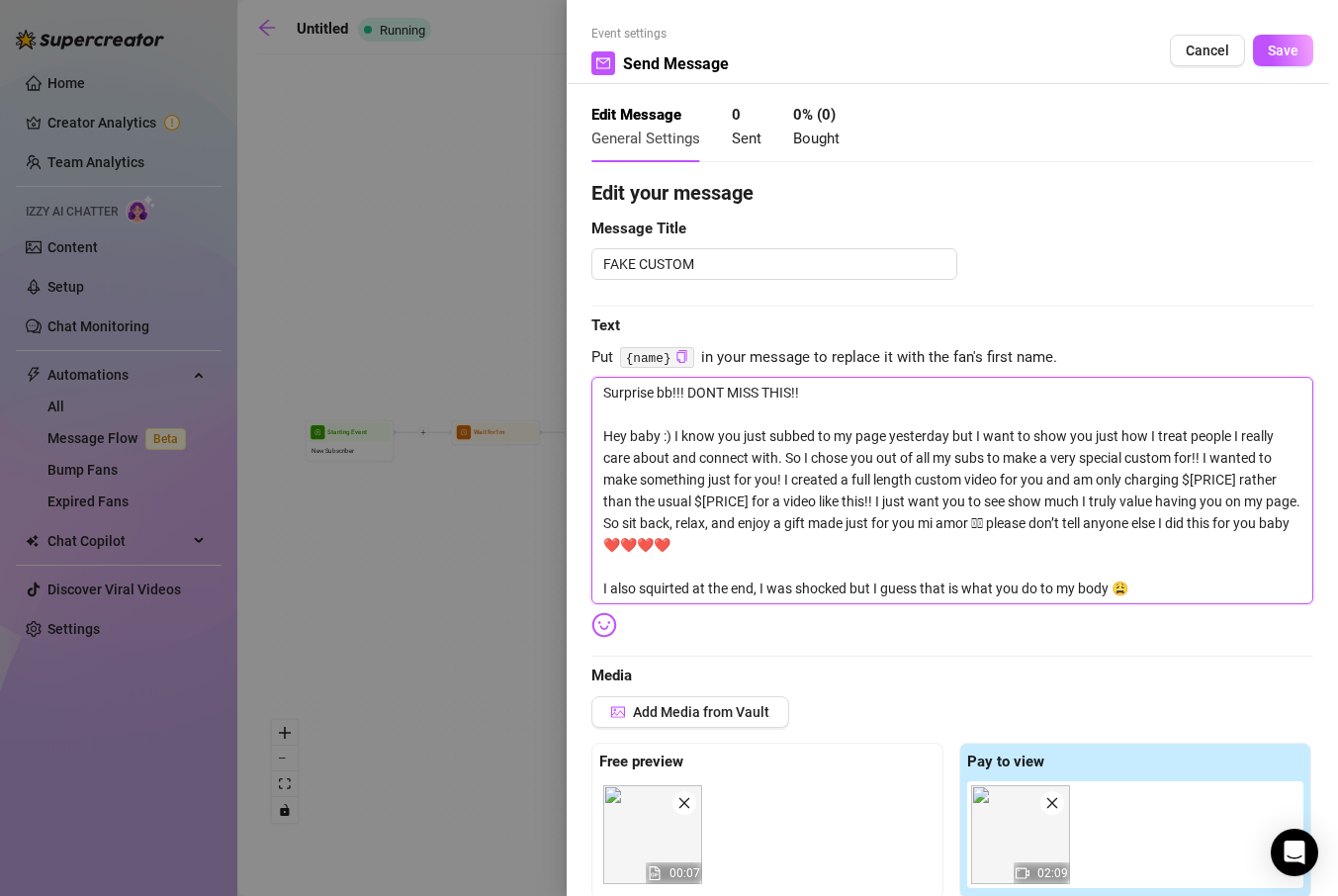 click on "Surprise bb!!! DONT MISS THIS!!
Hey baby :) I know you just subbed to my page yesterday but I want to show you just how I treat people I really care about and connect with. So I chose you out of all my subs to make a very special custom for!! I wanted to make something just for you! I created a full length custom video for you and am only charging $[PRICE] rather than the usual $[PRICE] for a video like this!! I just want you to see show much I truly value having you on my page. So sit back, relax, and enjoy a gift made just for you mi amor 🫶🫶 please don’t tell anyone else I did this for you baby ❤️❤️❤️❤️
I also squirted at the end, I was shocked but I guess that is what you do to my body 😩" at bounding box center (952, 491) 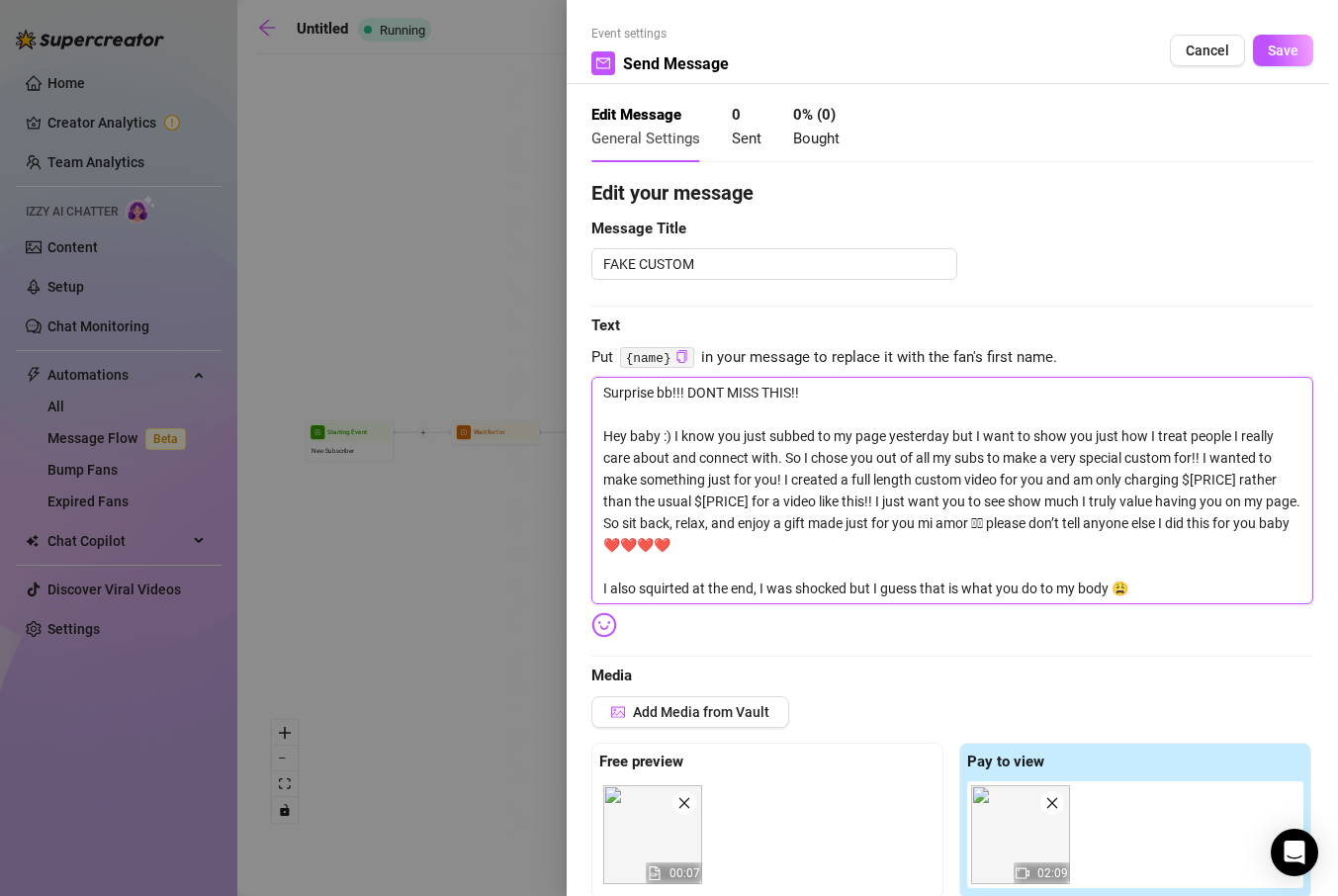 click on "Surprise bb!!! DONT MISS THIS!!
Hey baby :) I know you just subbed to my page yesterday but I want to show you just how I treat people I really care about and connect with. So I chose you out of all my subs to make a very special custom for!! I wanted to make something just for you! I created a full length custom video for you and am only charging $[PRICE] rather than the usual $[PRICE] for a video like this!! I just want you to see show much I truly value having you on my page. So sit back, relax, and enjoy a gift made just for you mi amor 🫶🫶 please don’t tell anyone else I did this for you baby ❤️❤️❤️❤️
I also squirted at the end, I was shocked but I guess that is what you do to my body 😩" at bounding box center (952, 491) 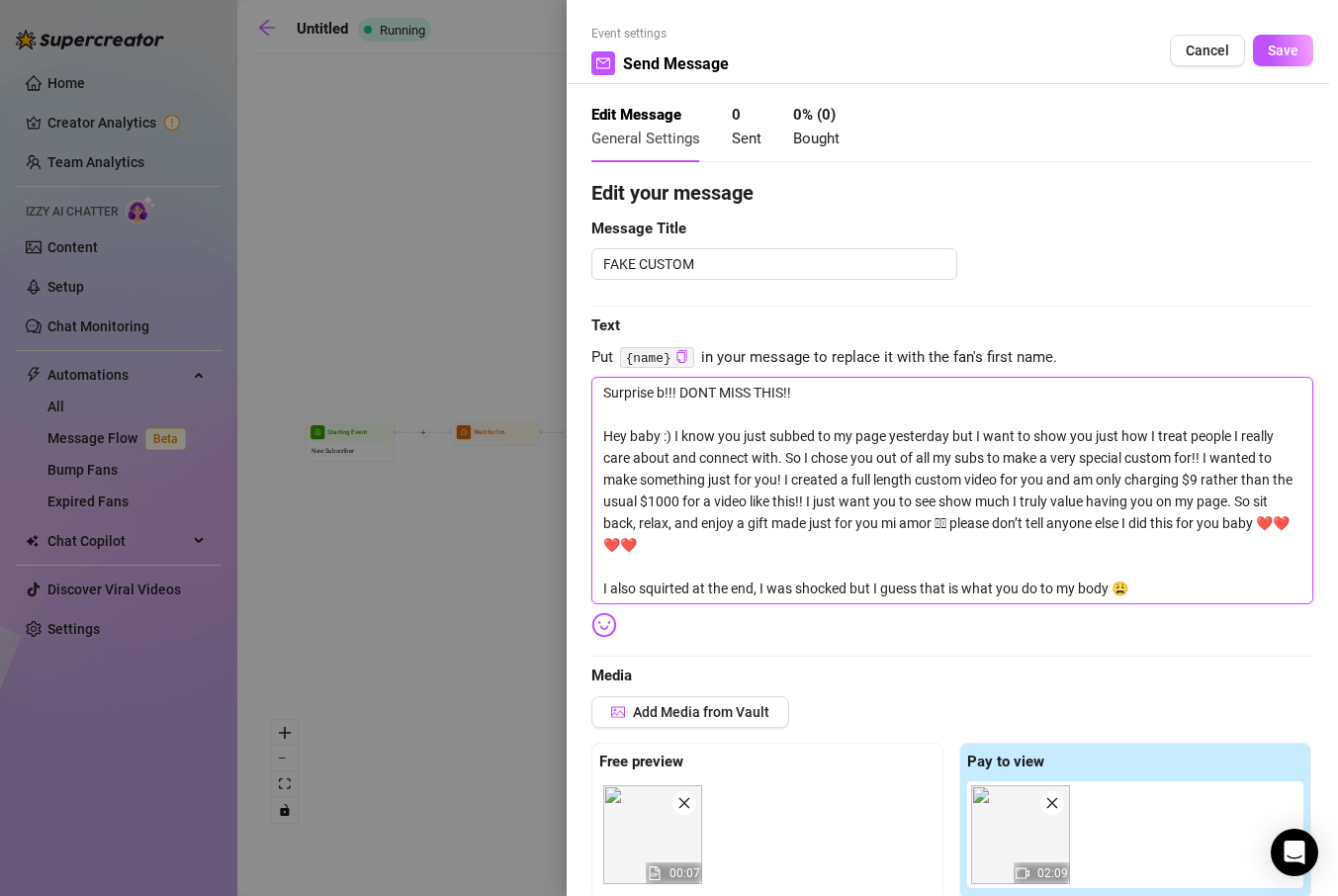 type on "Surprise ba!!! DONT MISS THIS!!
Hey baby :) I know you just subbed to my page yesterday but I want to show you just how I treat people I really care about and connect with. So I chose you out of all my subs to make a very special custom for!! I wanted to make something just for you! I created a full length custom video for you and am only charging $9 rather than the usual $1000 for a video like this!! I just want you to see show much I truly value having you on my page. So sit back, relax, and enjoy a gift made just for you mi amor 🫶🫶 please don’t tell anyone else I did this for you baby ❤️❤️❤️❤️
I also squirted at the end, I was shocked but I guess that is what you do to my body 😩" 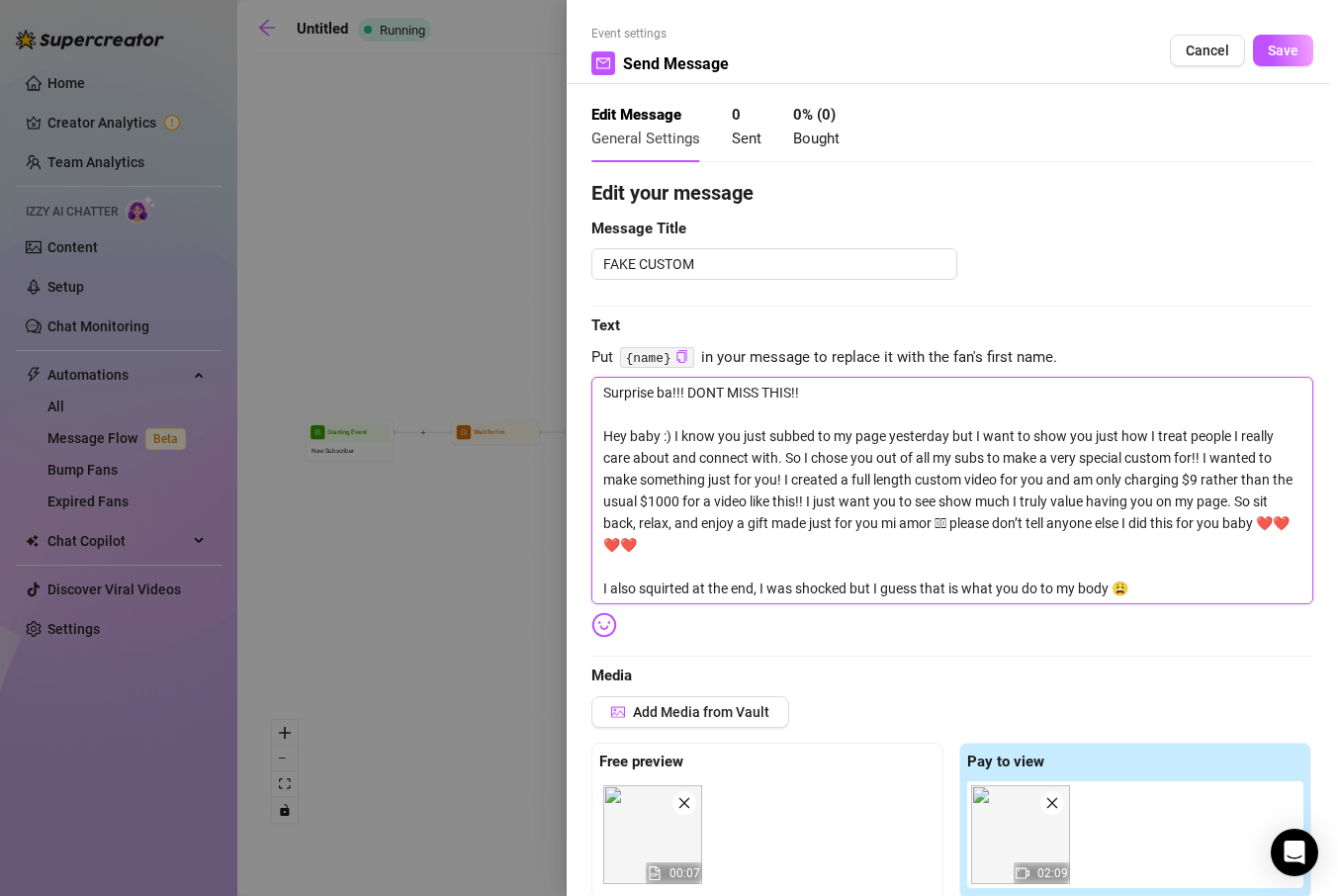 type on "Surprise bab!!! DONT MISS THIS!!
Hey baby :) I know you just subbed to my page yesterday but I want to show you just how I treat people I really care about and connect with. So I chose you out of all my subs to make a very special custom for!! I wanted to make something just for you! I created a full length custom video for you and am only charging $9 rather than the usual $1000 for a video like this!! I just want you to see show much I truly value having you on my page. So sit back, relax, and enjoy a gift made just for you mi amor 🫶🫶 please don’t tell anyone else I did this for you baby ❤️❤️❤️❤️
I also squirted at the end, I was shocked but I guess that is what you do to my body 😩" 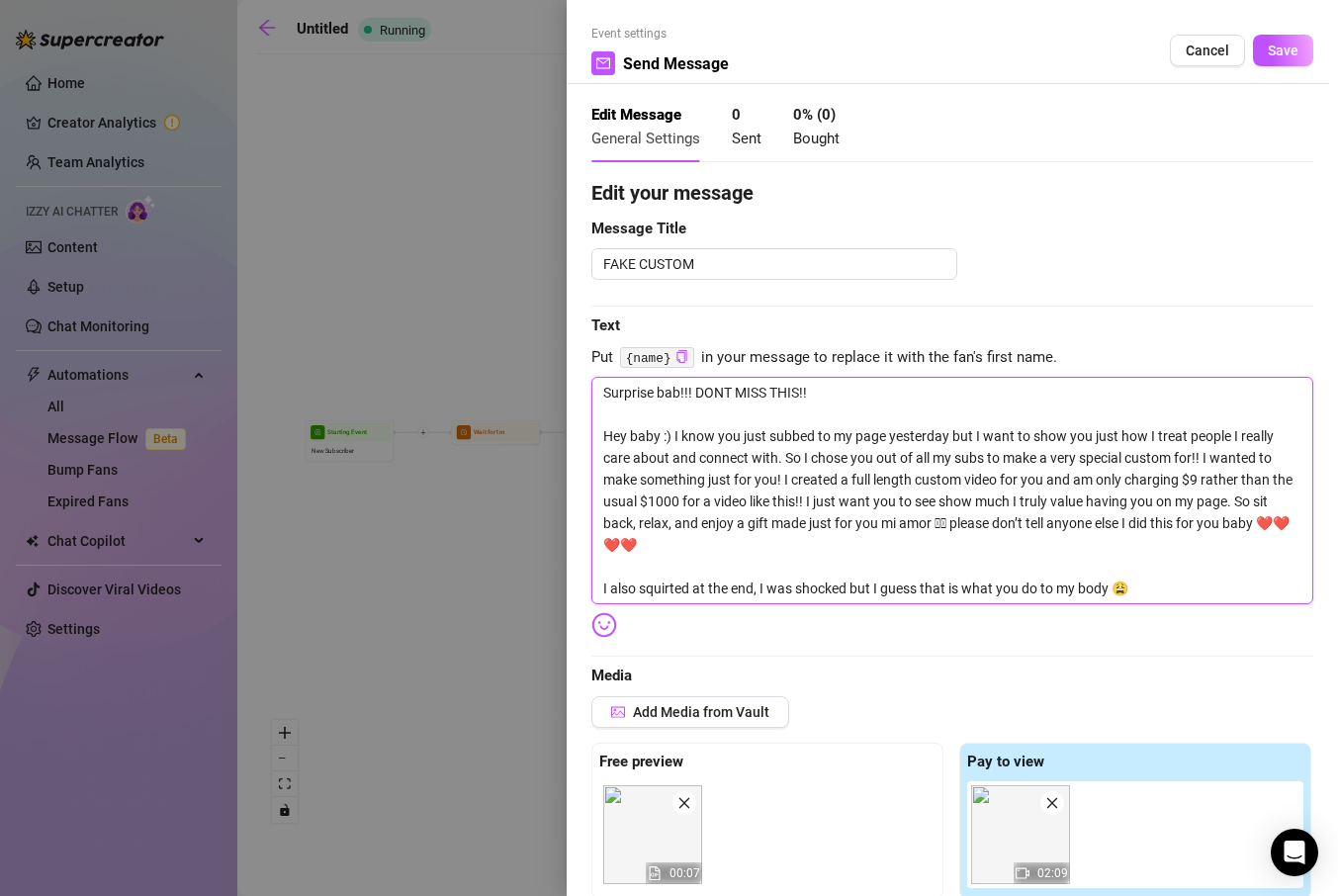 type on "Surprise baby!!! DONT MISS THIS!!
Hey baby :) I know you just subbed to my page yesterday but I want to show you just how I treat people I really care about and connect with. So I chose you out of all my subs to make a very special custom for!! I wanted to make something just for you! I created a full length custom video for you and am only charging $[PRICE] rather than the usual $[PRICE] for a video like this!! I just want you to see show much I truly value having you on my page. So sit back, relax, and enjoy a gift made just for you mi amor 🫶🫶 please don’t tell anyone else I did this for you baby ❤️❤️❤️❤️
I also squirted at the end, I was shocked but I guess that is what you do to my body 😩" 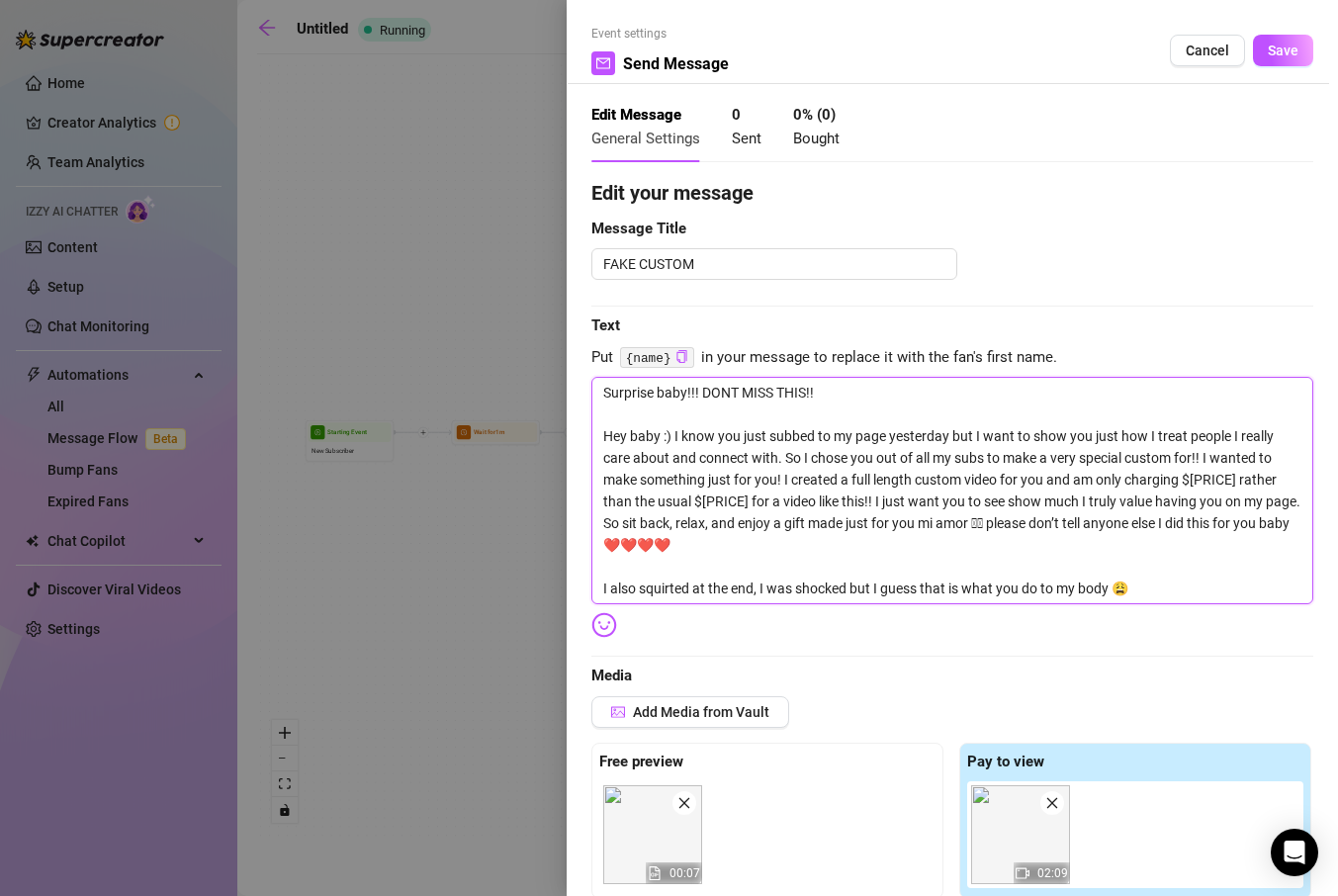 click on "Surprise baby!!! DONT MISS THIS!!
Hey baby :) I know you just subbed to my page yesterday but I want to show you just how I treat people I really care about and connect with. So I chose you out of all my subs to make a very special custom for!! I wanted to make something just for you! I created a full length custom video for you and am only charging $[PRICE] rather than the usual $[PRICE] for a video like this!! I just want you to see show much I truly value having you on my page. So sit back, relax, and enjoy a gift made just for you mi amor 🫶🫶 please don’t tell anyone else I did this for you baby ❤️❤️❤️❤️
I also squirted at the end, I was shocked but I guess that is what you do to my body 😩" at bounding box center (952, 491) 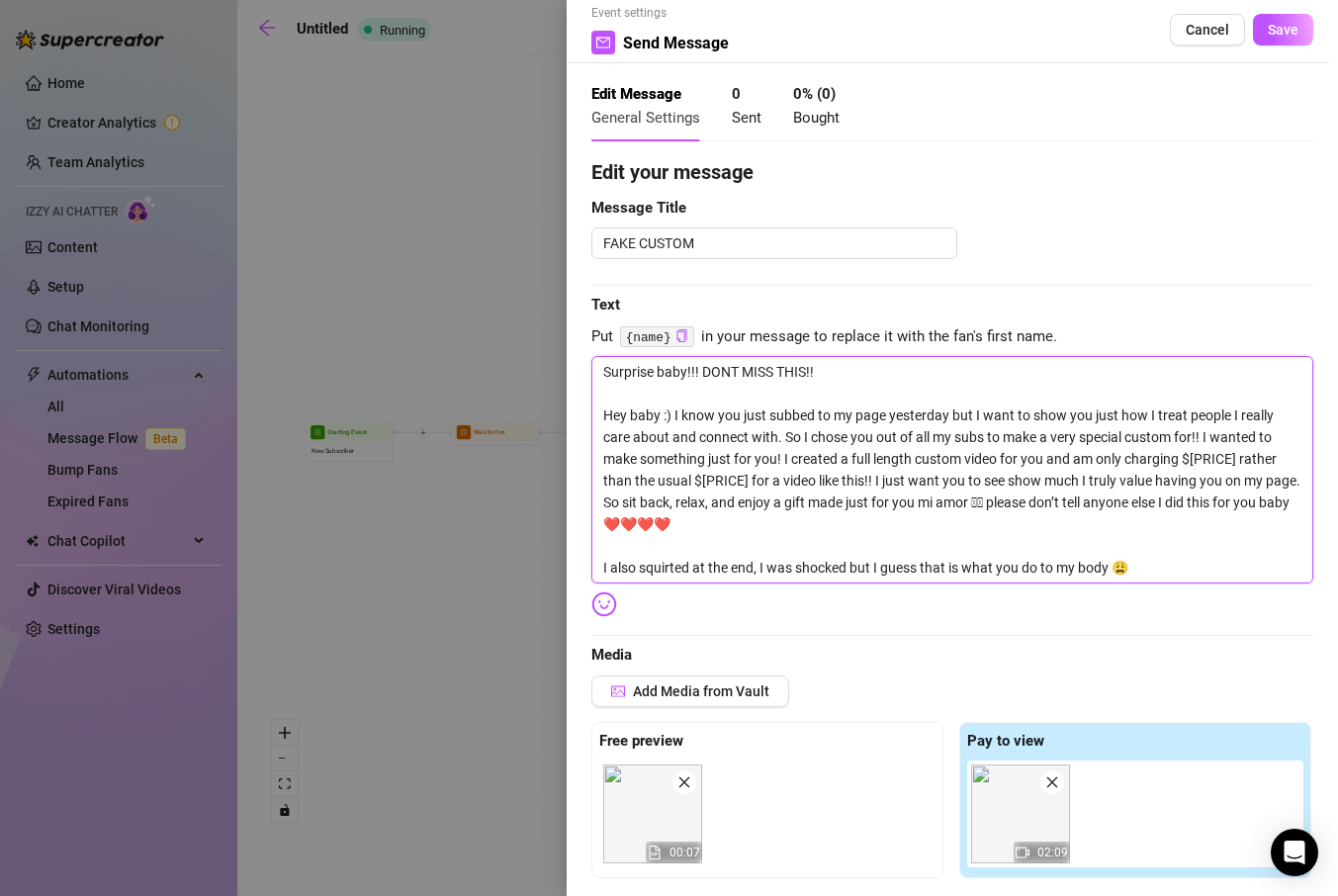 scroll, scrollTop: 22, scrollLeft: 0, axis: vertical 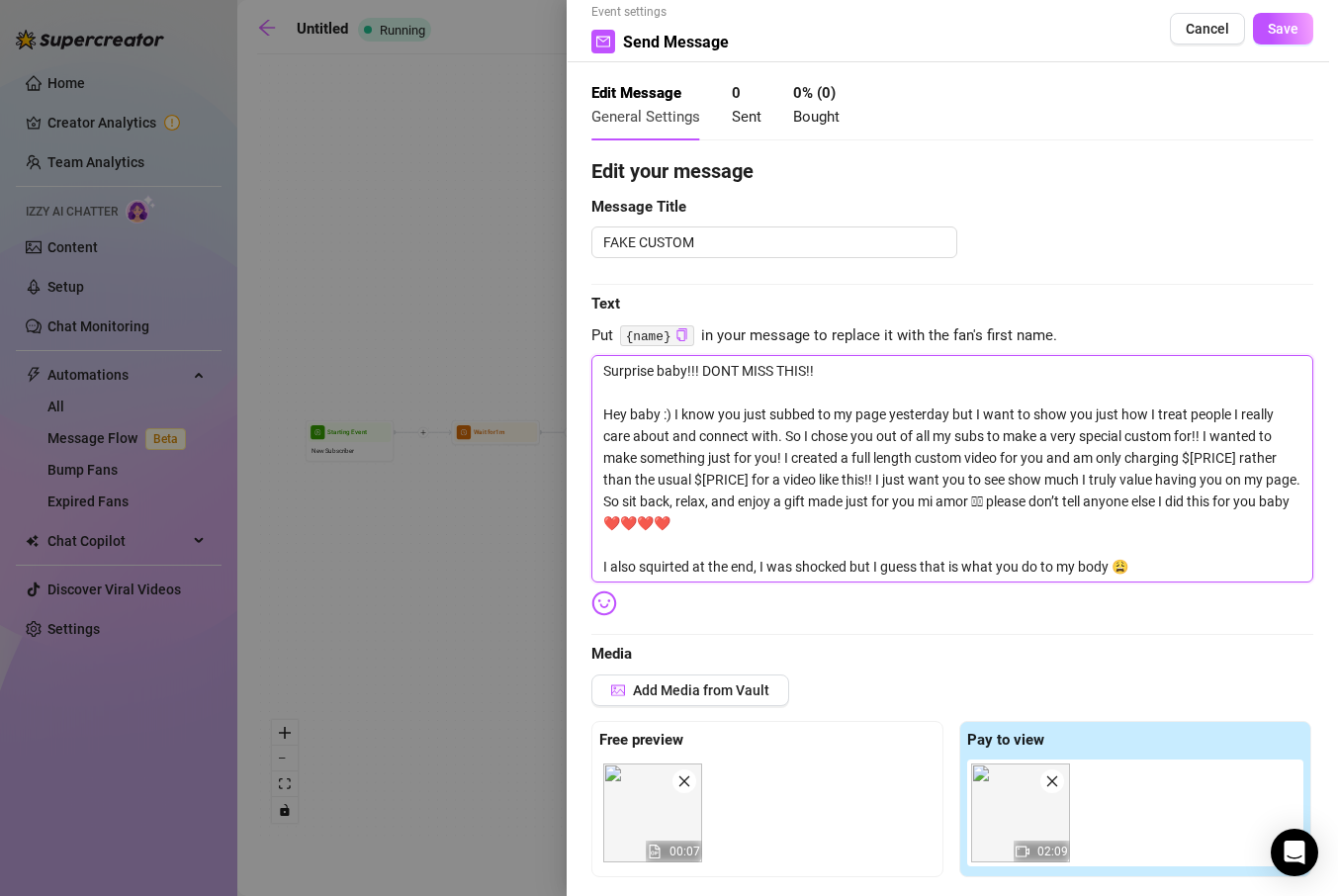 drag, startPoint x: 1175, startPoint y: 432, endPoint x: 1129, endPoint y: 431, distance: 46.010868 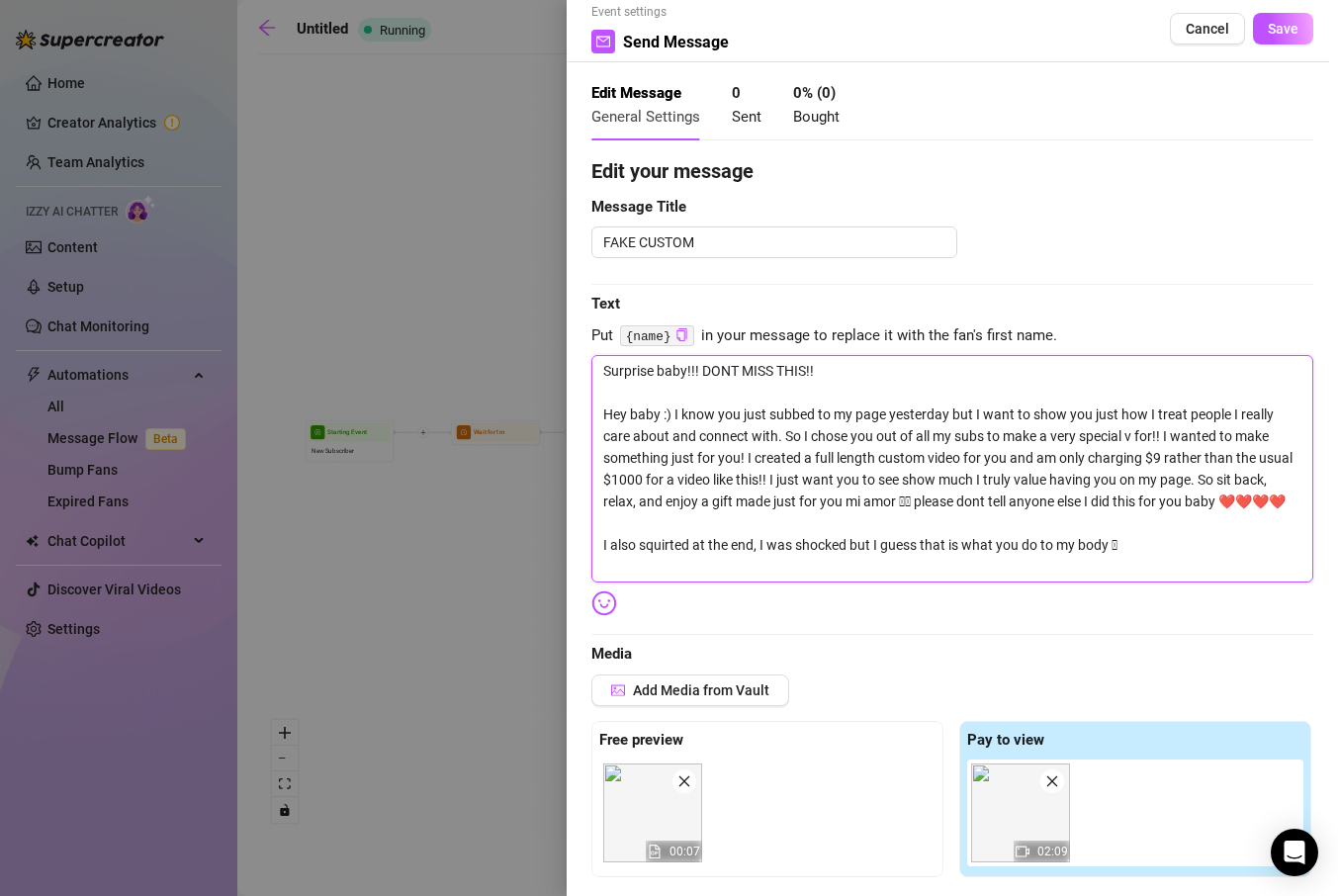 type on "Surprise baby!!! DONT MISS THIS!!
Hey baby :) I know you just subbed to my page yesterday but I want to show you just how I treat people I really care about and connect with. So I chose you out of all my subs to make a very special vi for!! I wanted to make something just for you! I created a full length custom video for you and am only charging $9 rather than the usual $1000 for a video like this!! I just want you to see show much I truly value having you on my page. So sit back, relax, and enjoy a gift made just for you mi amor 🫶🫶 please don’t tell anyone else I did this for you baby ❤️❤️❤️❤️
I also squirted at the end, I was shocked but I guess that is what you do to my body 😩" 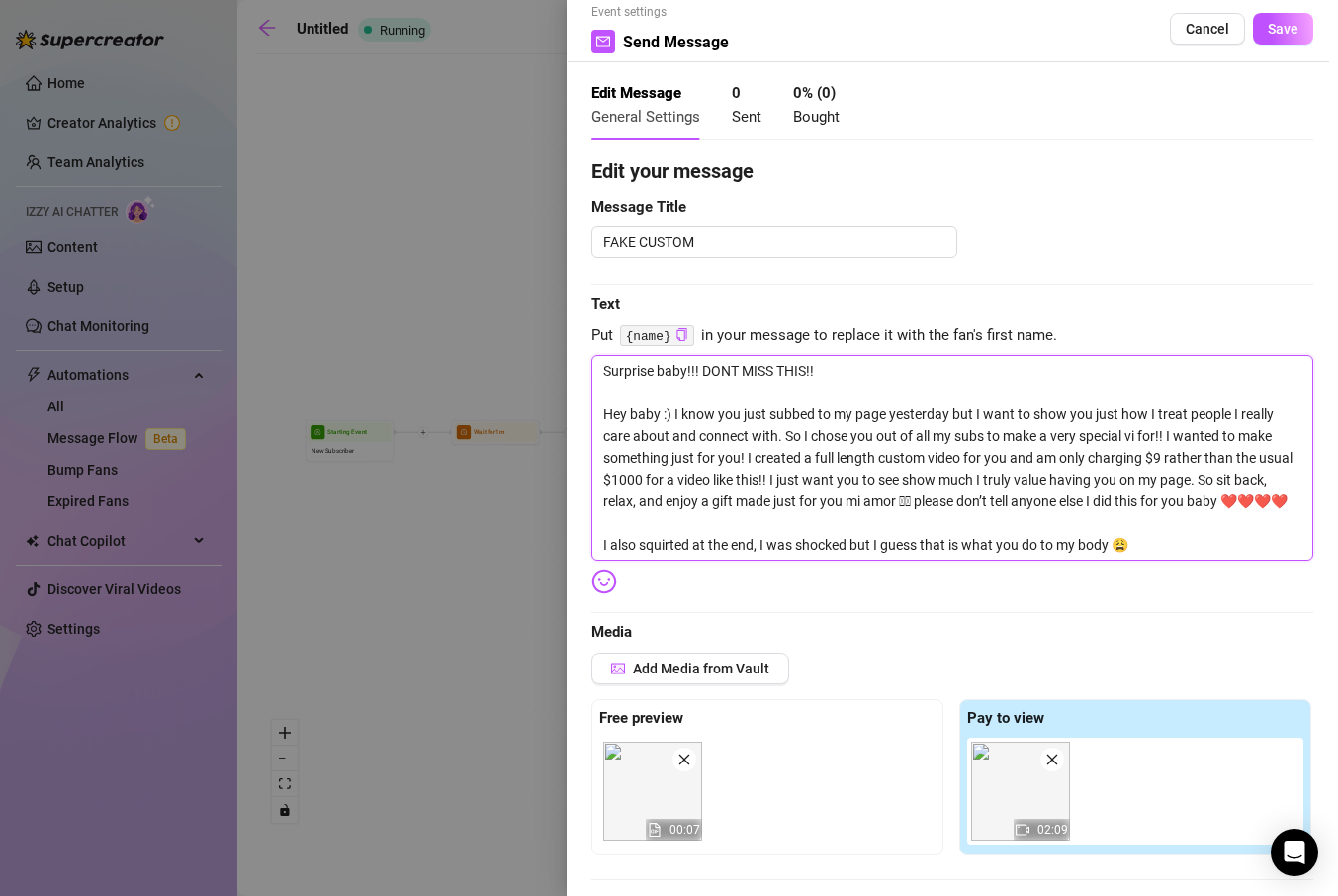 type on "Surprise baby!!! DONT MISS THIS!!
Hey baby :) I know you just subbed to my page yesterday but I want to show you just how I treat people I really care about and connect with. So I chose you out of all my subs to make a very special vid for!! I wanted to make something just for you! I created a full length custom video for you and am only charging $9 rather than the usual $1000 for a video like this!! I just want you to see show much I truly value having you on my page. So sit back, relax, and enjoy a gift made just for you mi amor 🫶🫶 please don’t tell anyone else I did this for you baby ❤️❤️❤️❤️
I also squirted at the end, I was shocked but I guess that is what you do to my body 😩" 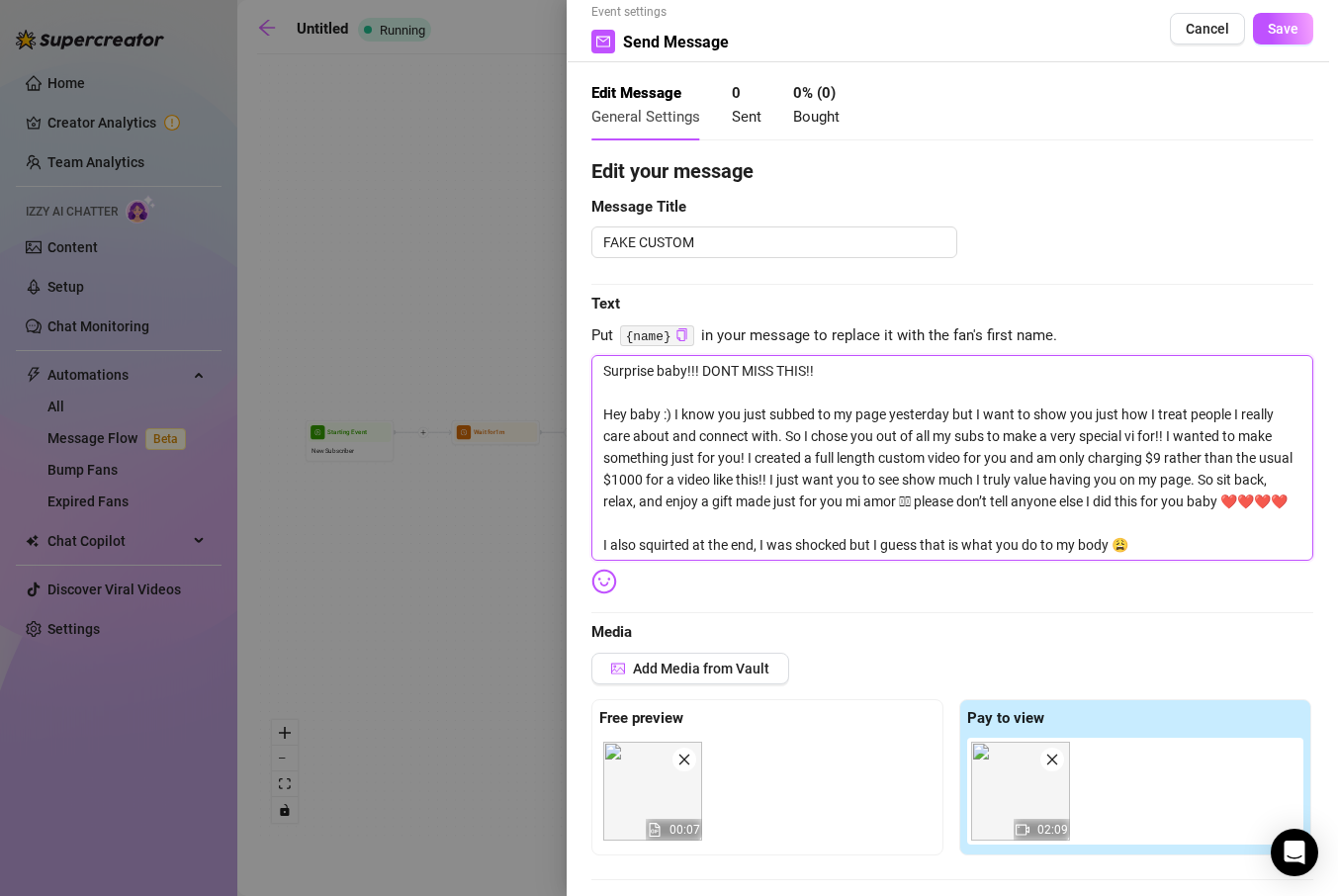 type on "Surprise baby!!! DONT MISS THIS!!
Hey baby :) I know you just subbed to my page yesterday but I want to show you just how I treat people I really care about and connect with. So I chose you out of all my subs to make a very special vid for!! I wanted to make something just for you! I created a full length custom video for you and am only charging $9 rather than the usual $1000 for a video like this!! I just want you to see show much I truly value having you on my page. So sit back, relax, and enjoy a gift made just for you mi amor 🫶🫶 please don’t tell anyone else I did this for you baby ❤️❤️❤️❤️
I also squirted at the end, I was shocked but I guess that is what you do to my body 😩" 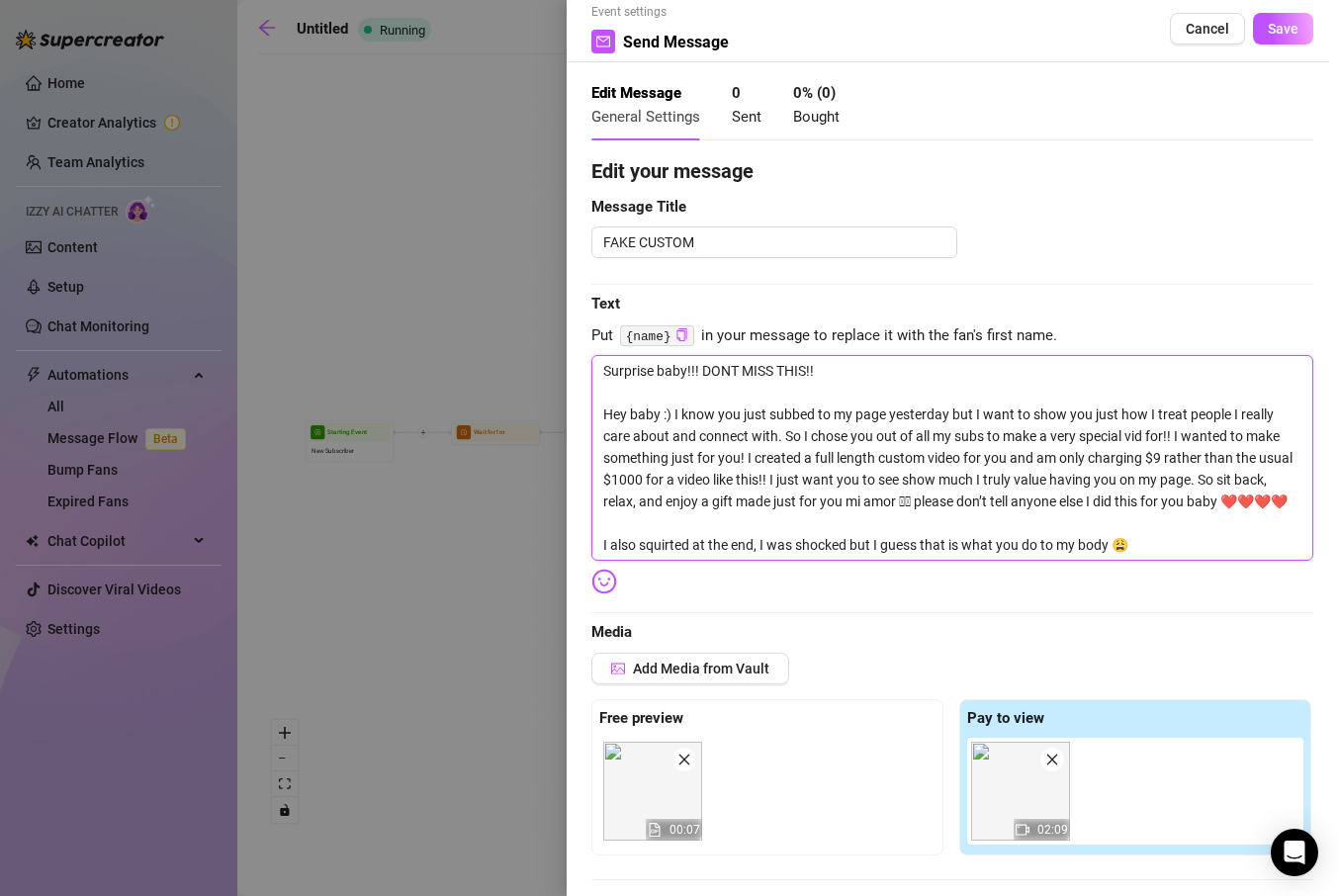 type on "Surprise baby!!! DONT MISS THIS!!
Hey baby :) I know you just subbed to my page yesterday but I want to show you just how I treat people I really care about and connect with. So I chose you out of all my subs to make a very special vide for!! I wanted to make something just for you! I created a full length custom video for you and am only charging $[PRICE] rather than the usual $[PRICE] for a video like this!! I just want you to see show much I truly value having you on my page. So sit back, relax, and enjoy a gift made just for you mi amor 🫶🫶 please don’t tell anyone else I did this for you baby ❤️❤️❤️❤️
I also squirted at the end, I was shocked but I guess that is what you do to my body 😩" 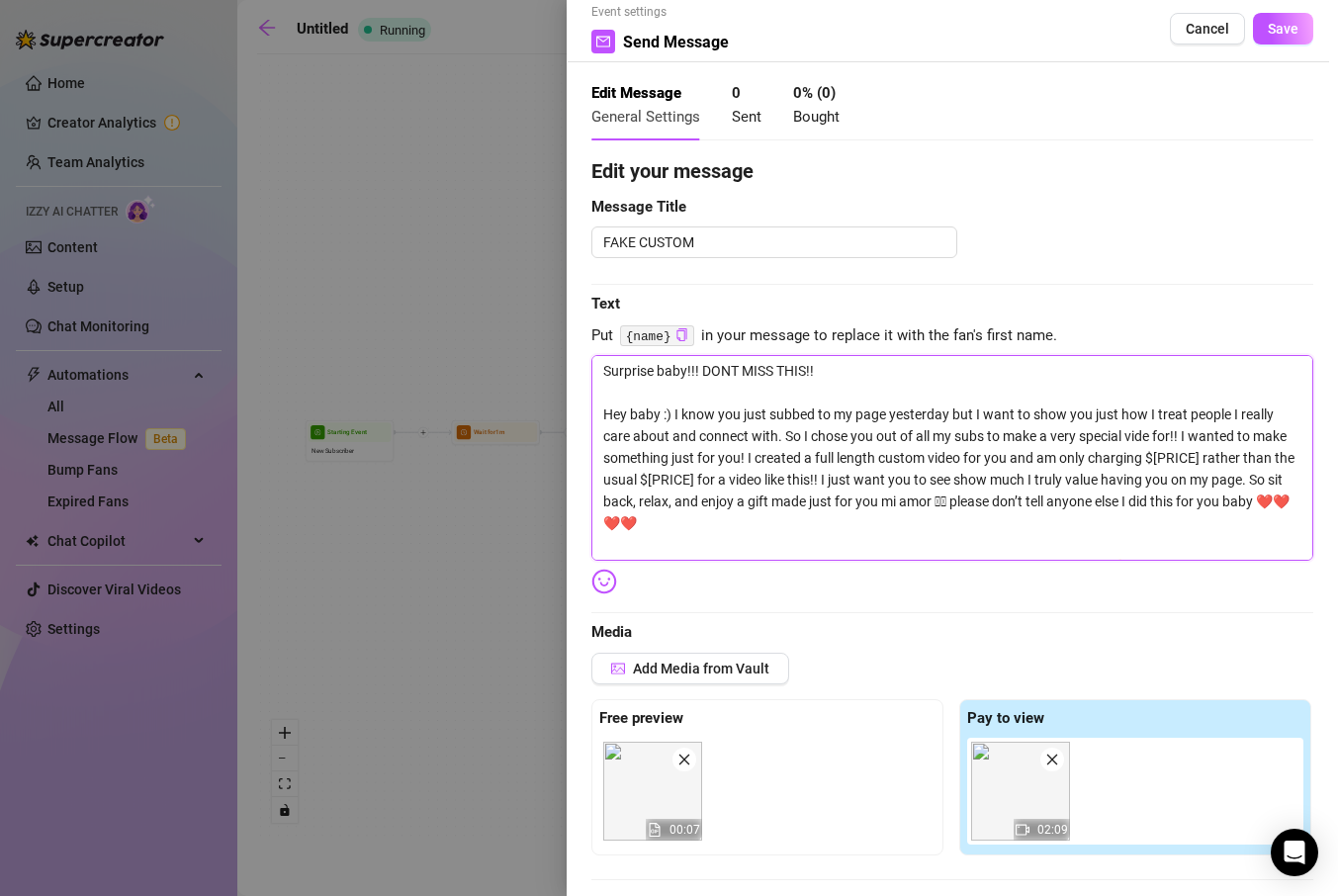 type on "Surprise baby!!! DONT MISS THIS!!
Hey baby :) I know you just subbed to my page yesterday but I want to show you just how I treat people I really care about and connect with. So I chose you out of all my subs to make a very special video for!! I wanted to make something just for you! I created a full length custom video for you and am only charging $[PRICE] rather than the usual $[PRICE] for a video like this!! I just want you to see show much I truly value having you on my page. So sit back, relax, and enjoy a gift made just for you mi amor 🫶🫶 please don’t tell anyone else I did this for you baby ❤️❤️❤️❤️
I also squirted at the end, I was shocked but I guess that is what you do to my body 😩" 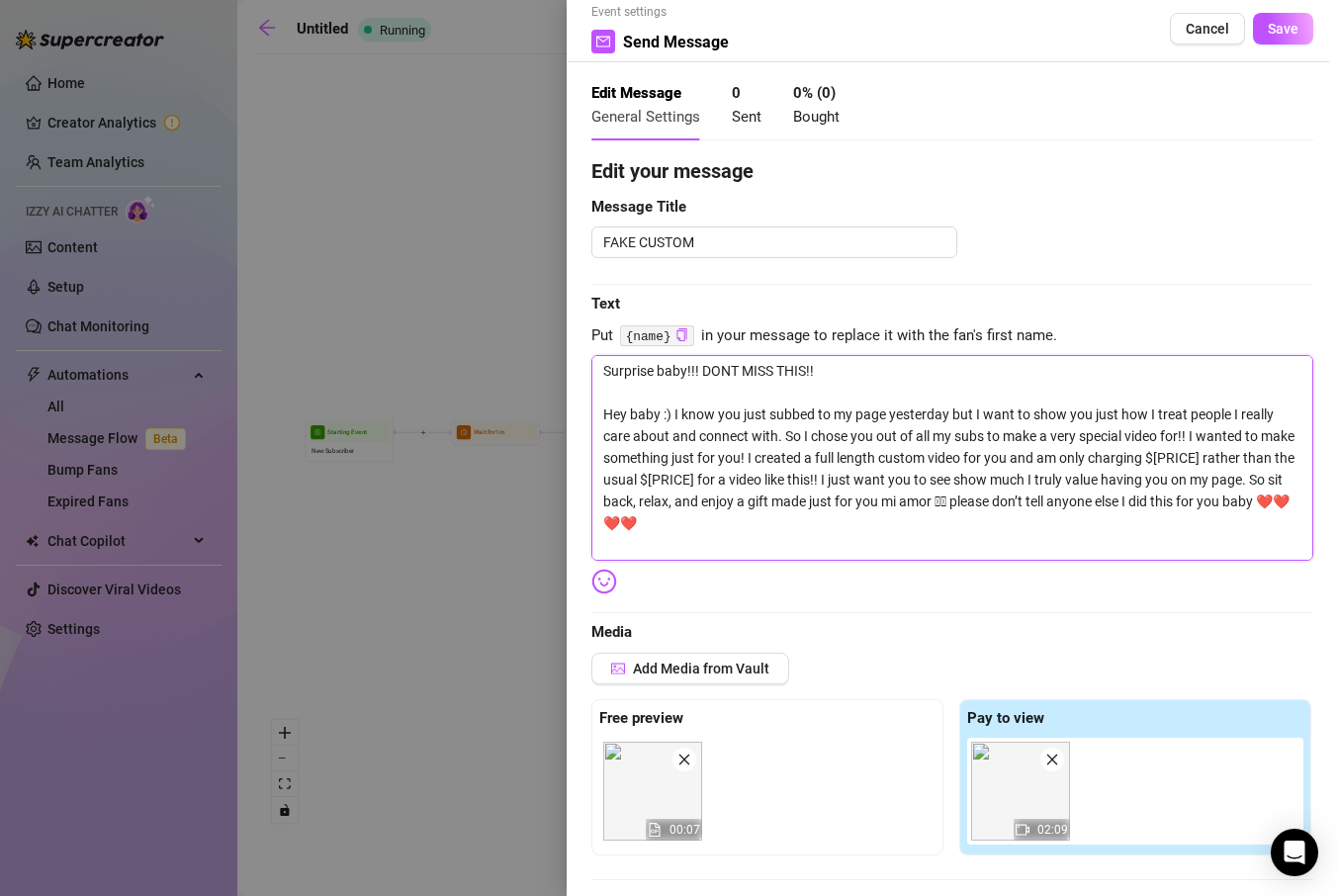 drag, startPoint x: 926, startPoint y: 453, endPoint x: 816, endPoint y: 457, distance: 110.0727 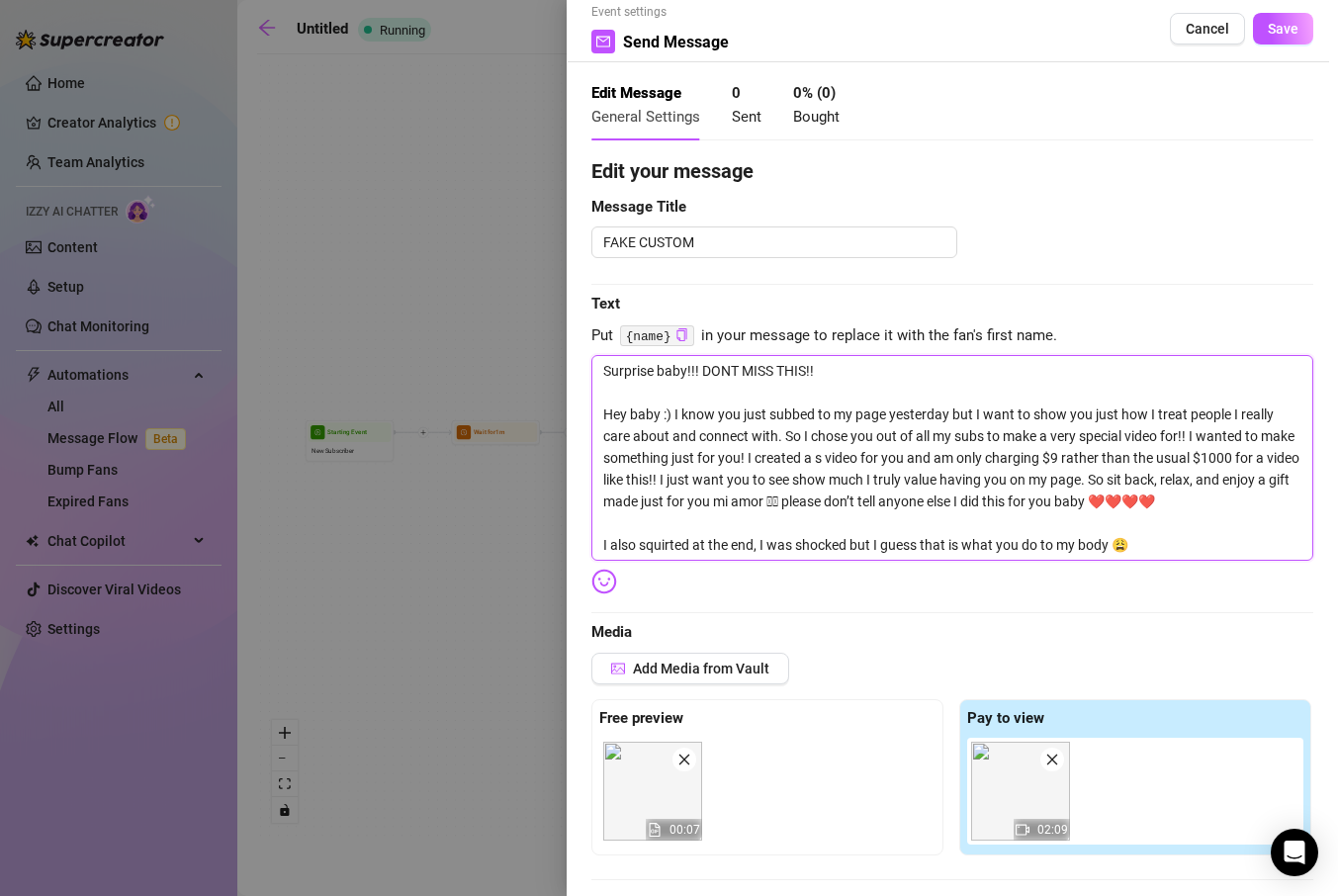 type on "Surprise baby!!! DONT MISS THIS!!
Hey baby :) I know you just subbed to my page yesterday but I want to show you just how I treat people I really care about and connect with. So I chose you out of all my subs to make a very special video for!! I wanted to make something just for you! I created a se video for you and am only charging $9 rather than the usual $1000 for a video like this!! I just want you to see show much I truly value having you on my page. So sit back, relax, and enjoy a gift made just for you mi amor 𫒕𫒕 please dont tell anyone else I did this for you baby ❤️❤️❤️❤️
I also squirted at the end, I was shocked but I guess that is what you do to my body 𫘍" 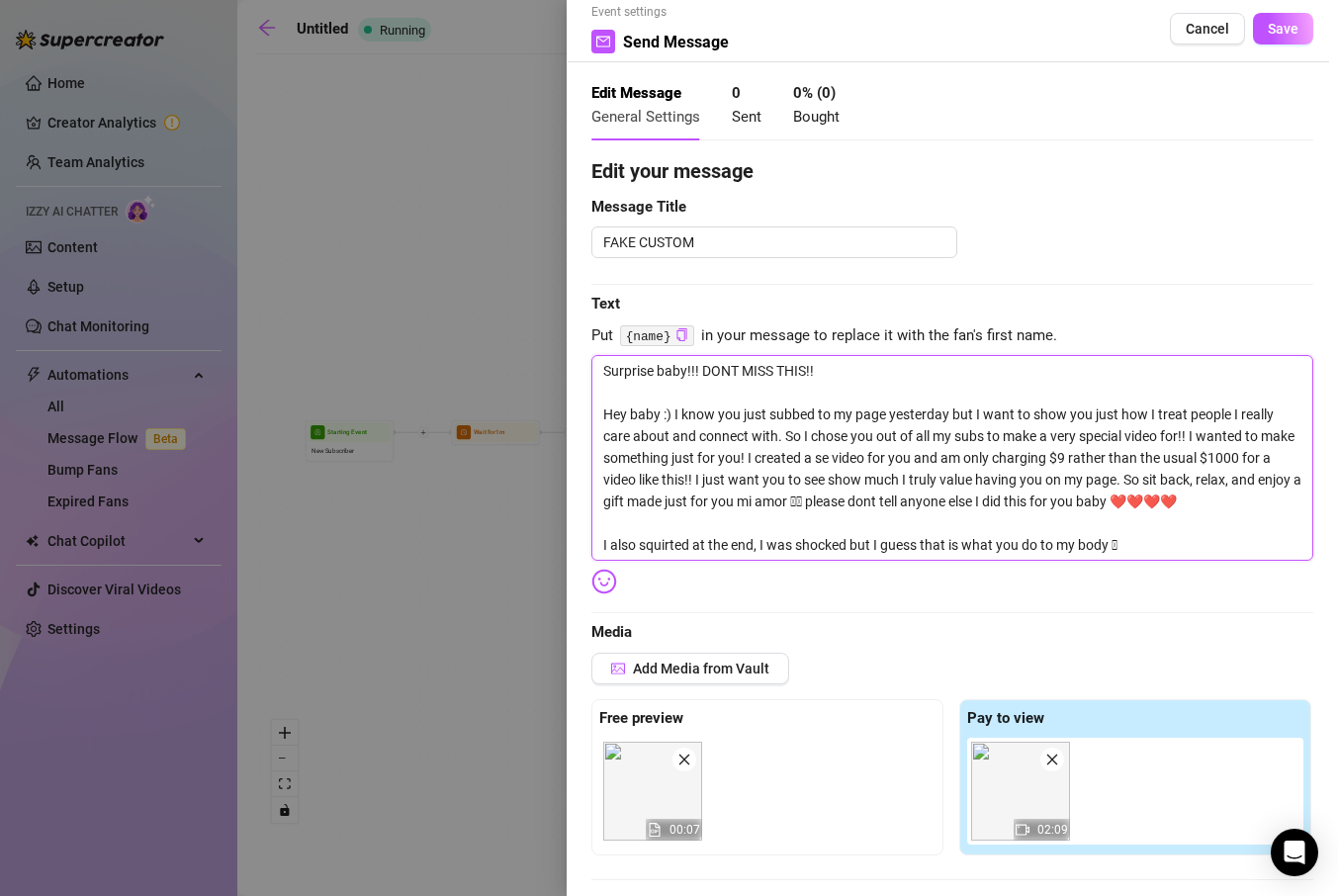 type on "Surprise baby!!! DONT MISS THIS!!
Hey baby :) I know you just subbed to my page yesterday but I want to show you just how I treat people I really care about and connect with. So I chose you out of all my subs to make a very special video for!! I wanted to make something just for you! I created a sex video for you and am only charging $[PRICE] rather than the usual $[PRICE] for a video like this!! I just want you to see show much I truly value having you on my page. So sit back, relax, and enjoy a gift made just for you mi amor 🫶🫶 please don’t tell anyone else I did this for you baby ❤️❤️❤️❤️
I also squirted at the end, I was shocked but I guess that is what you do to my body 😩" 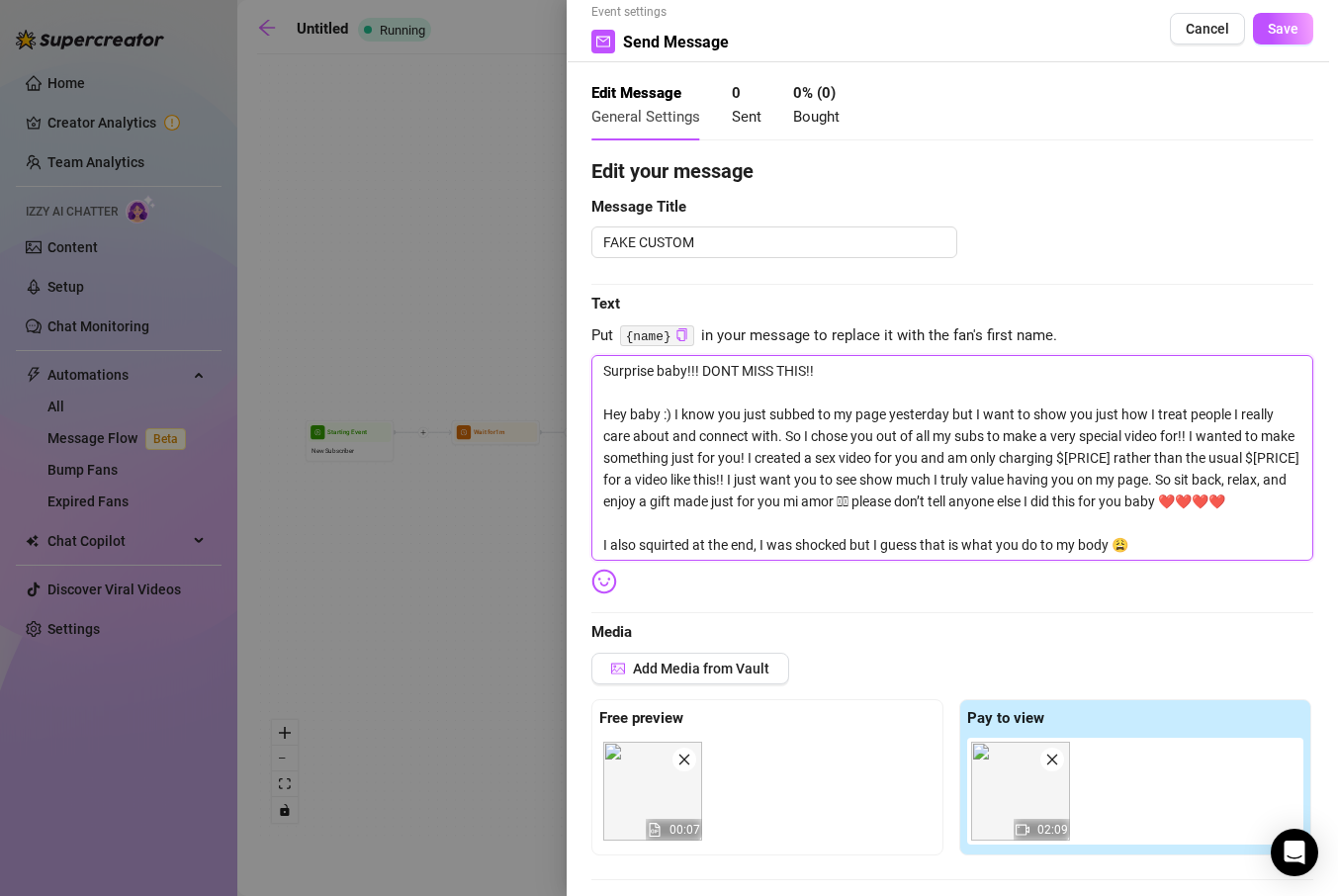 type on "Surprise baby!!! DONT MISS THIS!!
Hey baby :) I know you just subbed to my page yesterday but I want to show you just how I treat people I really care about and connect with. So I chose you out of all my subs to make a very special video for!! I wanted to make something just for you! I created a sexy video for you and am only charging $[PRICE] rather than the usual $[PRICE] for a video like this!! I just want you to see show much I truly value having you on my page. So sit back, relax, and enjoy a gift made just for you mi amor 🫶🫶 please don’t tell anyone else I did this for you baby ❤️❤️❤️❤️
I also squirted at the end, I was shocked but I guess that is what you do to my body 😩" 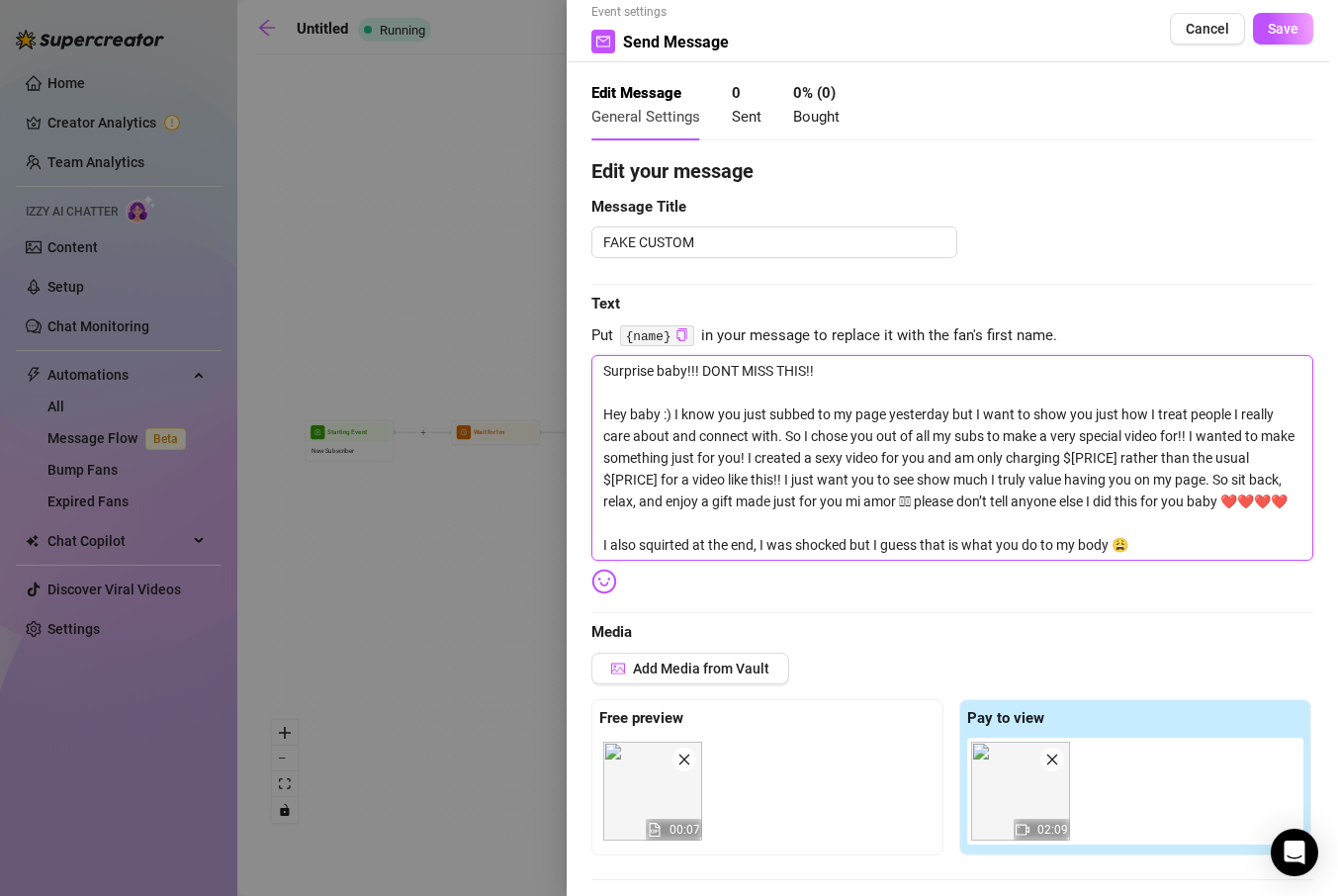 drag, startPoint x: 1250, startPoint y: 459, endPoint x: 1225, endPoint y: 457, distance: 25.079872 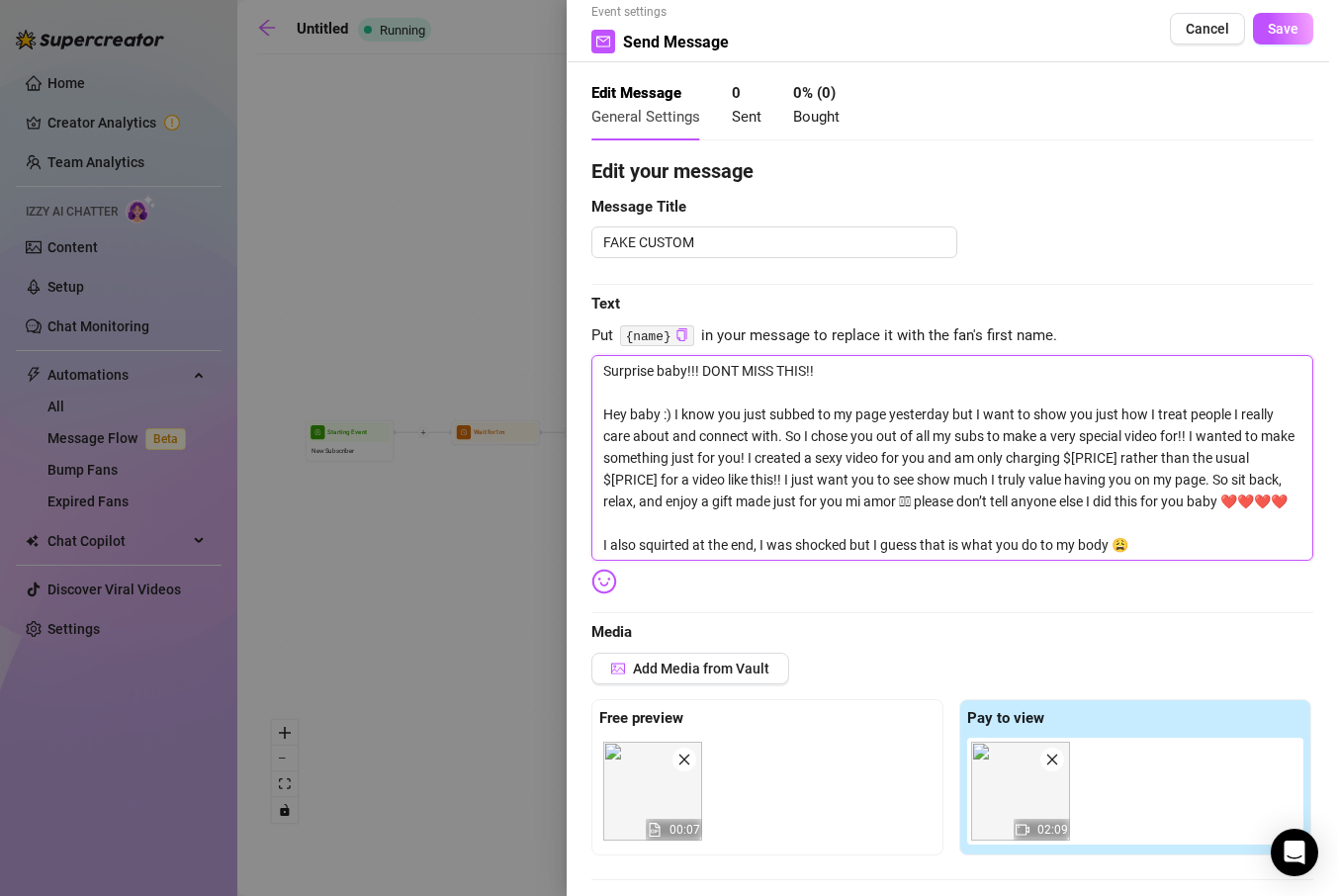 click on "Surprise baby!!! DONT MISS THIS!!
Hey baby :) I know you just subbed to my page yesterday but I want to show you just how I treat people I really care about and connect with. So I chose you out of all my subs to make a very special video for!! I wanted to make something just for you! I created a sexy video for you and am only charging $[PRICE] rather than the usual $[PRICE] for a video like this!! I just want you to see show much I truly value having you on my page. So sit back, relax, and enjoy a gift made just for you mi amor 🫶🫶 please don’t tell anyone else I did this for you baby ❤️❤️❤️❤️
I also squirted at the end, I was shocked but I guess that is what you do to my body 😩" at bounding box center [952, 458] 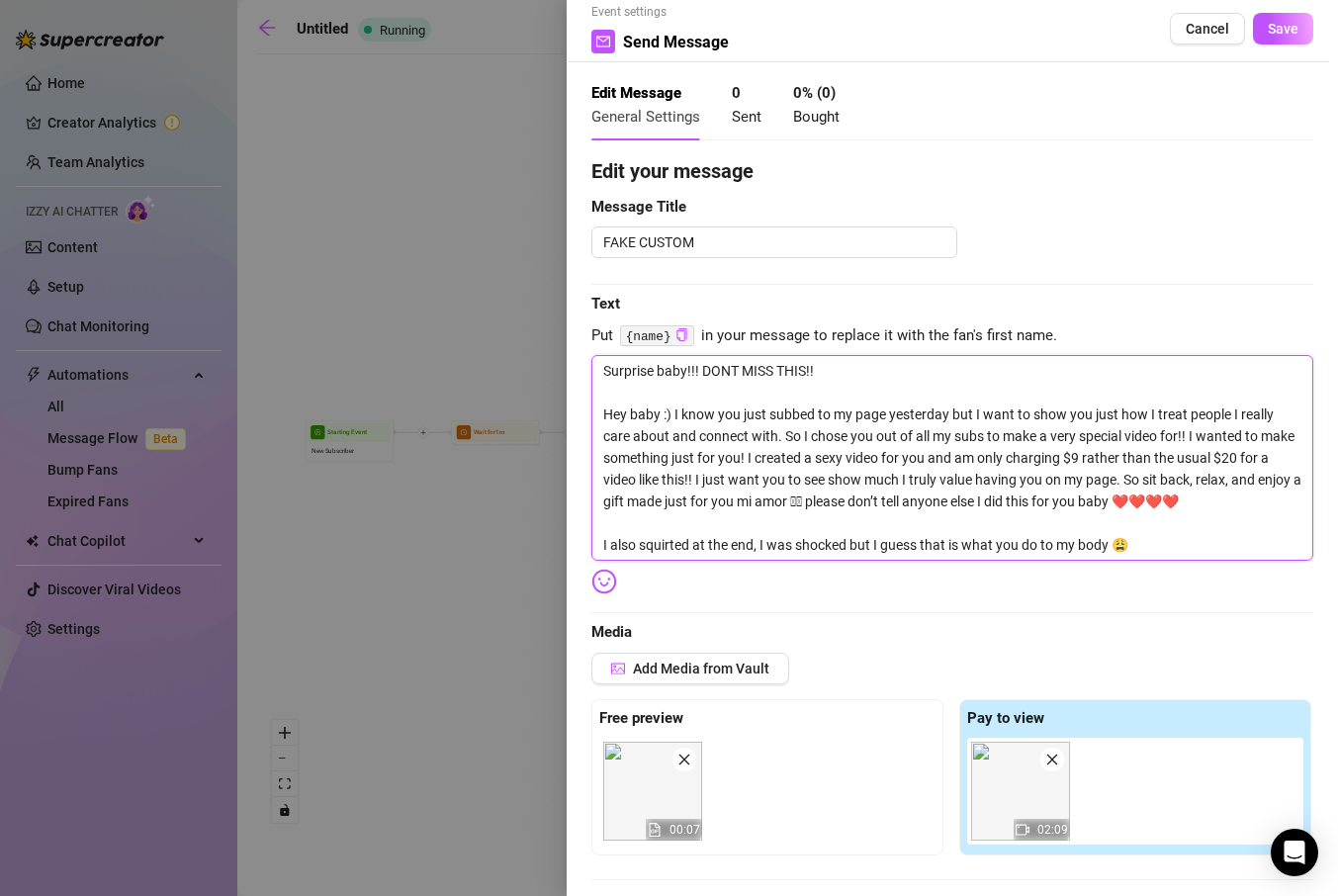 type on "Surprise baby!!! DONT MISS THIS!!
Hey baby :) I know you just subbed to my page yesterday but I want to show you just how I treat people I really care about and connect with. So I chose you out of all my subs to make a very special video for!! I wanted to make something just for you! I created a sexy video for you and am only charging $9 rather than the usual $200 for a video like this!! I just want you to see show much I truly value having you on my page. So sit back, relax, and enjoy a gift made just for you mi amor 🫶🫶 please don’t tell anyone else I did this for you baby ❤️❤️❤️❤️
I also squirted at the end, I was shocked but I guess that is what you do to my body 😩" 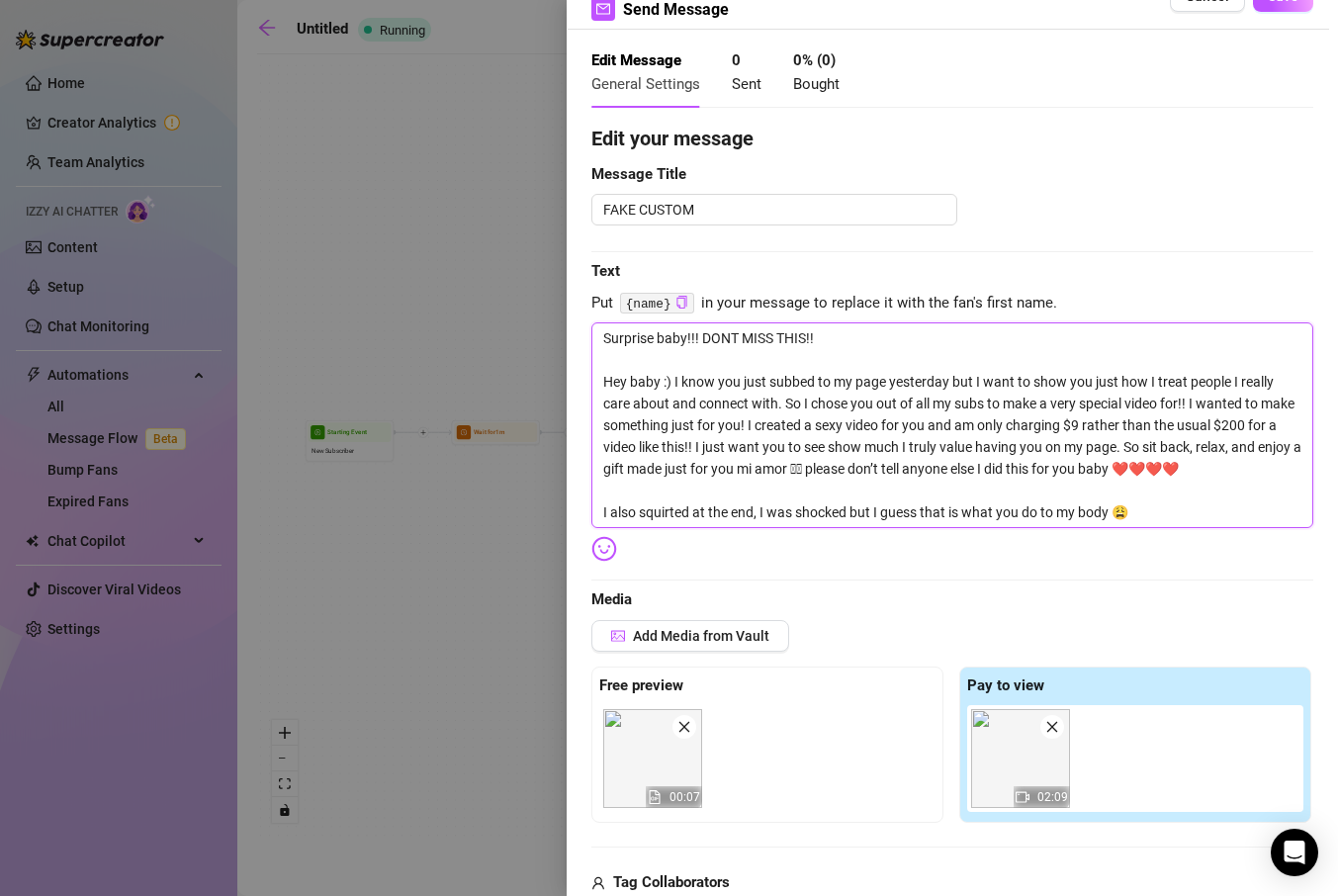 scroll, scrollTop: 56, scrollLeft: 0, axis: vertical 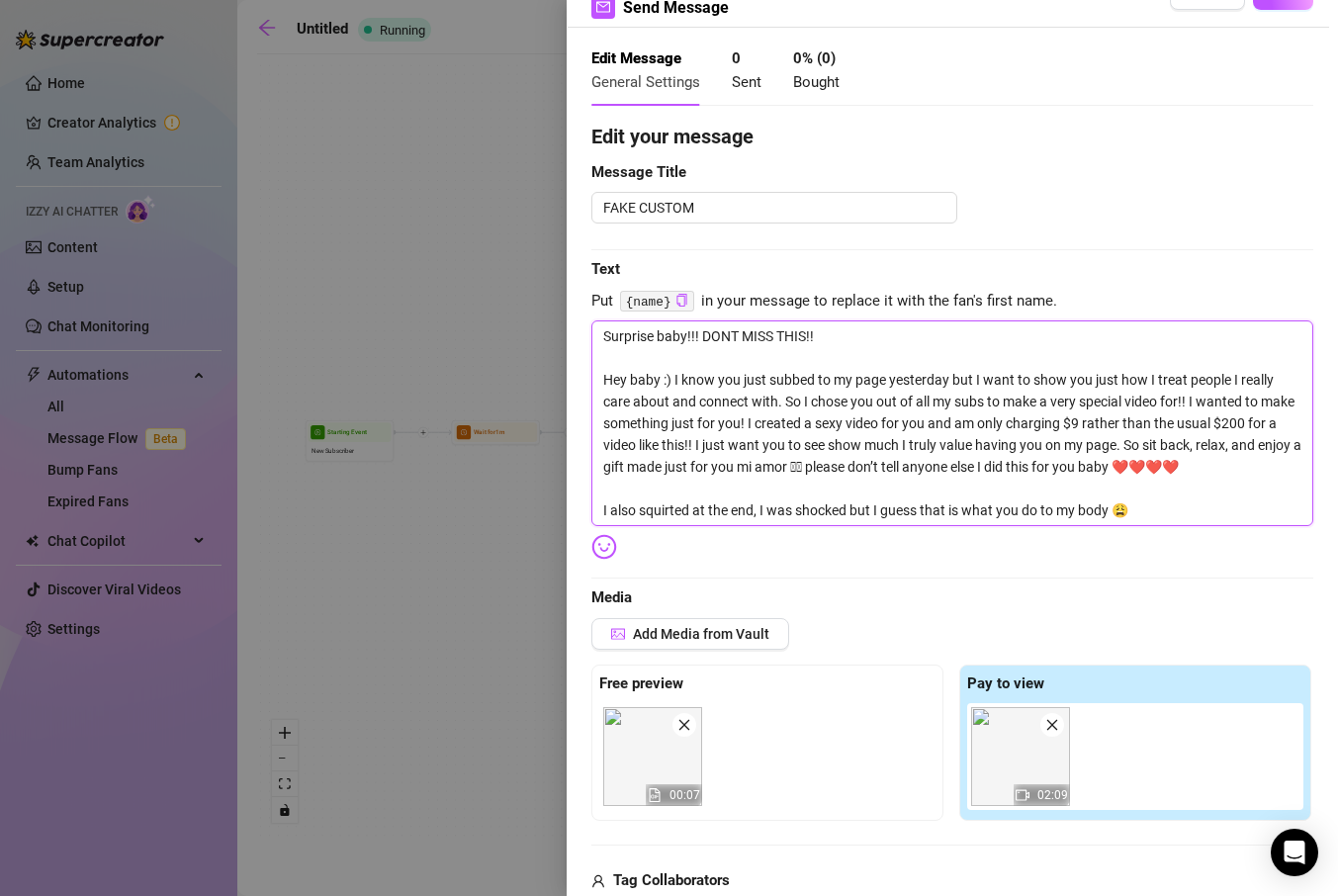 drag, startPoint x: 1154, startPoint y: 501, endPoint x: 635, endPoint y: 498, distance: 519.00867 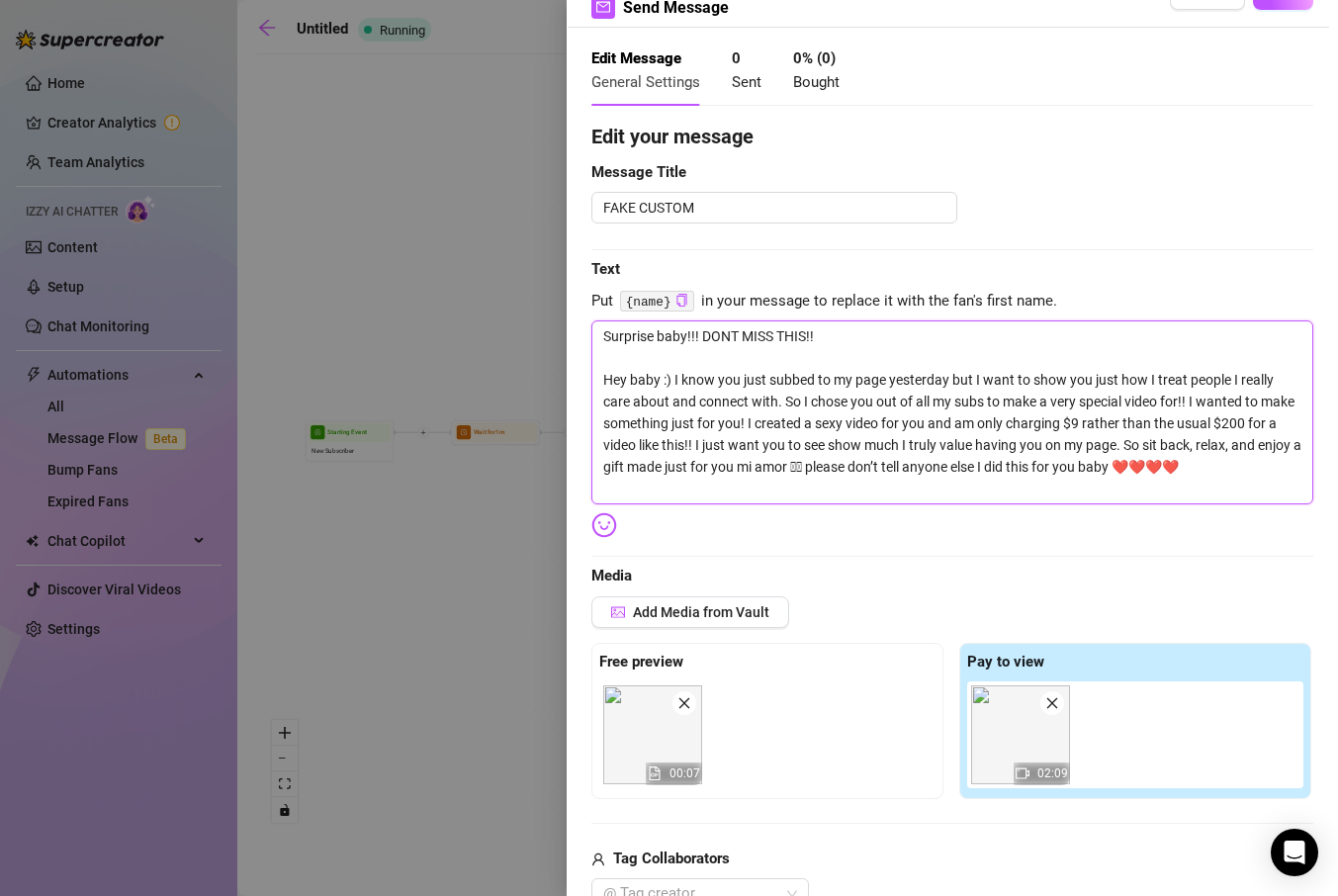 scroll, scrollTop: 0, scrollLeft: 0, axis: both 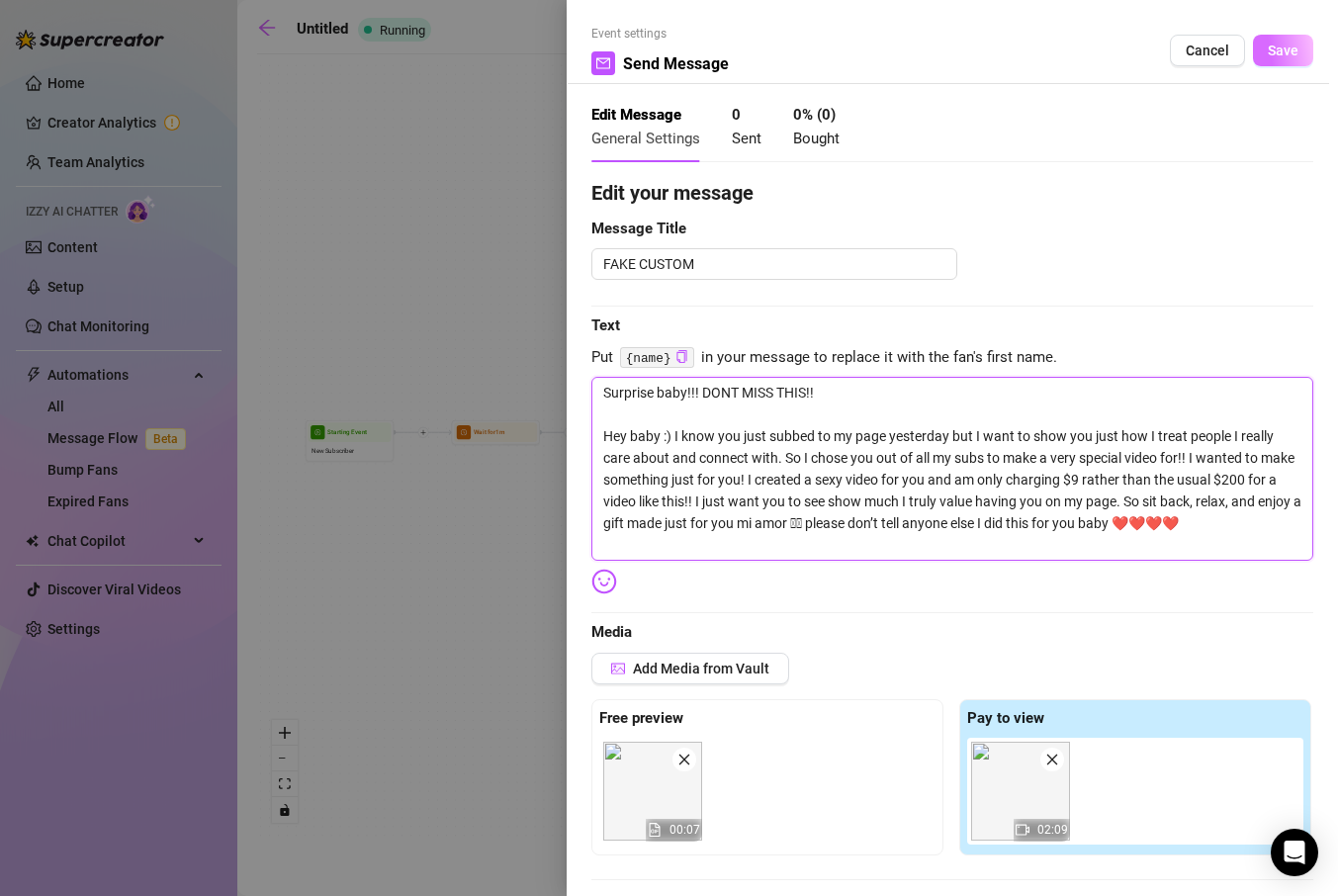 type on "Surprise baby!!! DONT MISS THIS!!
Hey baby :) I know you just subbed to my page yesterday but I want to show you just how I treat people I really care about and connect with. So I chose you out of all my subs to make a very special video for!! I wanted to make something just for you! I created a sexy video for you and am only charging $9 rather than the usual $200 for a video like this!! I just want you to see show much I truly value having you on my page. So sit back, relax, and enjoy a gift made just for you mi amor 🫶🫶 please don’t tell anyone else I did this for you baby ❤️❤️❤️❤️" 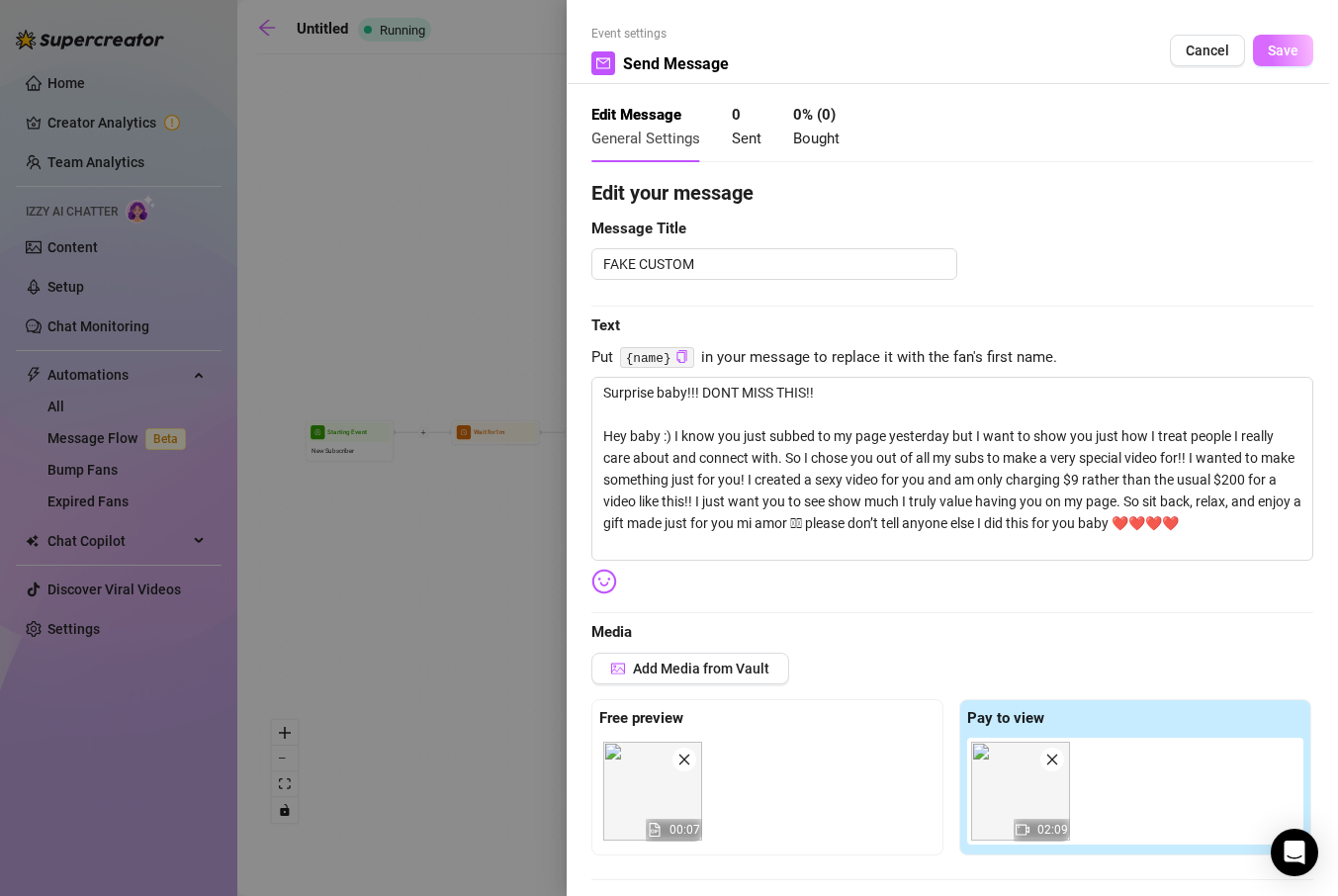 click on "Save" at bounding box center (1283, 50) 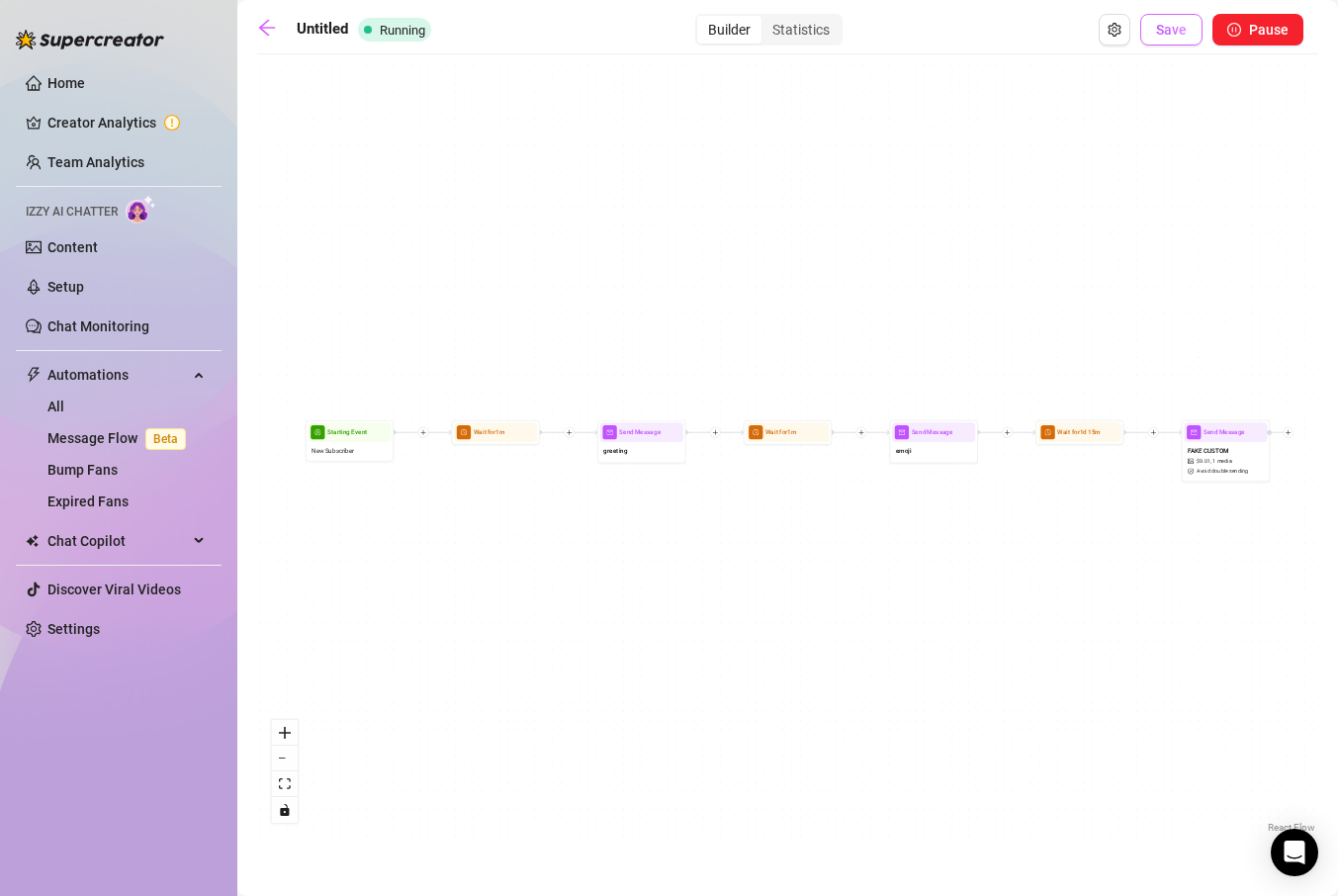 click on "Save" at bounding box center [1171, 30] 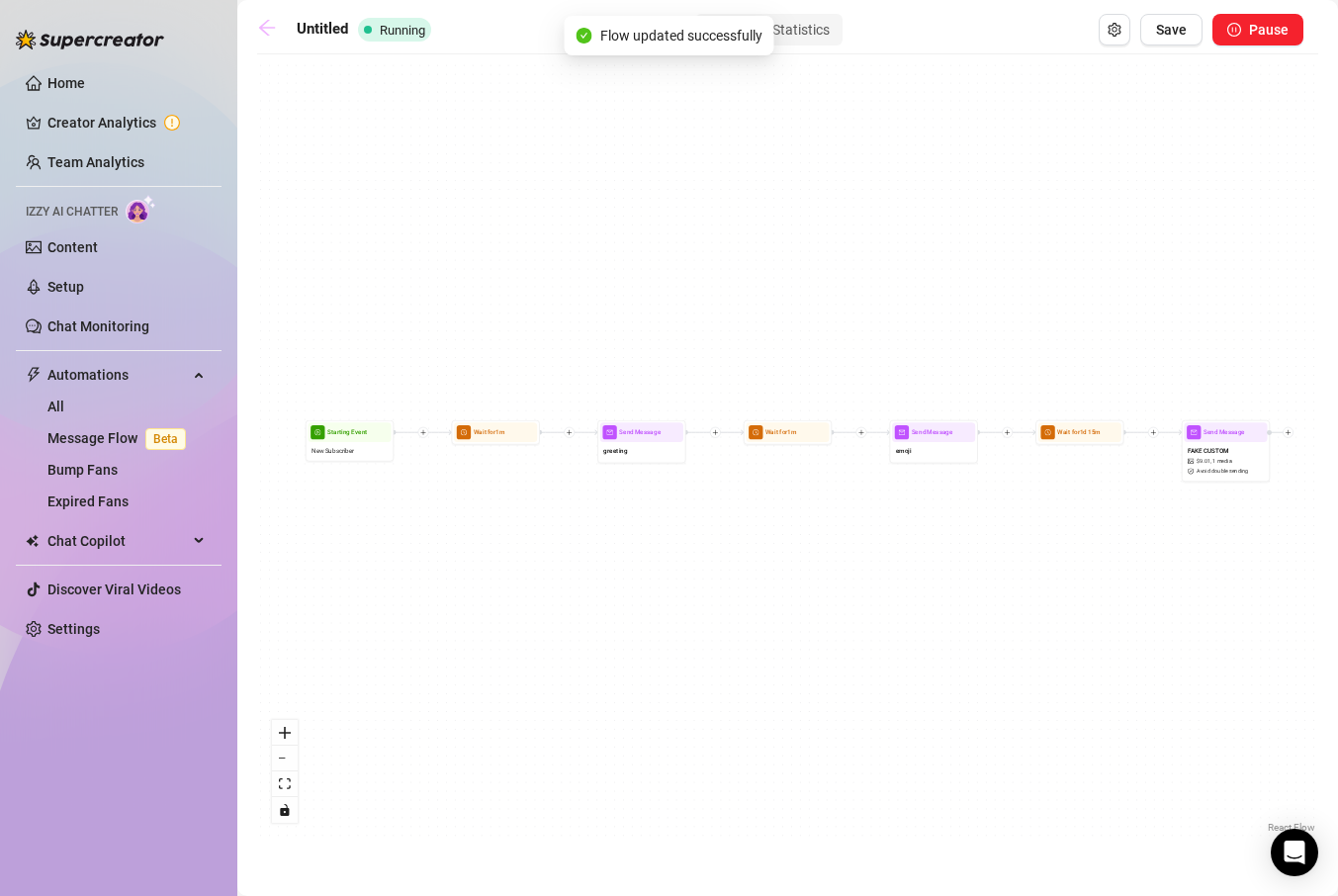 click 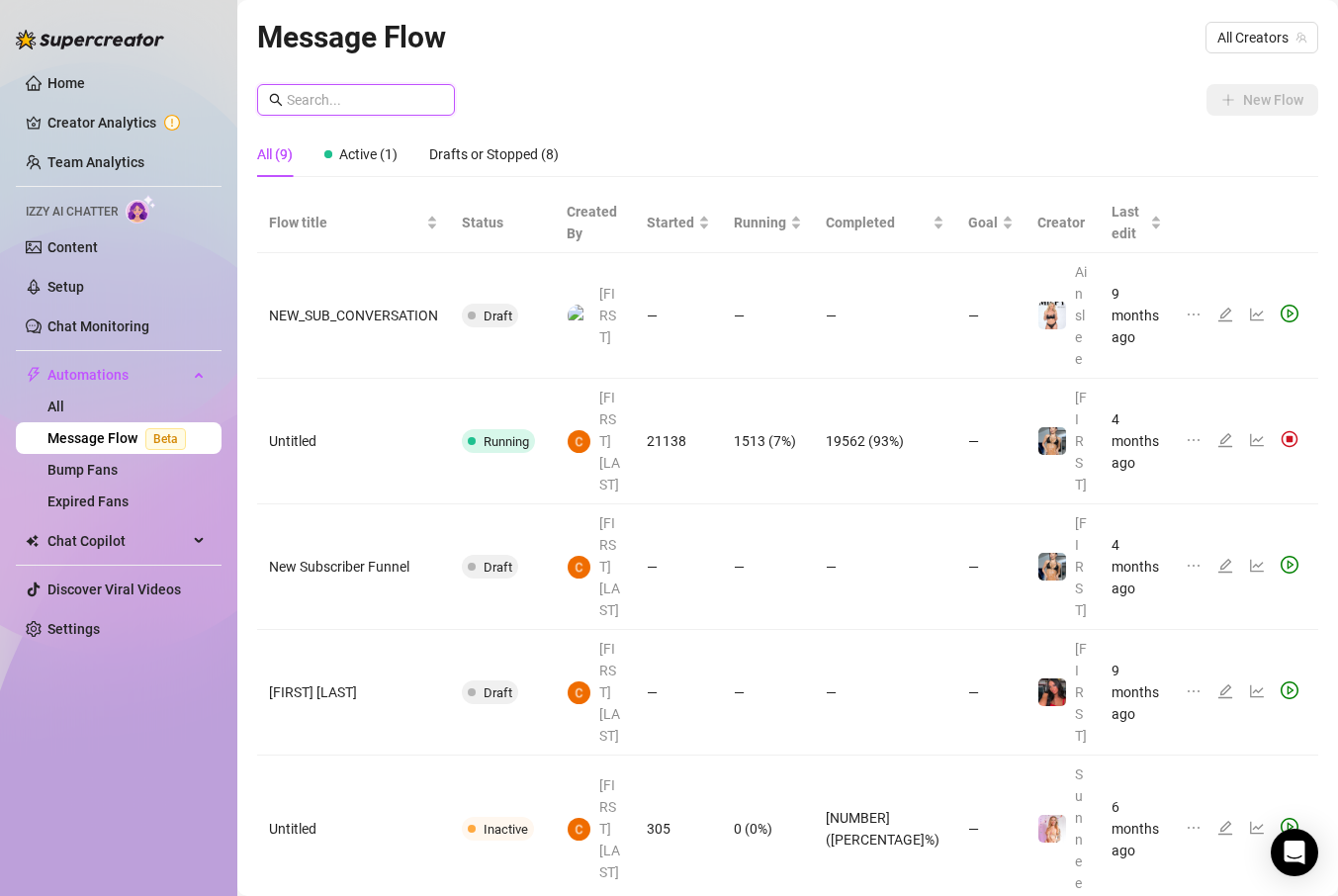 click at bounding box center (365, 100) 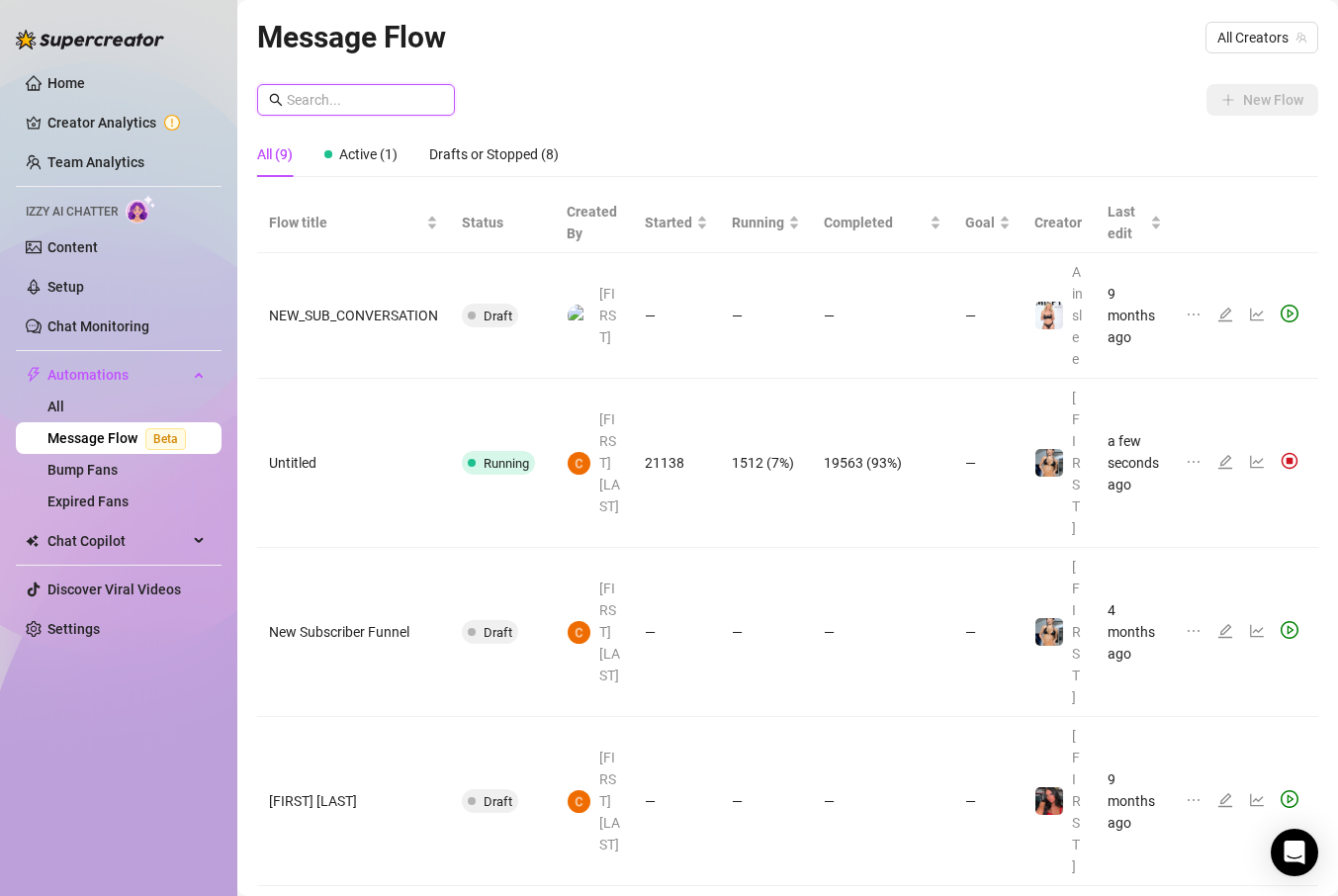 click at bounding box center (365, 100) 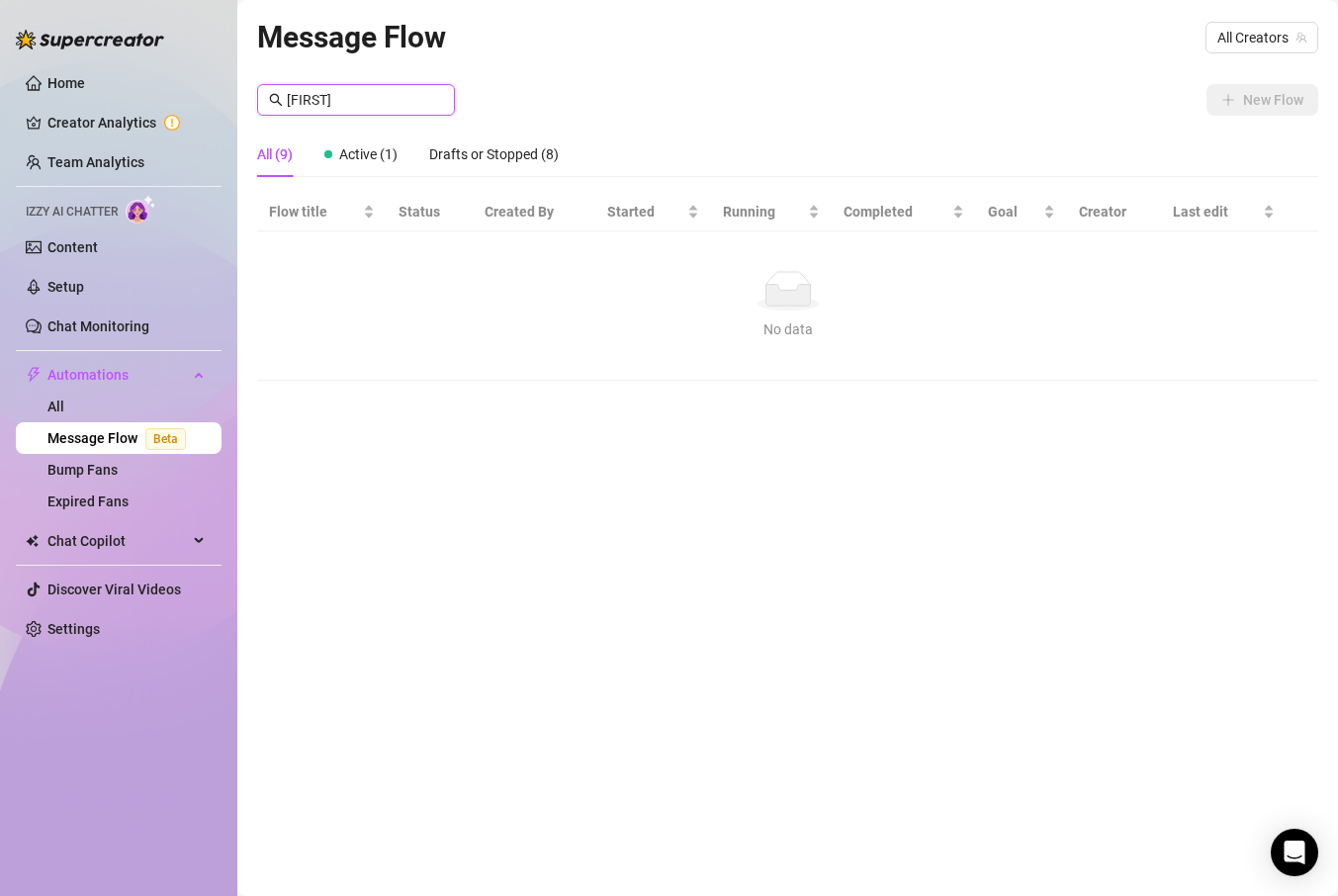 type on "[FIRST]" 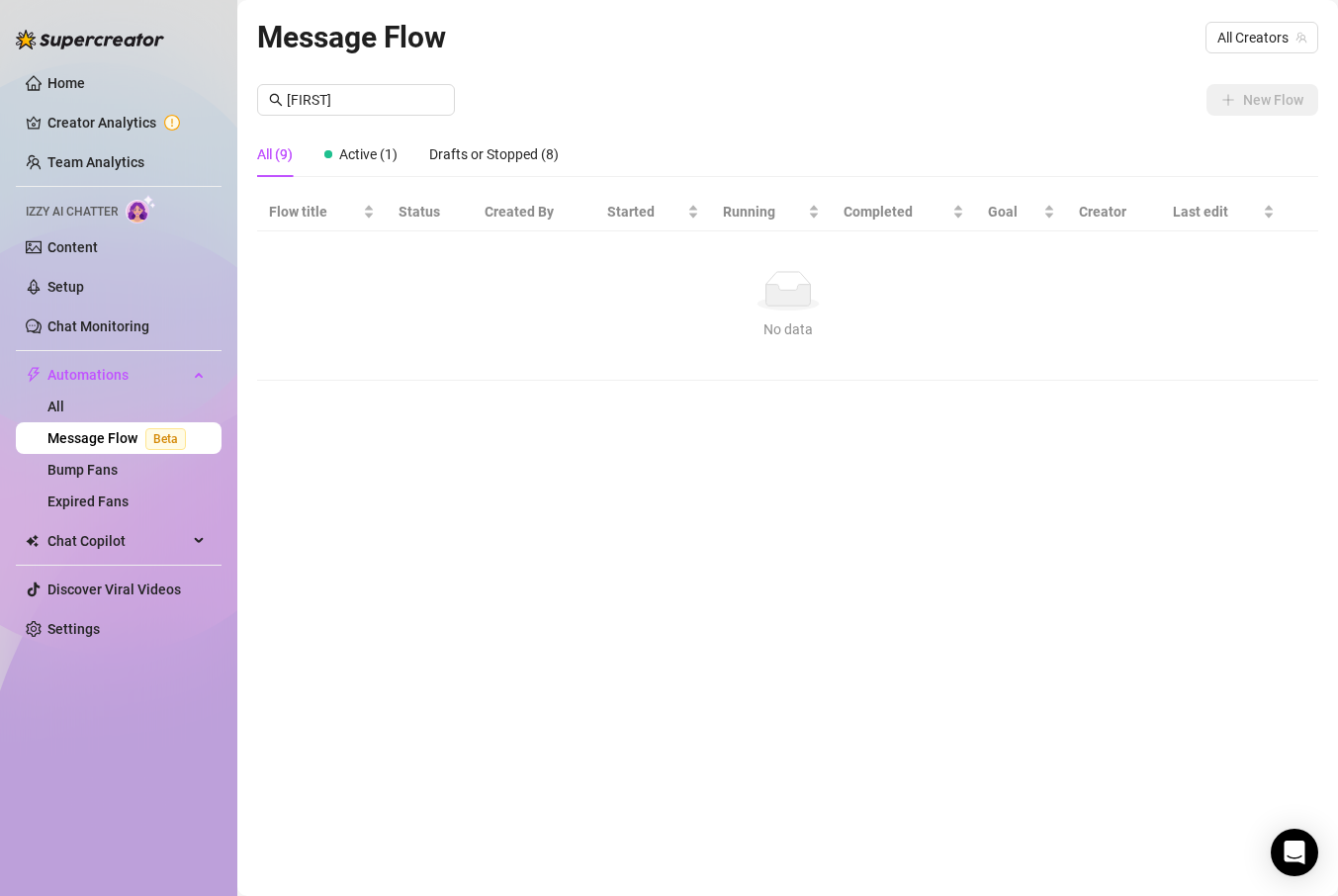 click on "[FIRST] [LAST]" at bounding box center (787, 100) 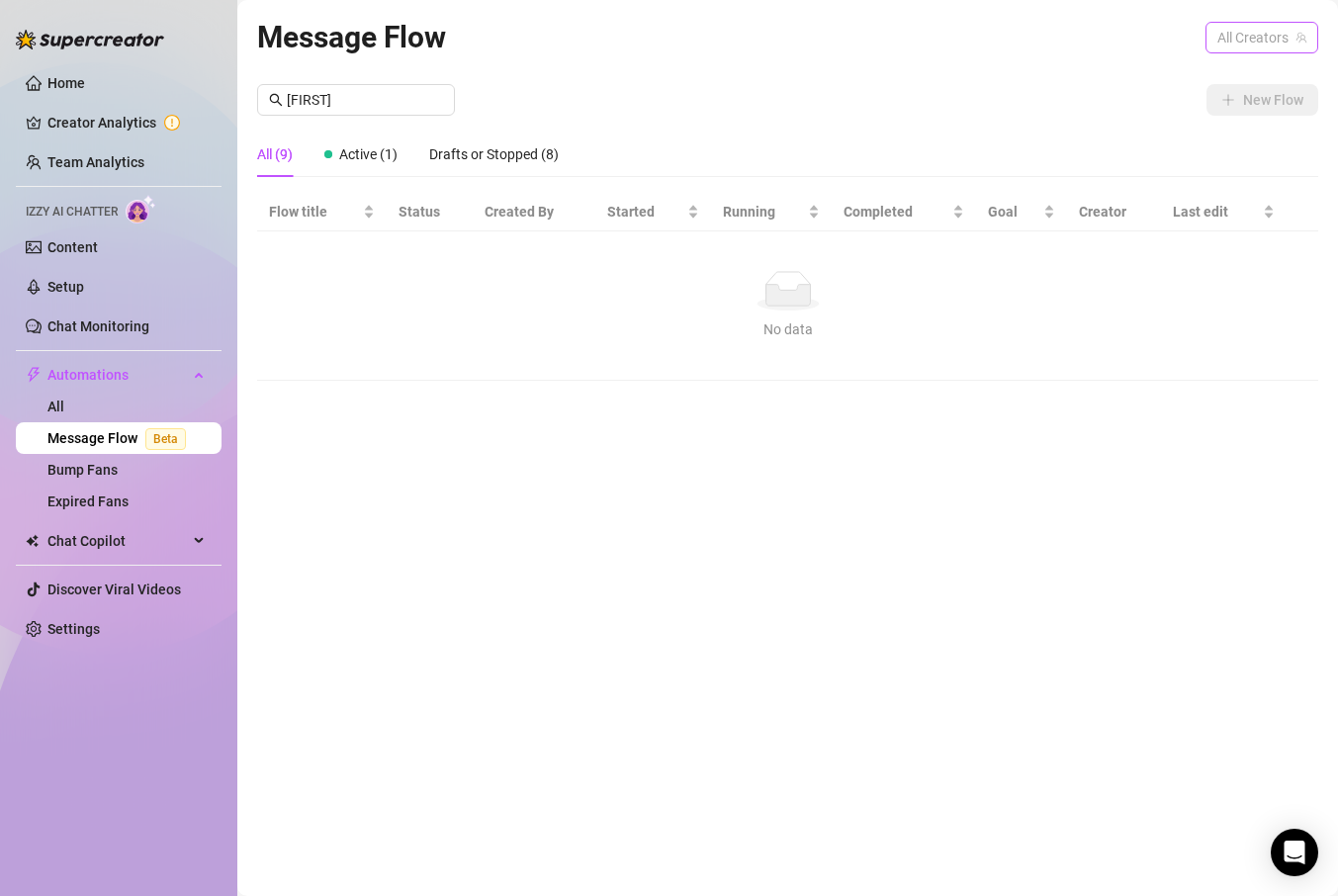click on "All Creators" at bounding box center (1262, 38) 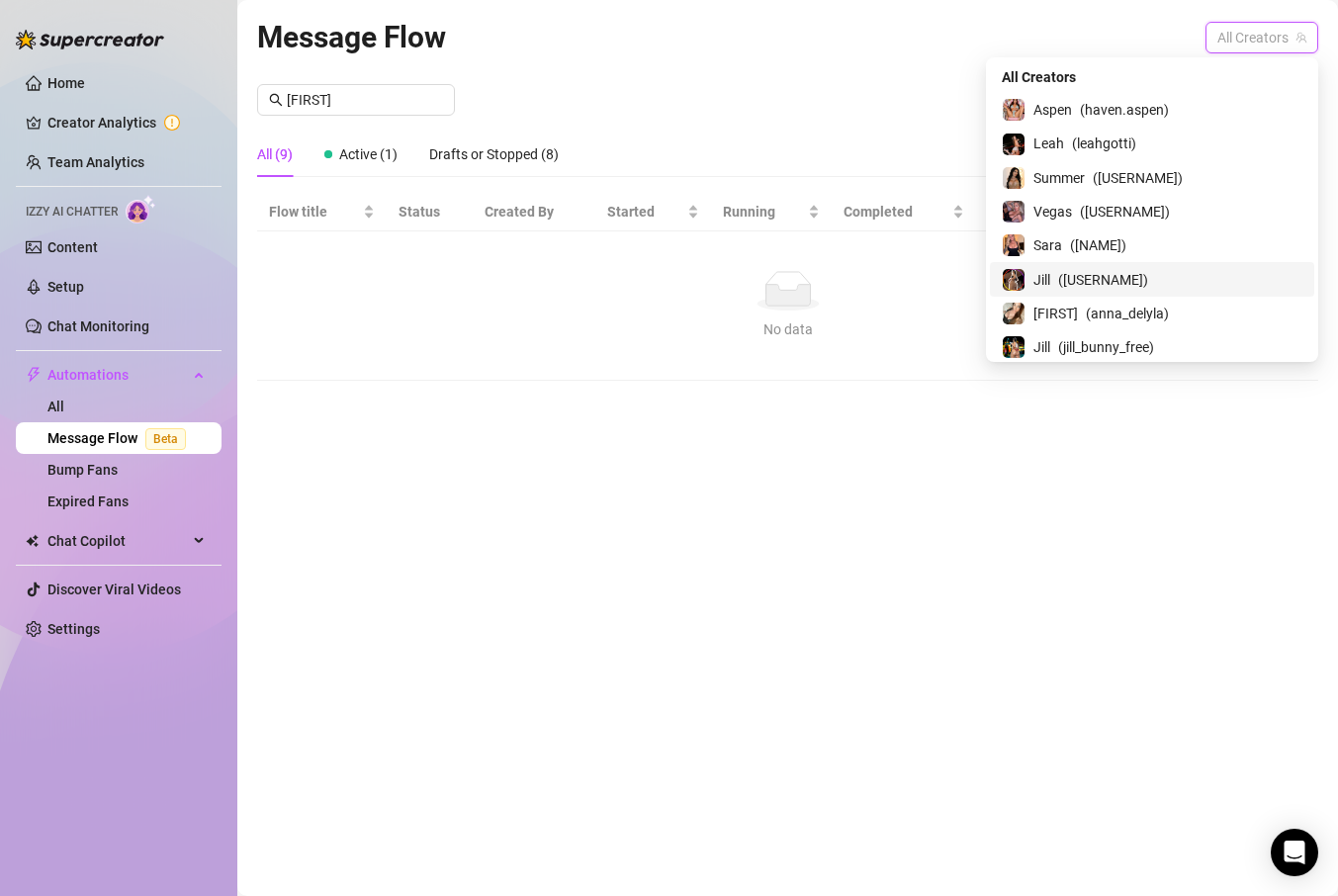 click on "( [USERNAME] )" at bounding box center [1103, 280] 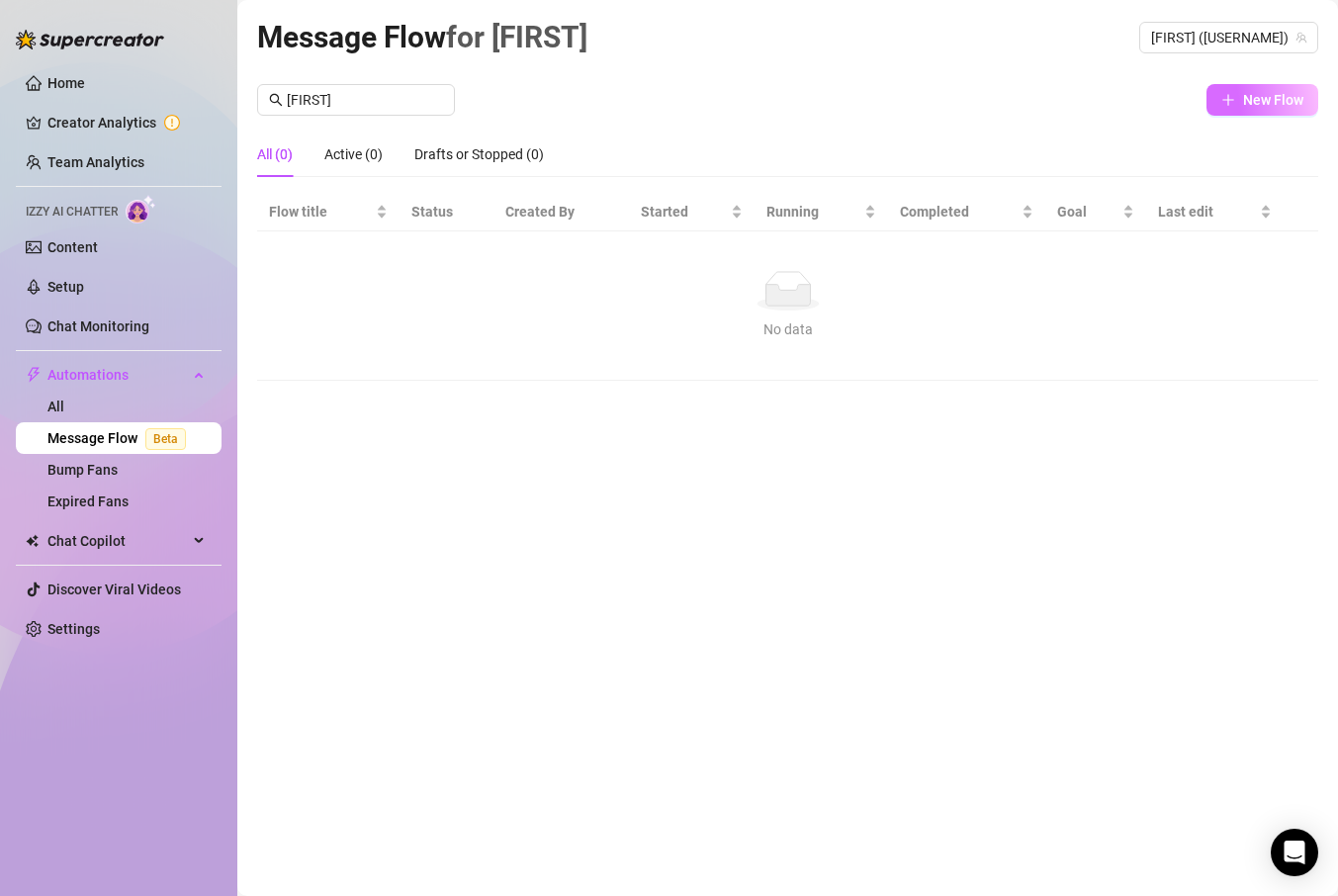click on "New Flow" at bounding box center [1262, 100] 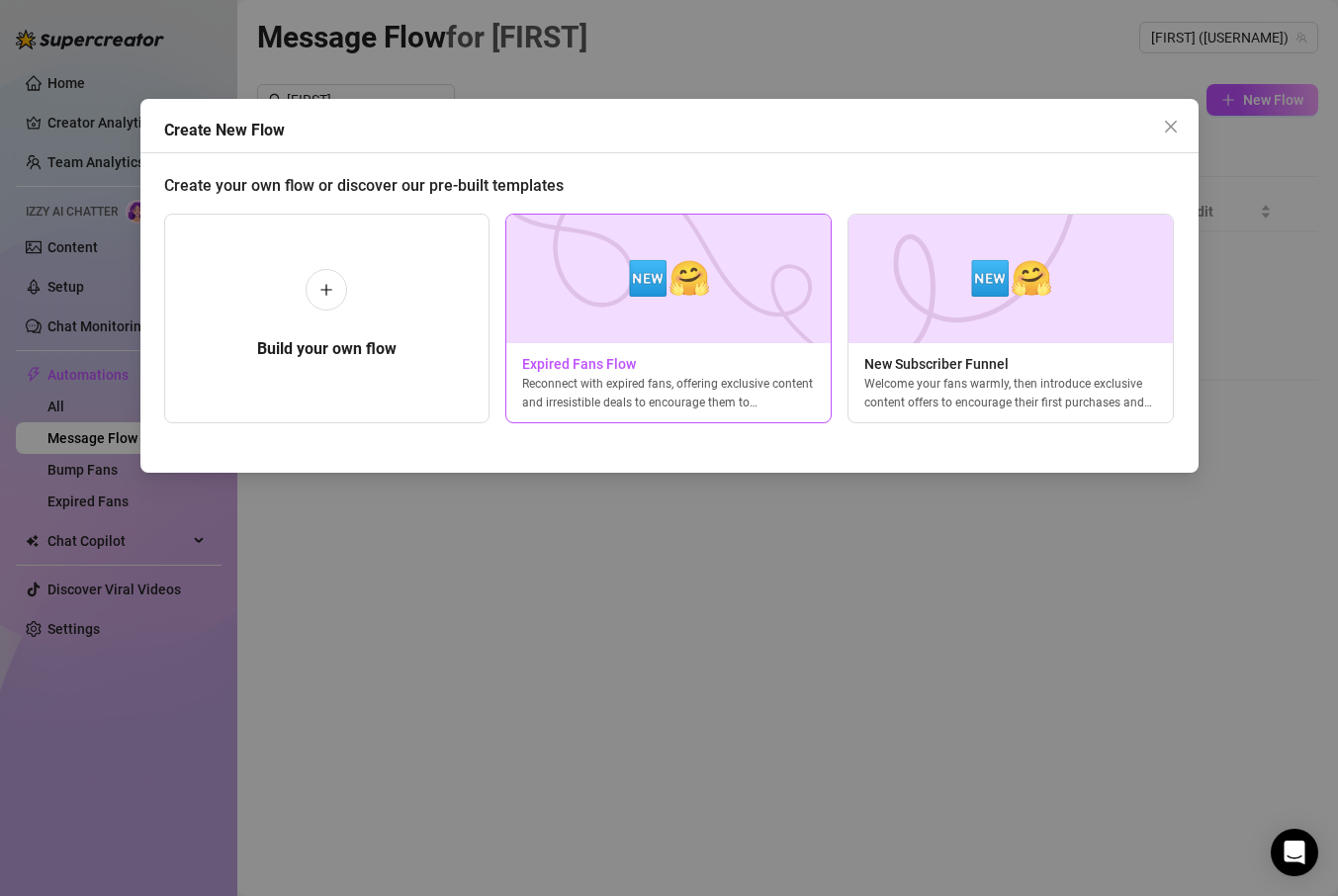 click at bounding box center [669, 279] 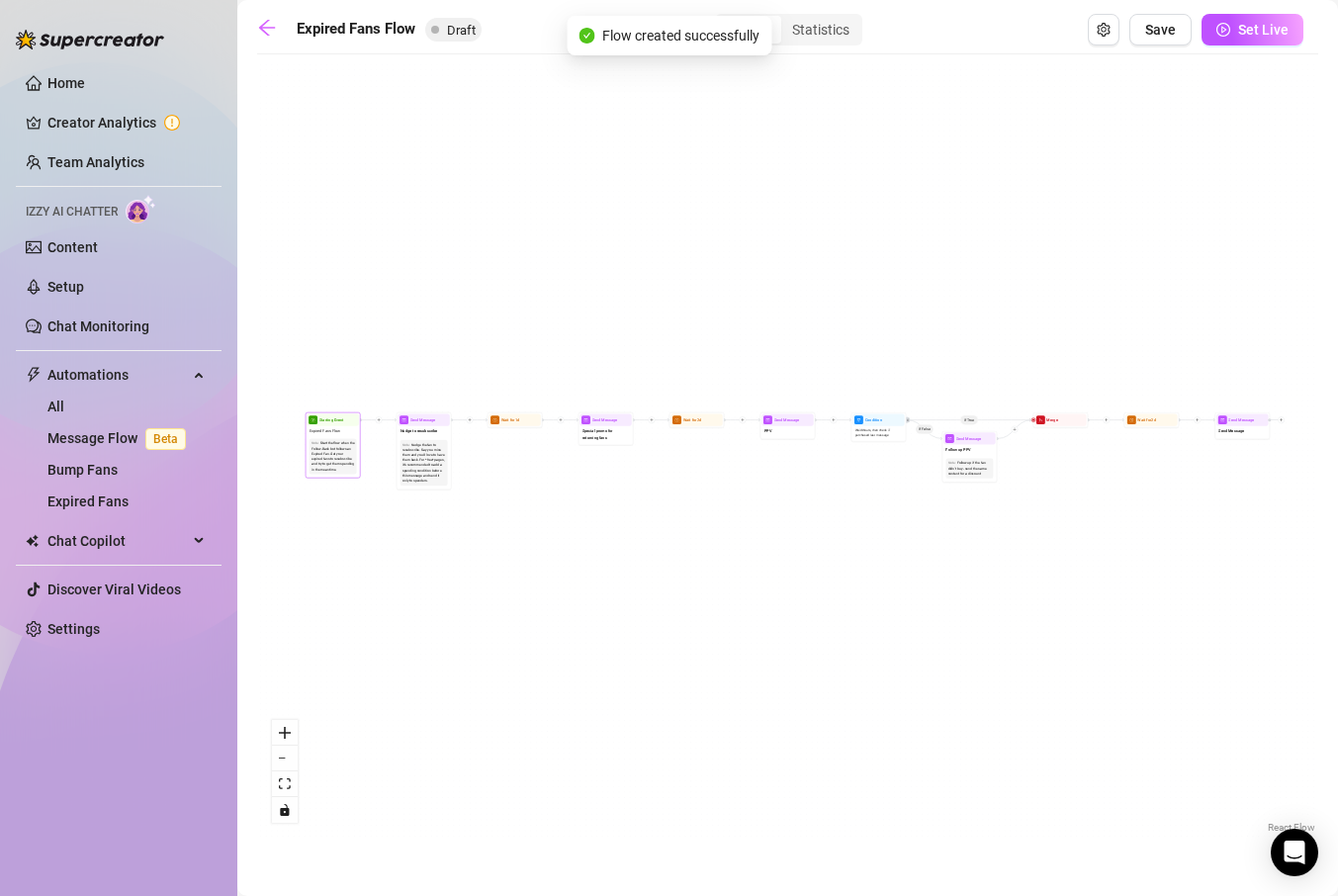 click on "Start the flow when the Follow-Back bot follows an Expired Fan. Get your expired fans to resubscribe and try to get them spending in the meantime." at bounding box center (332, 457) 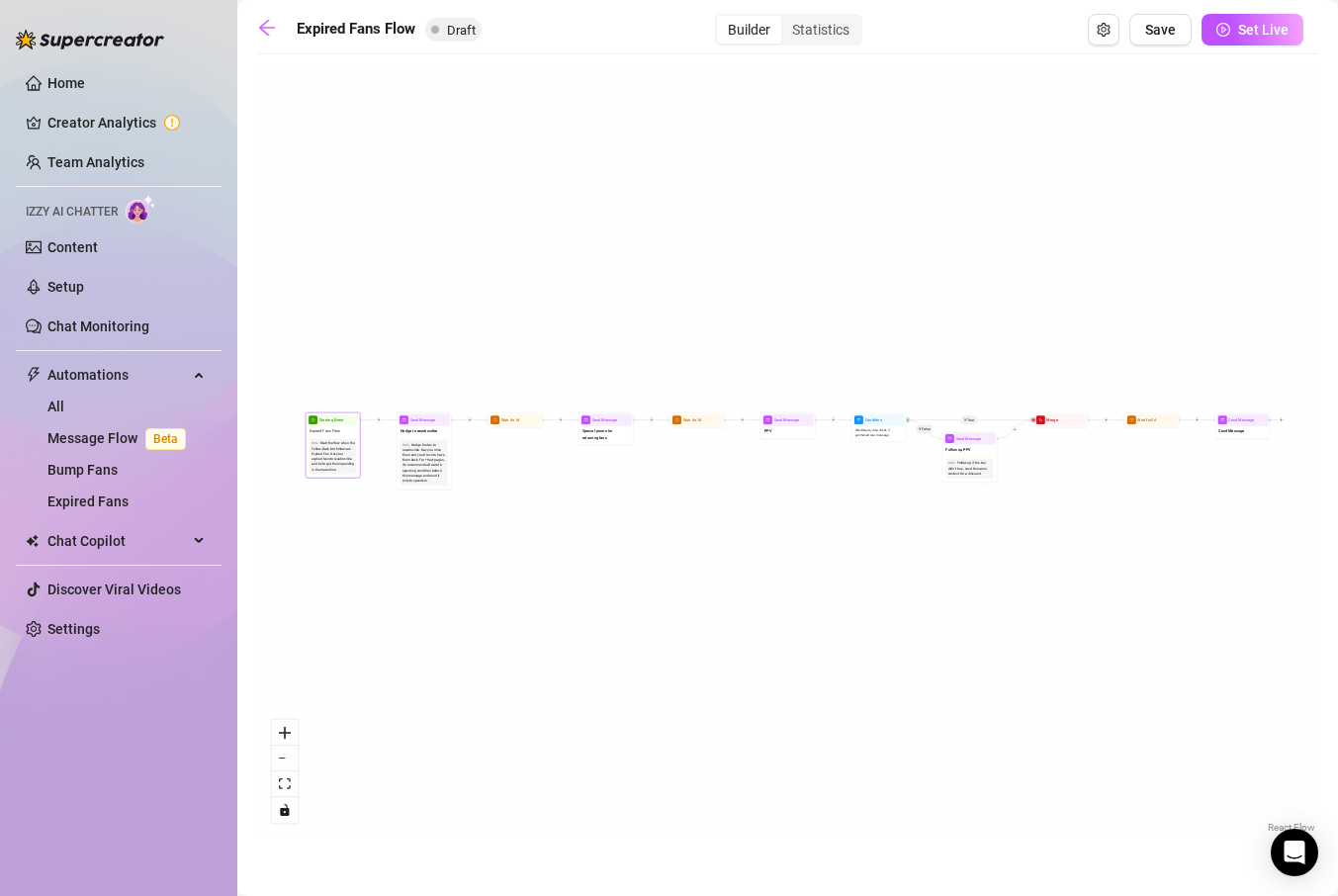 click on "Expired Fans Flow" at bounding box center (332, 431) 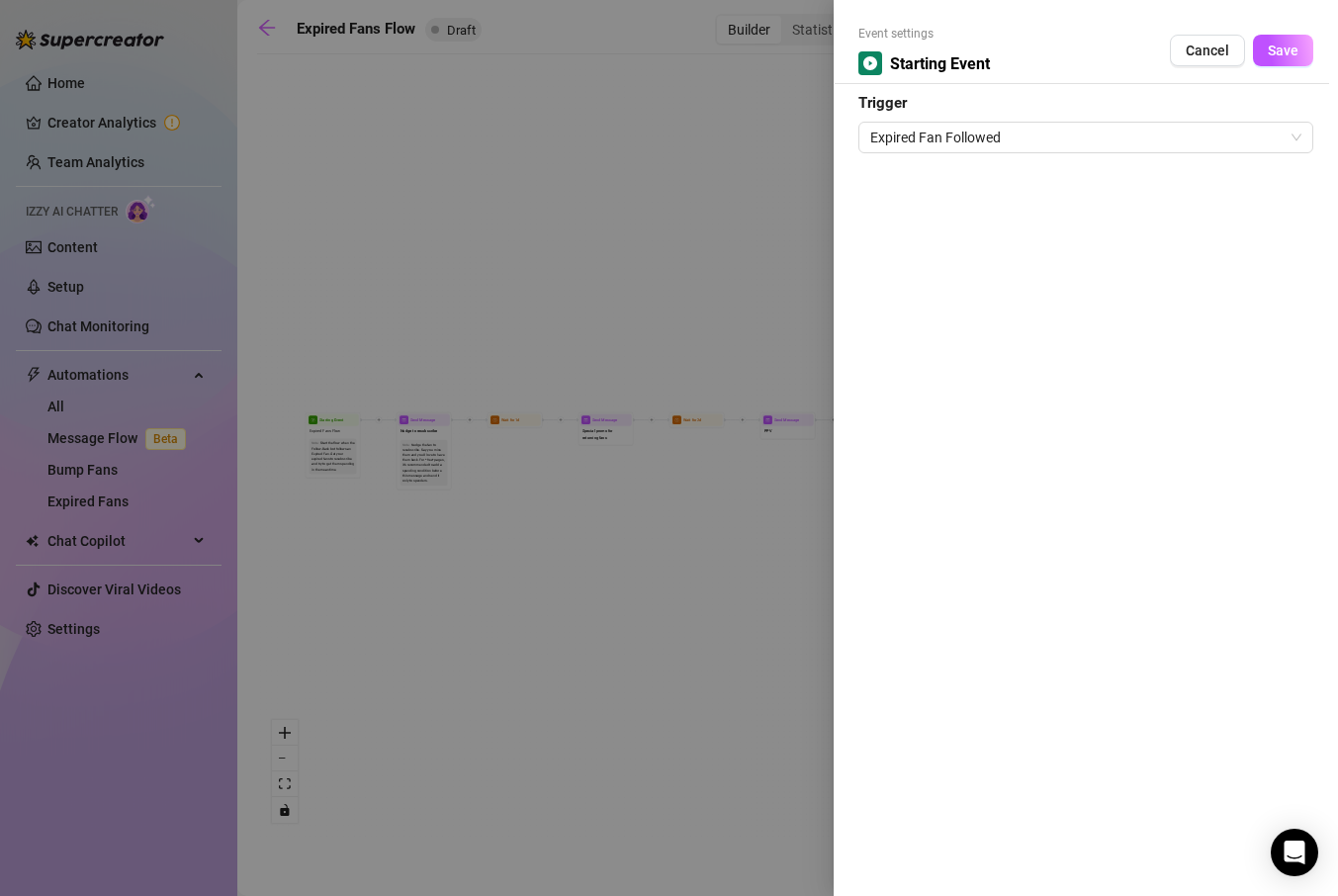 click at bounding box center (669, 448) 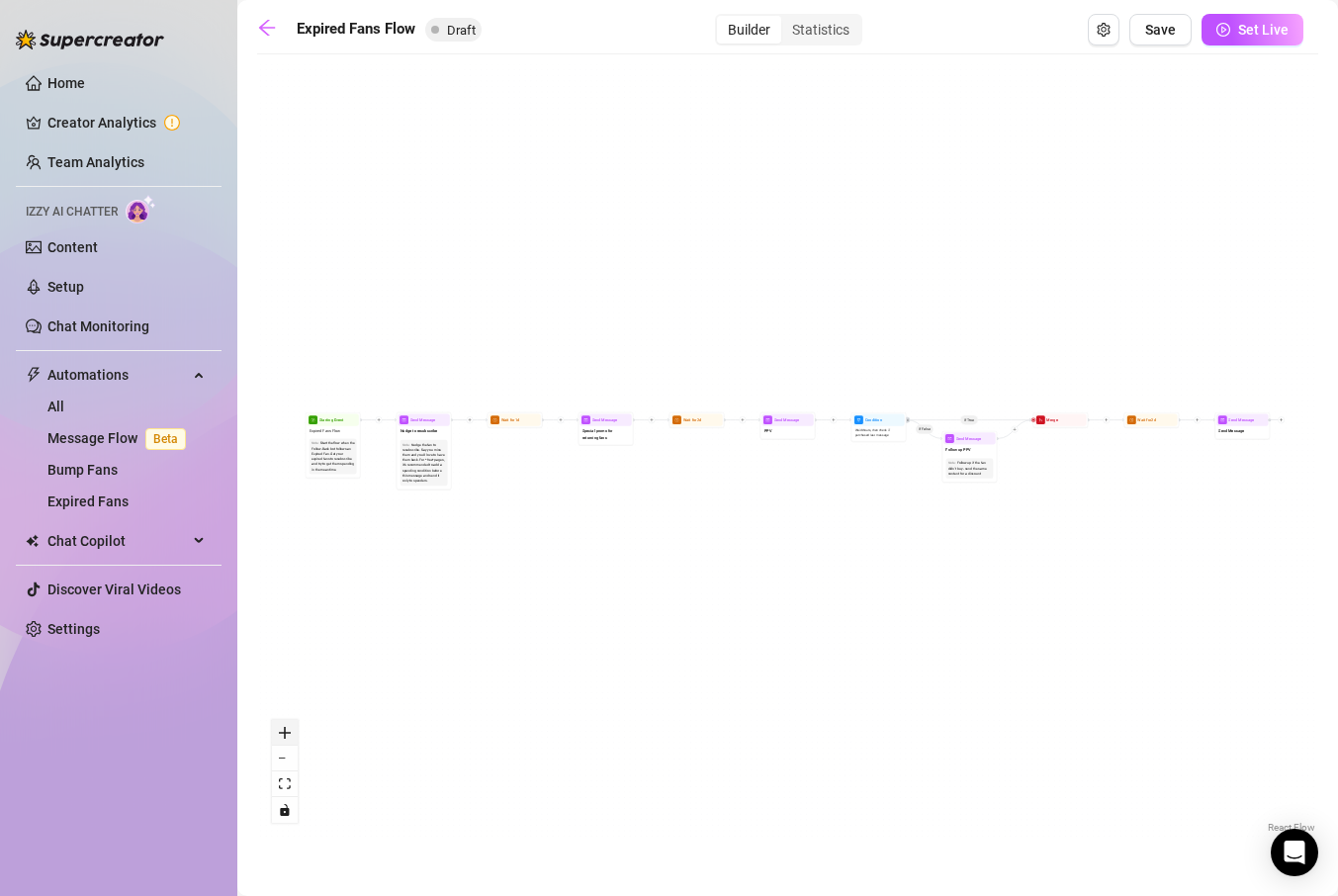 click at bounding box center (285, 733) 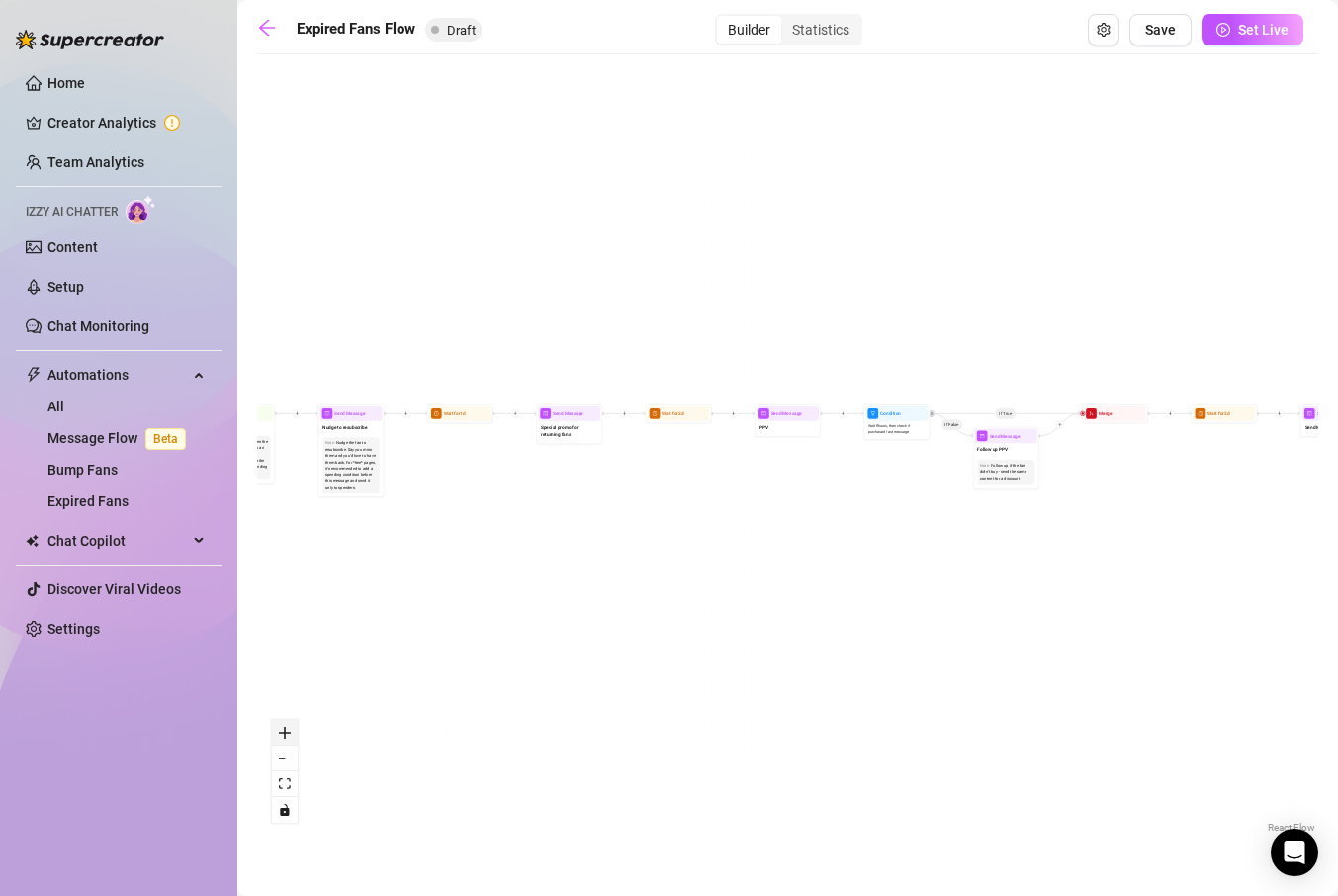 click at bounding box center (285, 733) 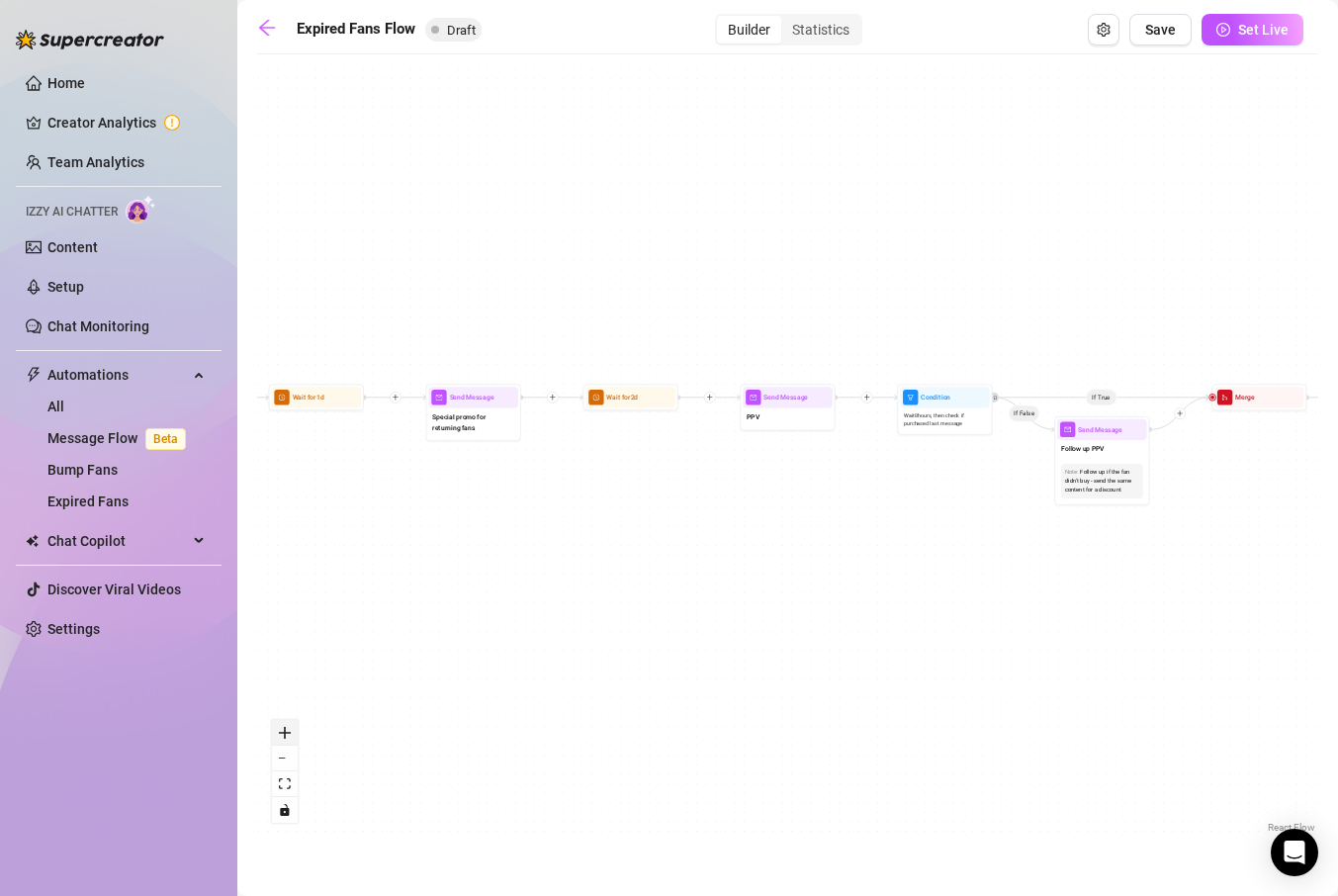 click at bounding box center (285, 733) 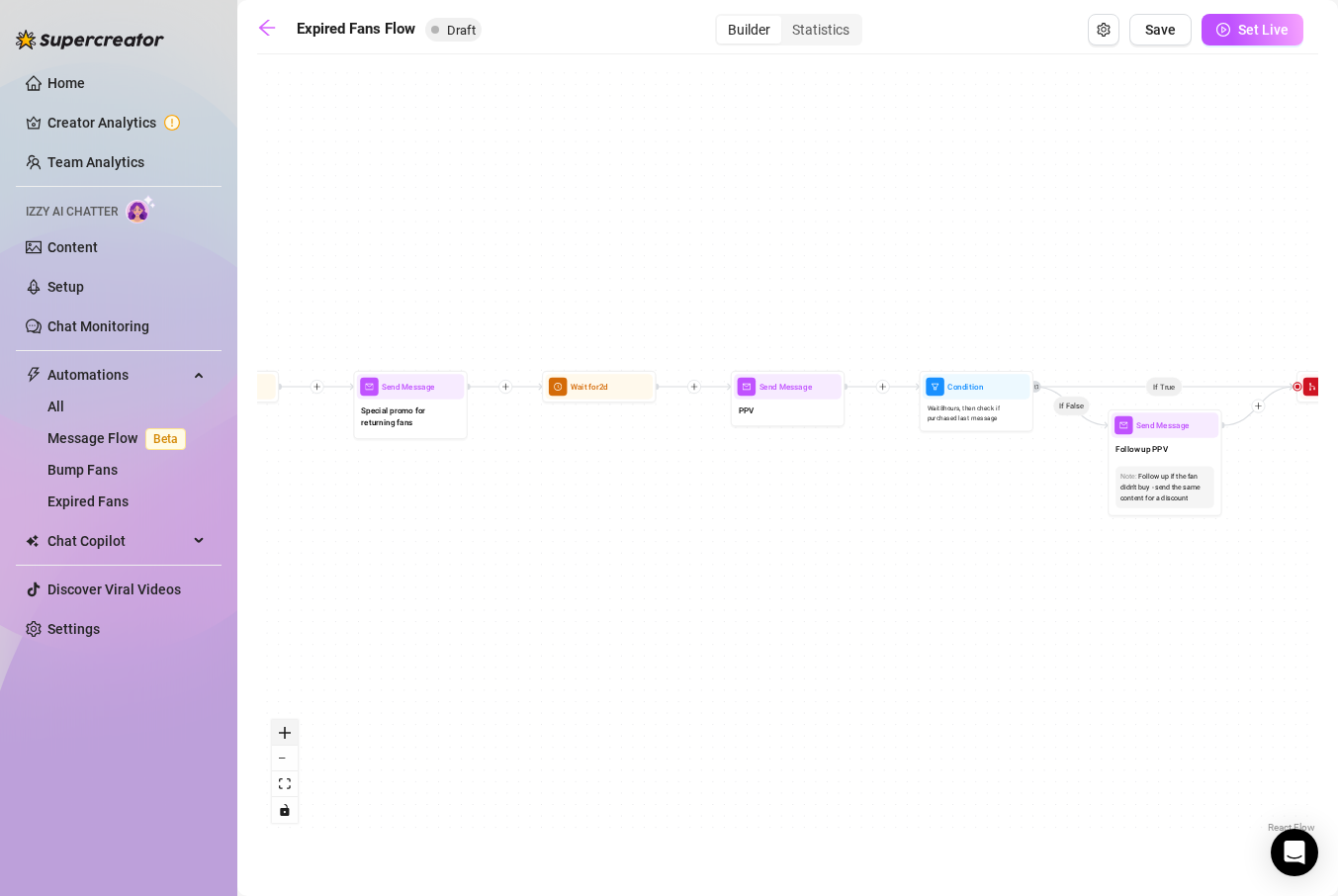 click at bounding box center [285, 733] 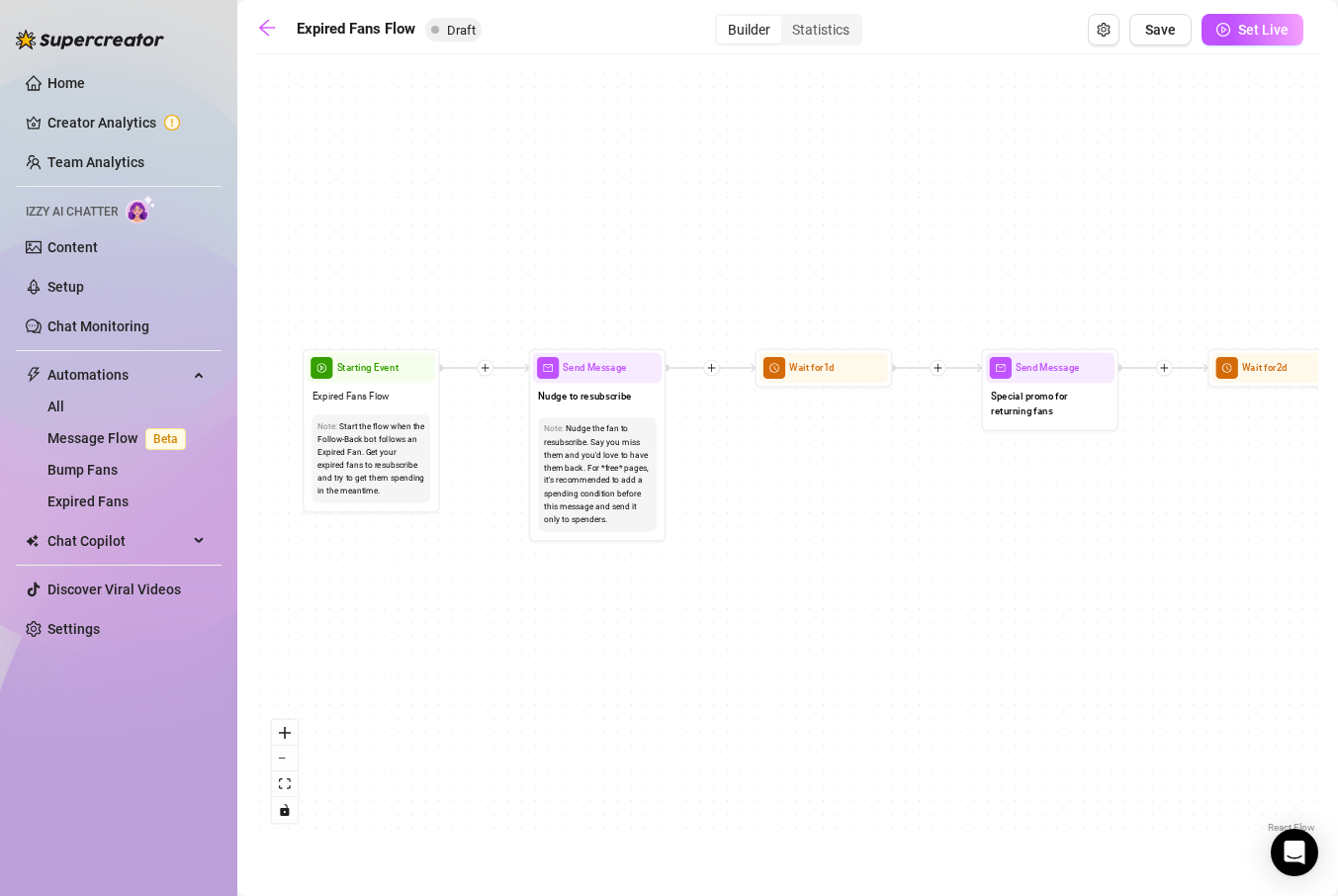 drag, startPoint x: 433, startPoint y: 526, endPoint x: 1148, endPoint y: 520, distance: 715.0252 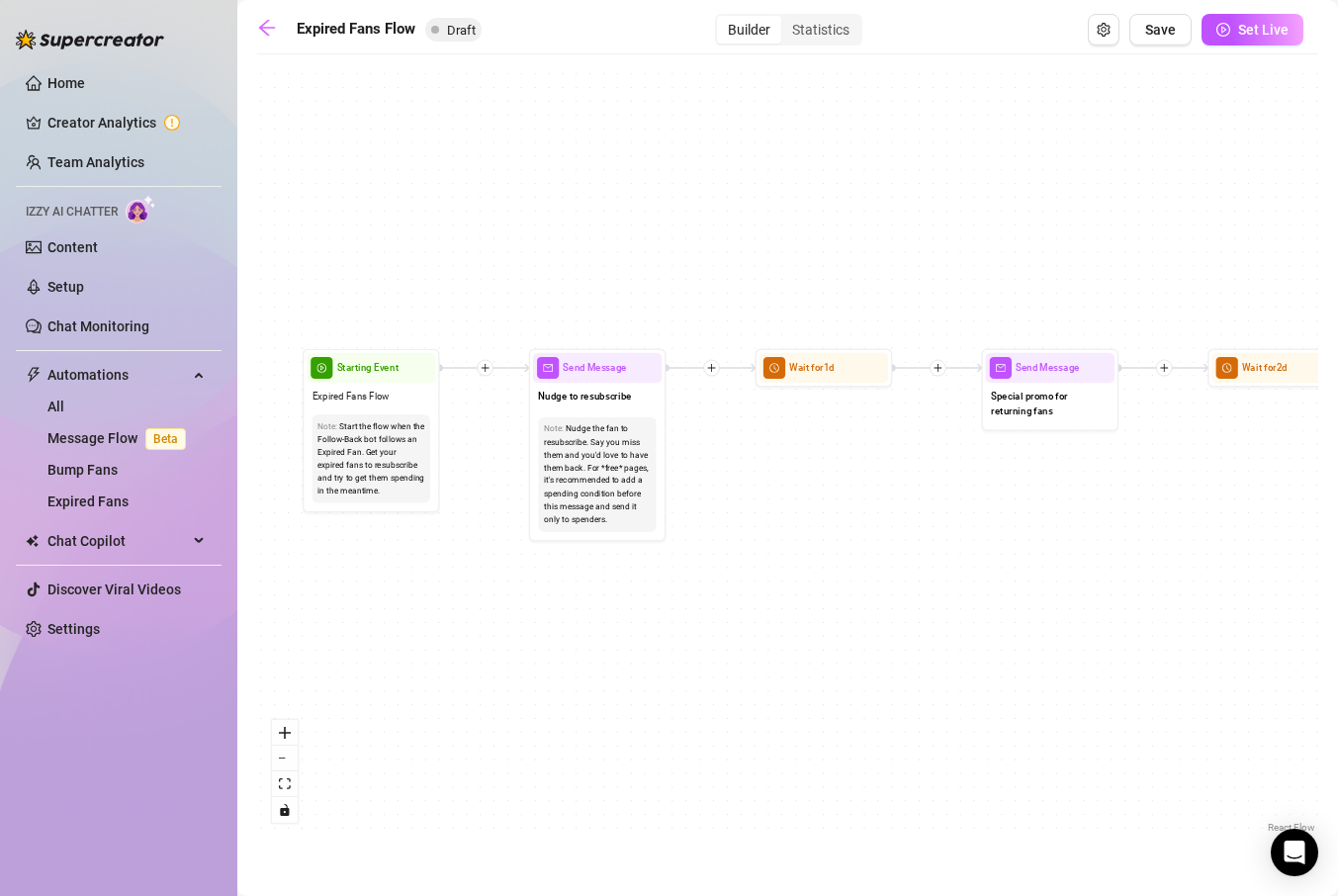 click on "If True If False Send Message Send Message Wait for  2d  Merge Send Message Follow up PPV Note: Follow up if the fan didnt buy - send the same content for a discount Condition Wait  8  hours, then check if purchased last message Send Message PPV Wait for  2d  Starting Event Expired Fans Flow Note: Start the flow when the Follow-Back bot follows an Expired Fan. Get your expired fans to resubscribe and try to get them spending in the meantime. Send Message Nudge to resubscribe Note: Nudge the fan to resubscribe. Say you miss them and youd love to have them back.
For *free* pages, its recommended to add a spending condition before this message and send it only to spenders. Wait for  1d  Send Message Special promo for returning fans" at bounding box center (787, 451) 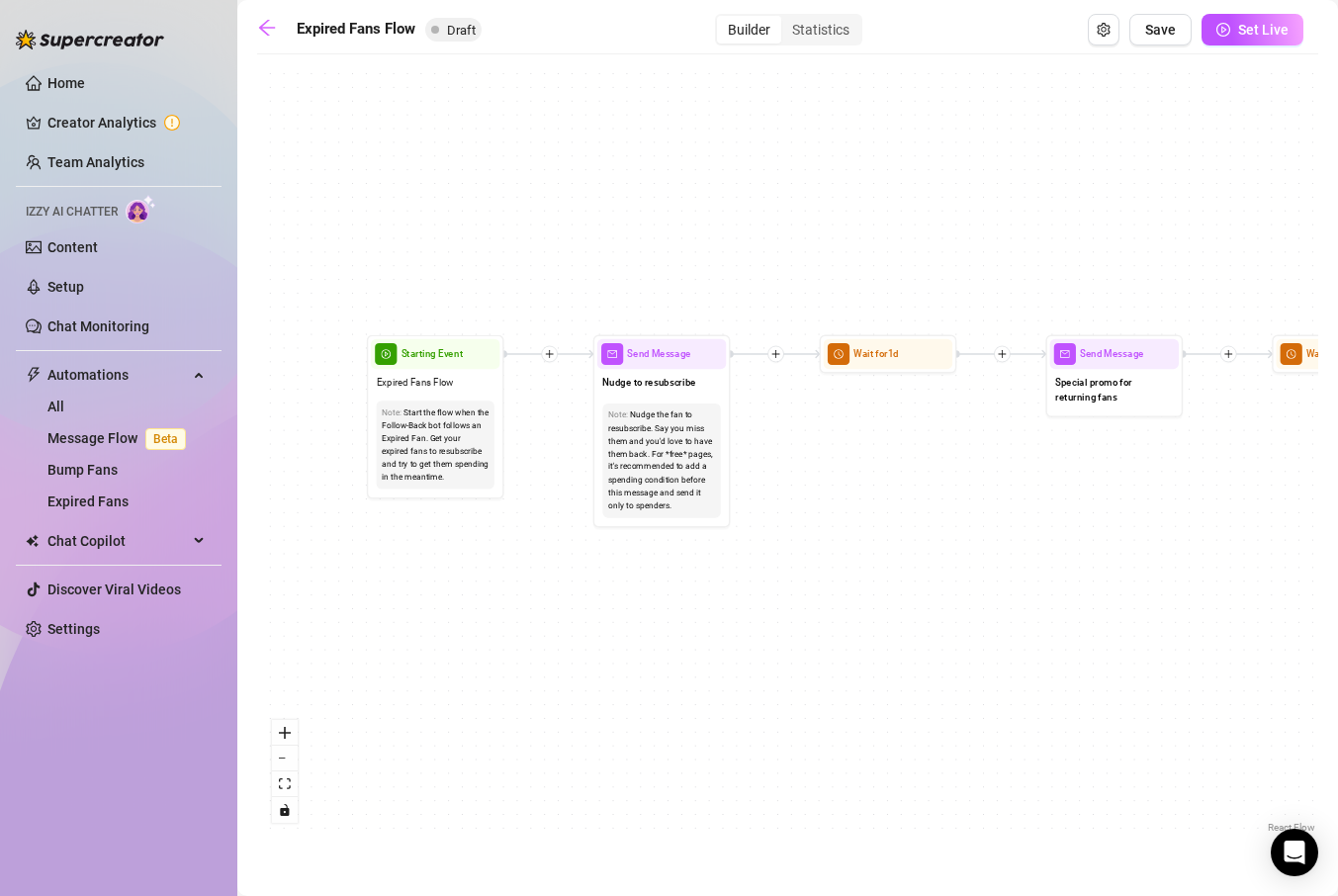 drag, startPoint x: 721, startPoint y: 455, endPoint x: 784, endPoint y: 441, distance: 64.53681 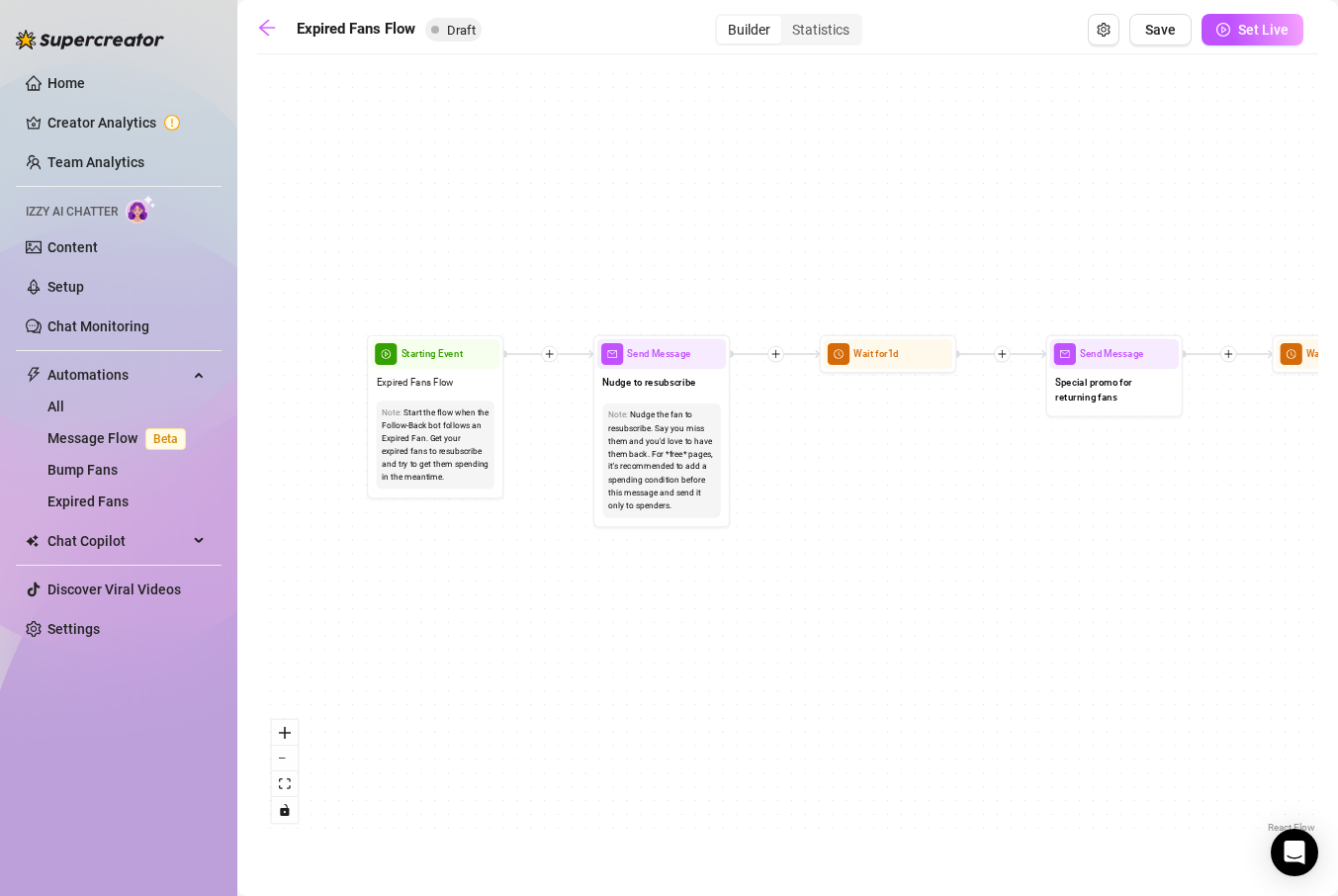 click on "If True If False Send Message Send Message Wait for  2d  Merge Send Message Follow up PPV Note: Follow up if the fan didnt buy - send the same content for a discount Condition Wait  8  hours, then check if purchased last message Send Message PPV Wait for  2d  Starting Event Expired Fans Flow Note: Start the flow when the Follow-Back bot follows an Expired Fan. Get your expired fans to resubscribe and try to get them spending in the meantime. Send Message Nudge to resubscribe Note: Nudge the fan to resubscribe. Say you miss them and youd love to have them back.
For *free* pages, its recommended to add a spending condition before this message and send it only to spenders. Wait for  1d  Send Message Special promo for returning fans" at bounding box center [787, 451] 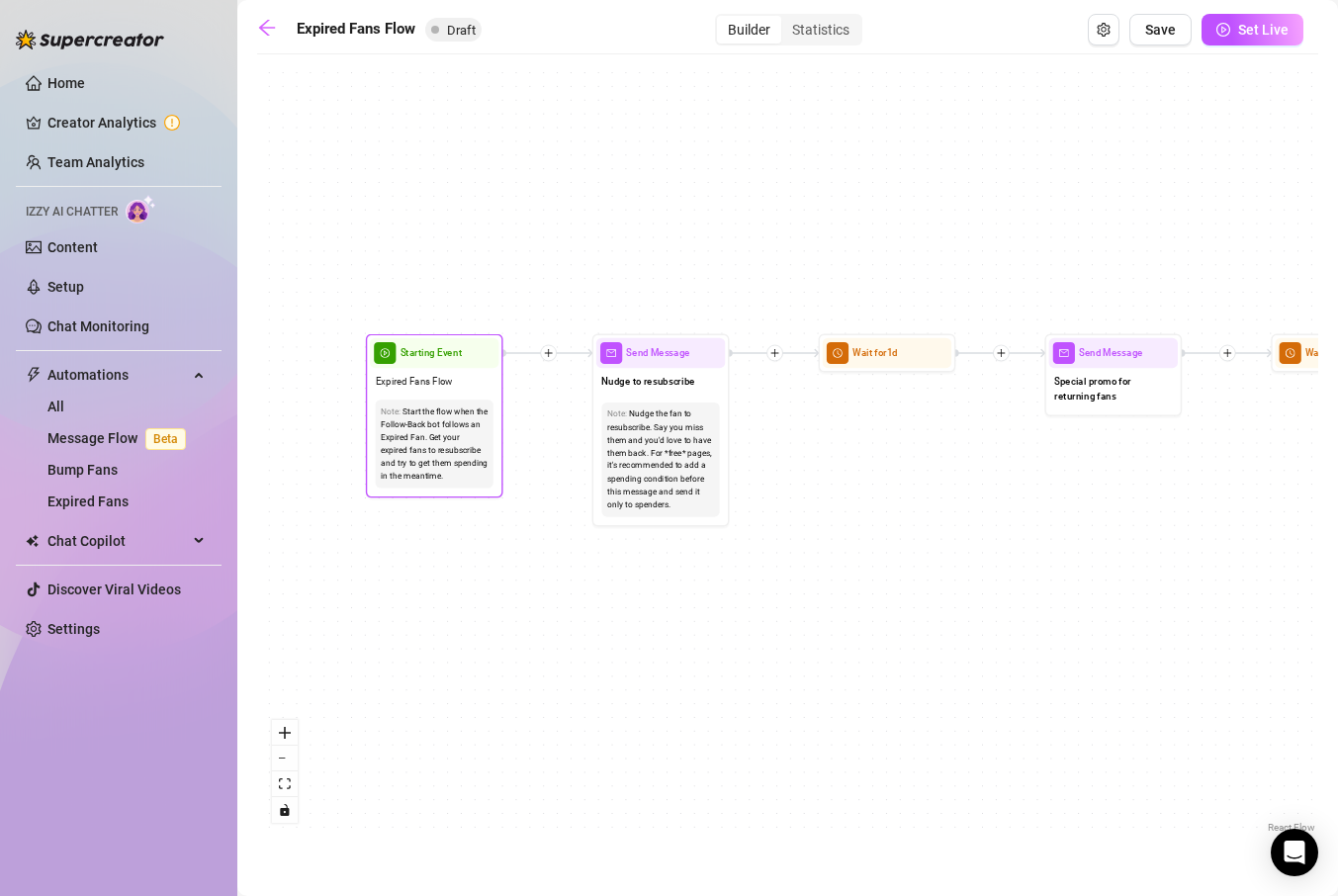 click on "Starting Event" at bounding box center [431, 352] 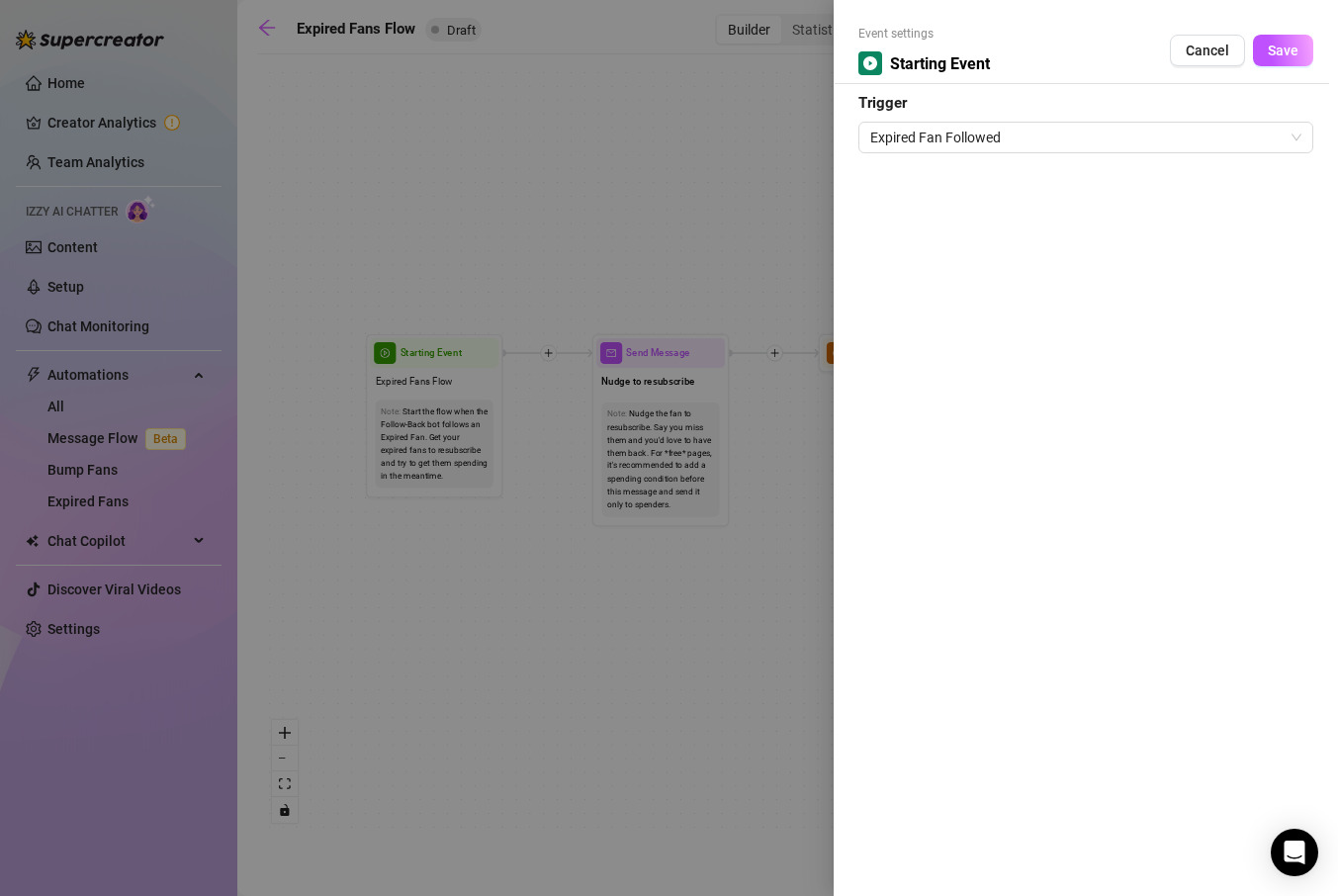 click at bounding box center (669, 448) 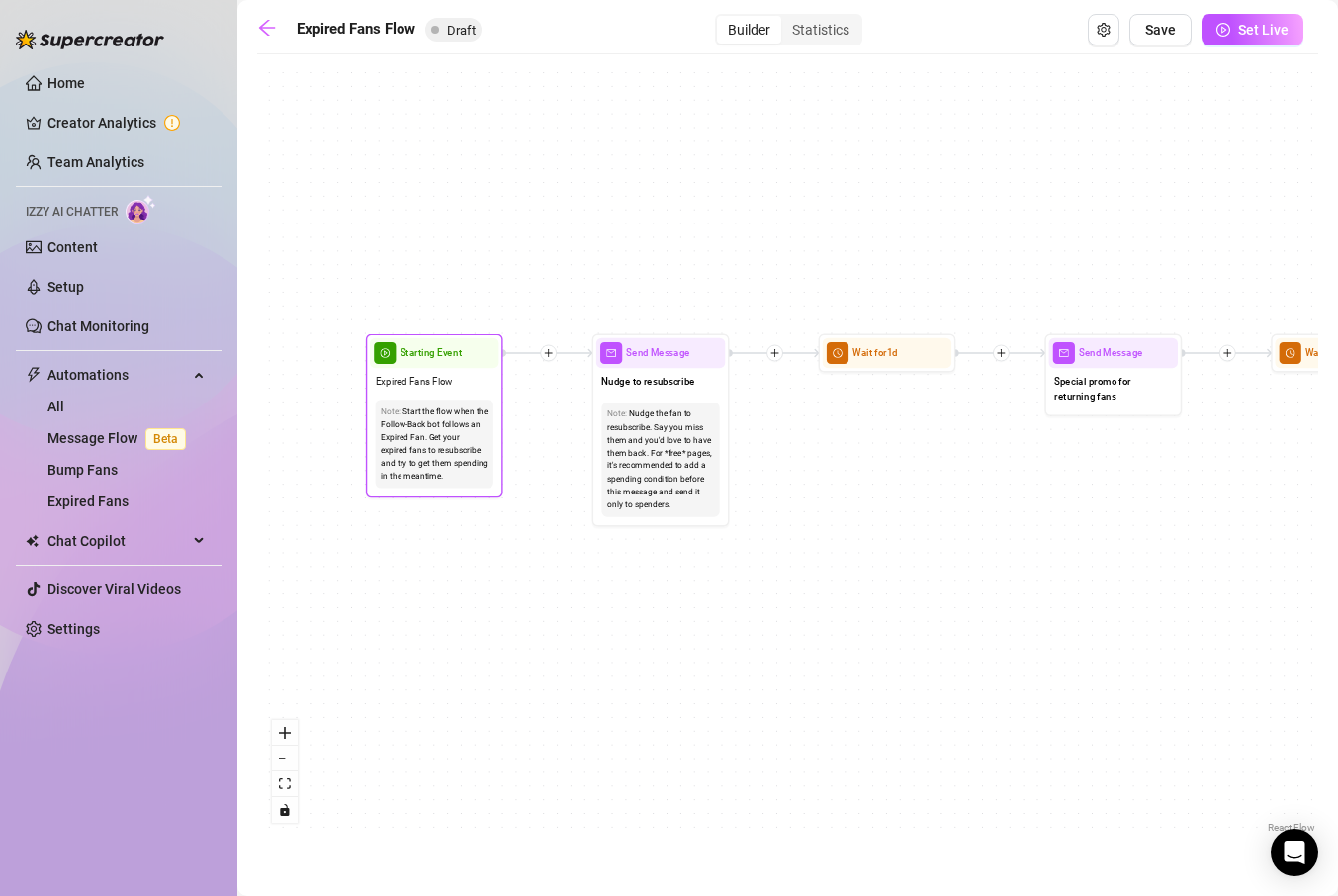 click on "Note: Start the flow when the Follow-Back bot follows an Expired Fan. Get your expired fans to resubscribe and try to get them spending in the meantime." at bounding box center [434, 444] 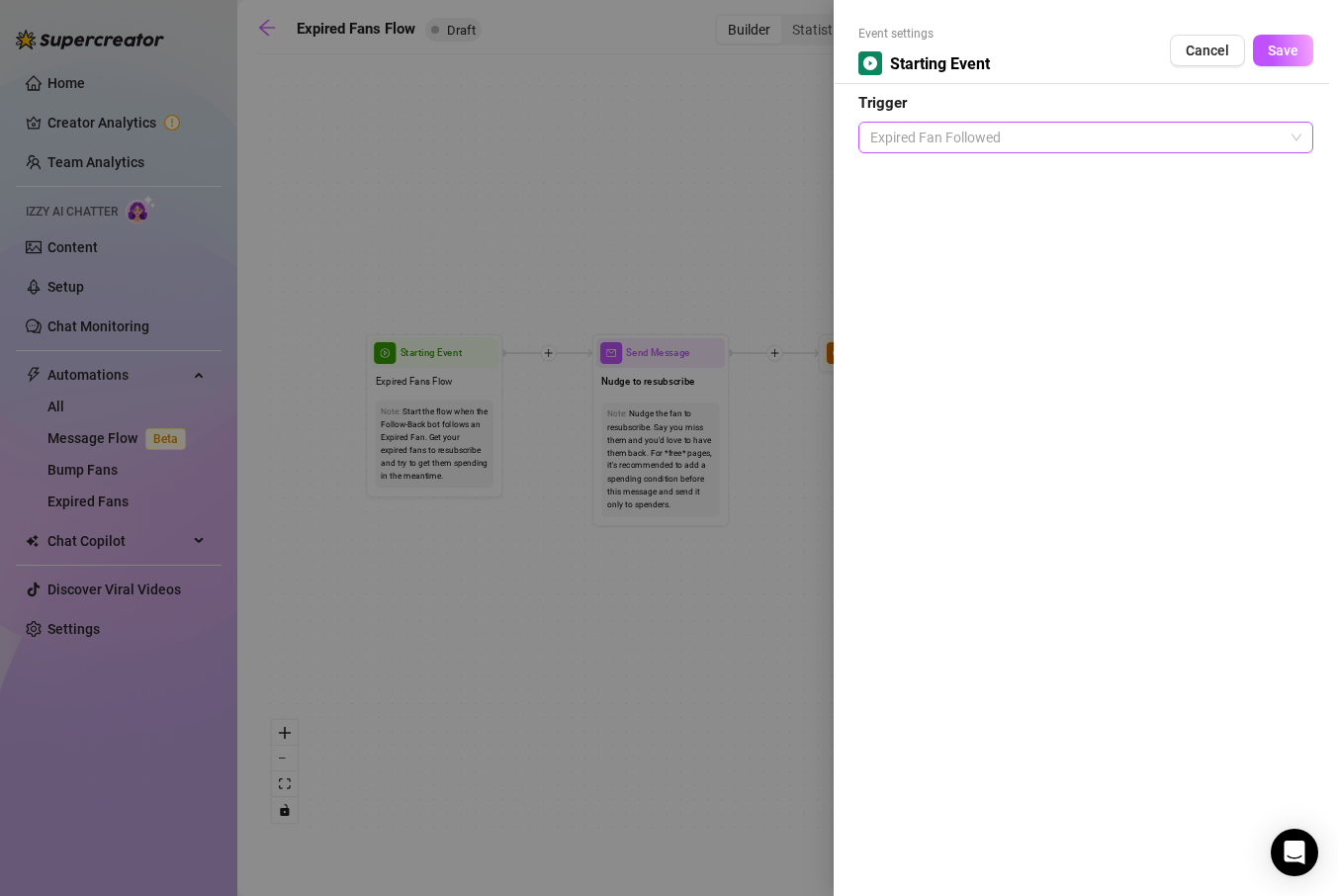 click on "Expired Fan Followed" at bounding box center (1086, 137) 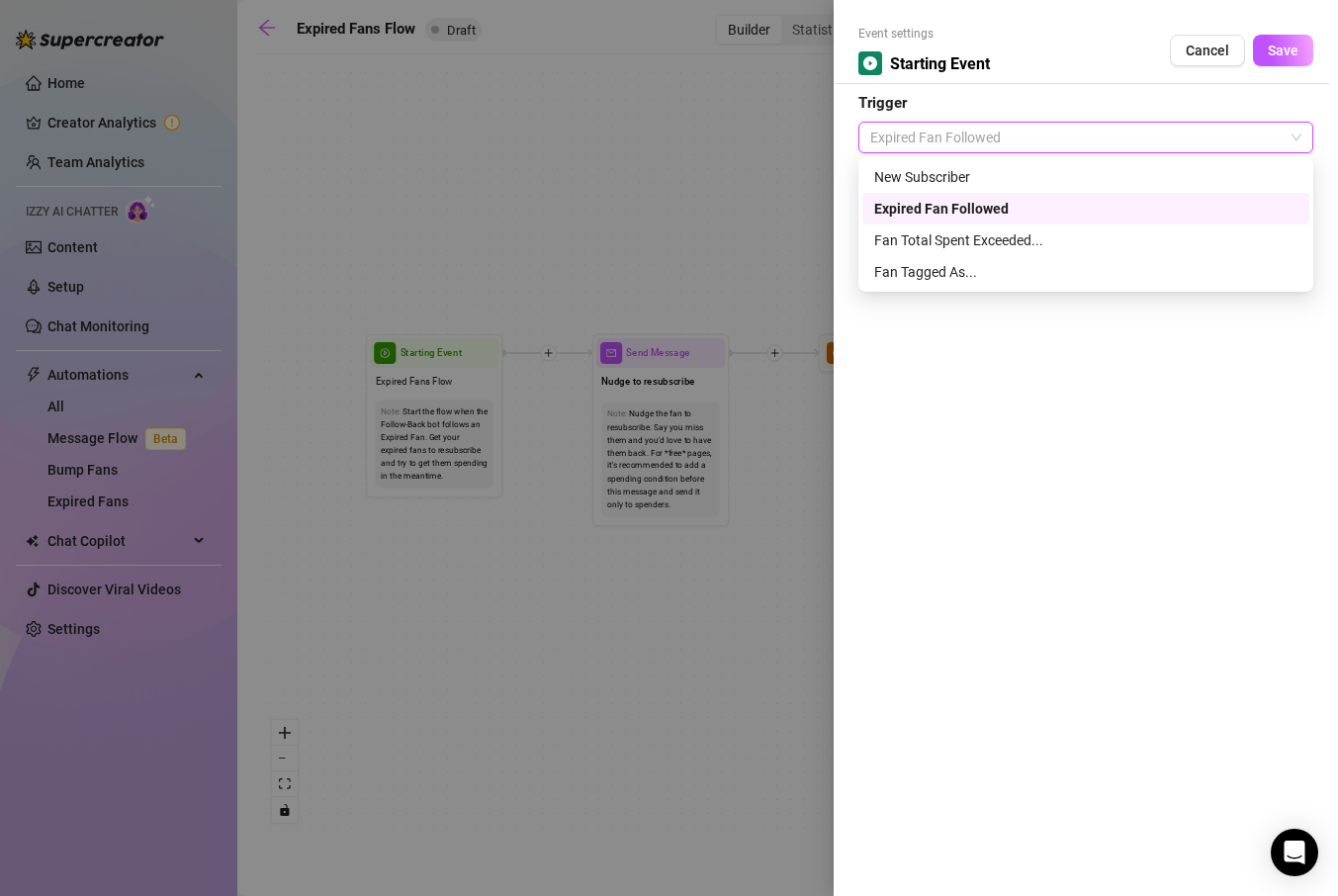 click at bounding box center (669, 448) 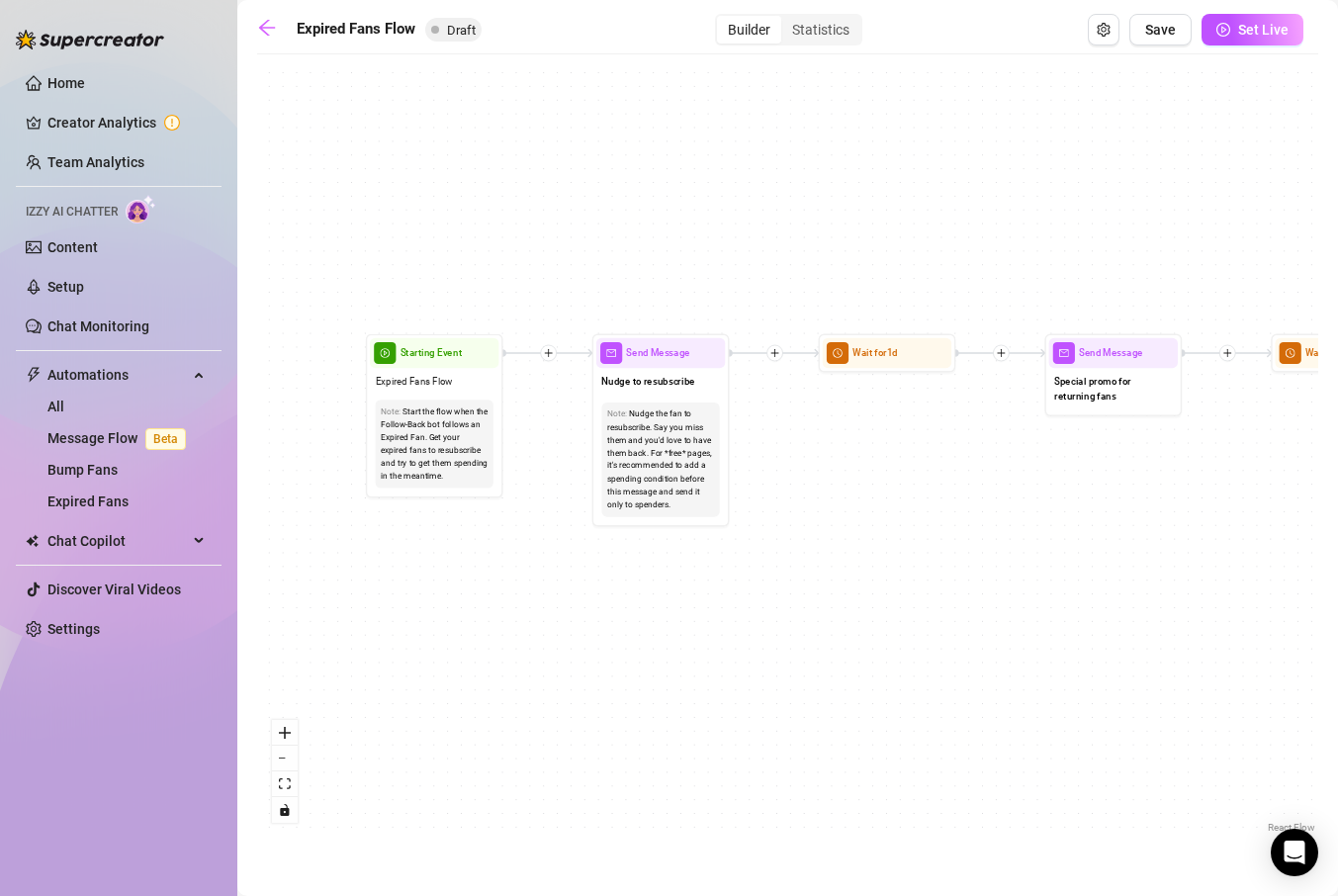 click on "Expired Fans Flow Draft Builder Statistics Save Set Live If True If False Send Message Send Message Wait for  2d  Merge Send Message Follow up PPV Note: Follow up if the fan didn't buy - send the same content for a discount Condition Wait  8  hours, then check if purchased last message Send Message PPV Wait for  2d  Starting Event Expired Fans Flow Note: Start the flow when the Follow-Back bot follows an Expired Fan. Get your expired fans to resubscribe and try to get them spending in the meantime. Send Message Nudge to resubscribe Note: Nudge the fan to resubscribe. Say you miss them and you'd love to have them back.
For *free* pages, it's recommended to add a spending condition before this message and send it only to spenders. Wait for  1d  Send Message Special promo for returning fans React Flow Press enter or space to select a node. You can then use the arrow keys to move the node around.  Press delete to remove it and escape to cancel." at bounding box center (787, 448) 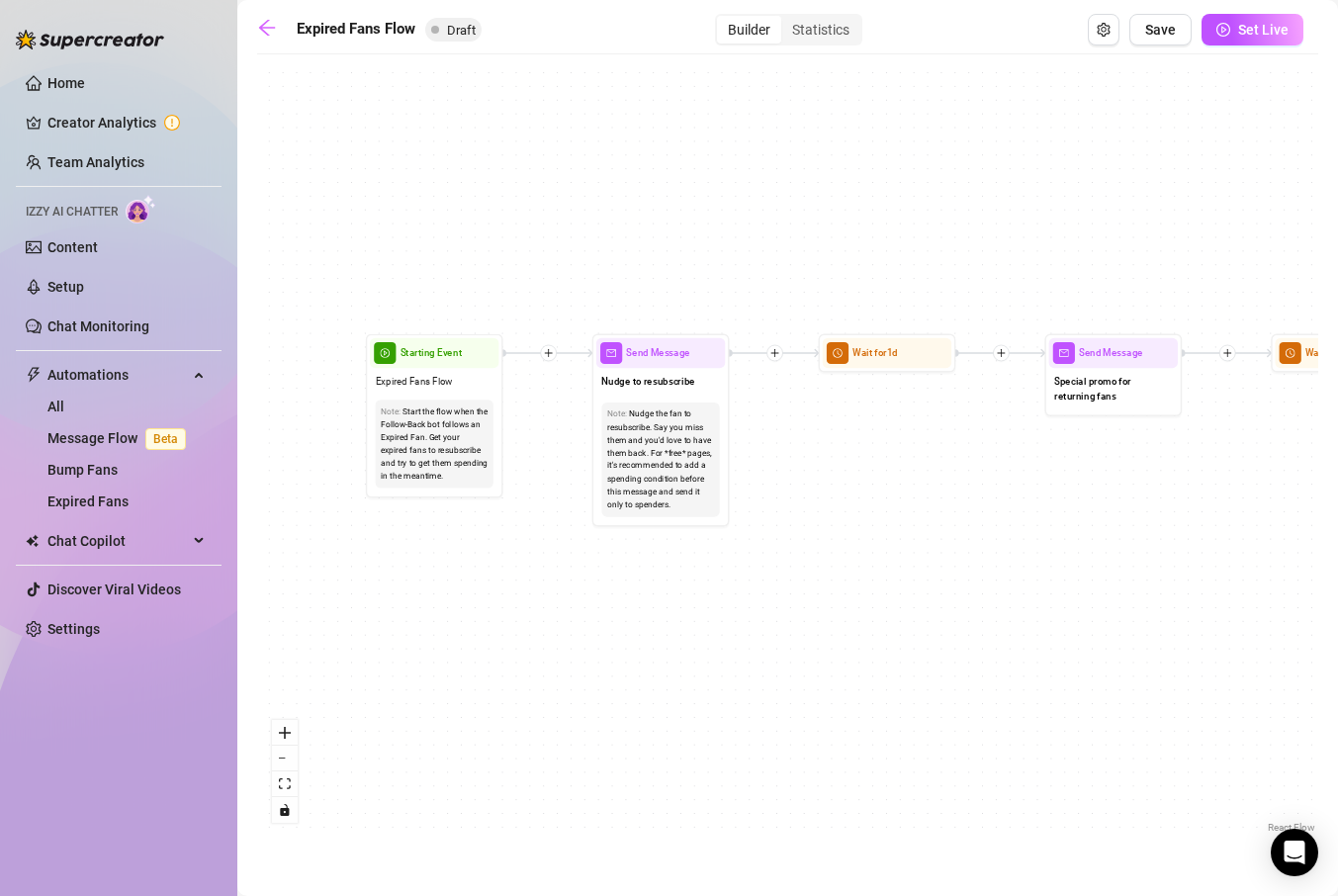 click on "Expired Fans Flow Draft Builder Statistics Save Set Live If True If False Send Message Send Message Wait for  2d  Merge Send Message Follow up PPV Note: Follow up if the fan didn't buy - send the same content for a discount Condition Wait  8  hours, then check if purchased last message Send Message PPV Wait for  2d  Starting Event Expired Fans Flow Note: Start the flow when the Follow-Back bot follows an Expired Fan. Get your expired fans to resubscribe and try to get them spending in the meantime. Send Message Nudge to resubscribe Note: Nudge the fan to resubscribe. Say you miss them and you'd love to have them back.
For *free* pages, it's recommended to add a spending condition before this message and send it only to spenders. Wait for  1d  Send Message Special promo for returning fans React Flow Press enter or space to select a node. You can then use the arrow keys to move the node around.  Press delete to remove it and escape to cancel." at bounding box center [787, 448] 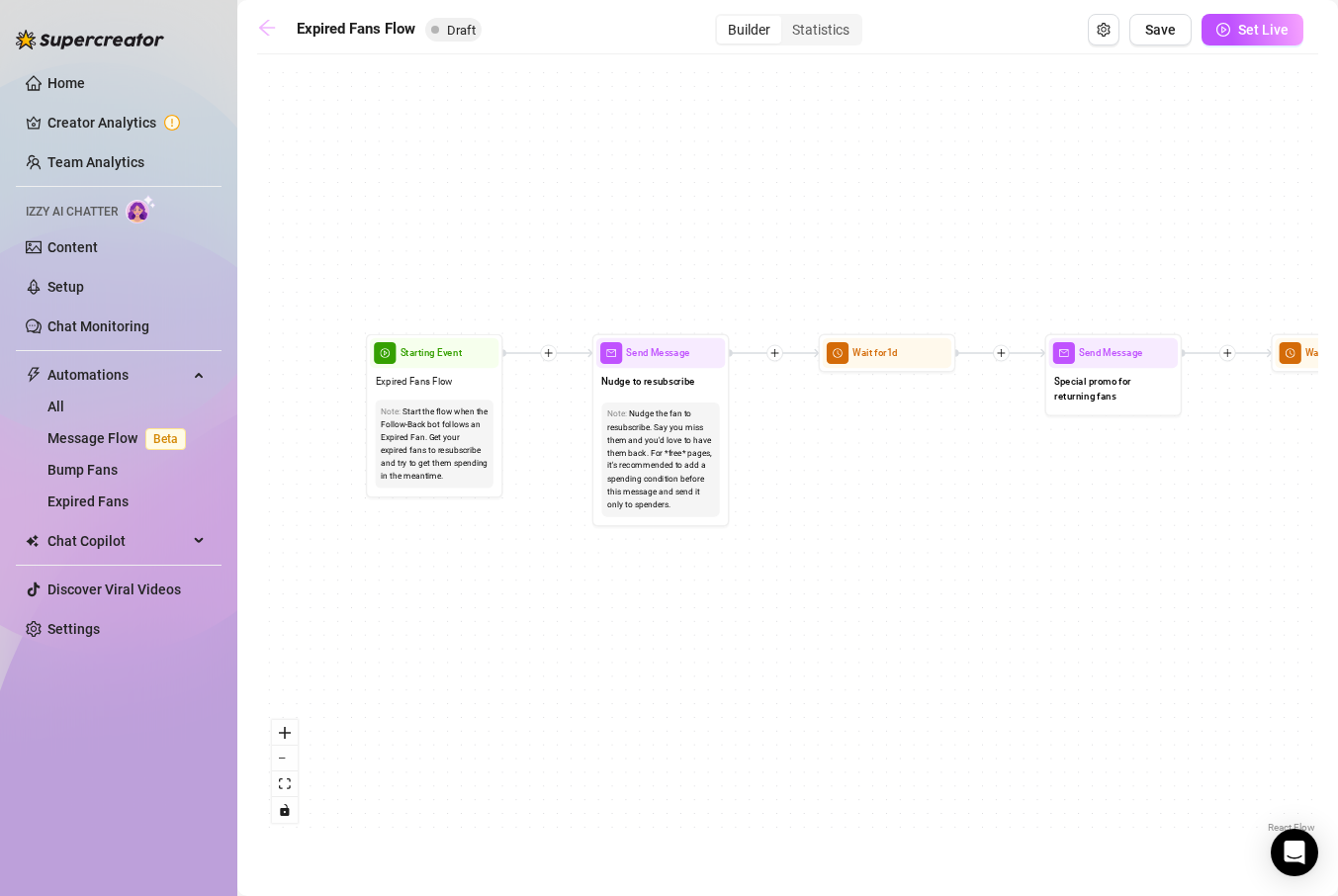 click 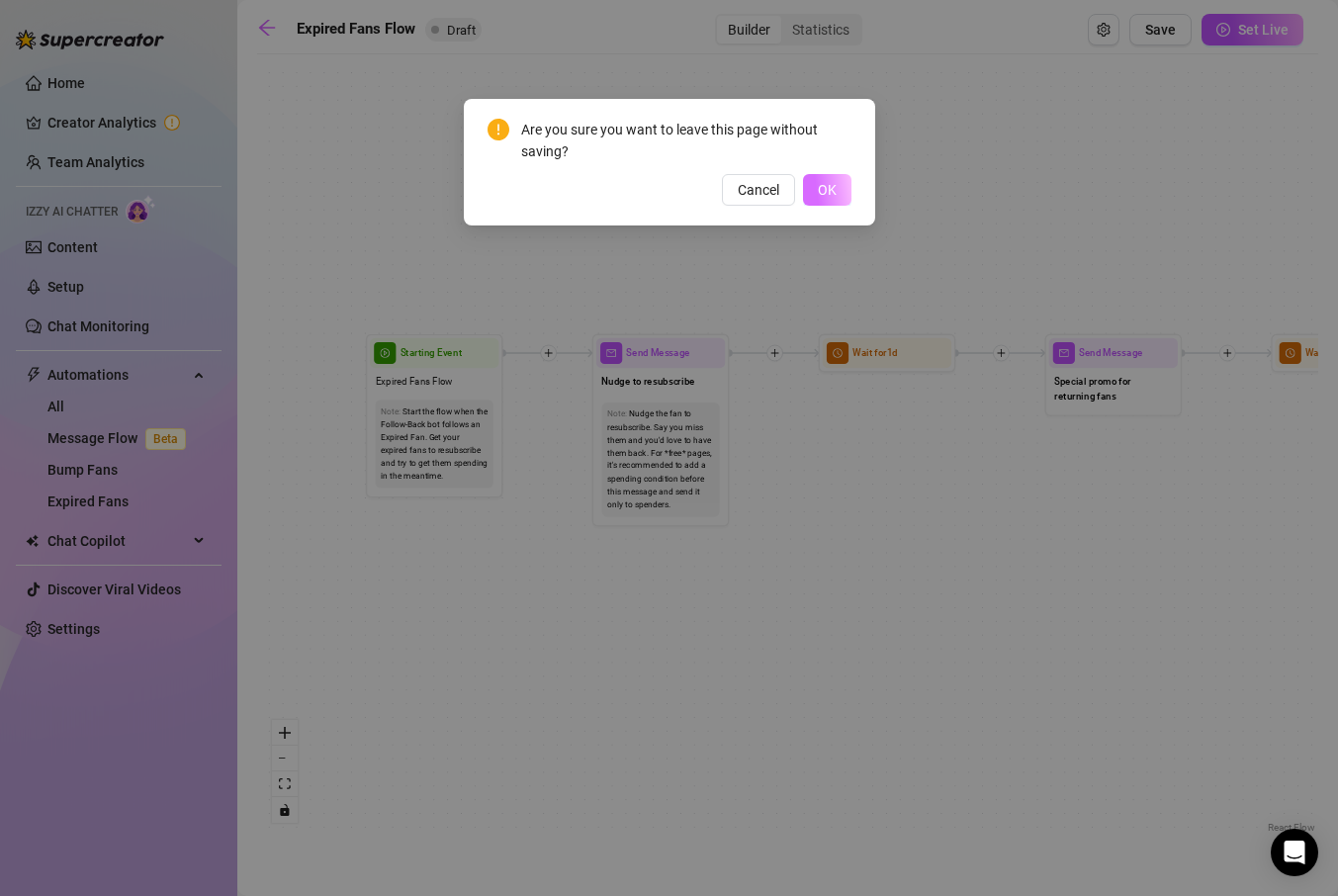click on "OK" at bounding box center (827, 190) 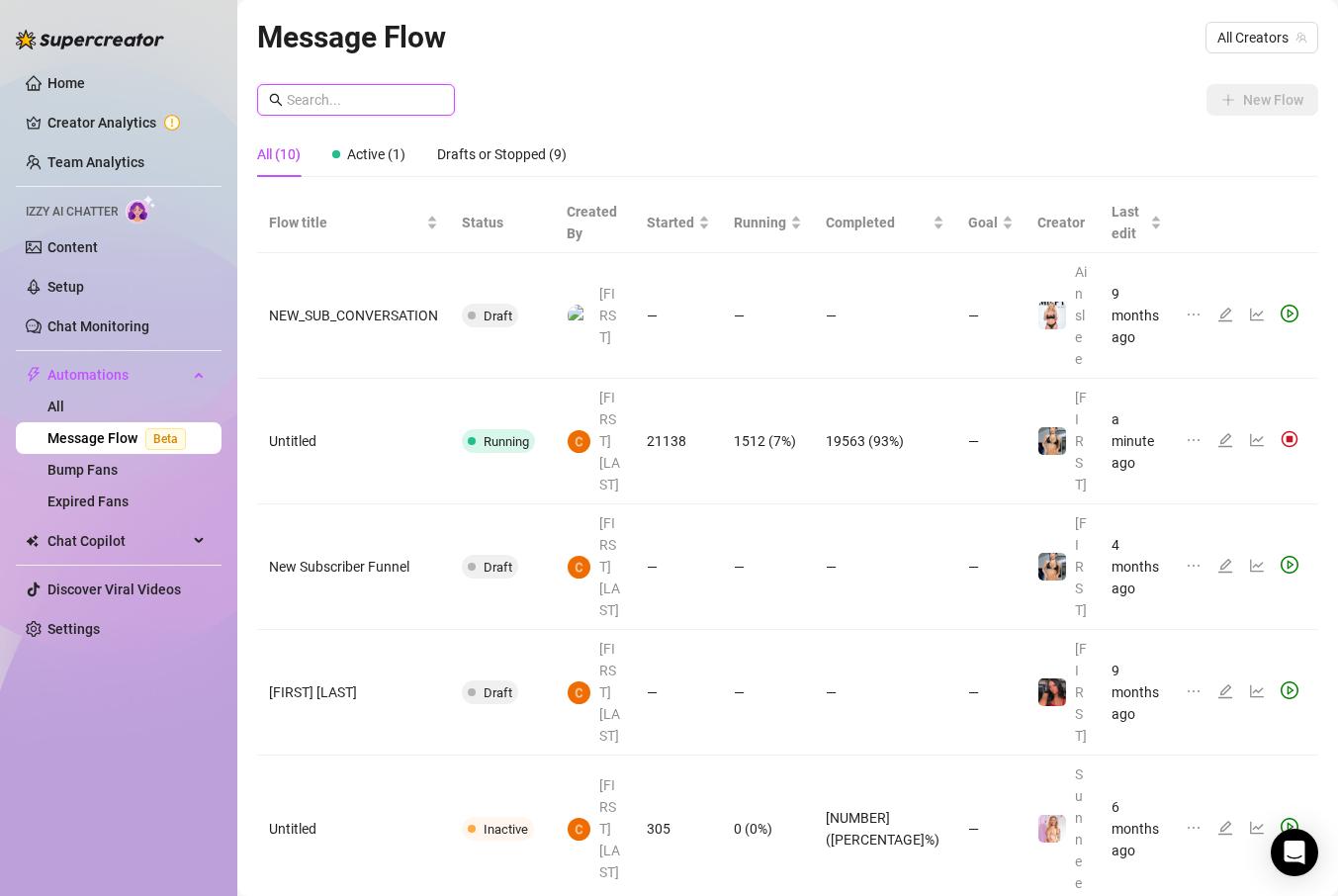 click at bounding box center [365, 100] 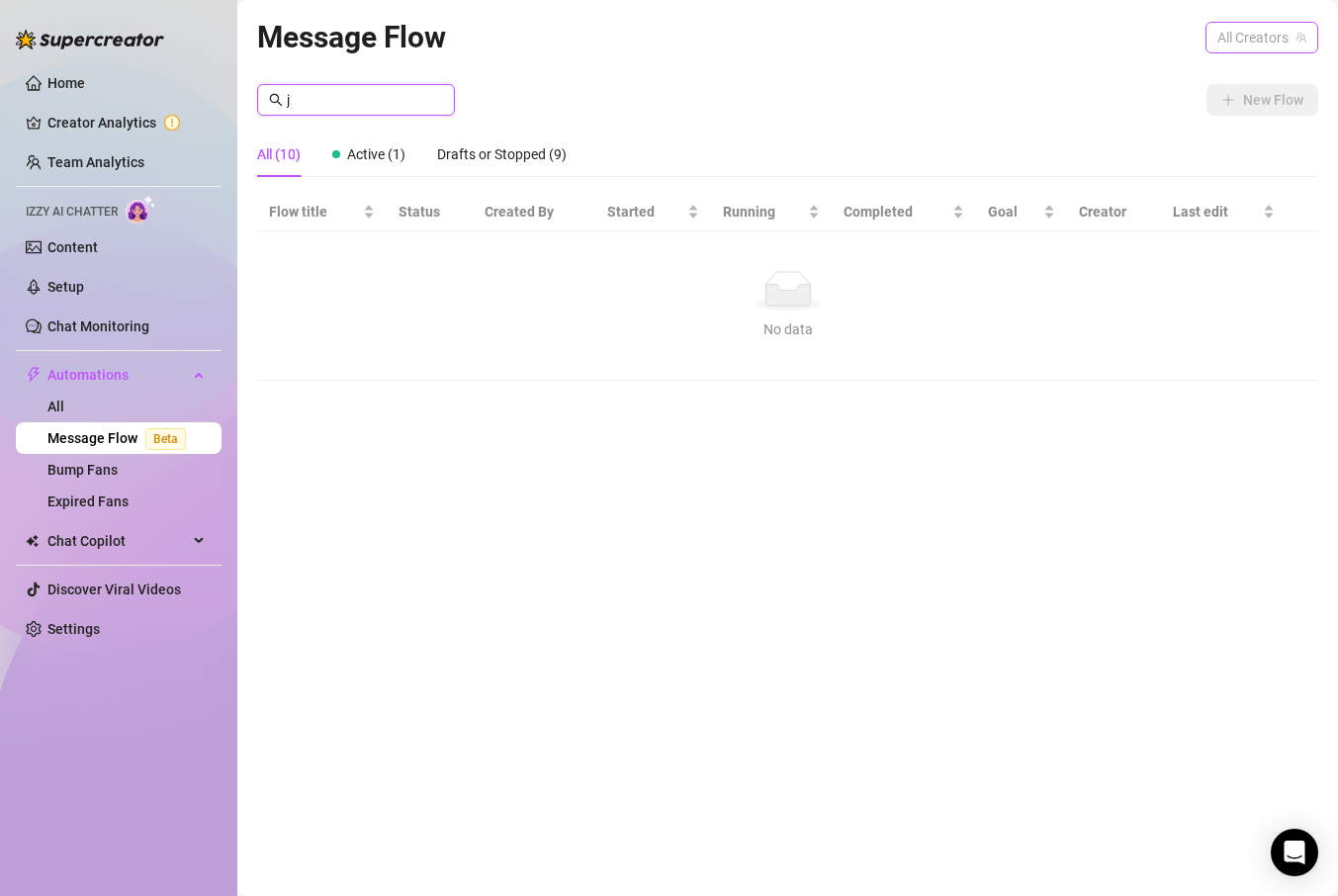 click on "All Creators" at bounding box center [1262, 38] 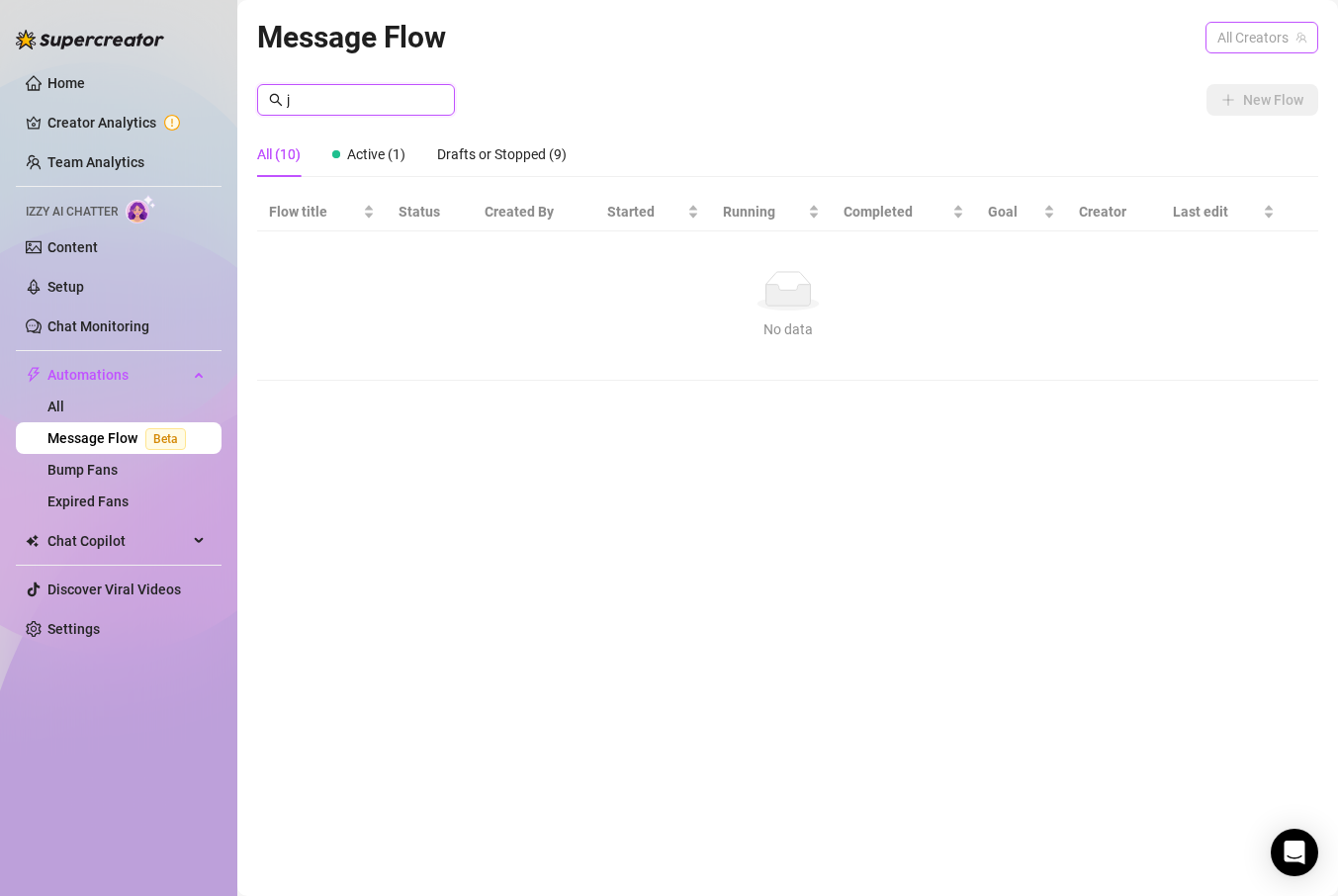type on "j" 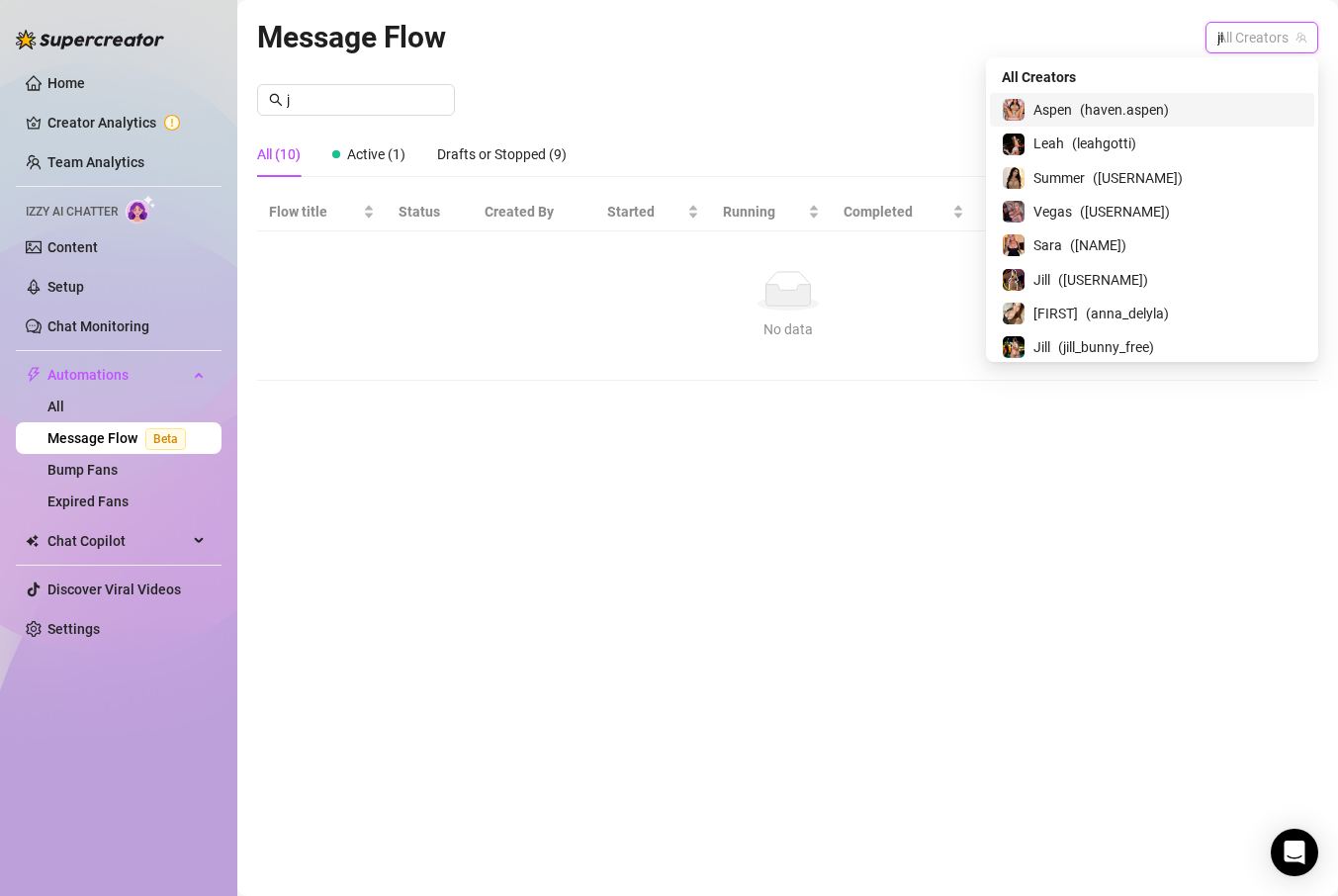 type on "jil" 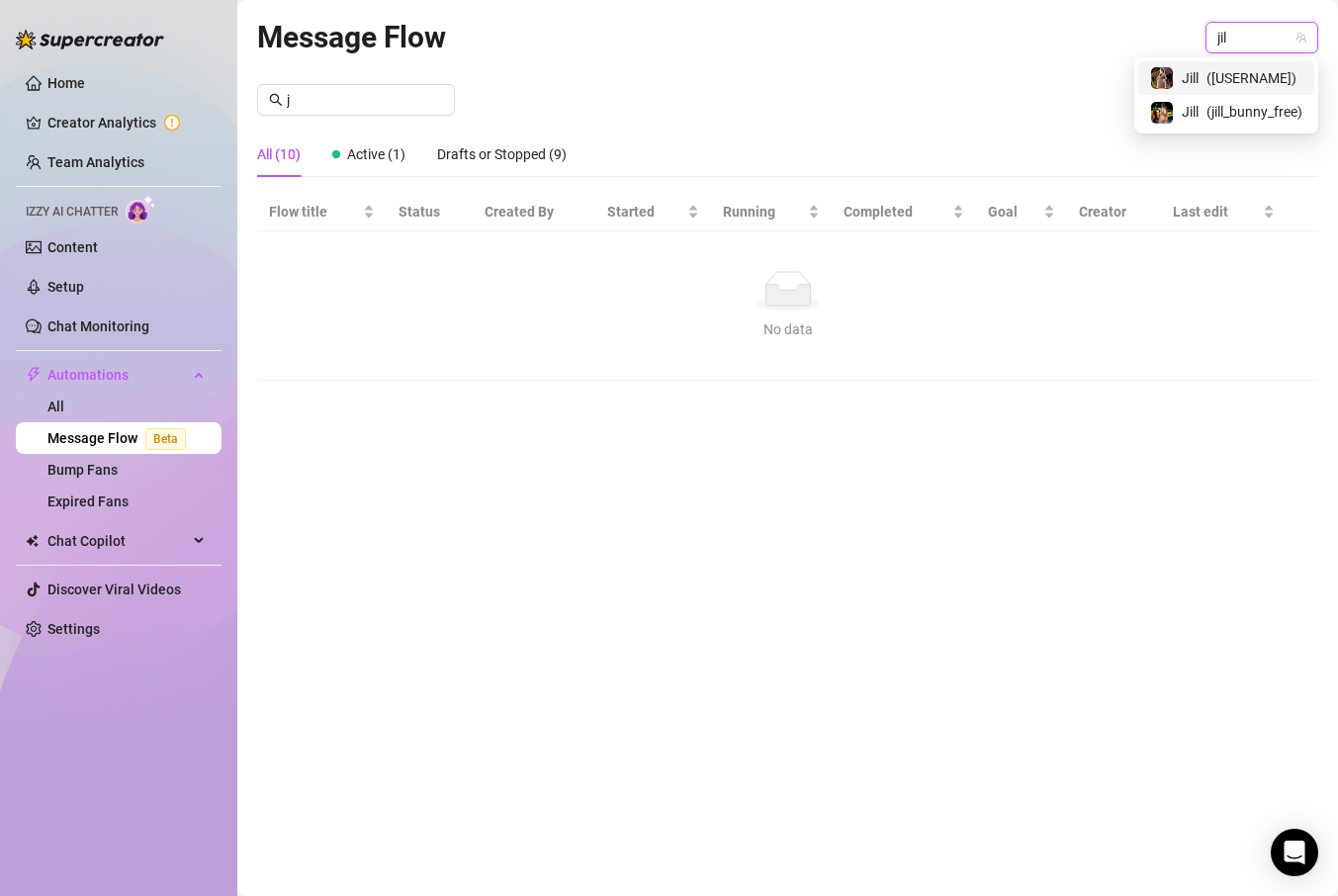 click on "( [USERNAME] )" at bounding box center (1251, 78) 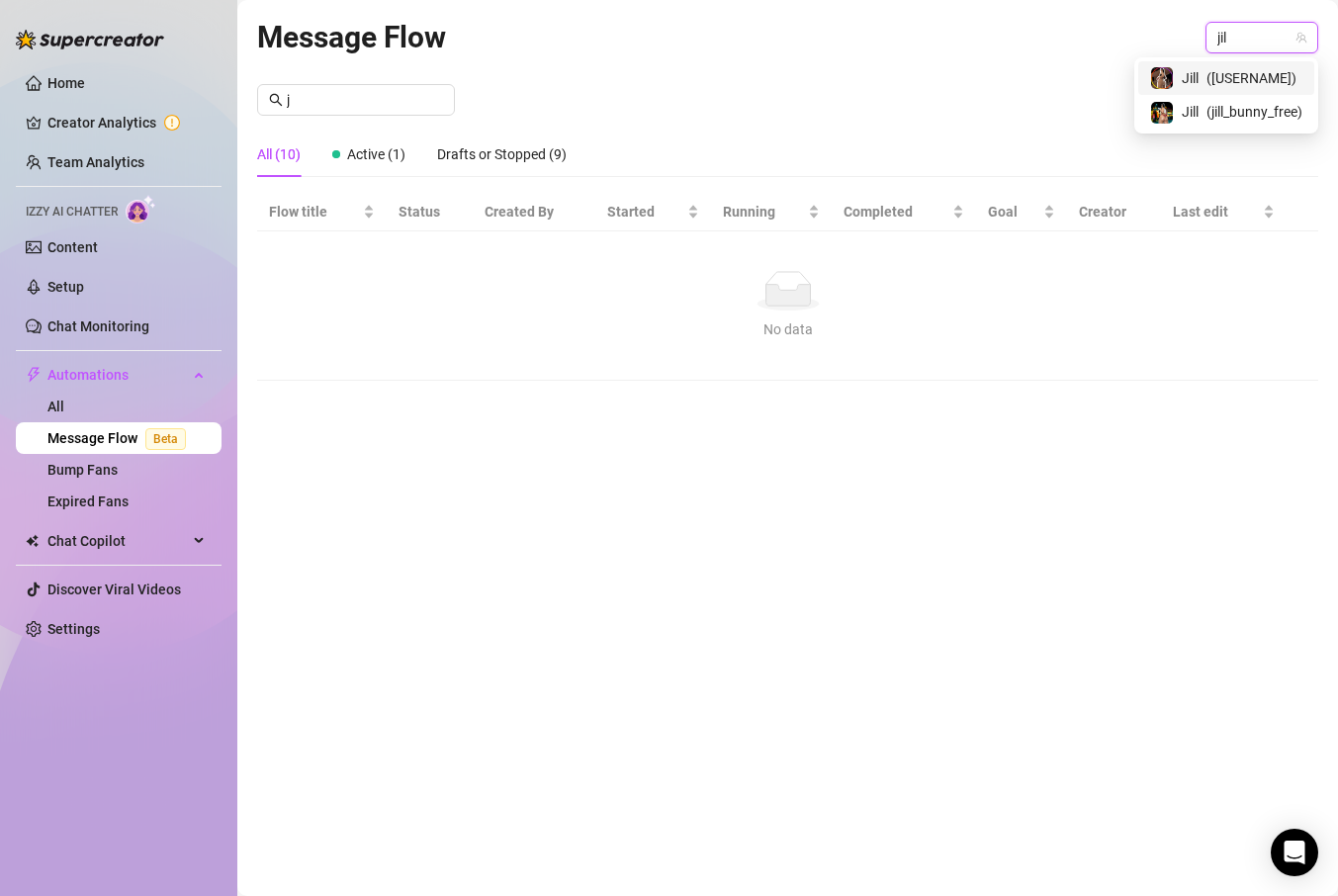 type 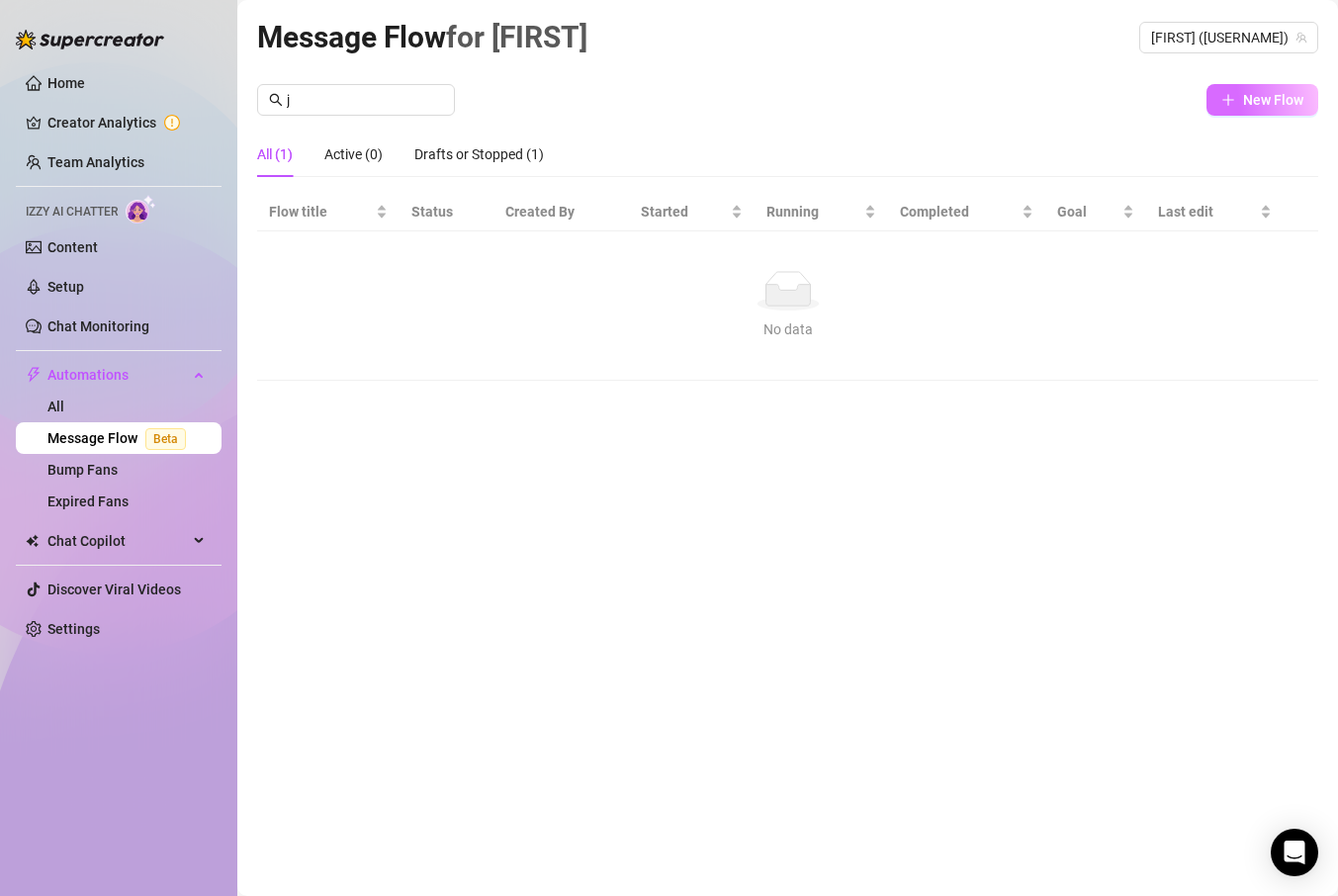 click on "New Flow" at bounding box center [1273, 100] 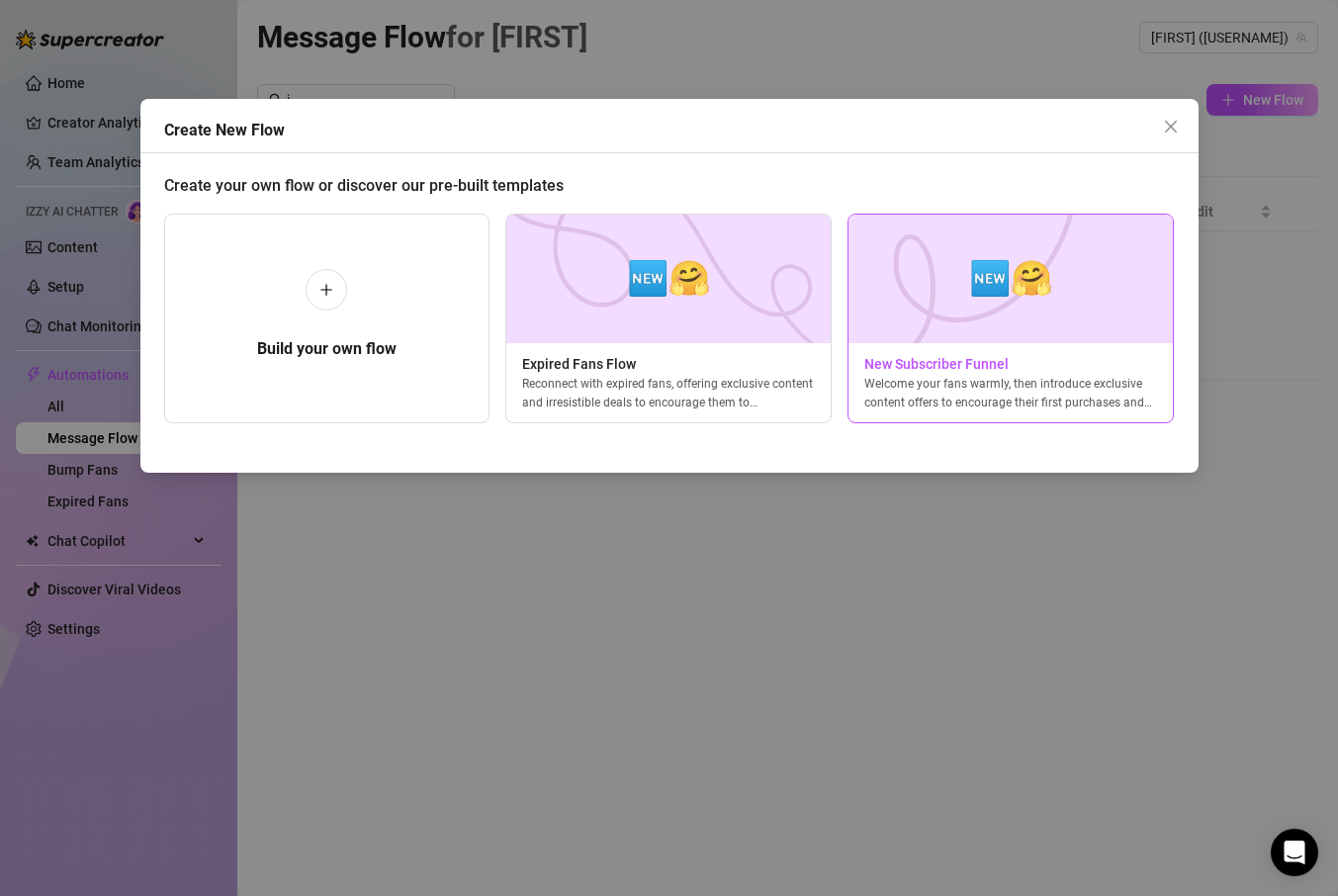 click on "🆕🤗" at bounding box center (1011, 278) 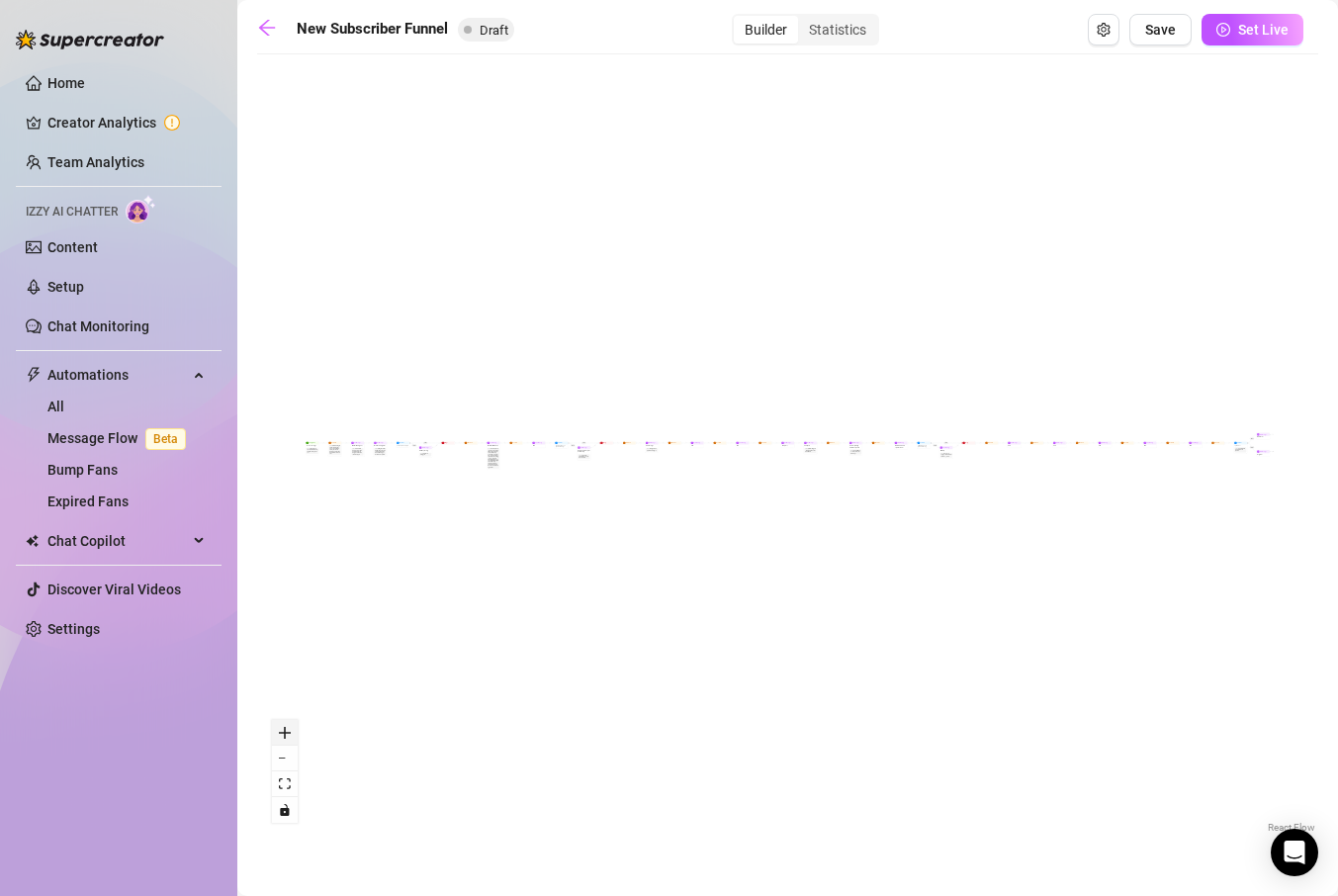 click at bounding box center (285, 733) 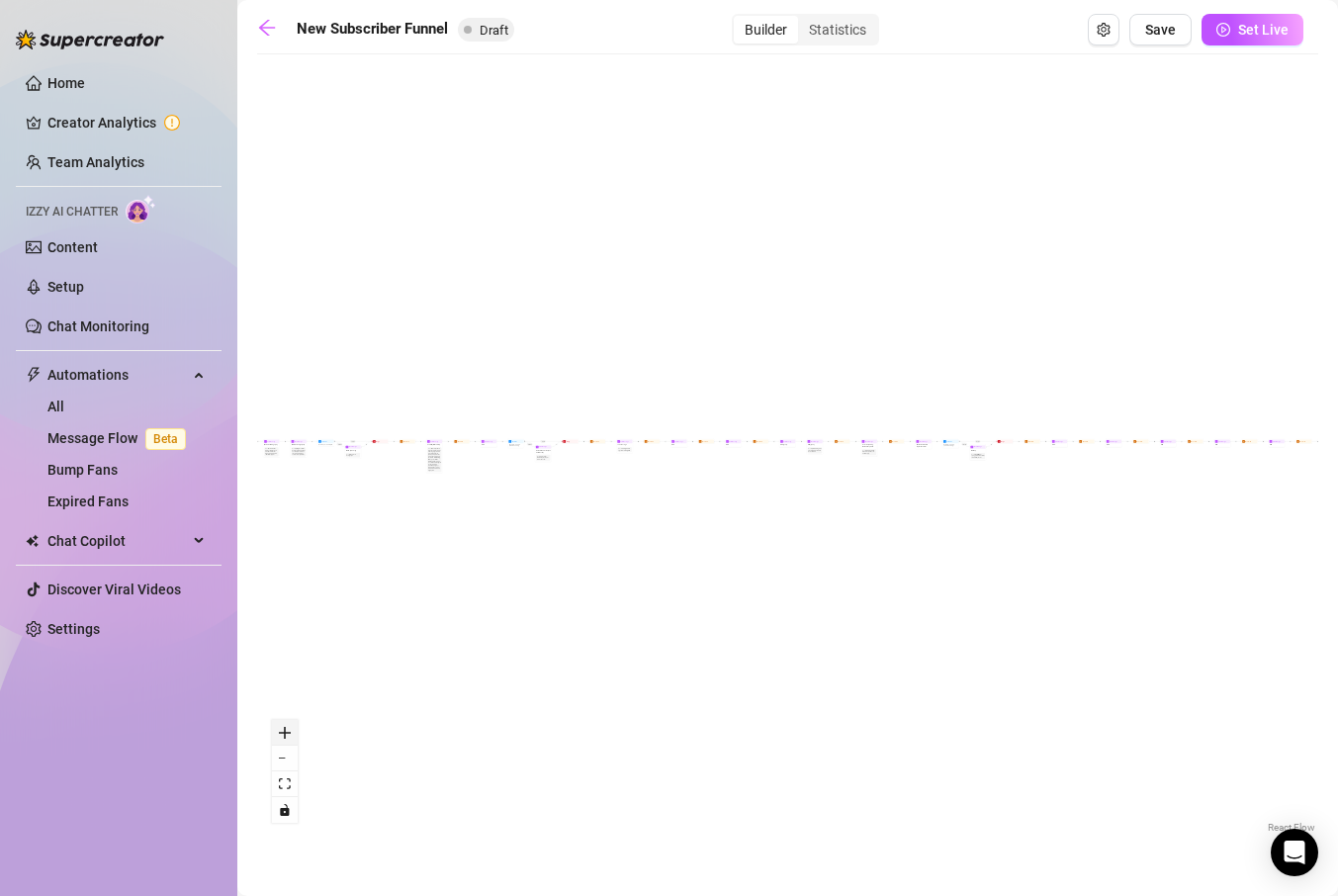 click at bounding box center [285, 733] 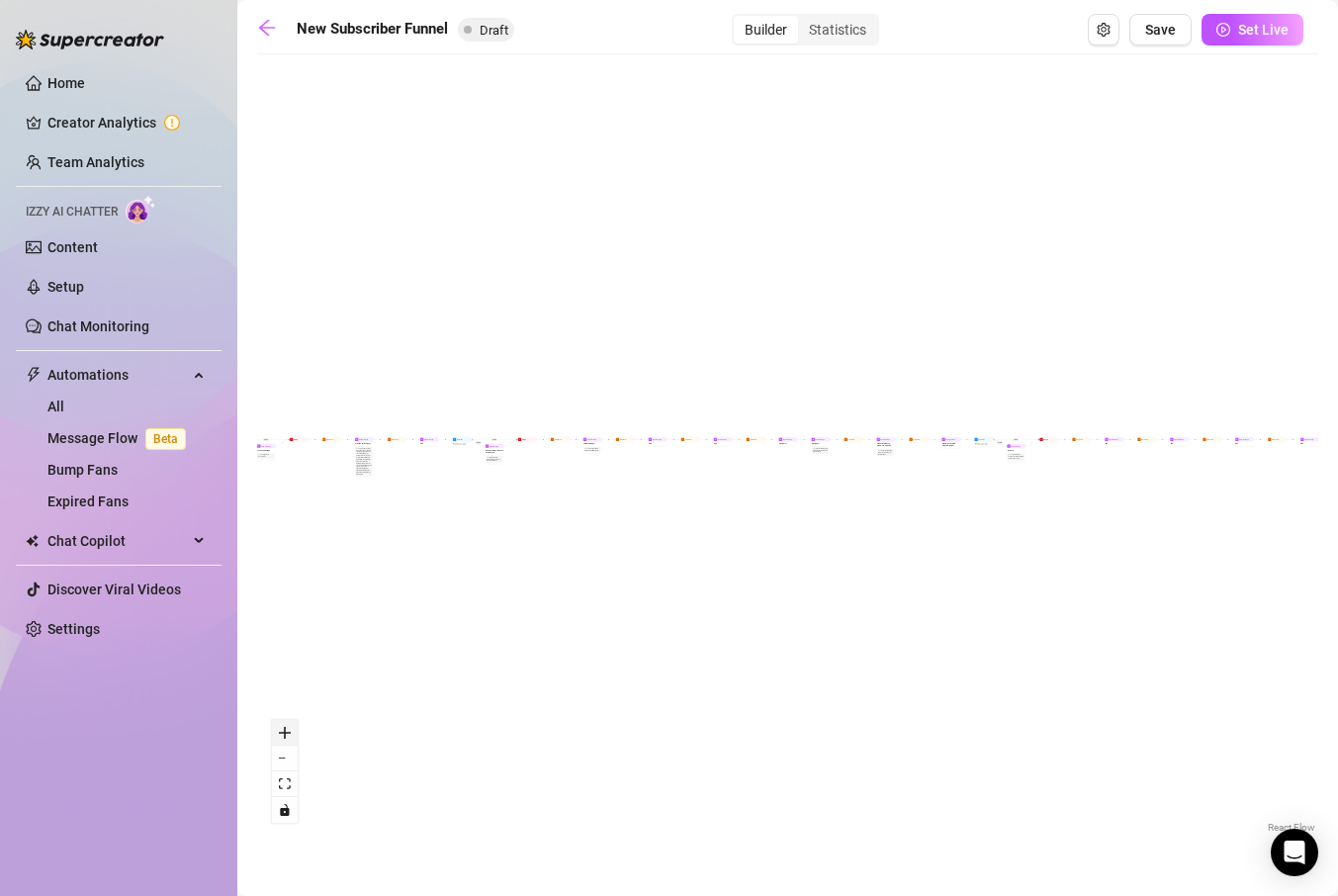 click at bounding box center (285, 733) 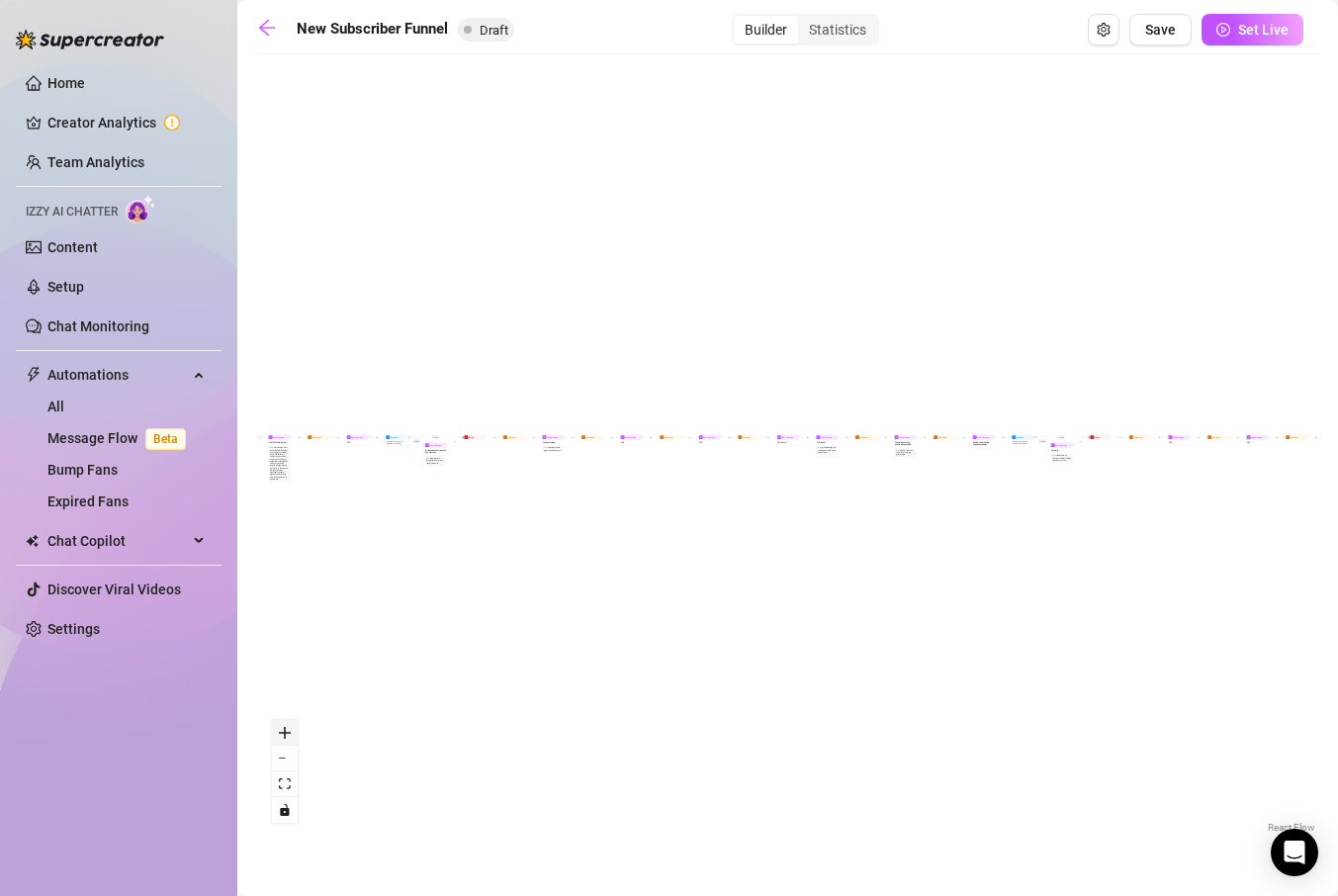 click at bounding box center (285, 733) 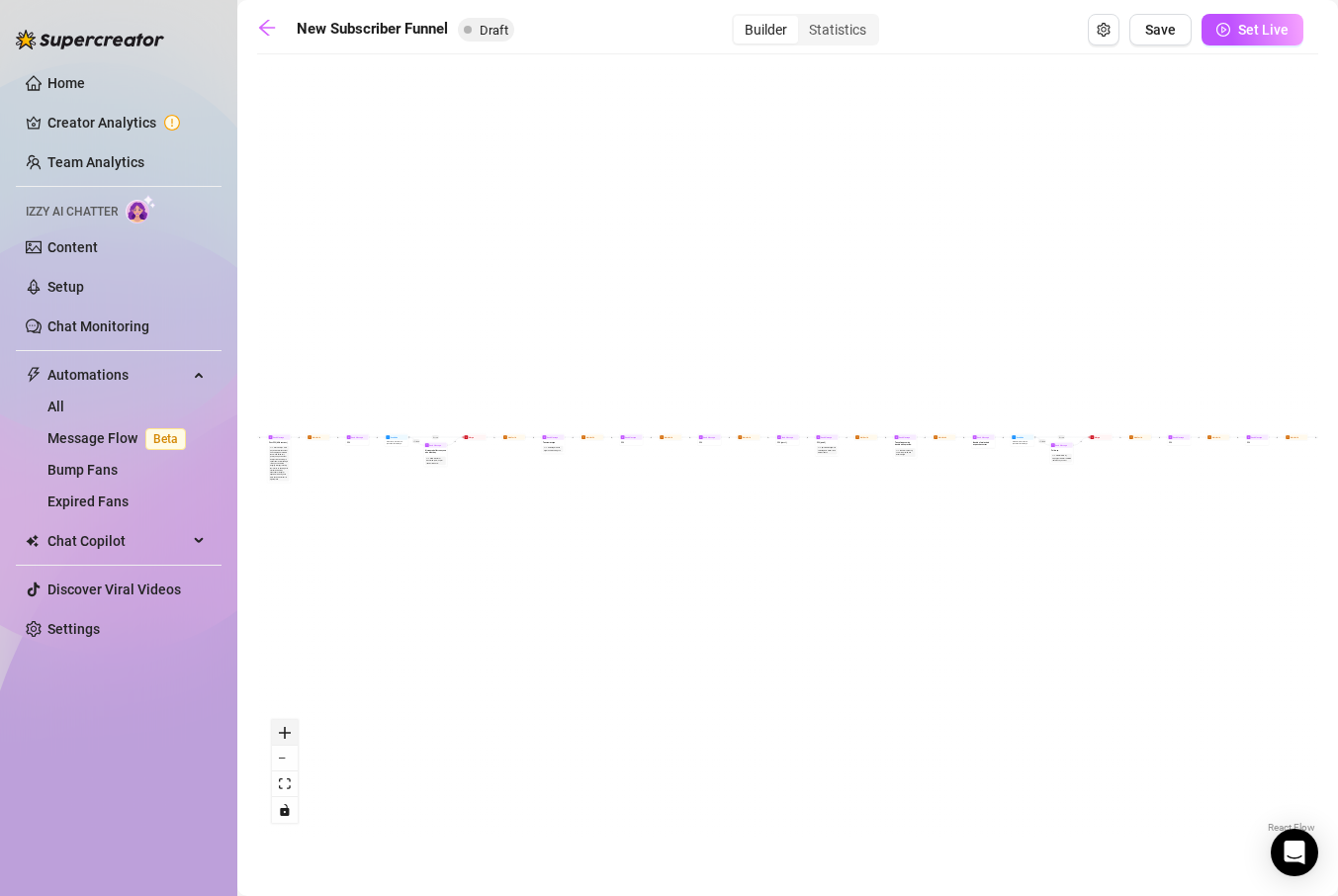click at bounding box center (285, 733) 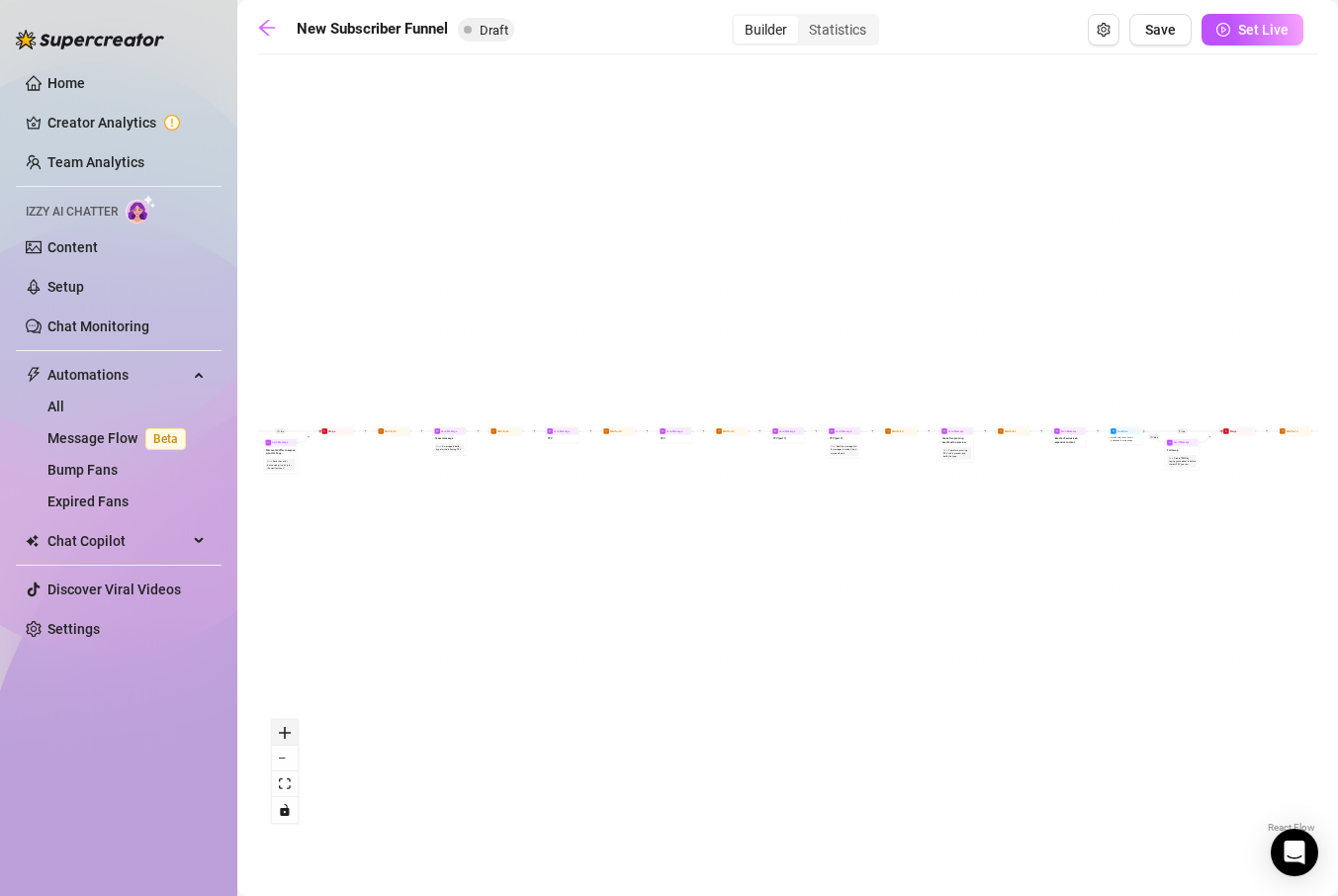 click at bounding box center [285, 733] 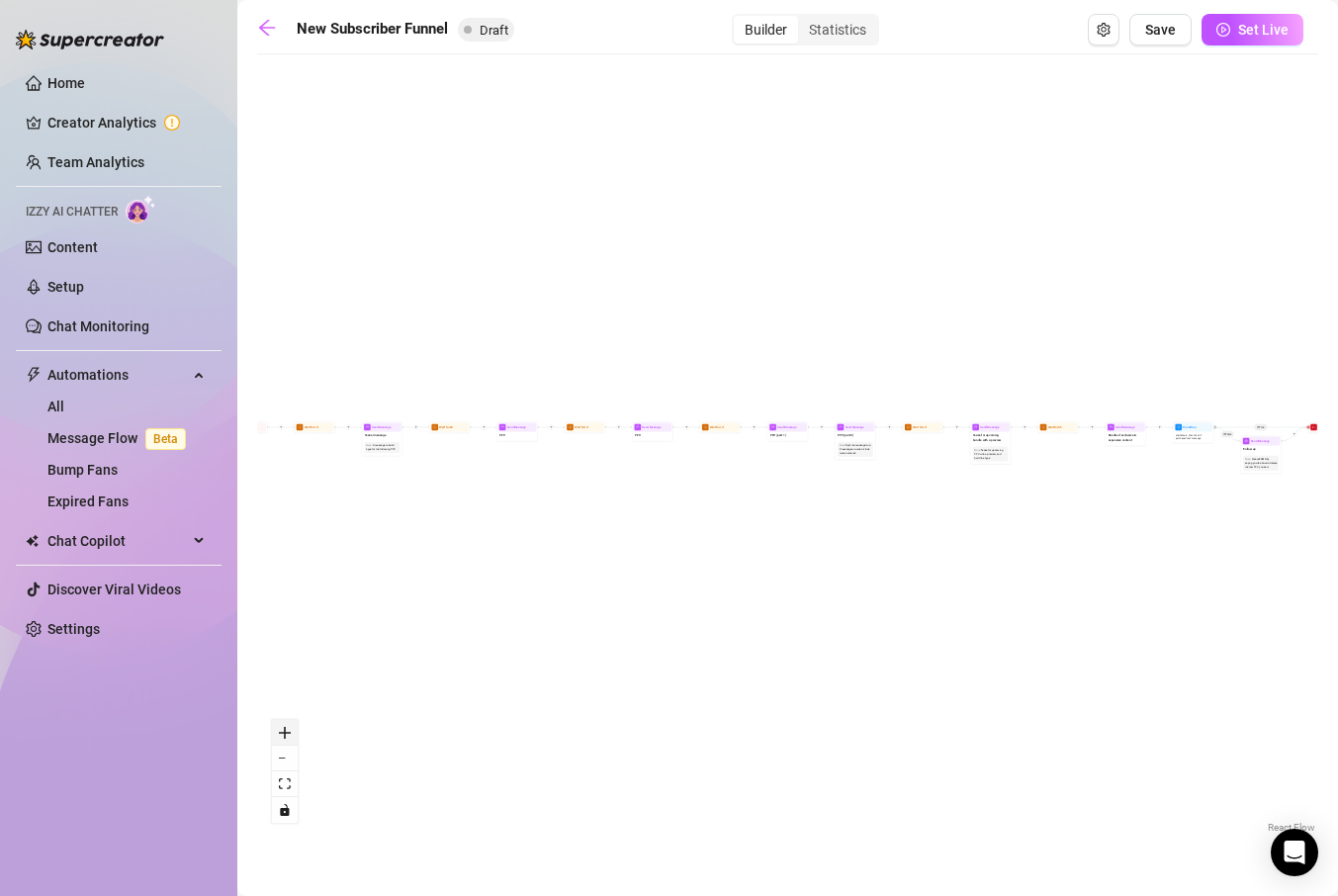 click at bounding box center [285, 733] 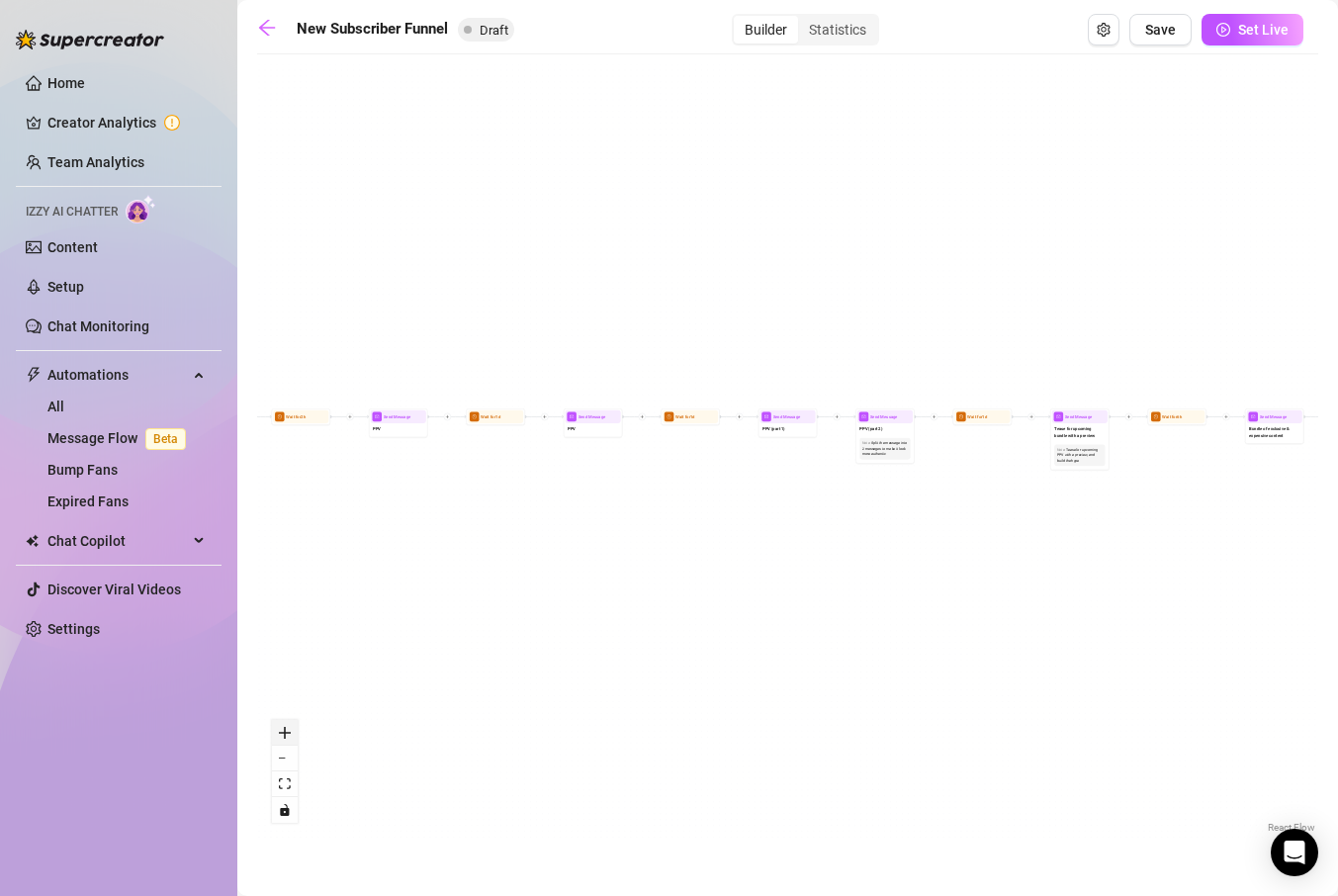 click at bounding box center [285, 733] 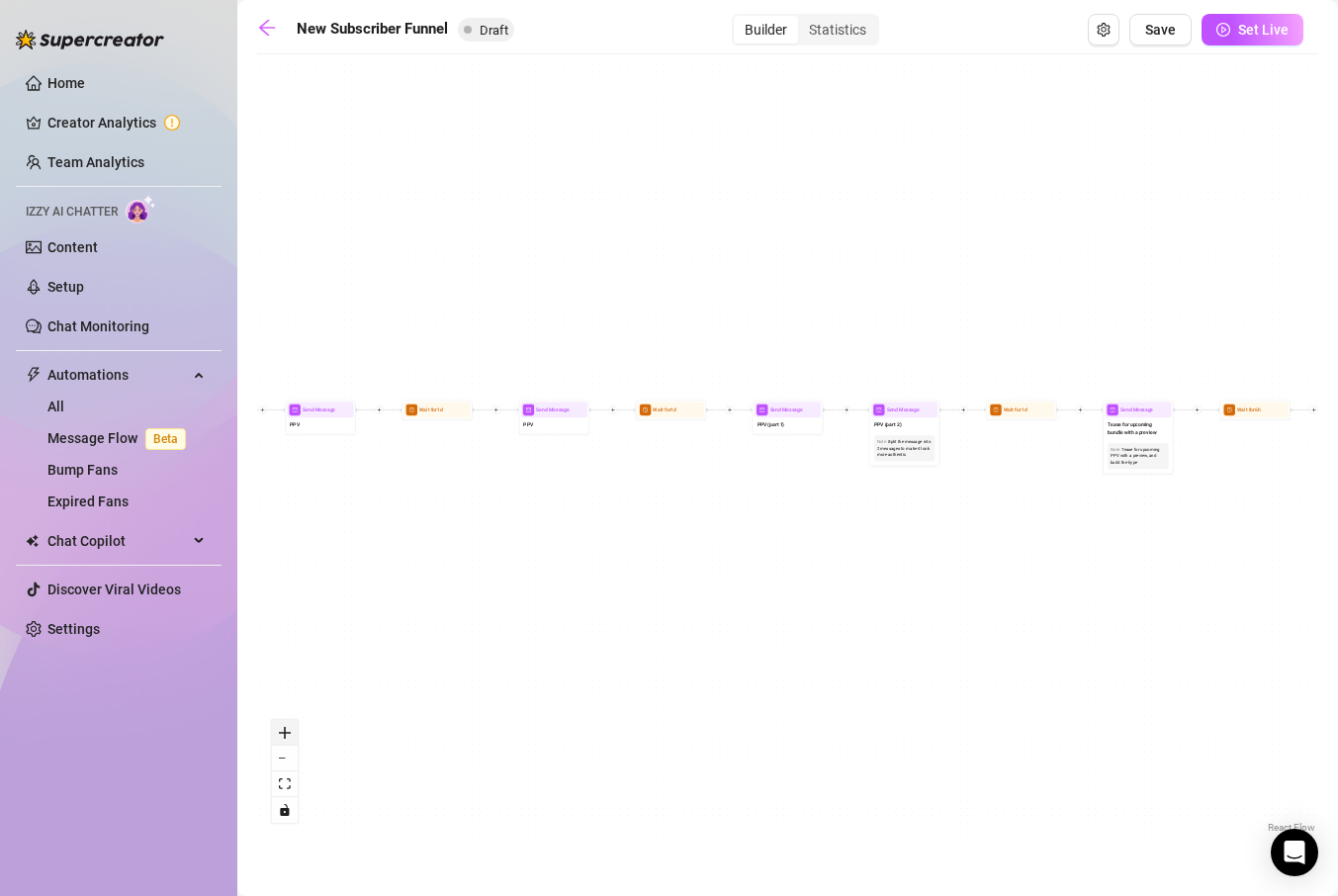 click at bounding box center [285, 733] 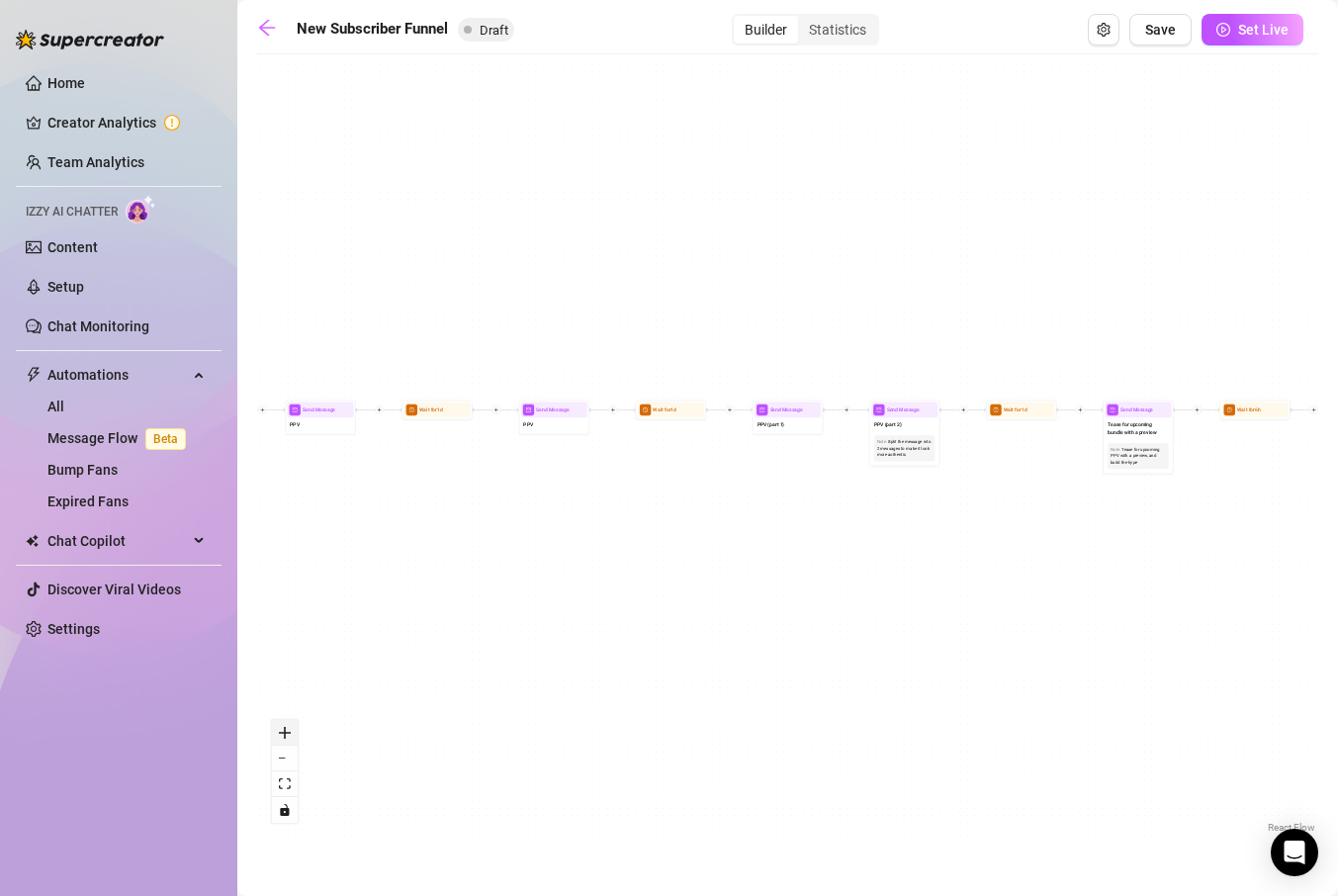 click at bounding box center [285, 733] 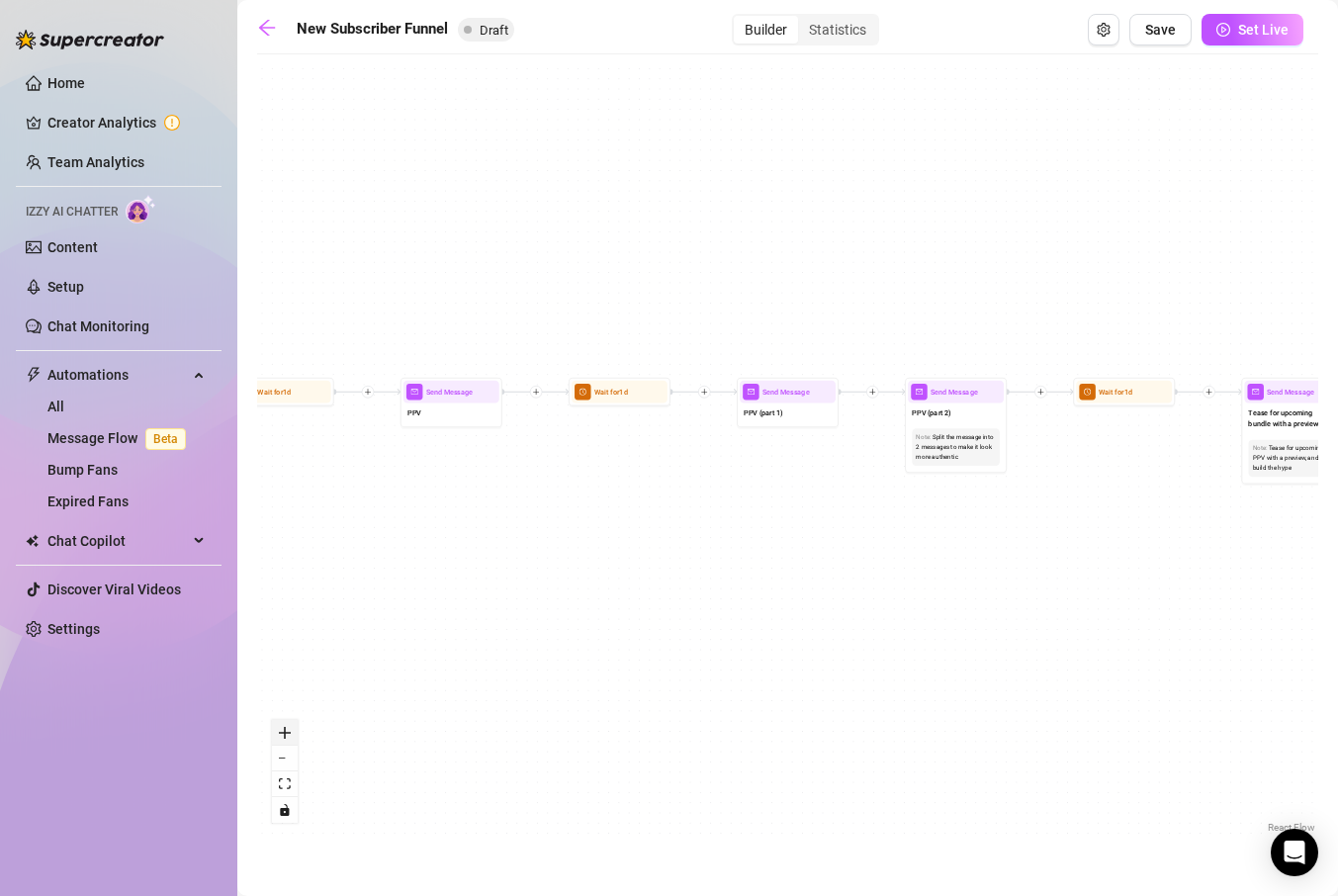 click at bounding box center (285, 733) 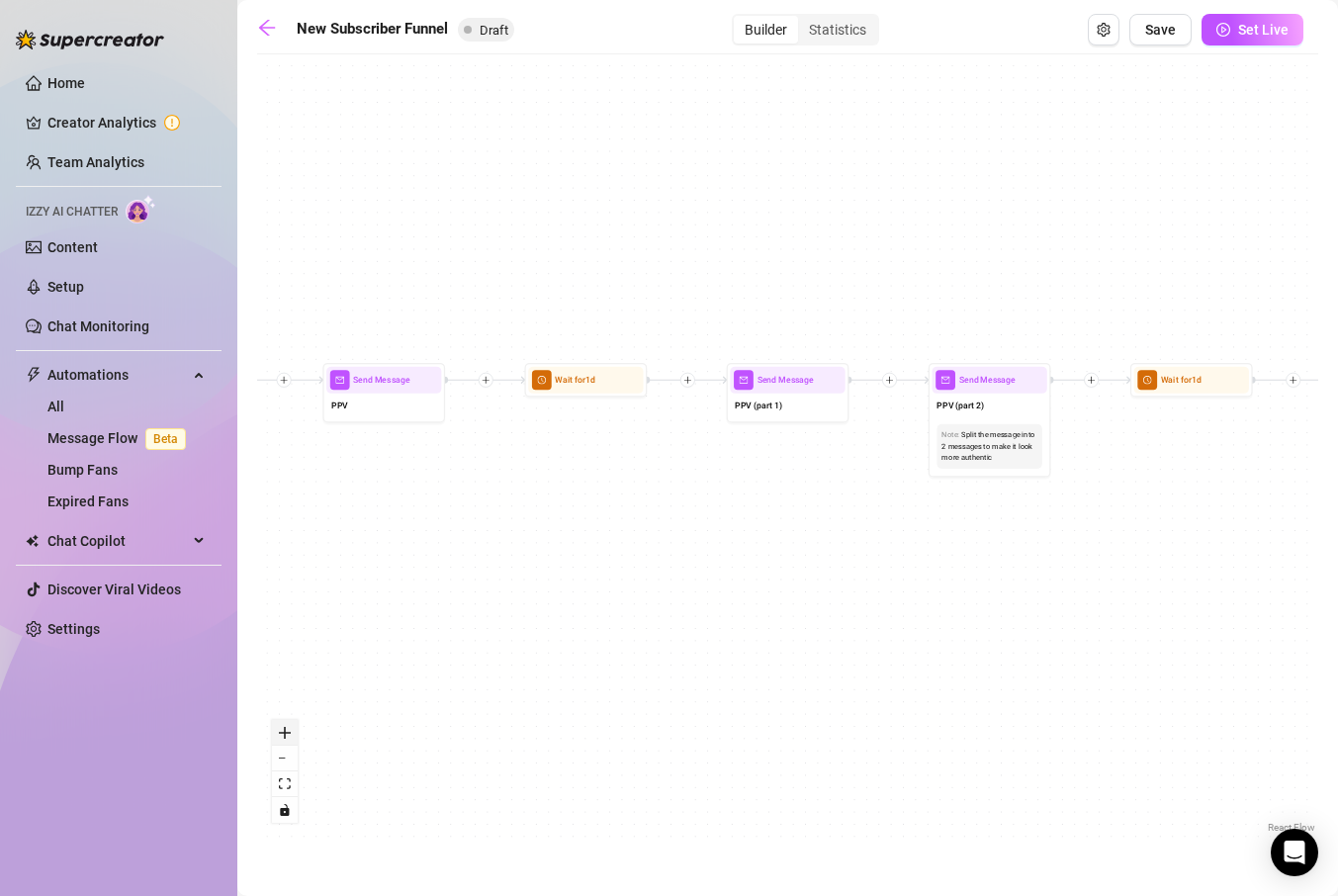 click at bounding box center [285, 733] 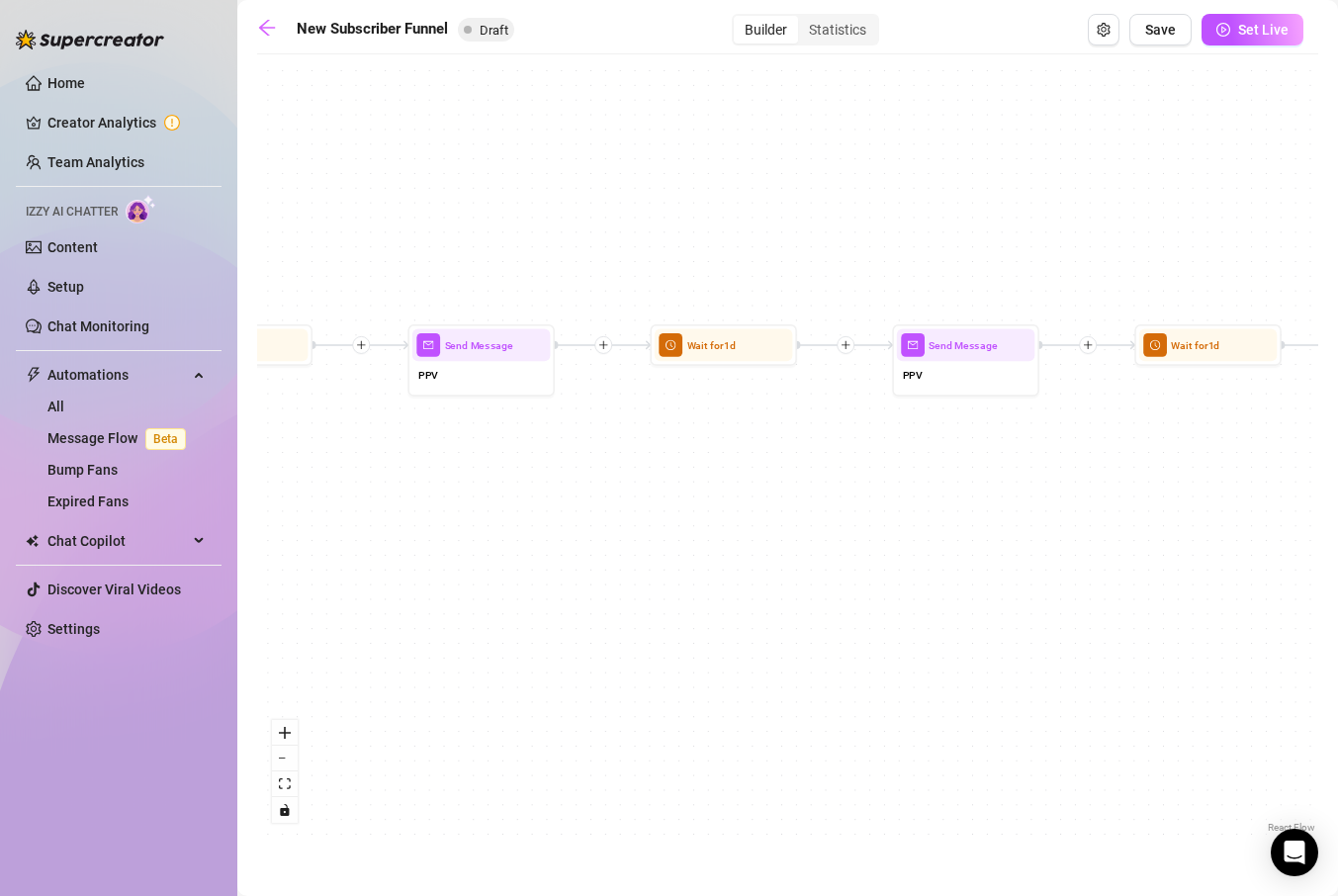drag, startPoint x: 486, startPoint y: 521, endPoint x: 1184, endPoint y: 504, distance: 698.20699 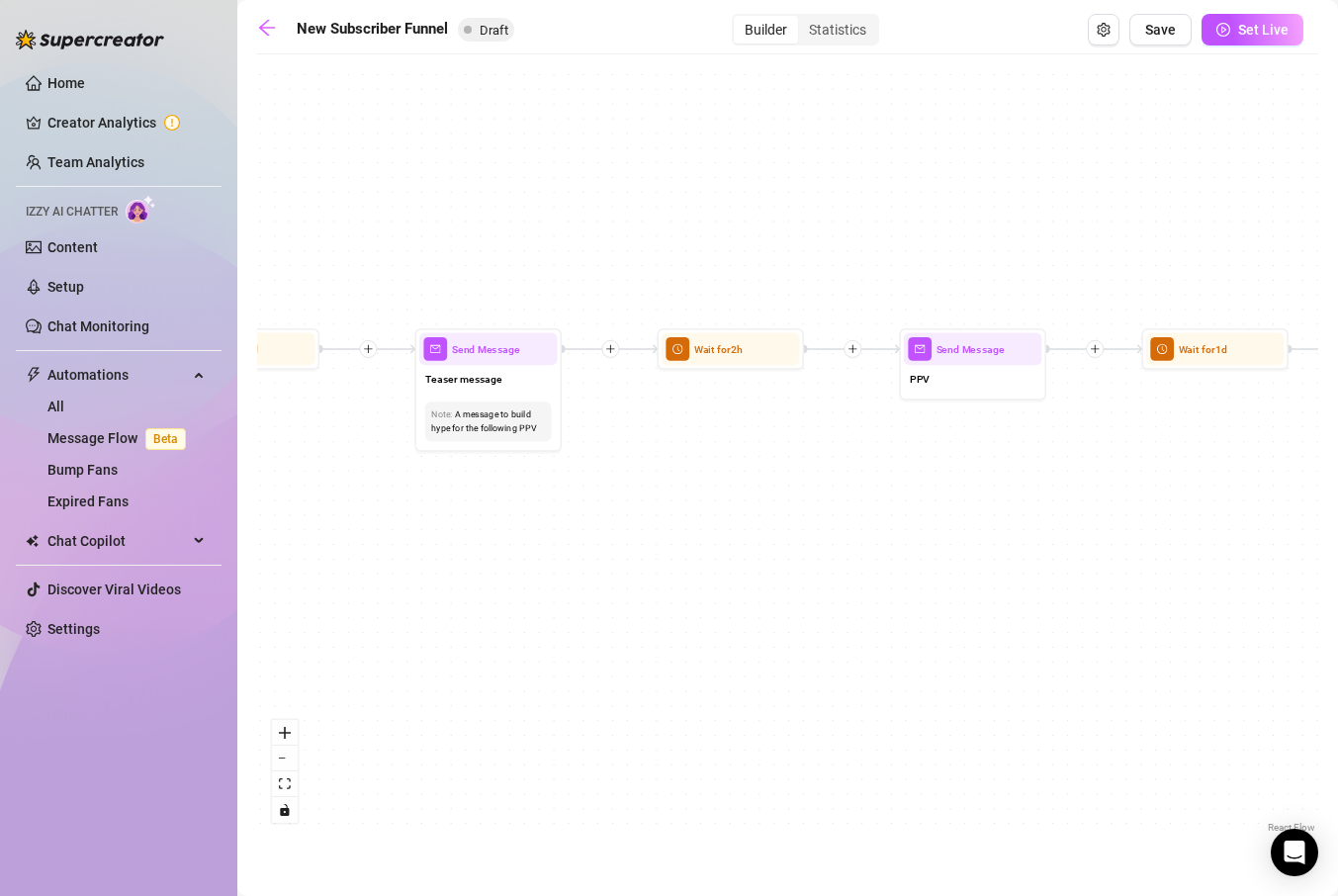 drag, startPoint x: 620, startPoint y: 493, endPoint x: 1076, endPoint y: 493, distance: 456 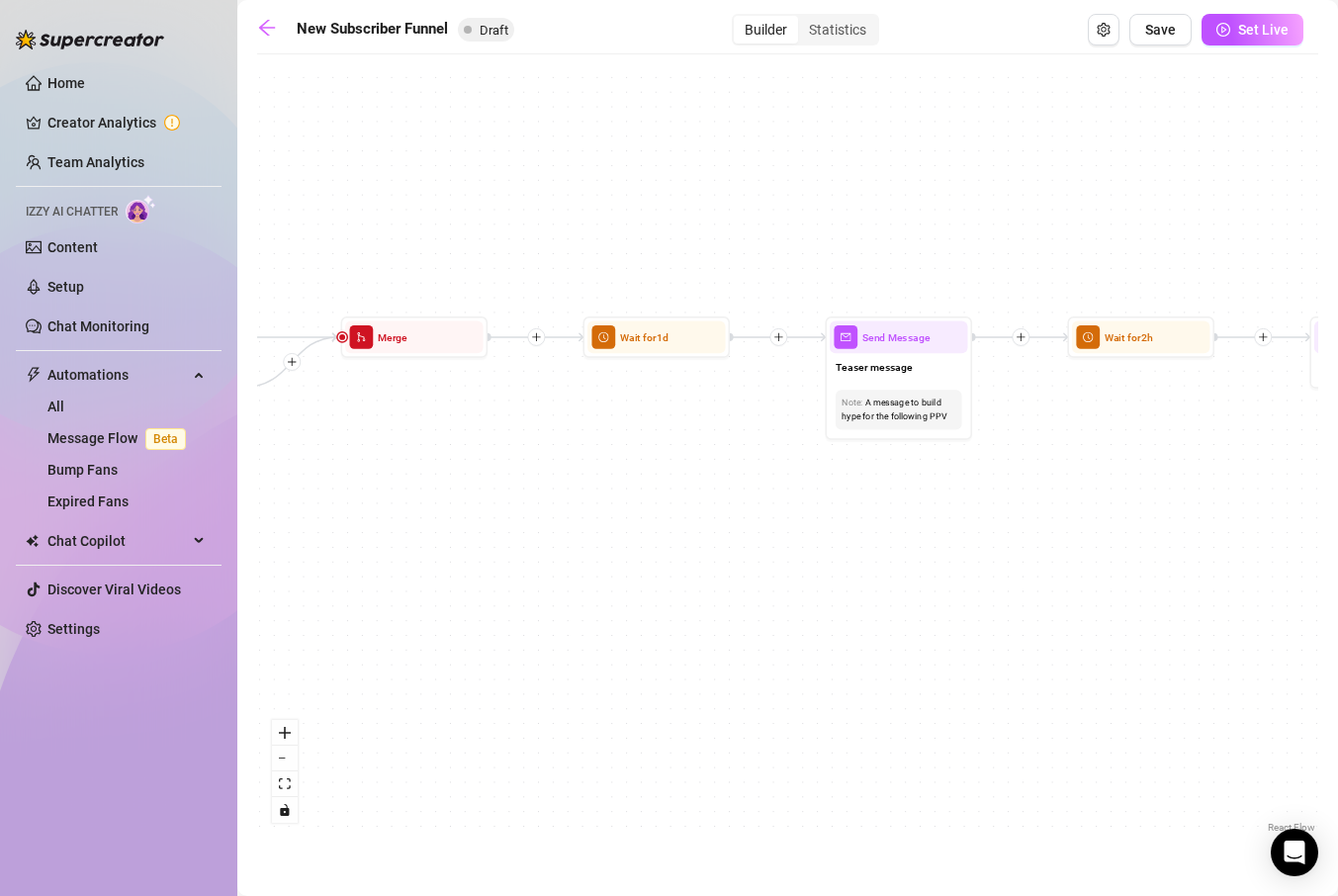 drag, startPoint x: 677, startPoint y: 443, endPoint x: 1174, endPoint y: 417, distance: 497.67962 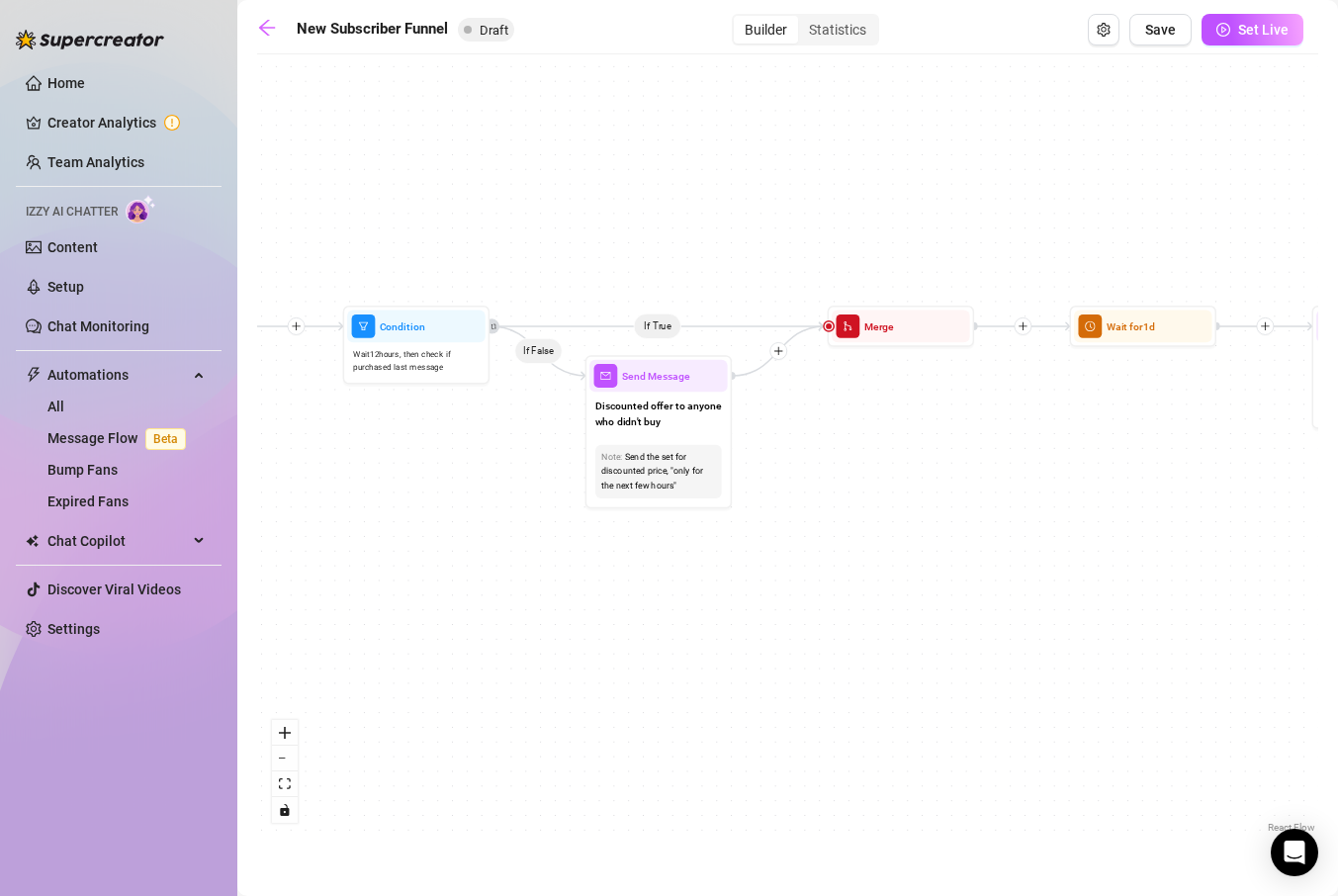drag, startPoint x: 554, startPoint y: 414, endPoint x: 954, endPoint y: 415, distance: 400.00125 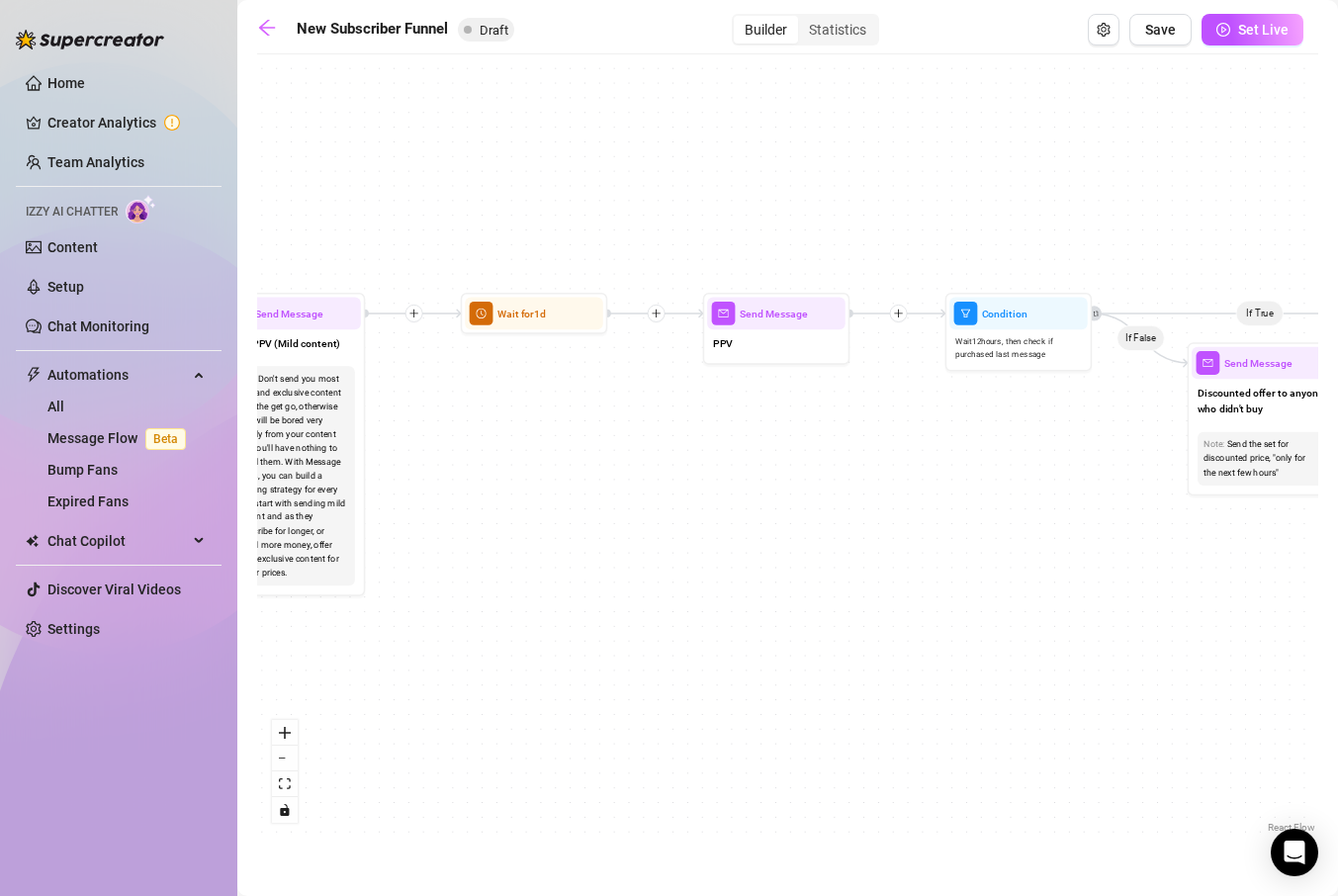 drag, startPoint x: 438, startPoint y: 526, endPoint x: 1040, endPoint y: 513, distance: 602.14035 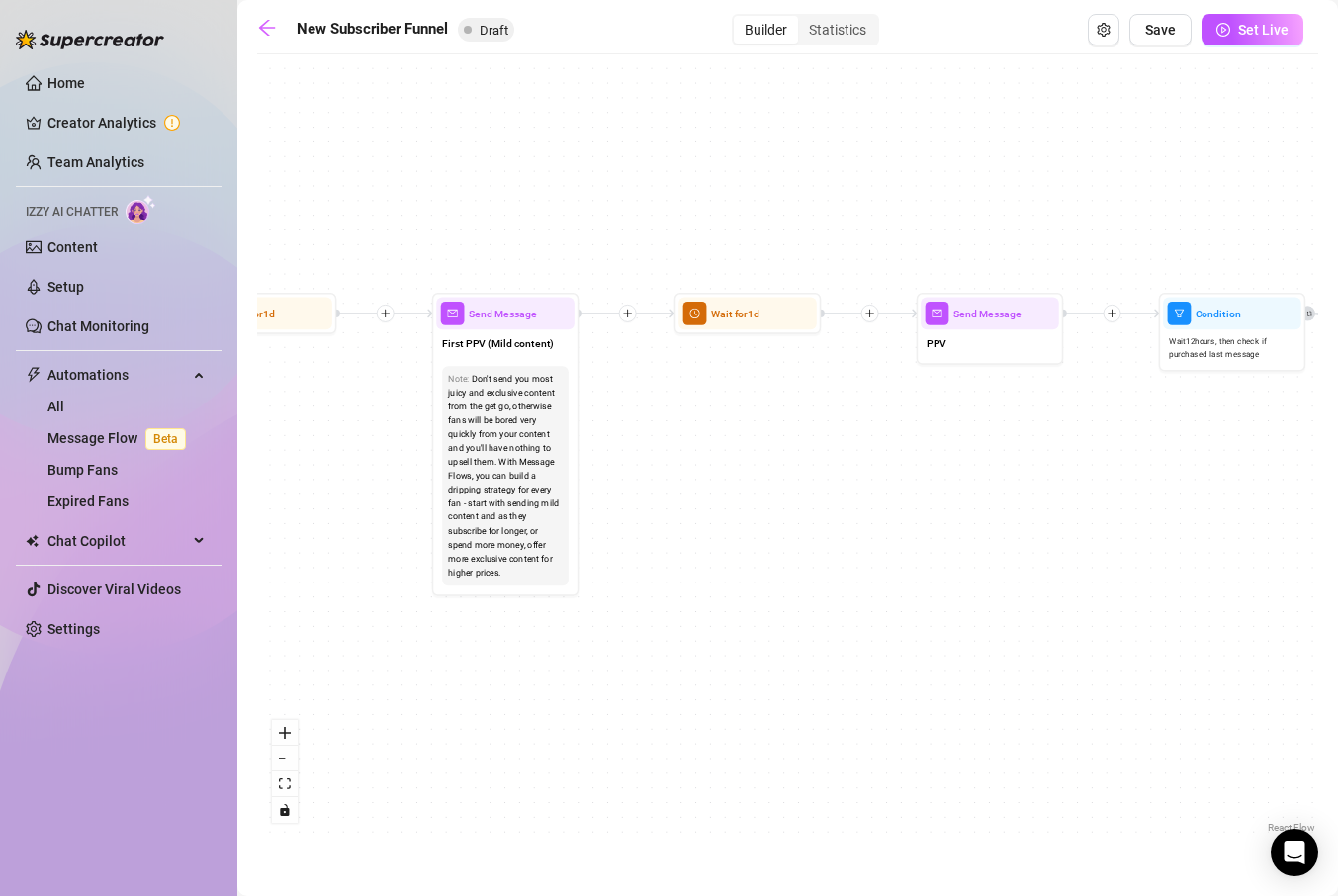 drag, startPoint x: 611, startPoint y: 466, endPoint x: 825, endPoint y: 466, distance: 214 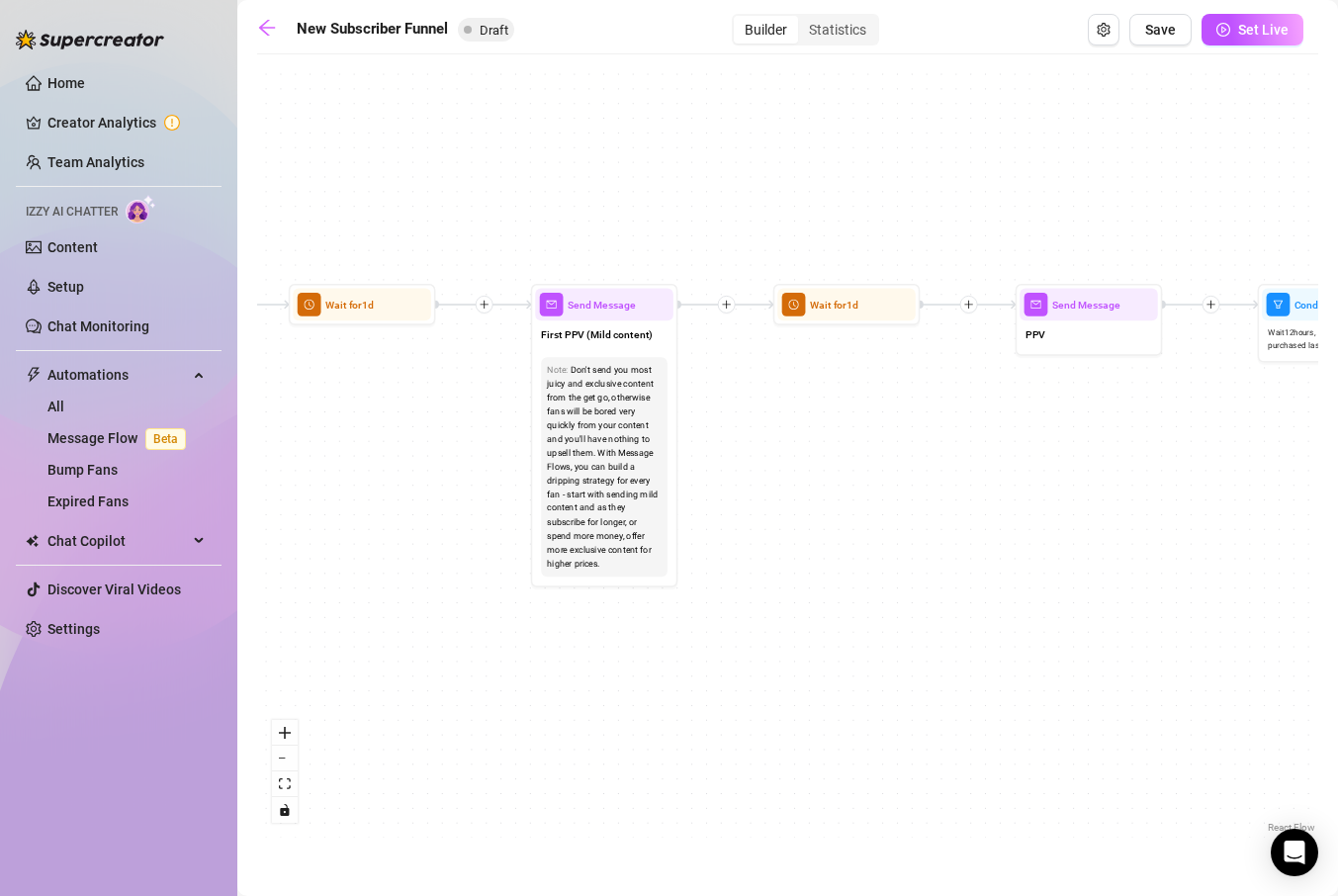 drag, startPoint x: 667, startPoint y: 405, endPoint x: 764, endPoint y: 397, distance: 97.32934 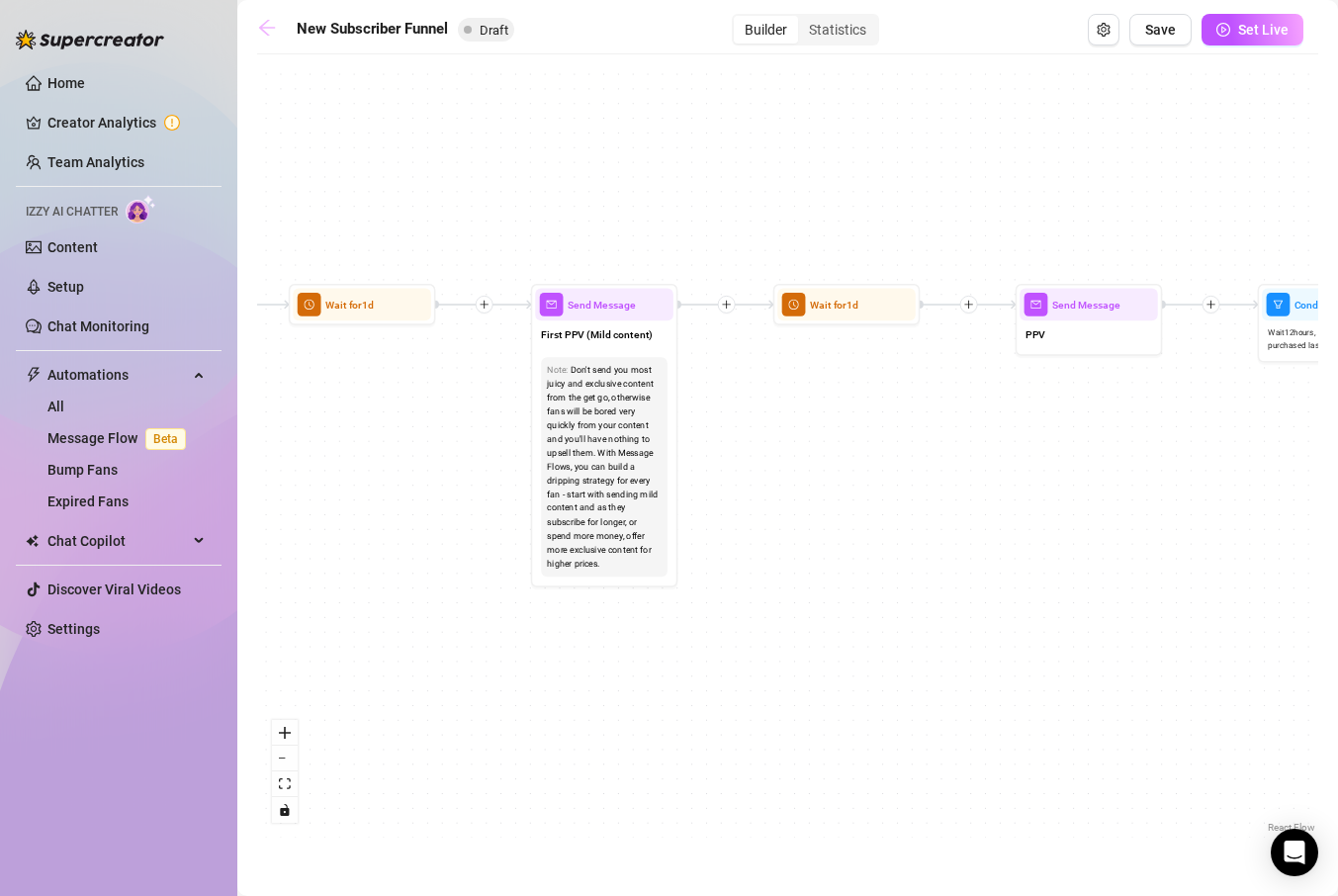 click 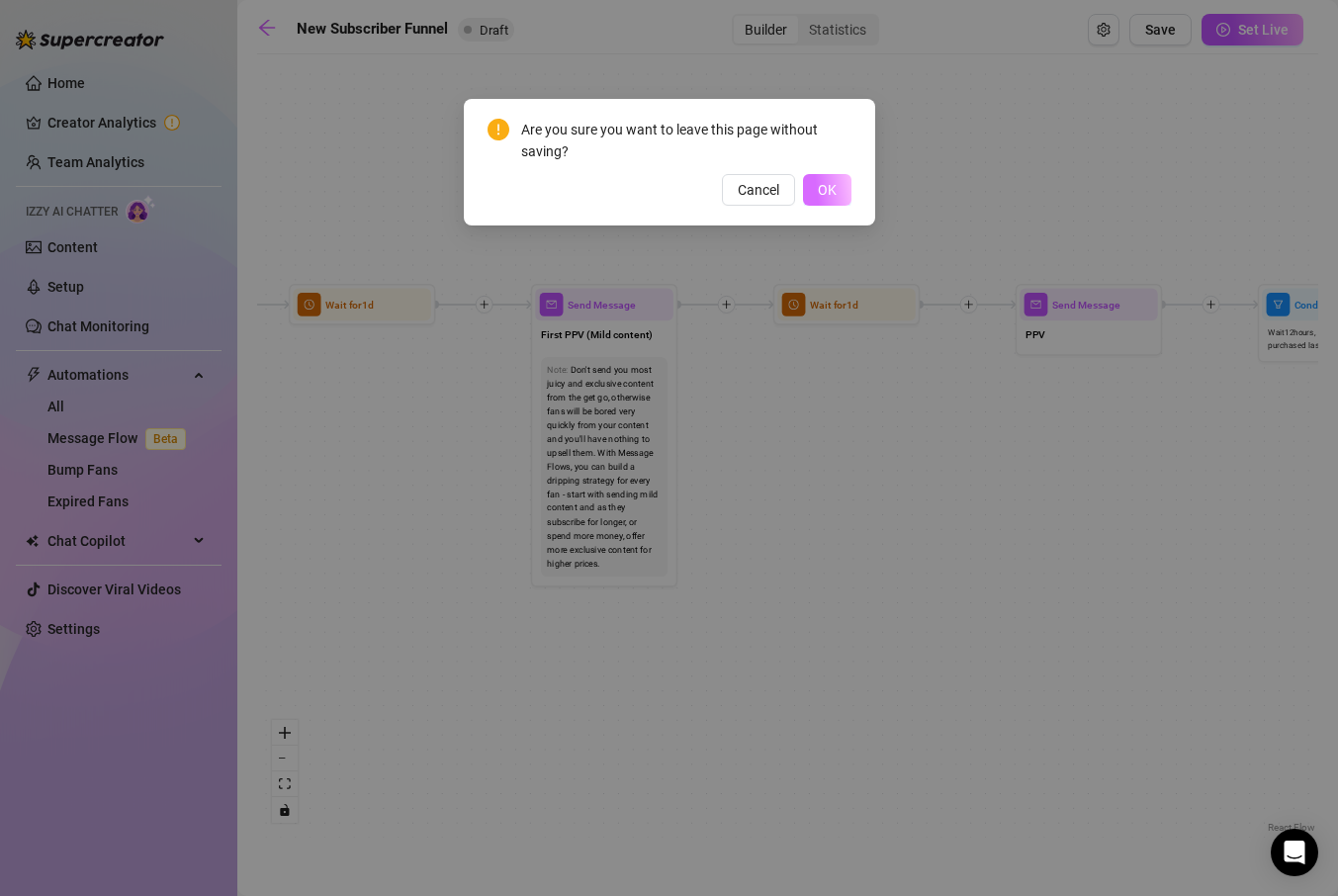 click on "OK" at bounding box center [827, 190] 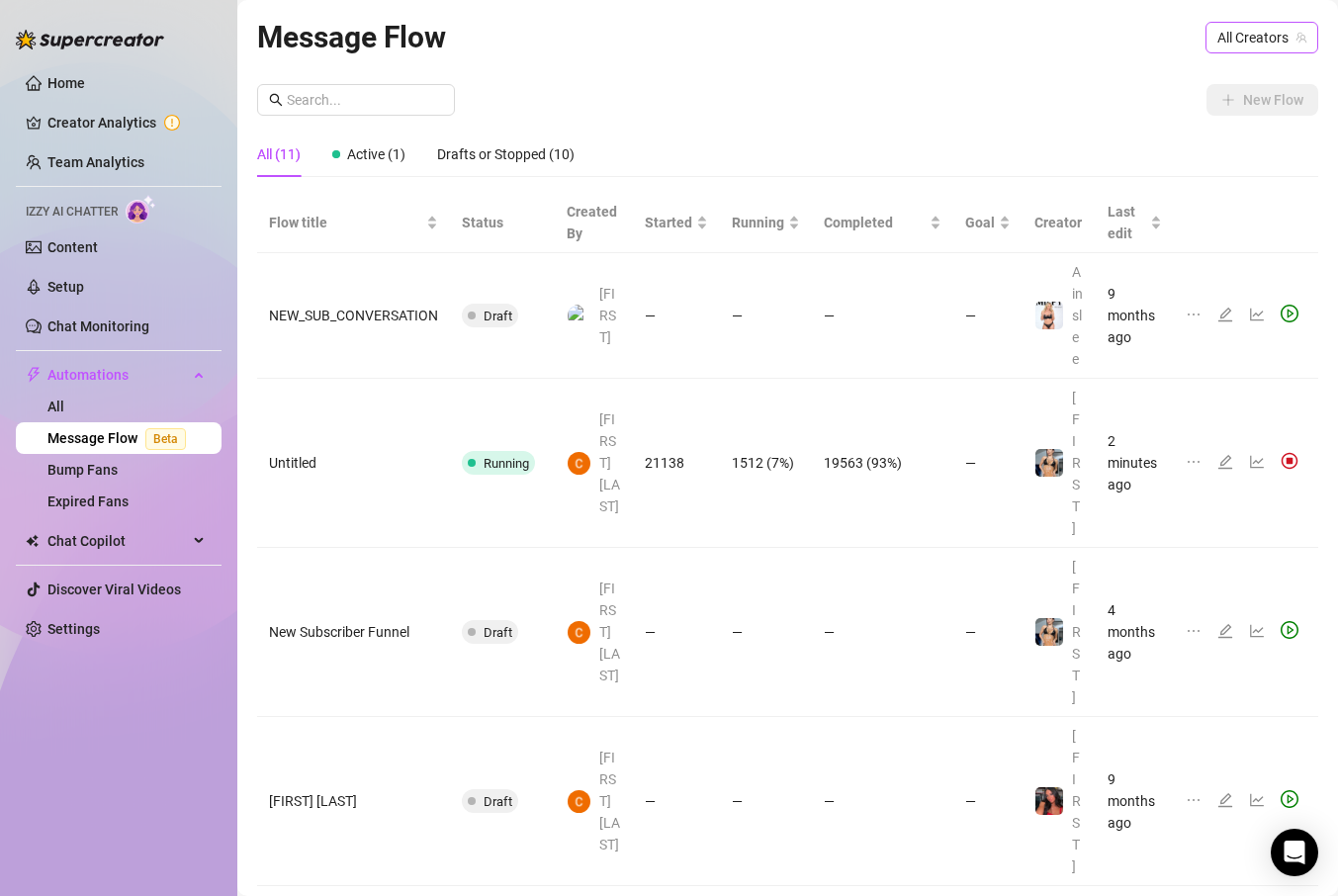 click on "All Creators" at bounding box center (1262, 38) 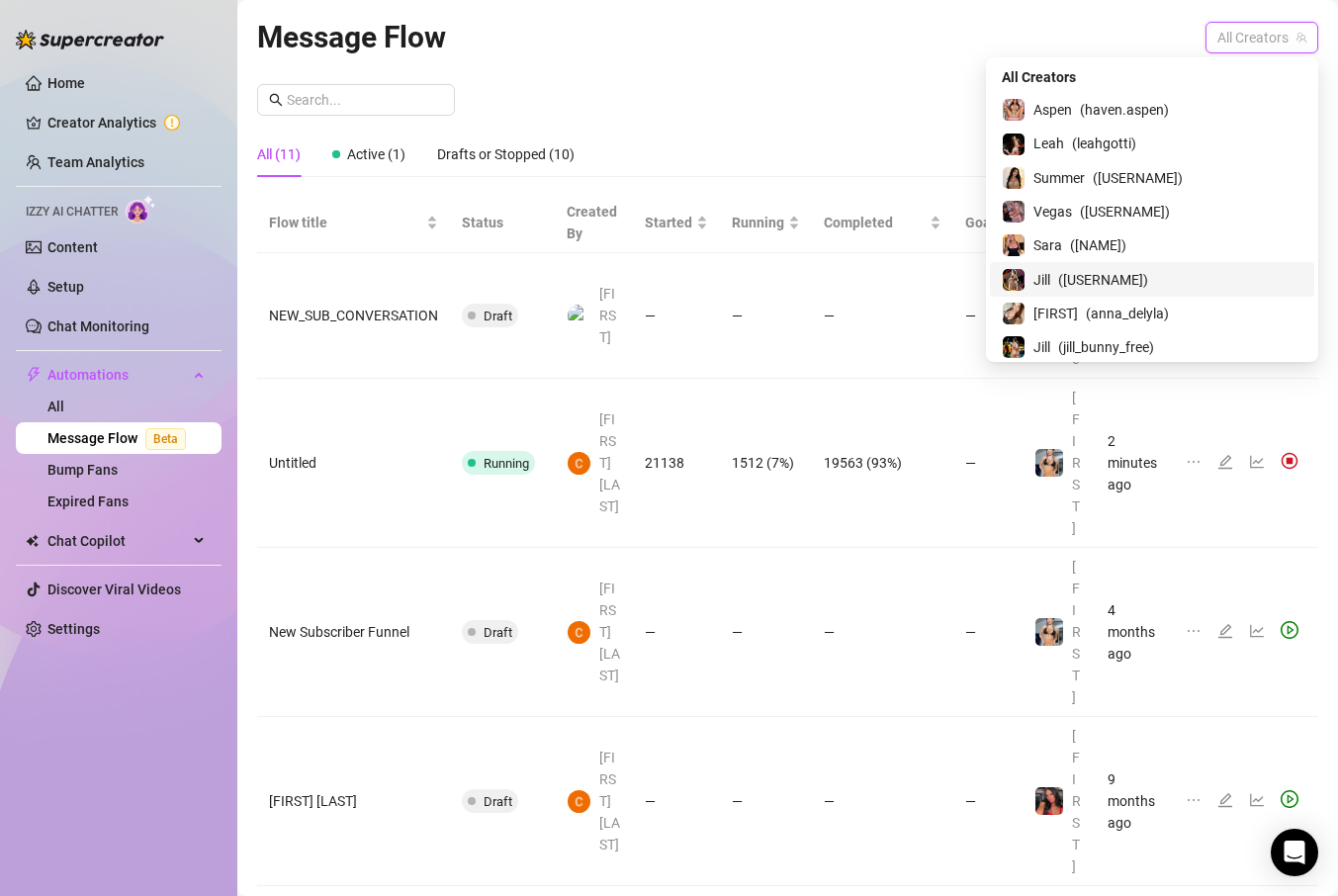 click on "( [USERNAME] )" at bounding box center [1103, 280] 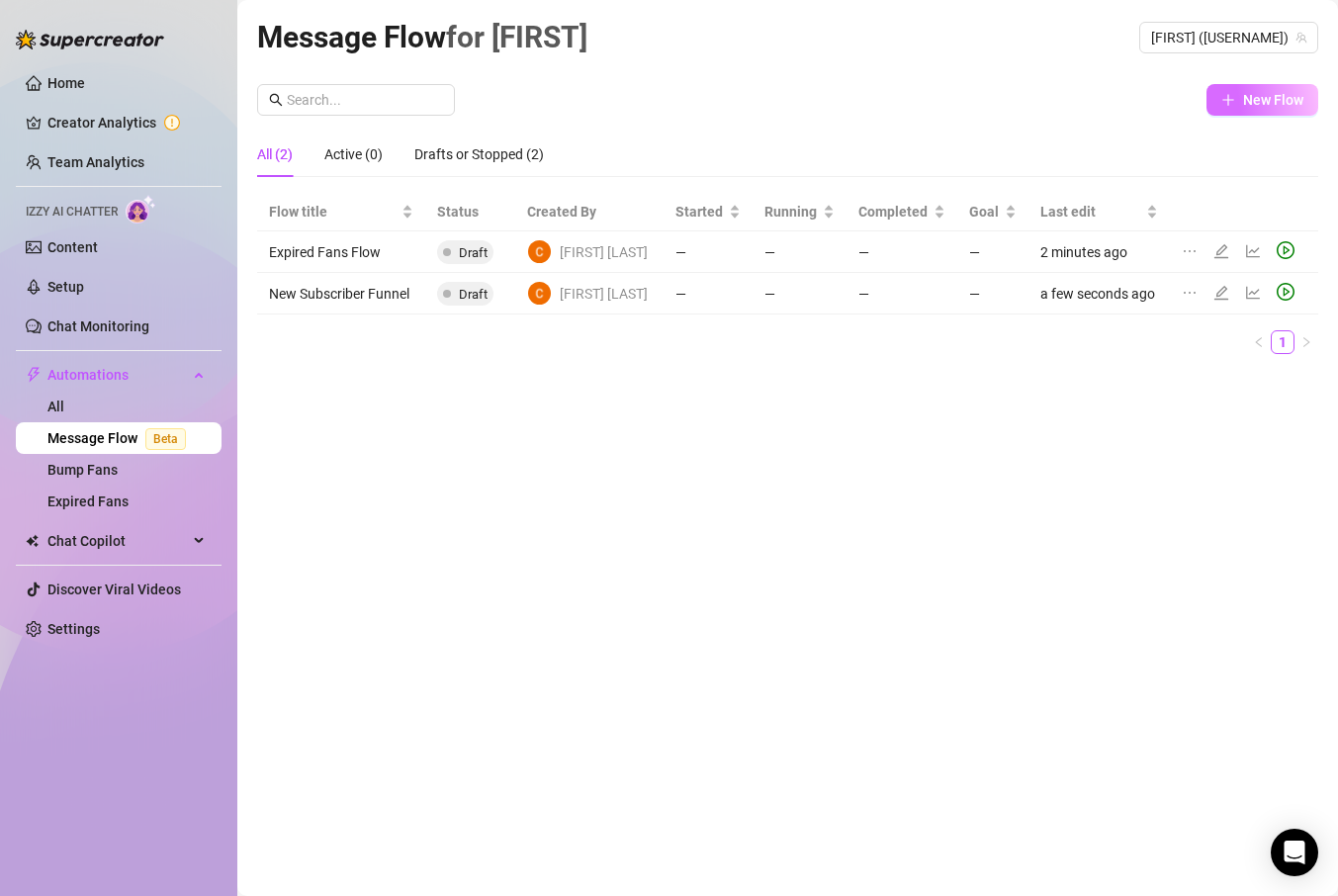 click on "New Flow" at bounding box center [1273, 100] 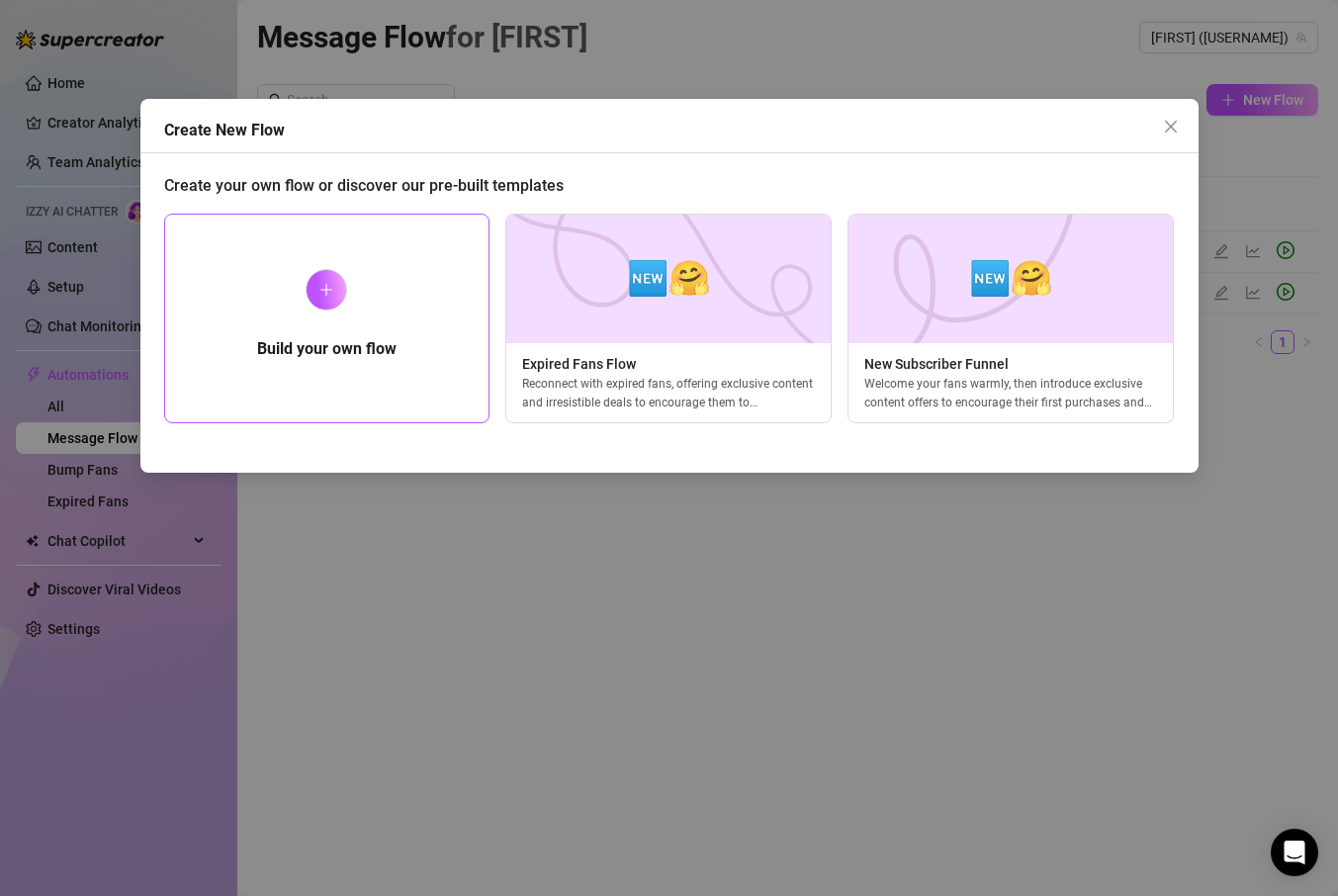 click on "Build your own flow" at bounding box center (327, 318) 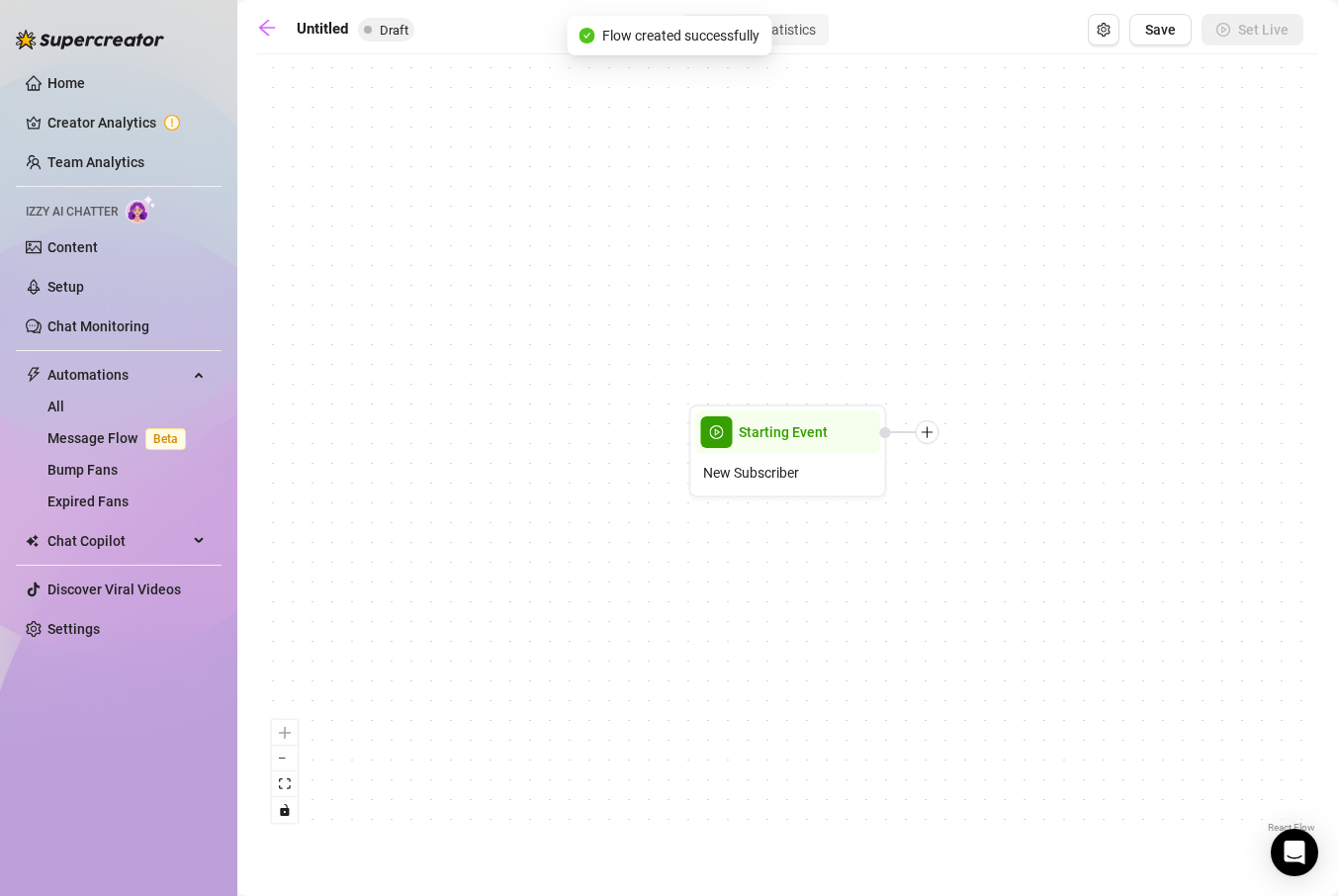 click on "Starting Event New Subscriber" at bounding box center [787, 451] 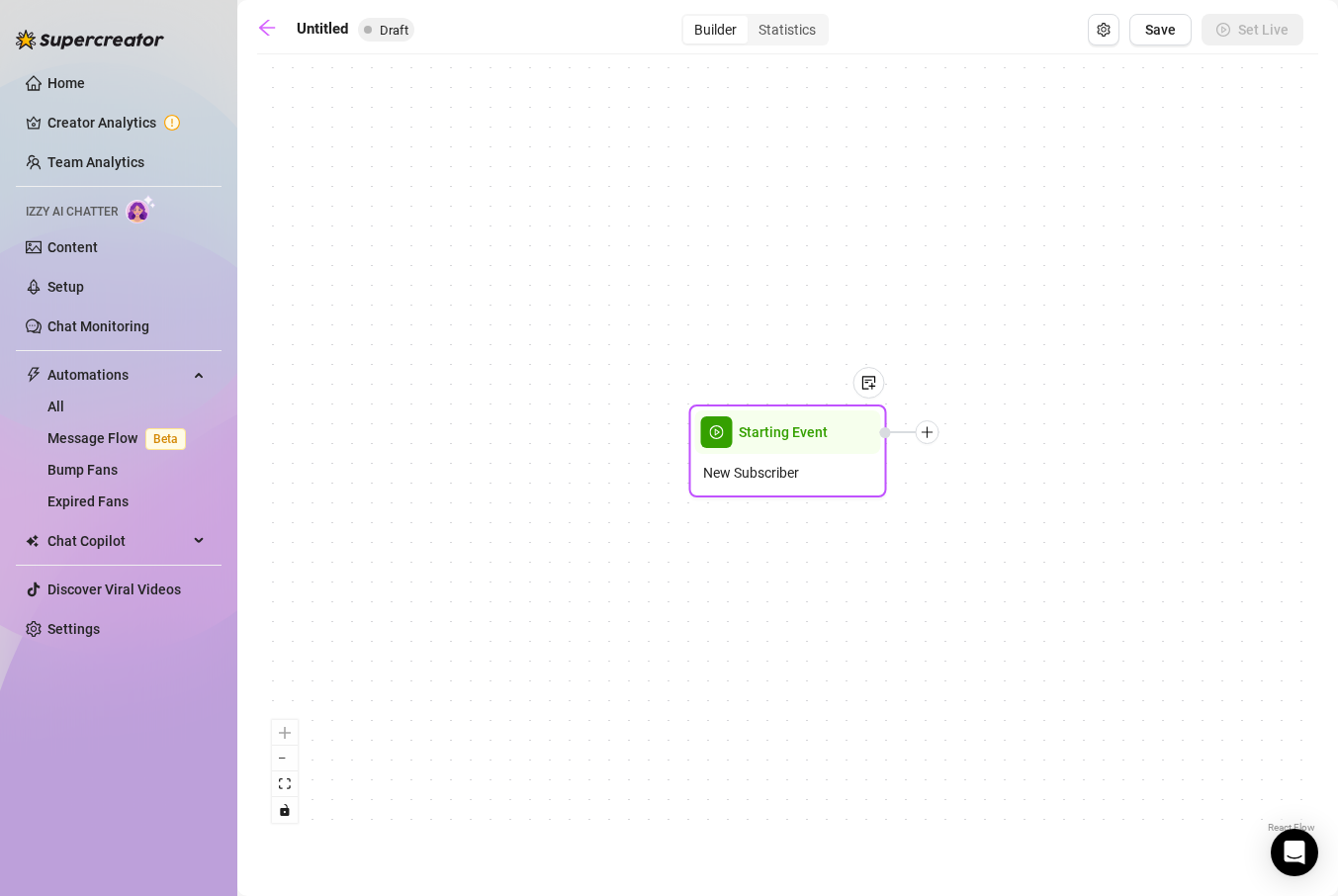 click 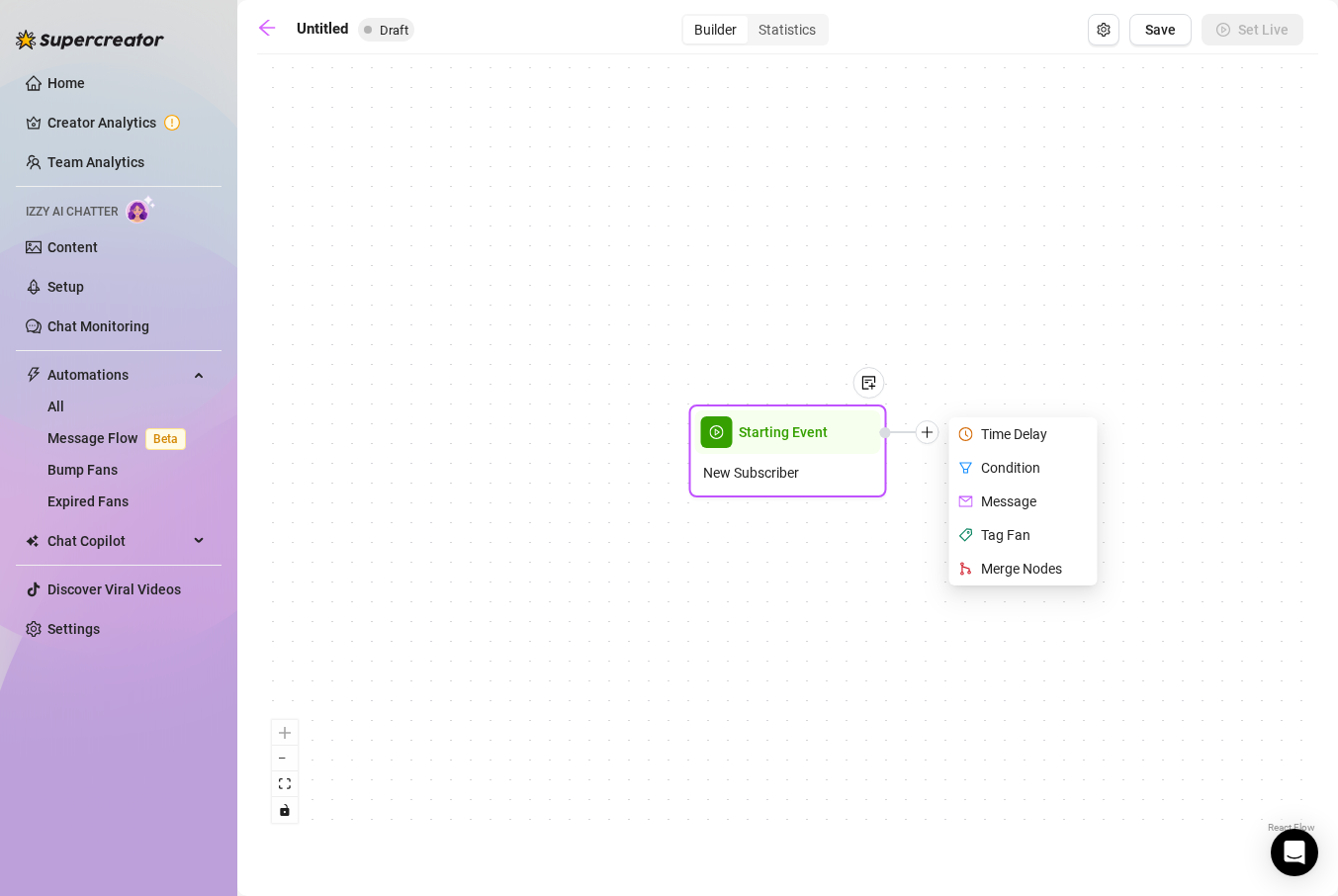 click on "Time Delay" at bounding box center [1026, 434] 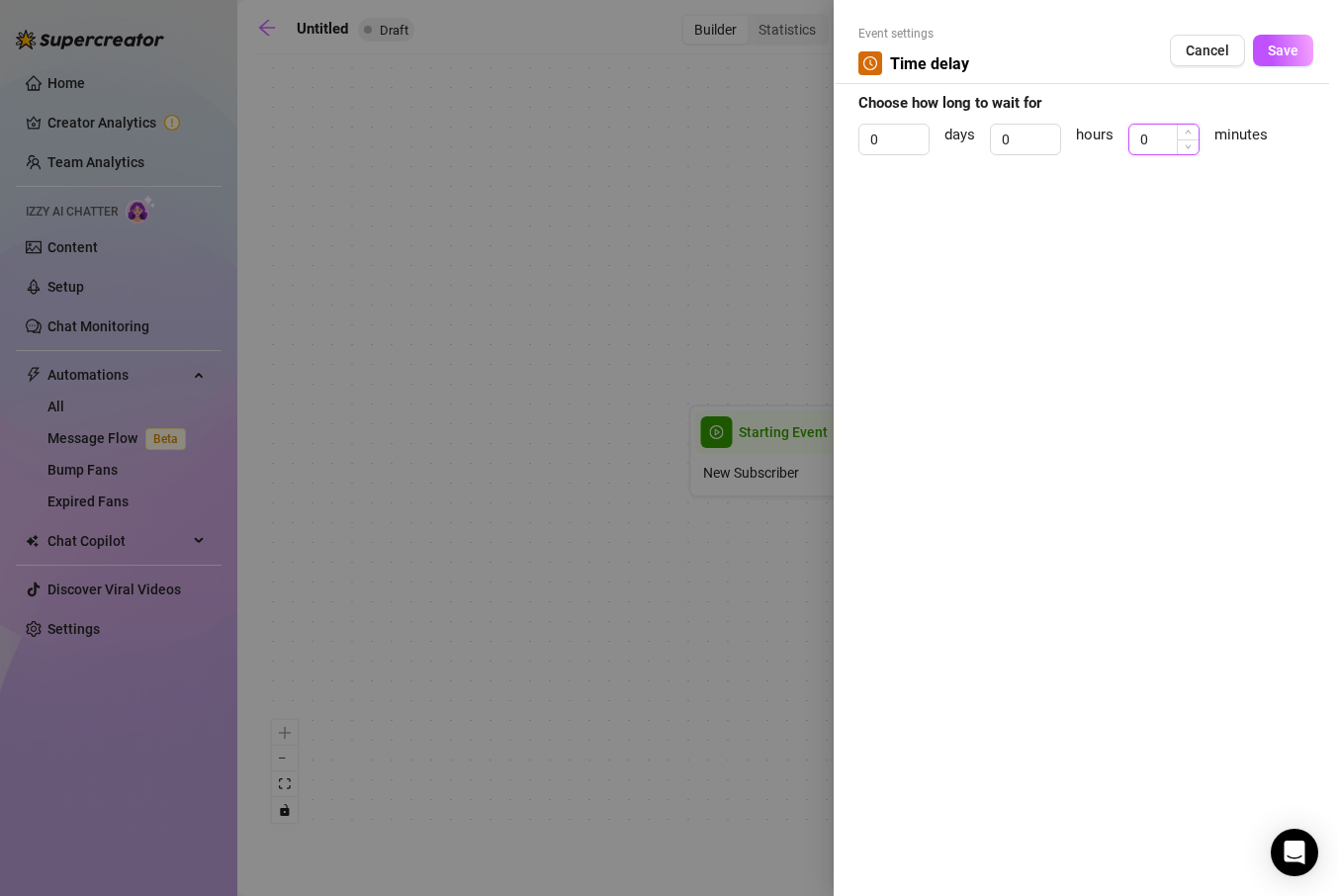 click on "0" at bounding box center [1164, 139] 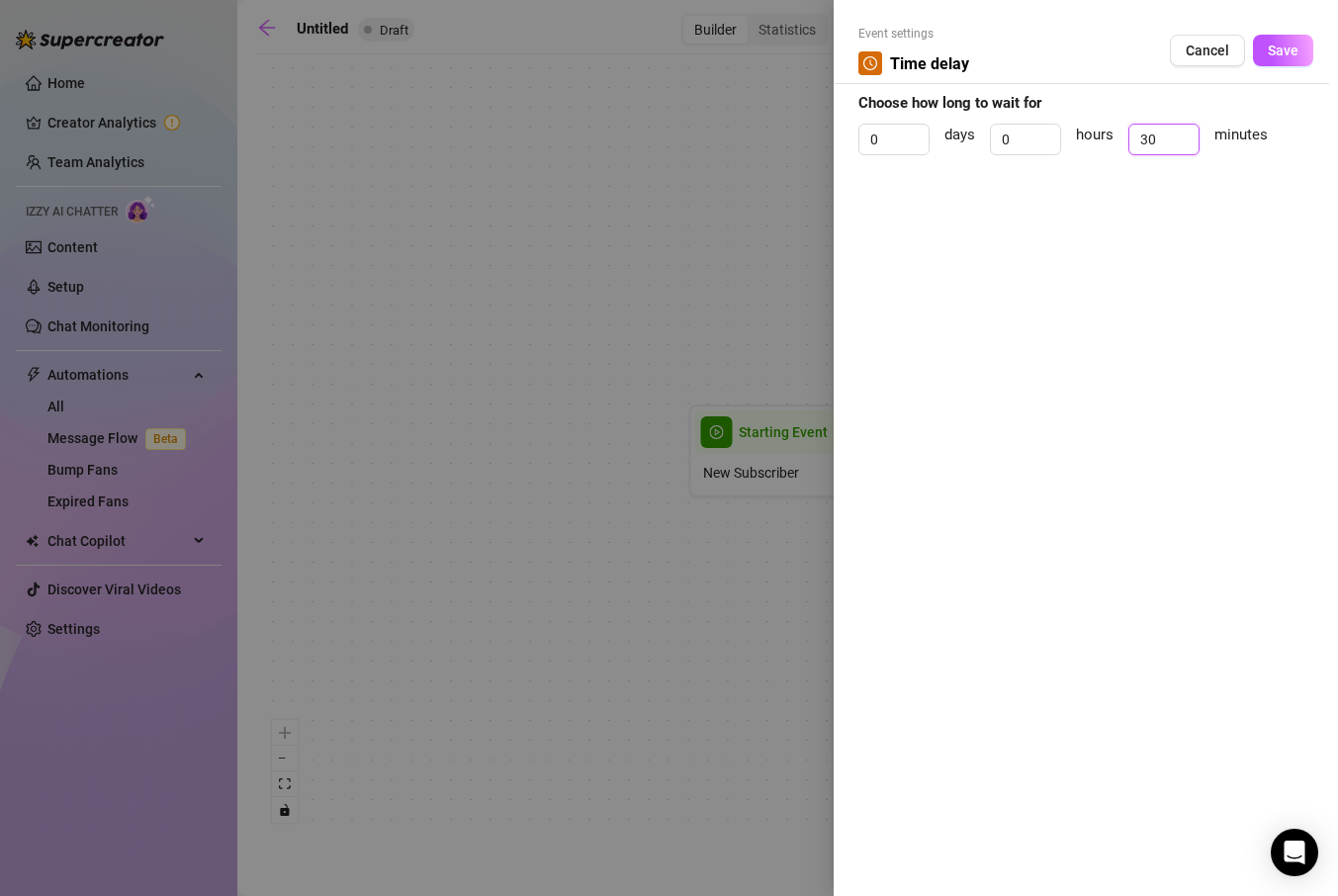 type on "30" 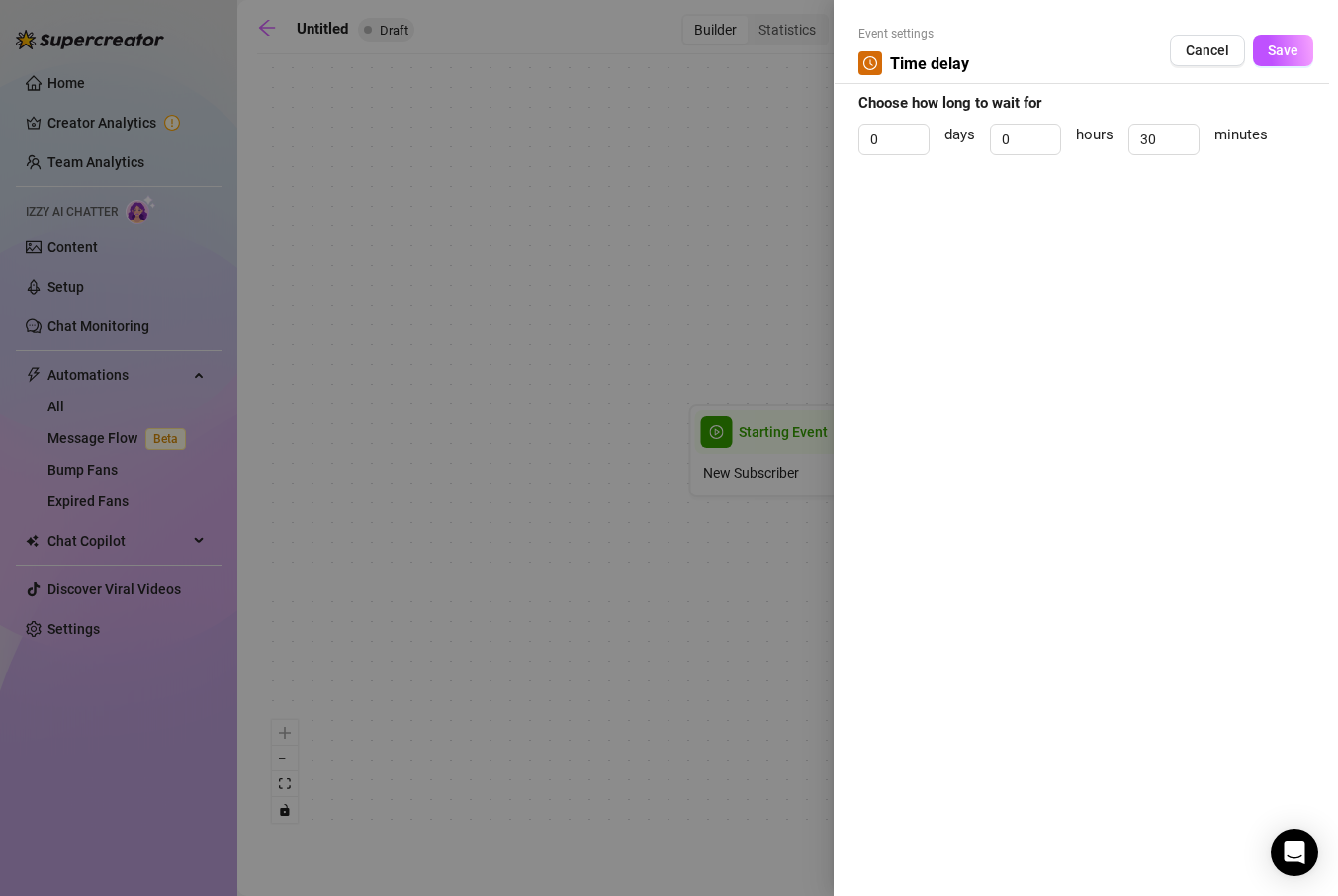 click on "Event settings Time delay Cancel Save Choose how long to wait for 0 days 0 hours 30 minutes" at bounding box center [1086, 448] 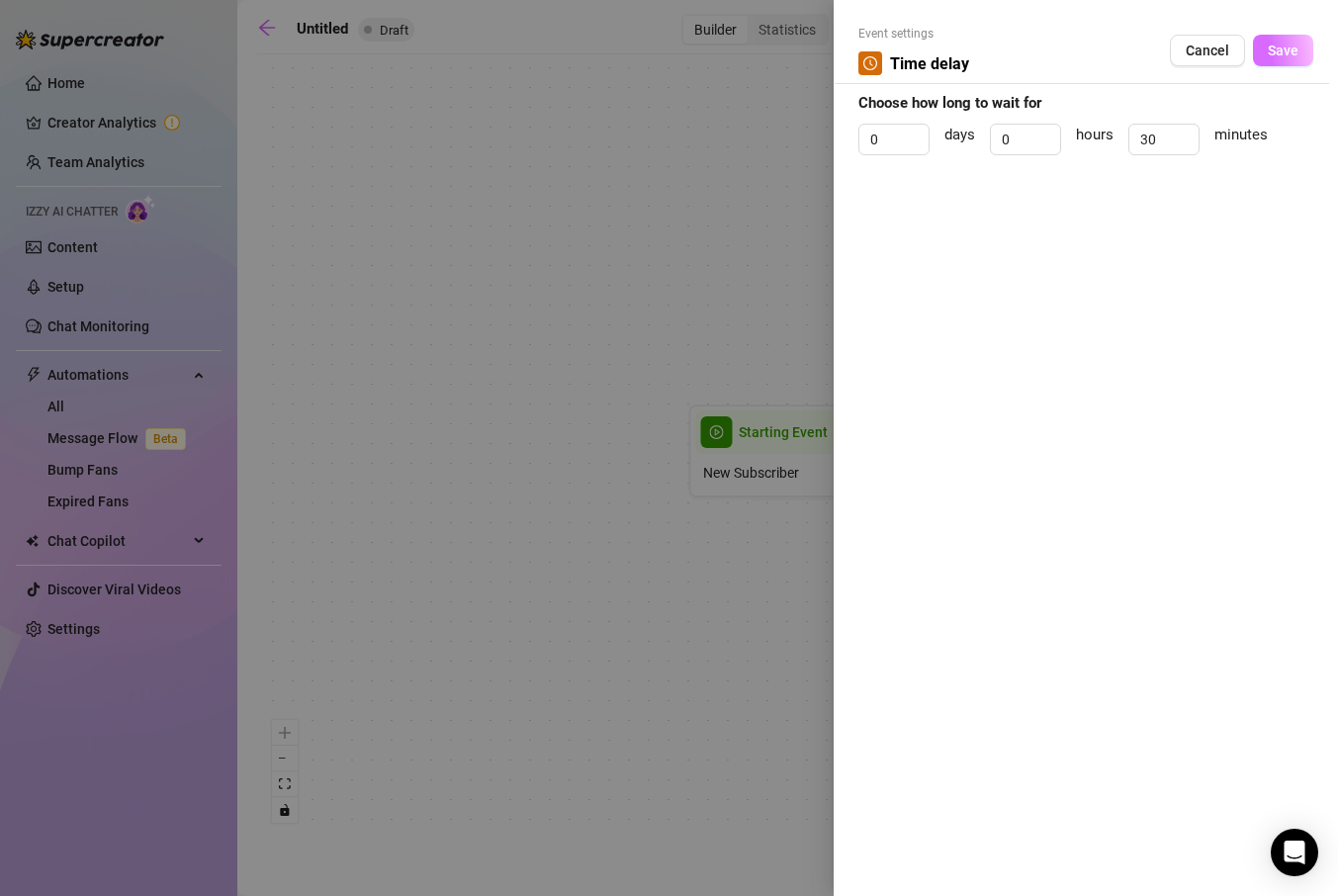 click on "Save" at bounding box center [1283, 50] 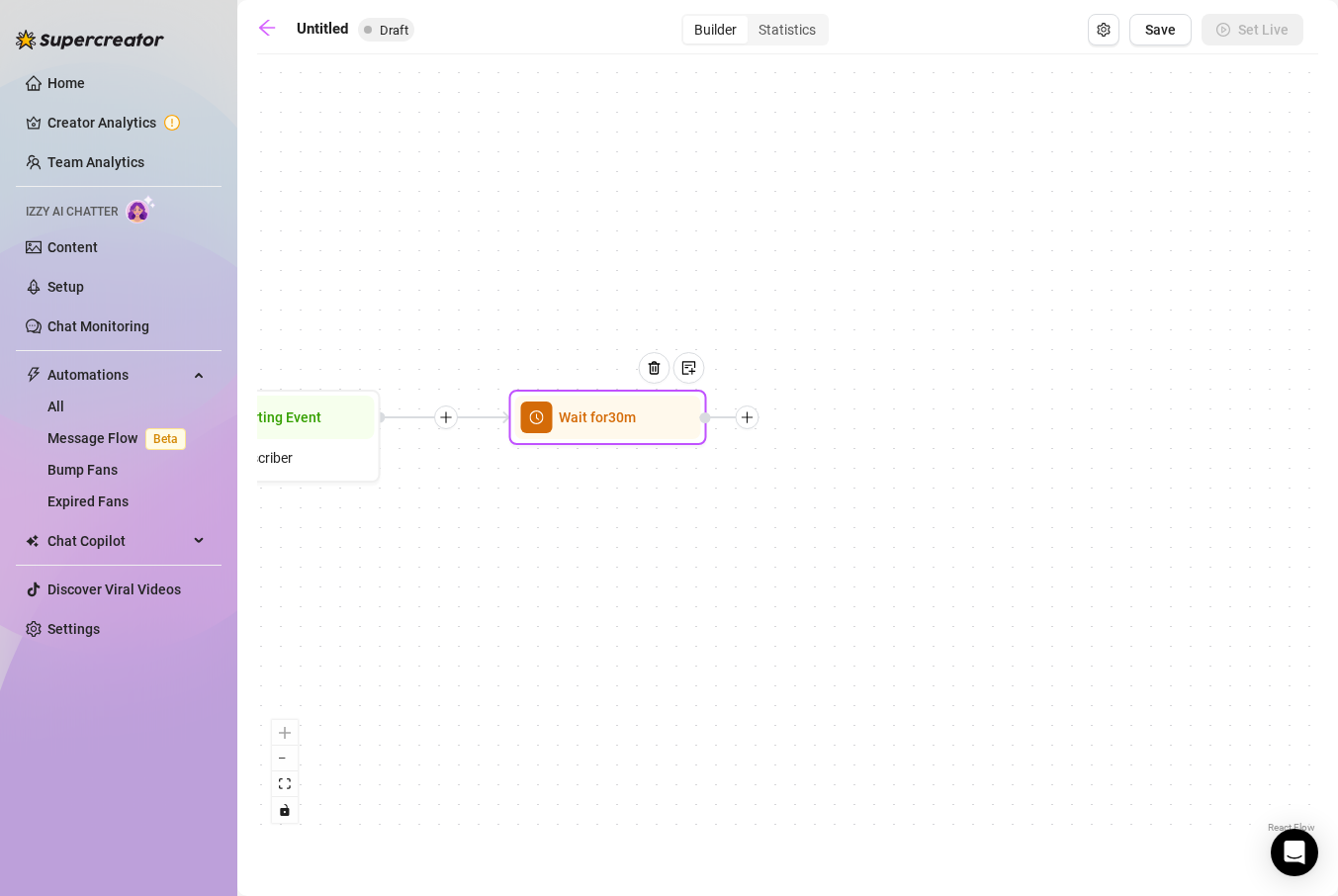 drag, startPoint x: 1057, startPoint y: 217, endPoint x: 554, endPoint y: 203, distance: 503.1948 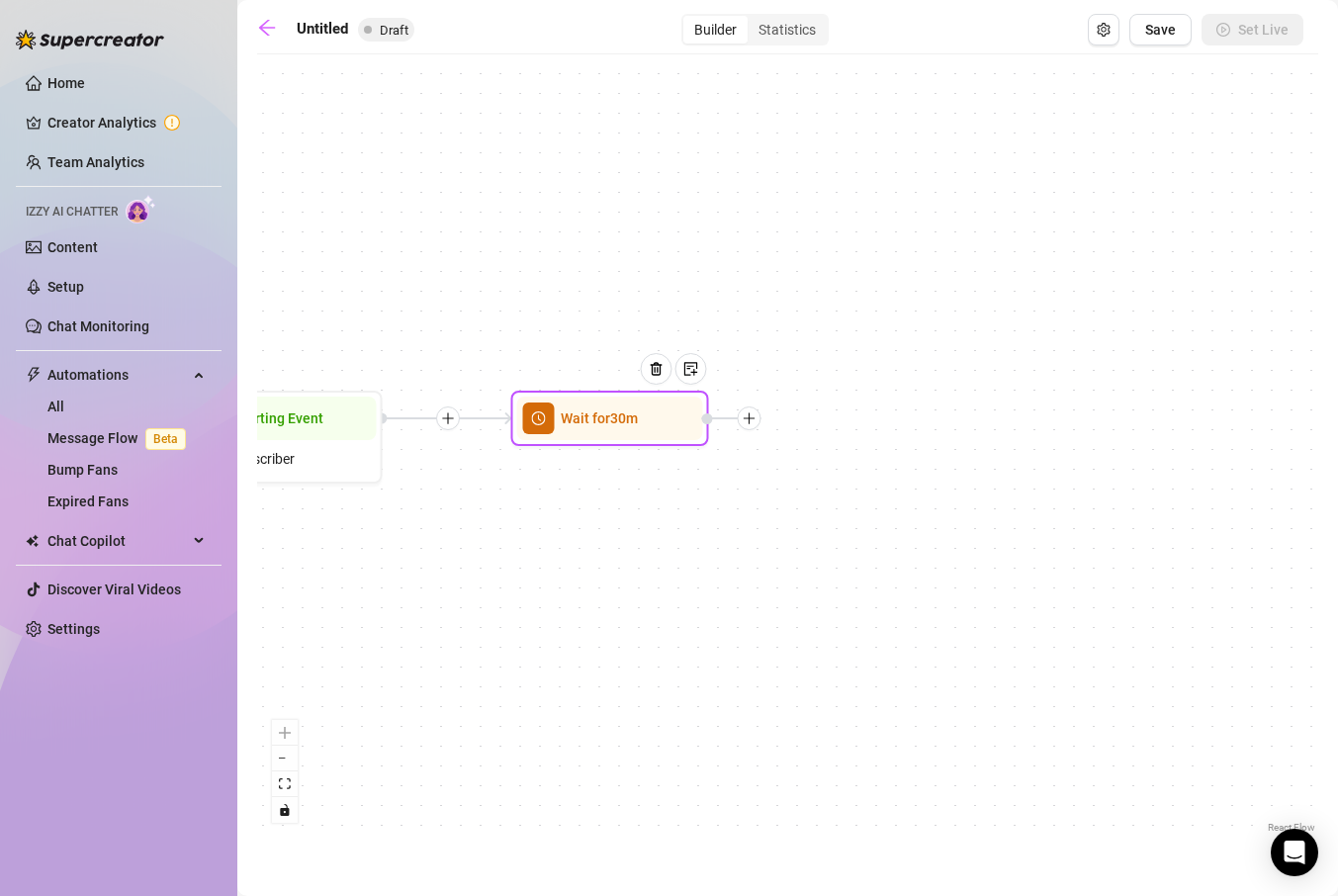 click on "Wait for  30m" at bounding box center [599, 418] 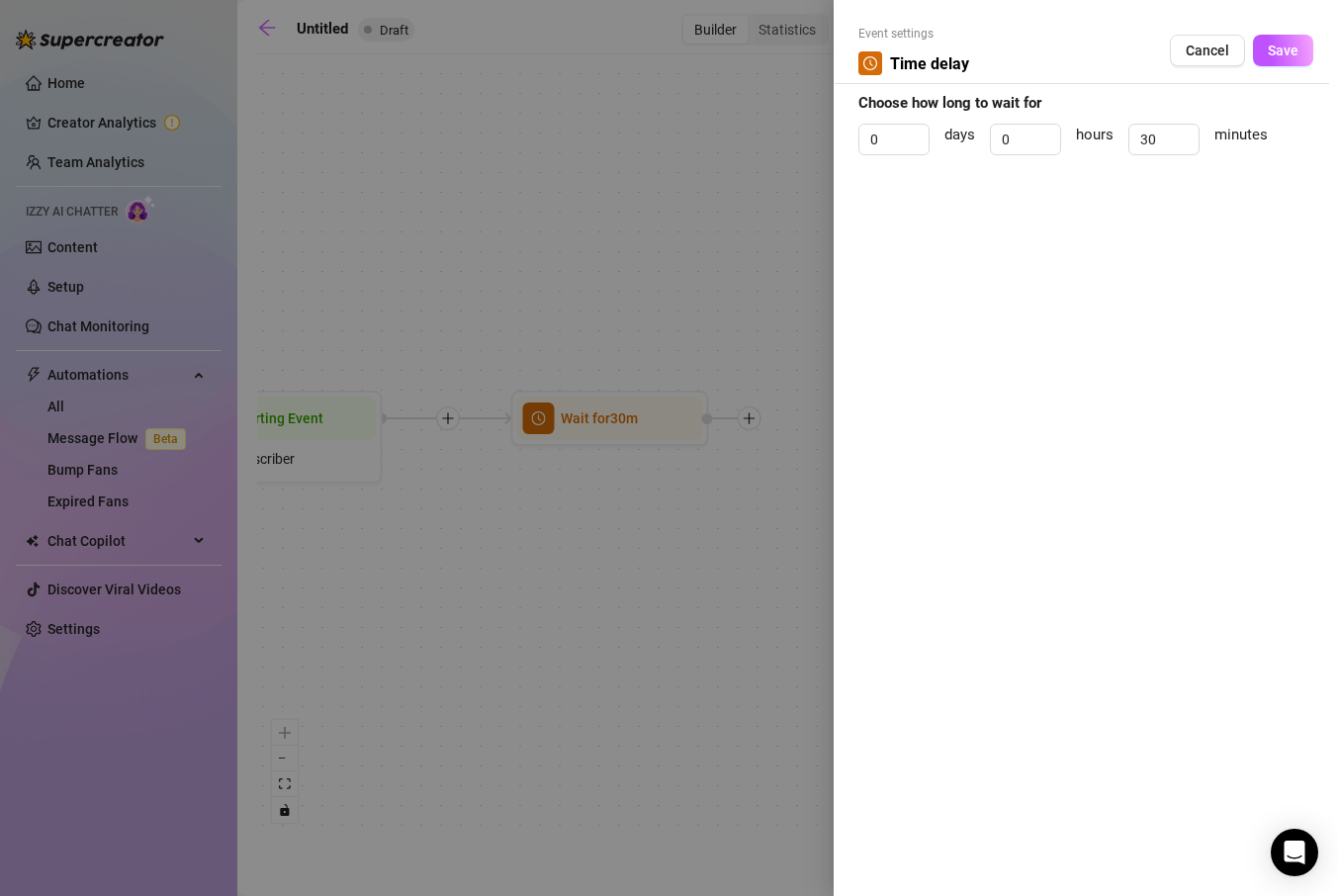 click at bounding box center (669, 448) 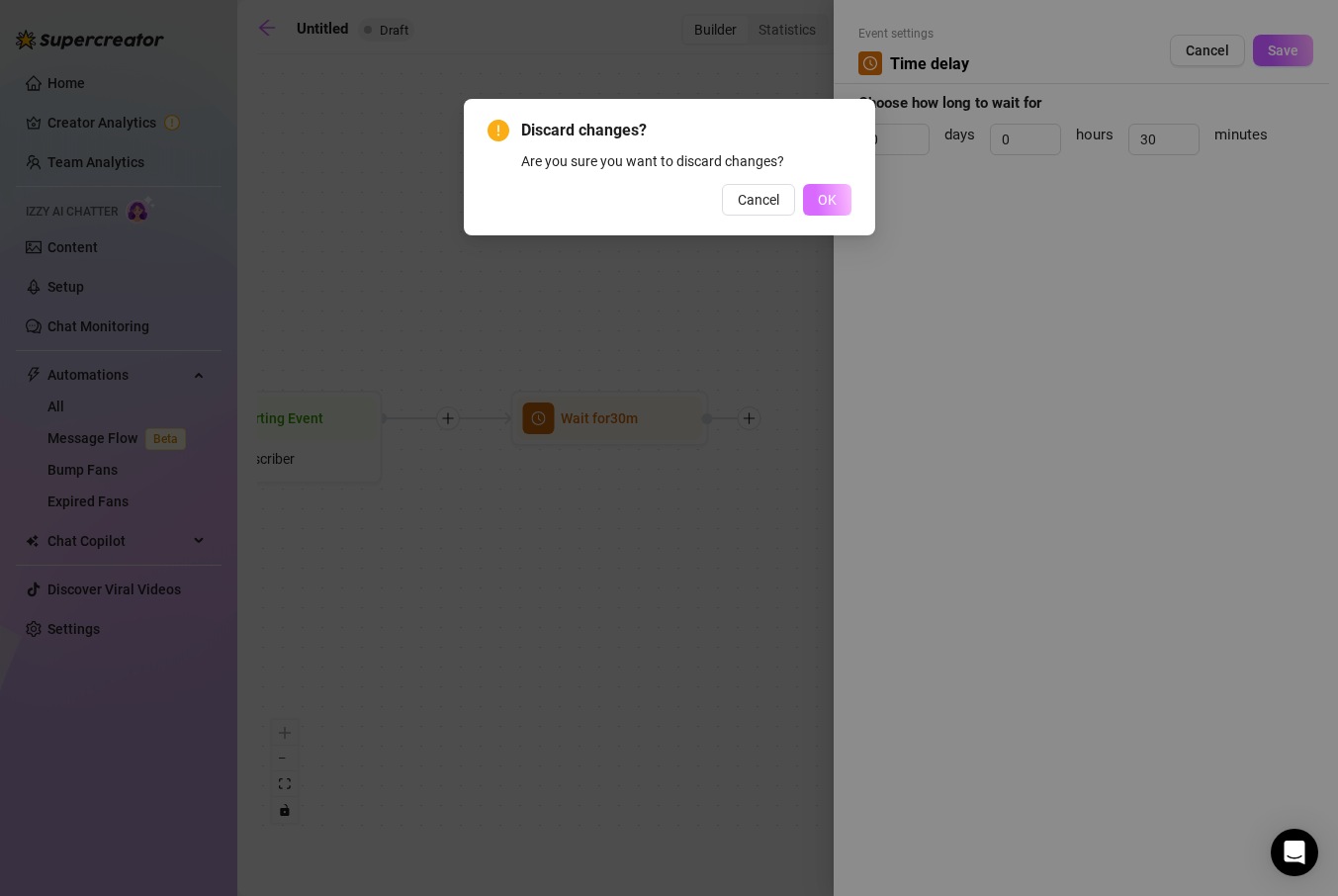 click on "OK" at bounding box center [827, 200] 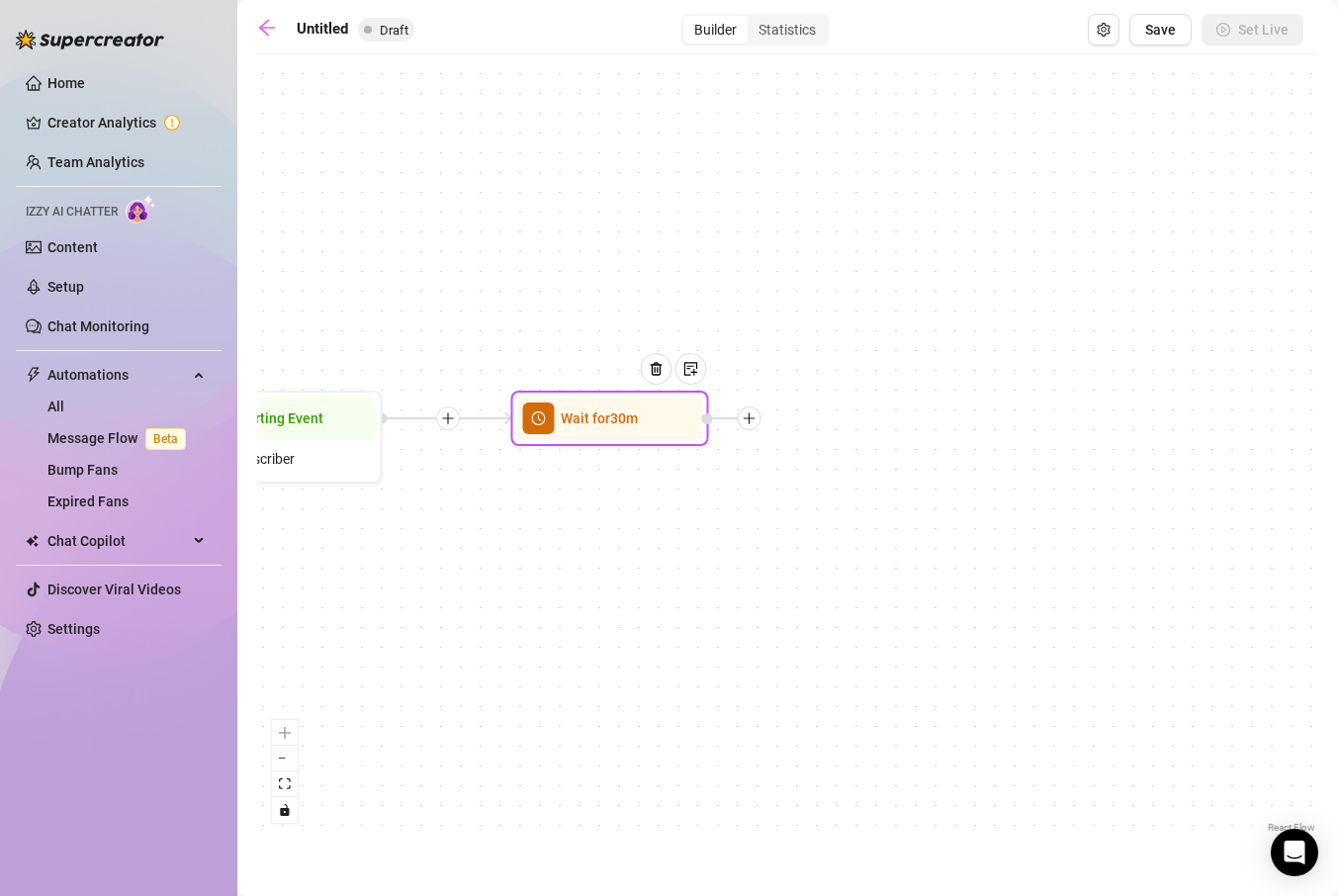 click at bounding box center [750, 418] 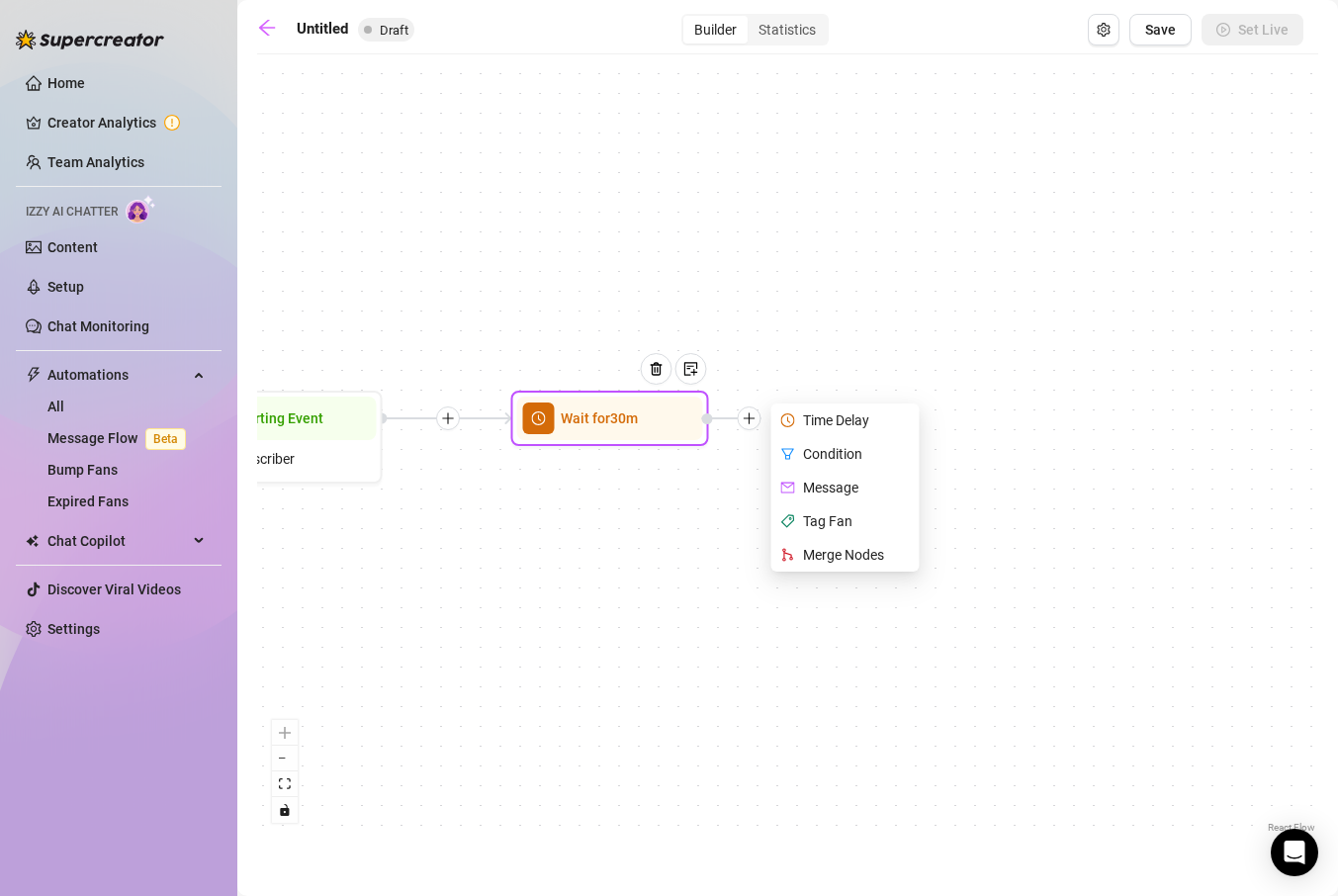 click on "Condition" at bounding box center [847, 454] 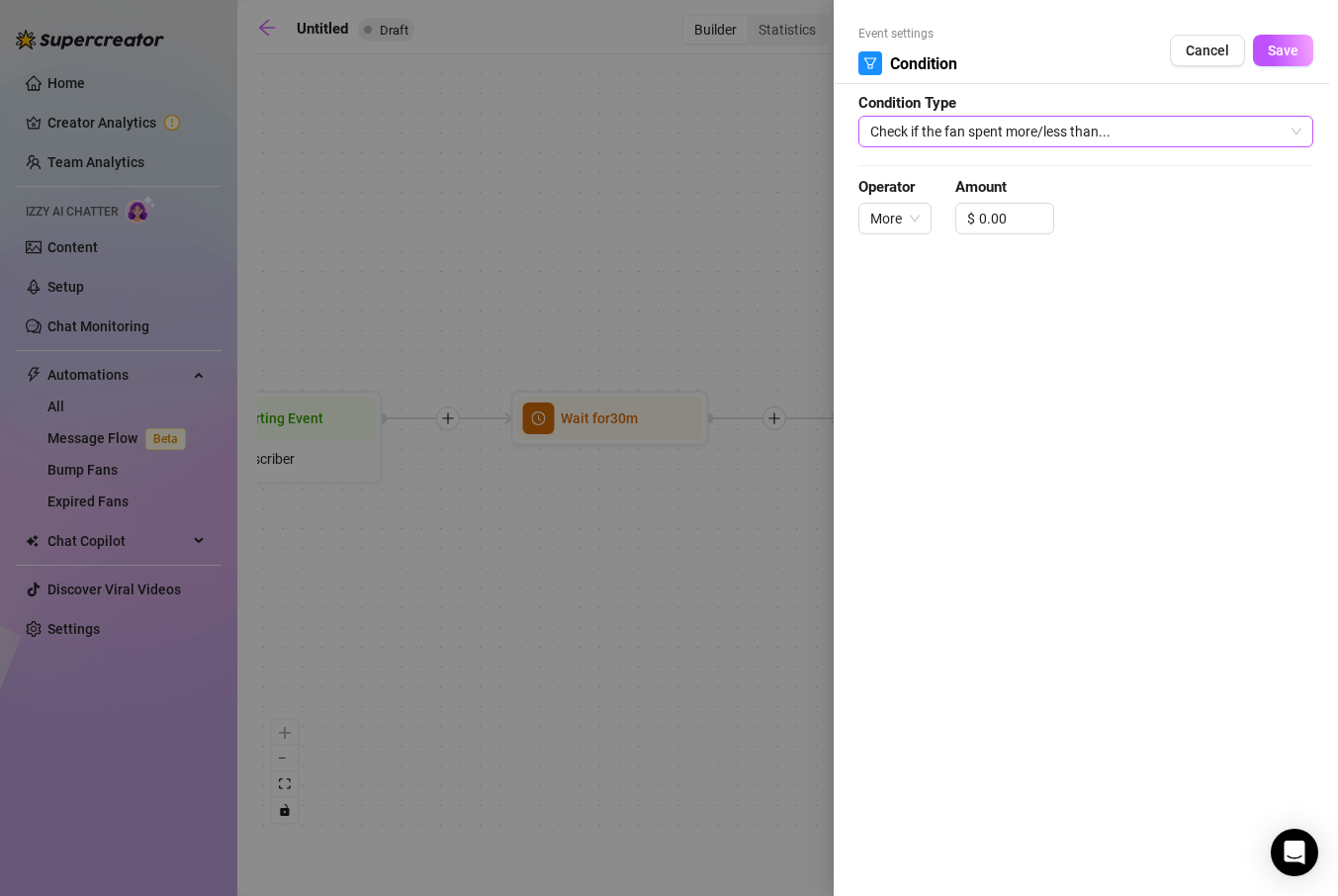 click on "Check if the fan spent more/less than..." at bounding box center [1086, 132] 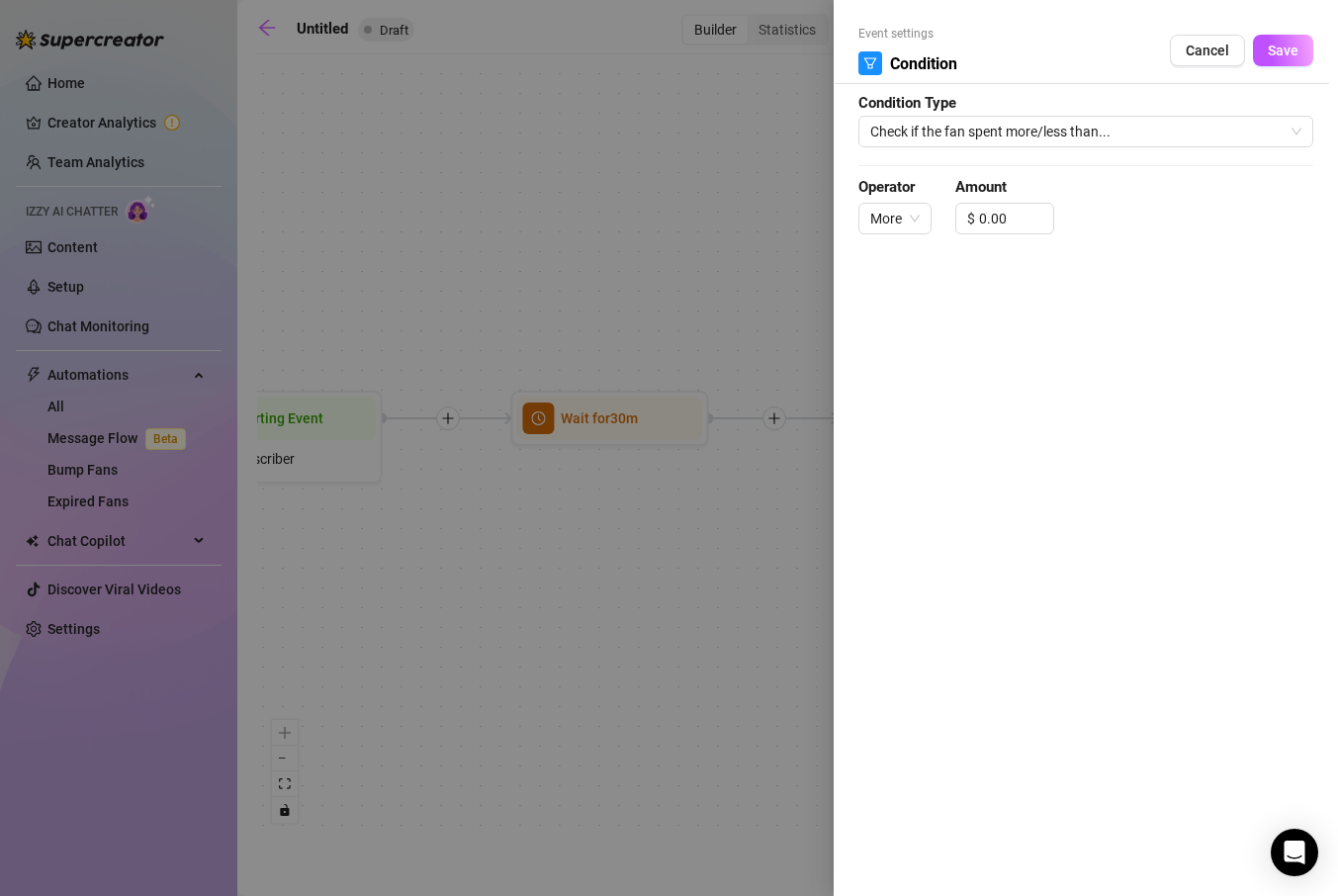 click at bounding box center [669, 448] 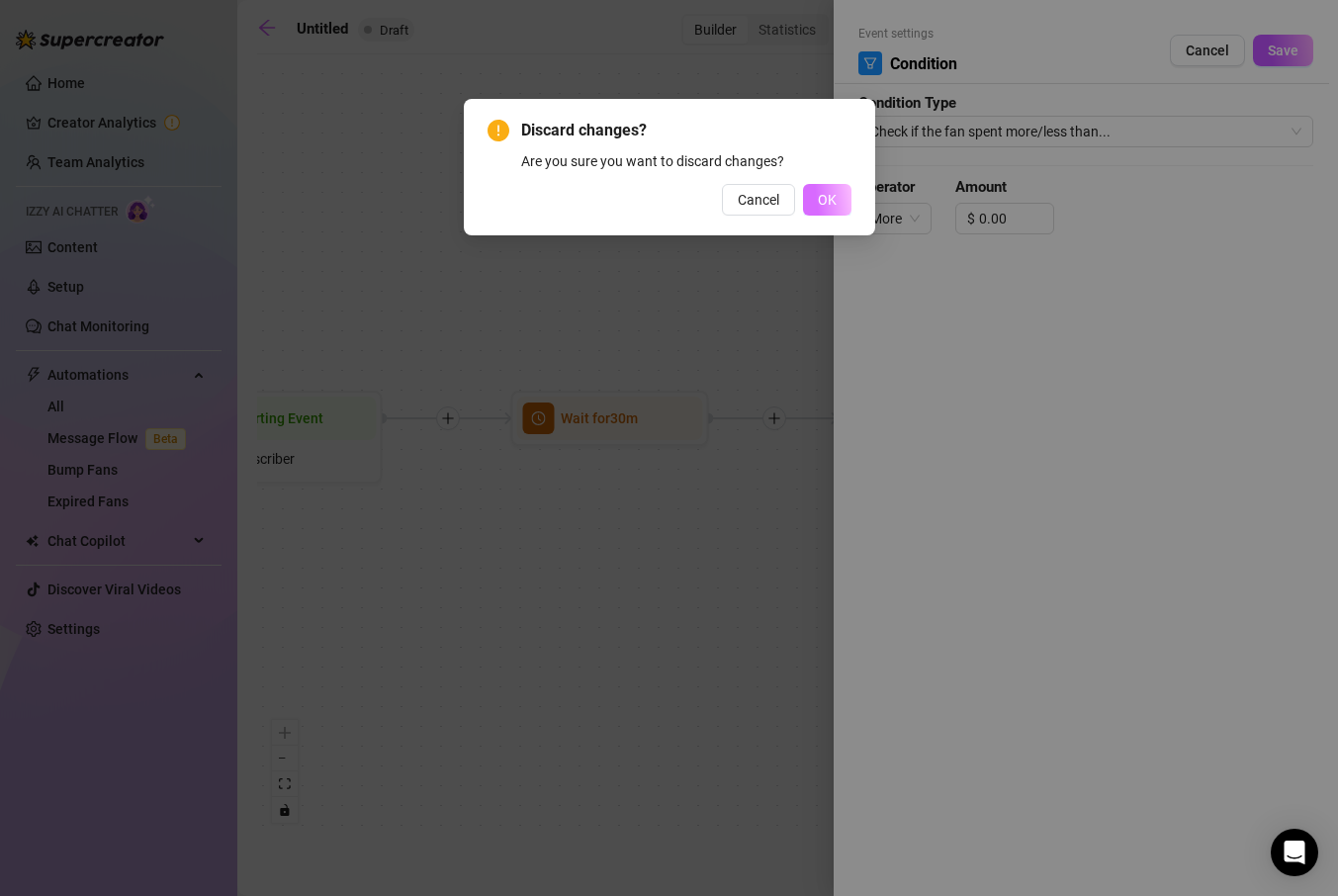 click on "OK" at bounding box center (827, 200) 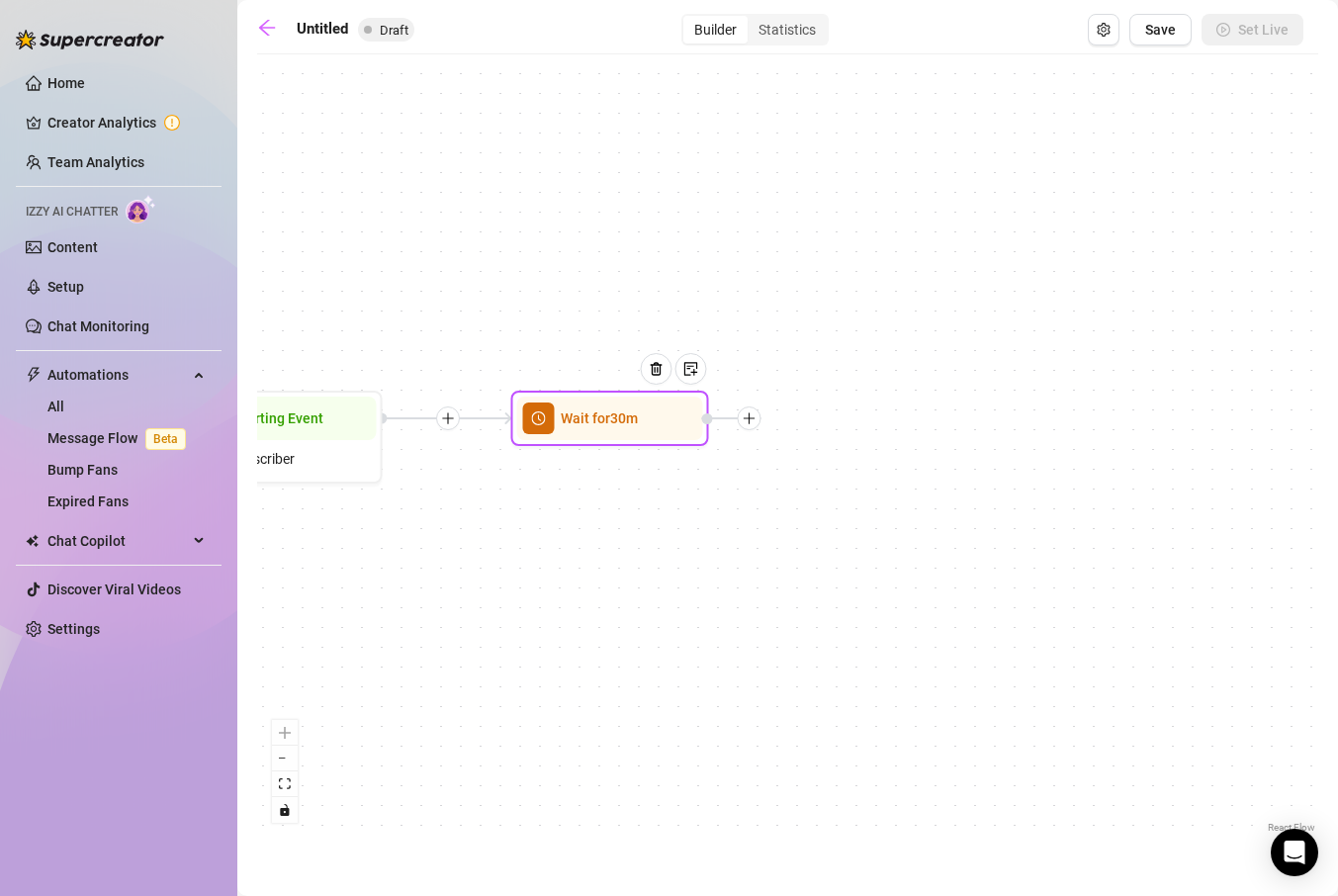 click 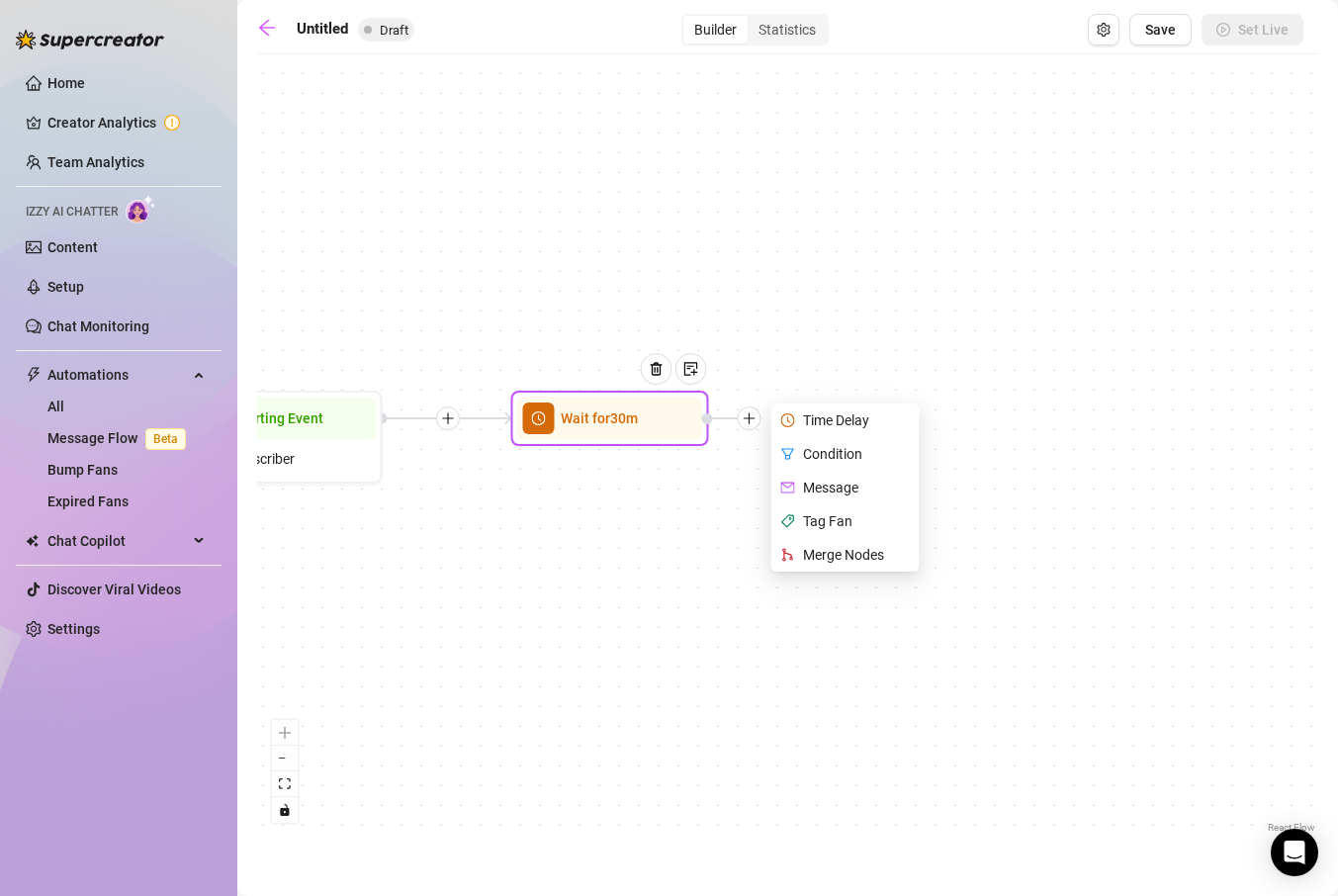 click on "Message" at bounding box center [847, 488] 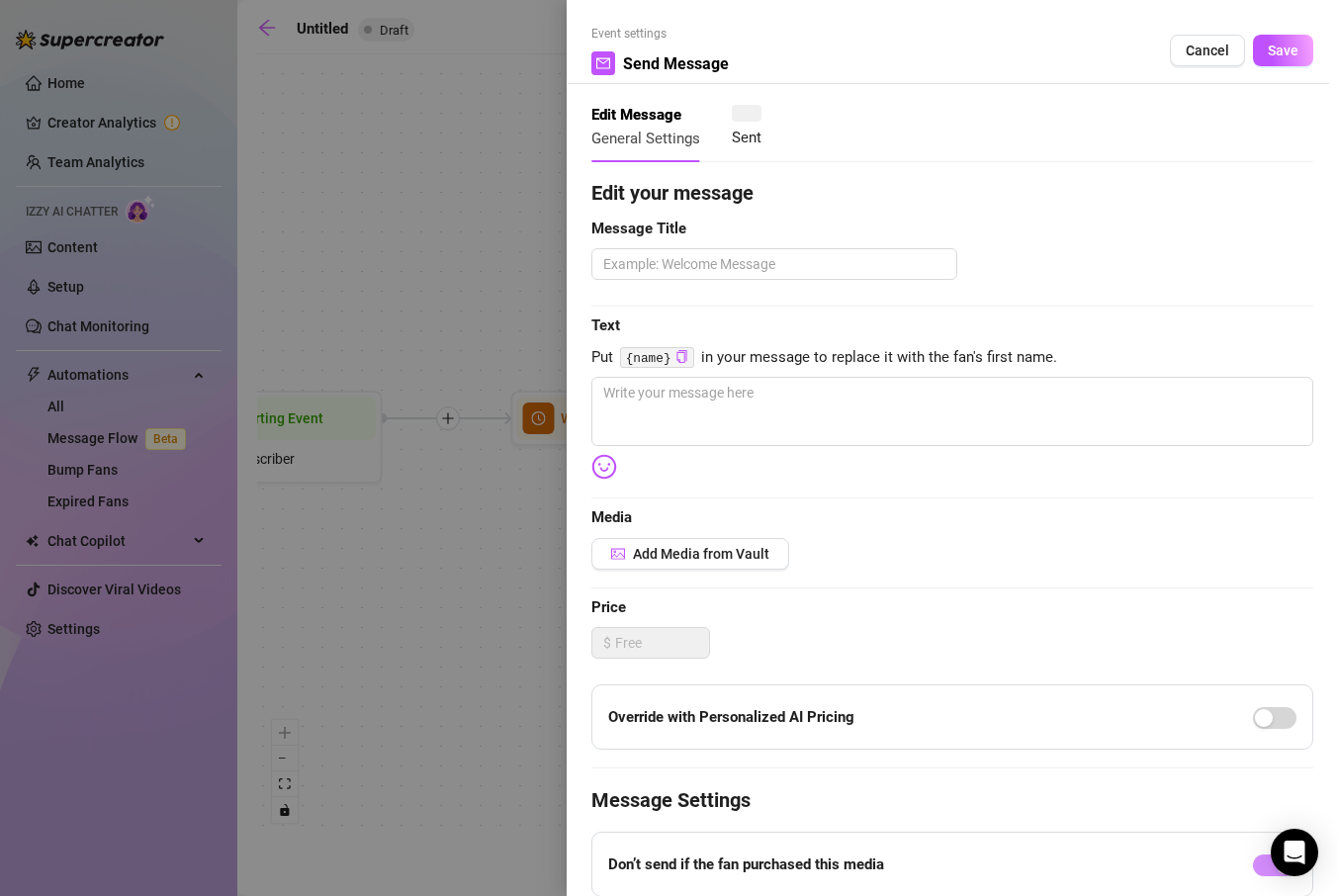 type 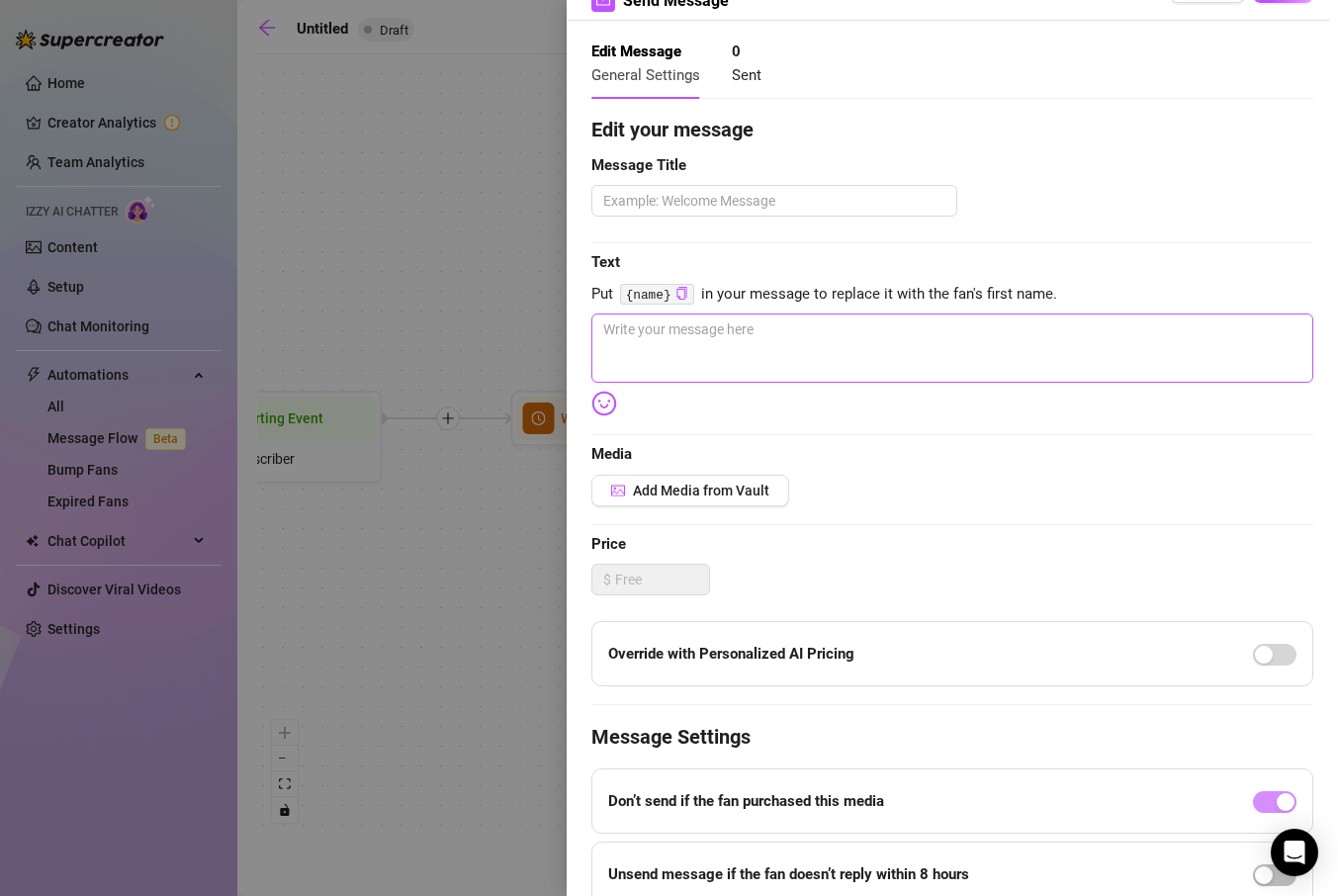 scroll, scrollTop: 67, scrollLeft: 0, axis: vertical 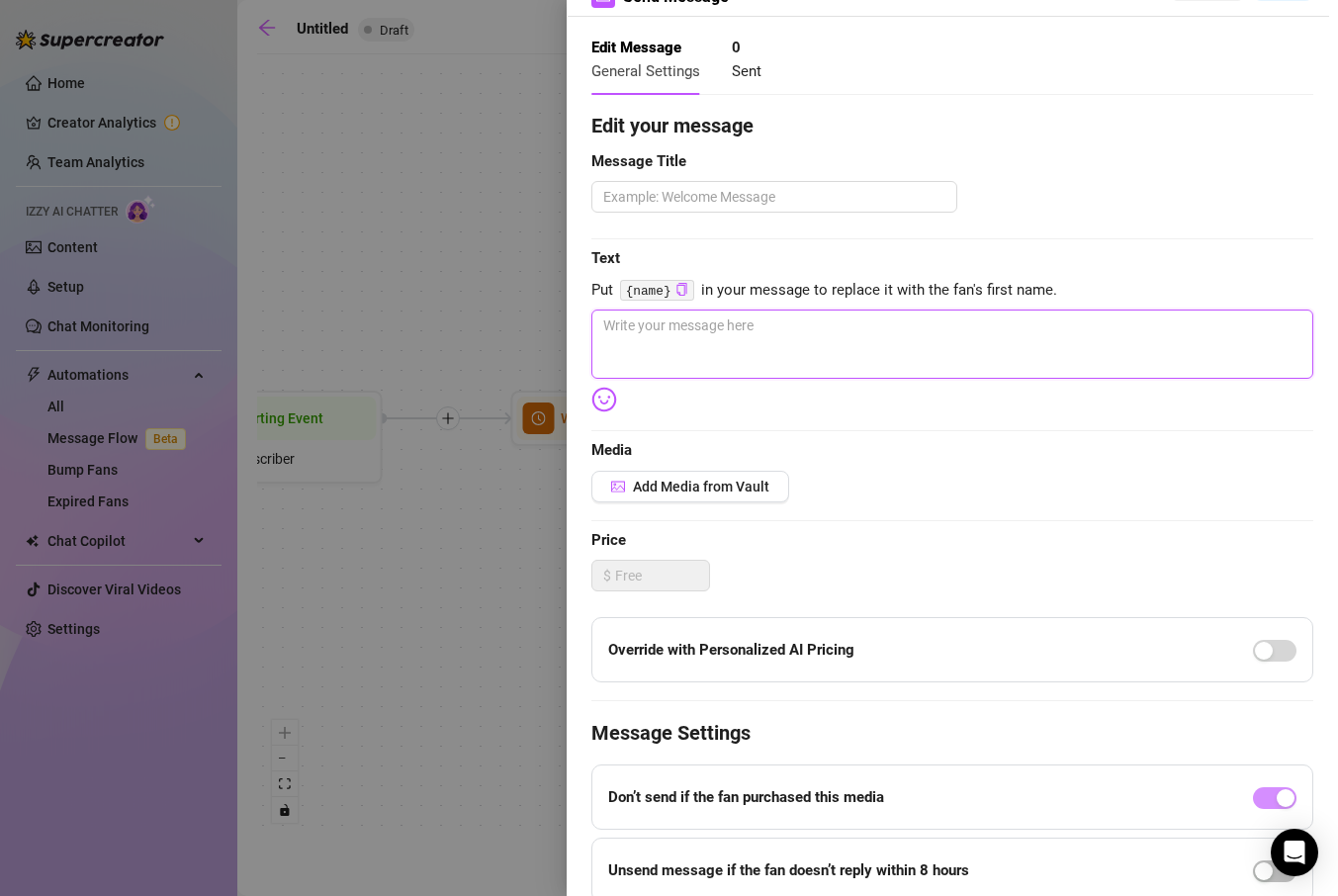 click at bounding box center [952, 344] 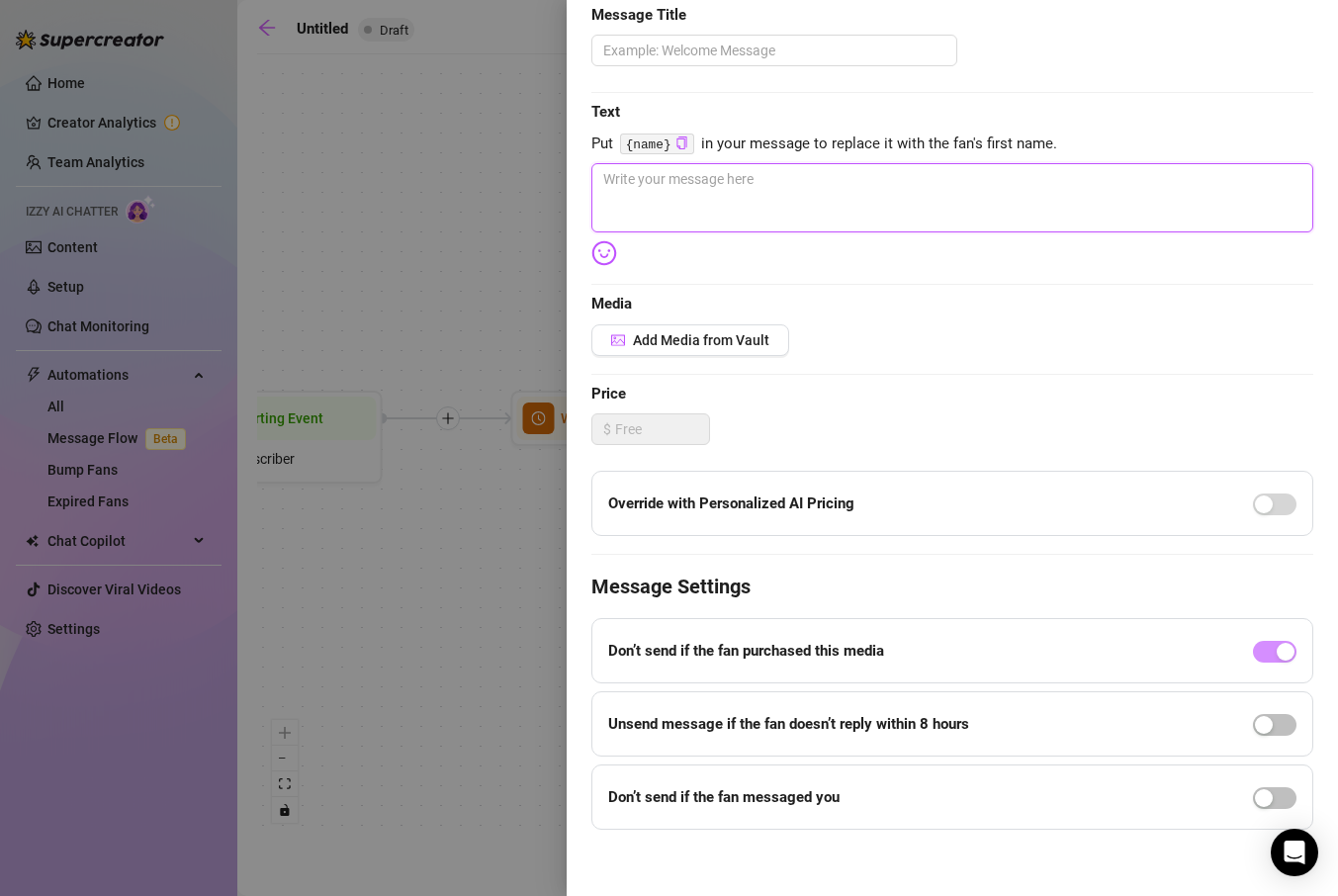 scroll, scrollTop: 222, scrollLeft: 0, axis: vertical 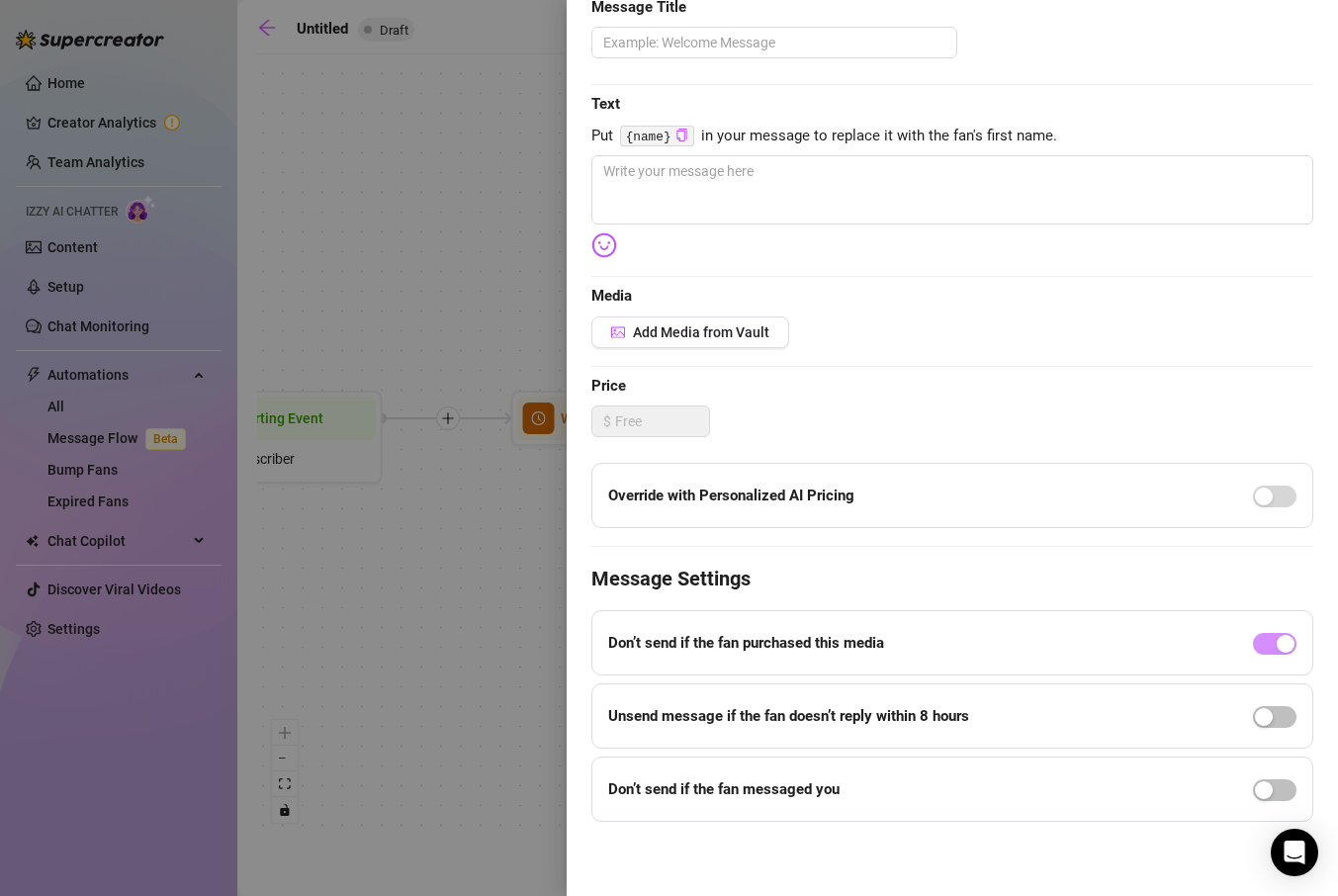 click on "Don’t send if the fan messaged you" at bounding box center [952, 789] 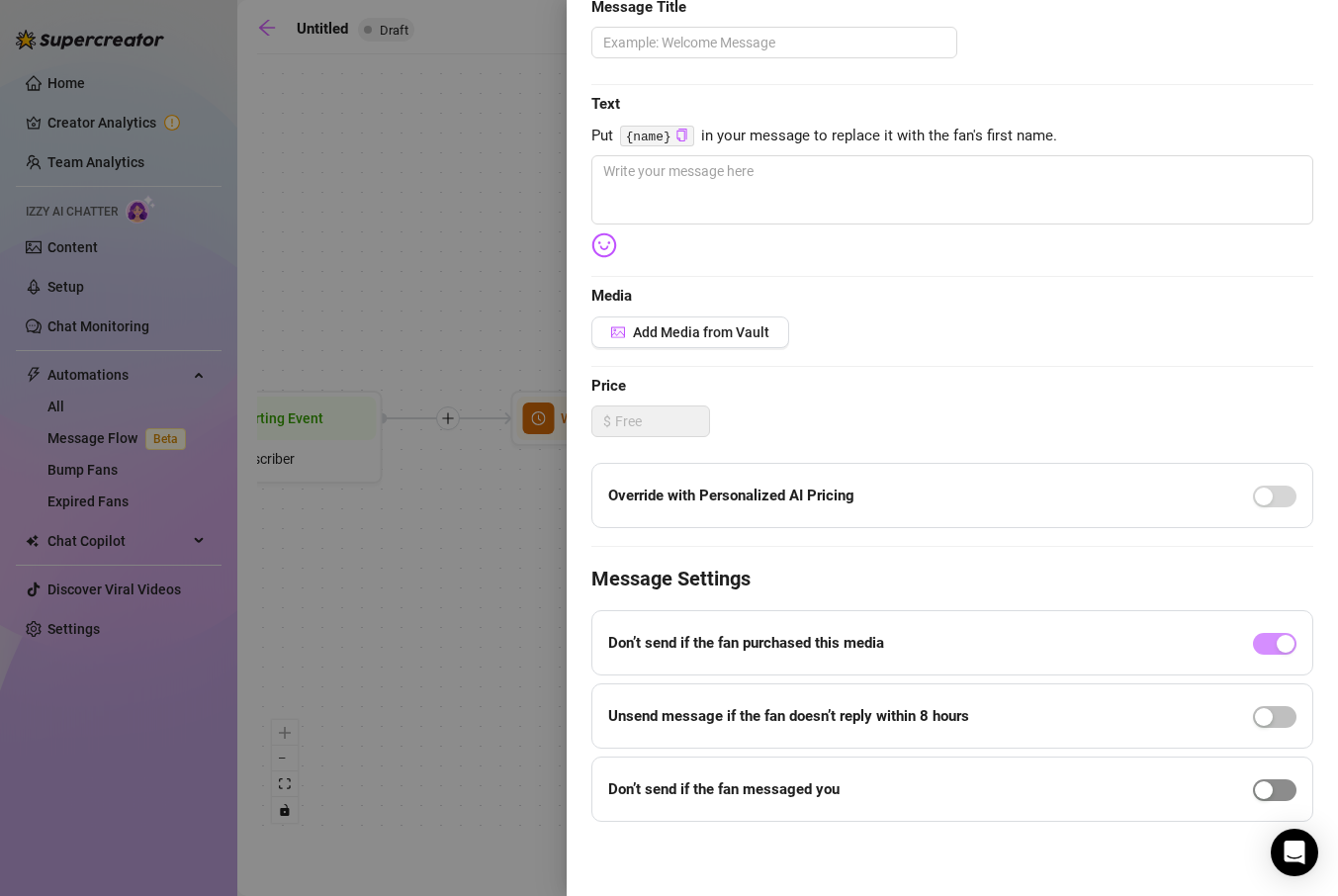 click at bounding box center [1264, 790] 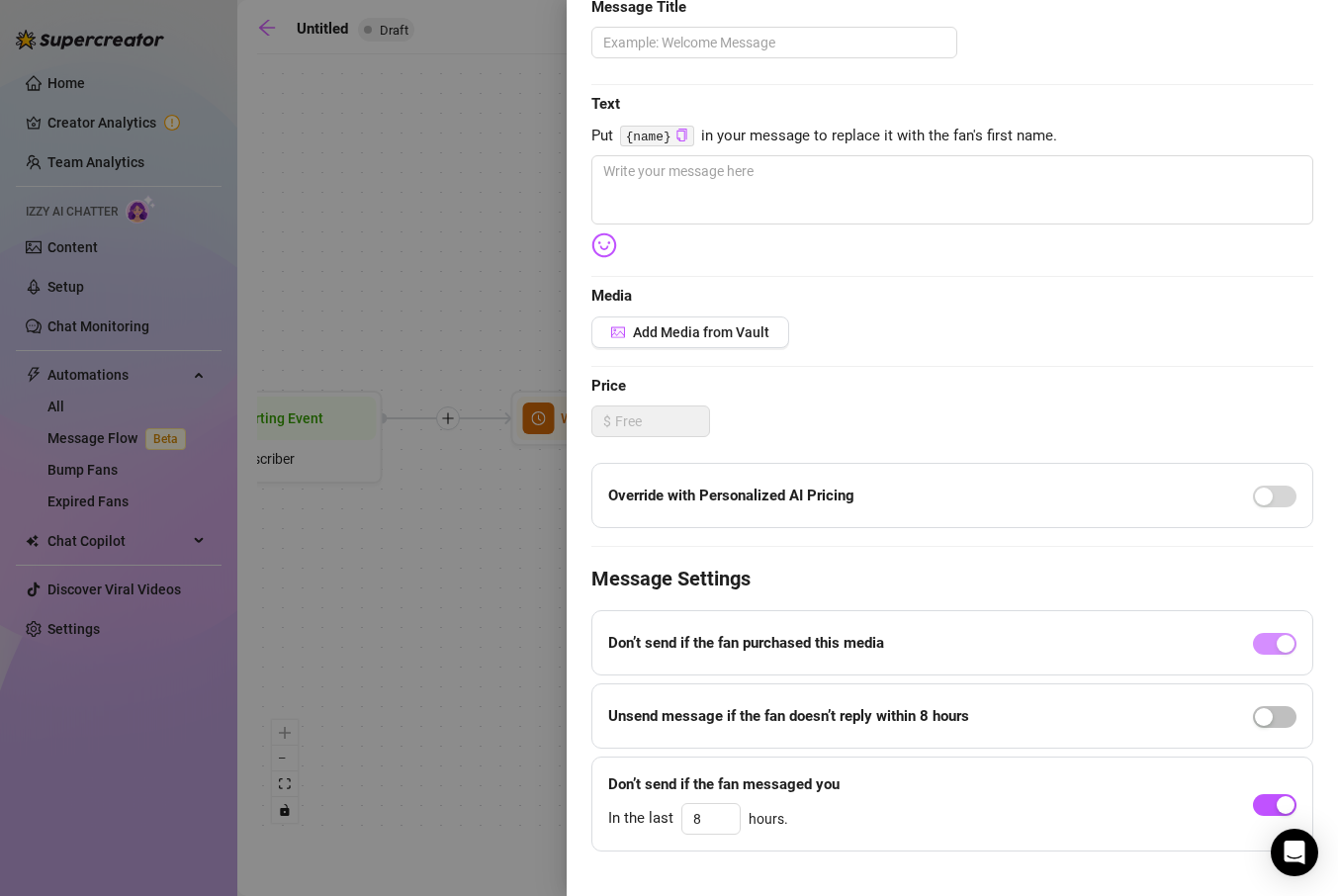 scroll, scrollTop: 251, scrollLeft: 0, axis: vertical 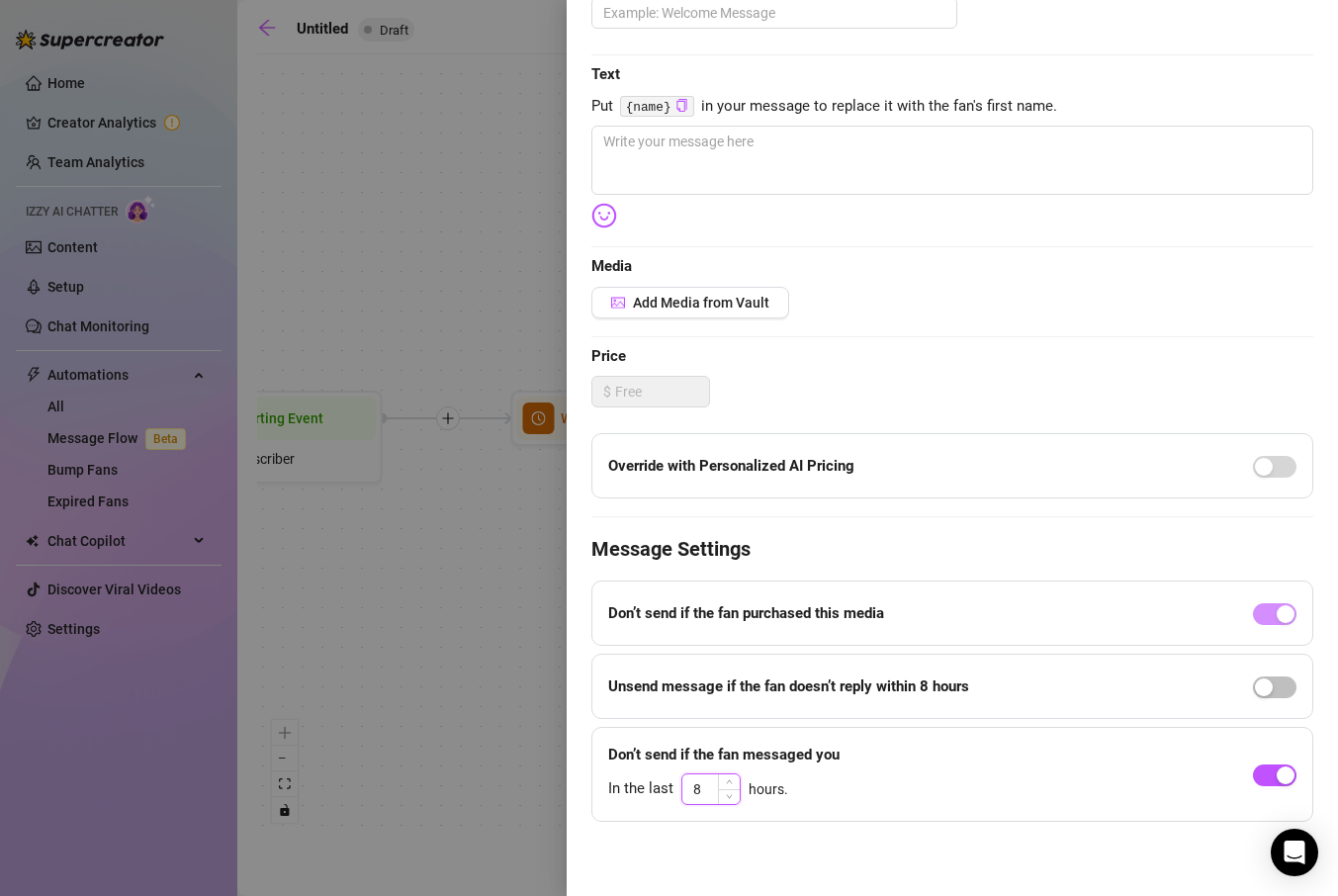 click on "8" at bounding box center [711, 789] 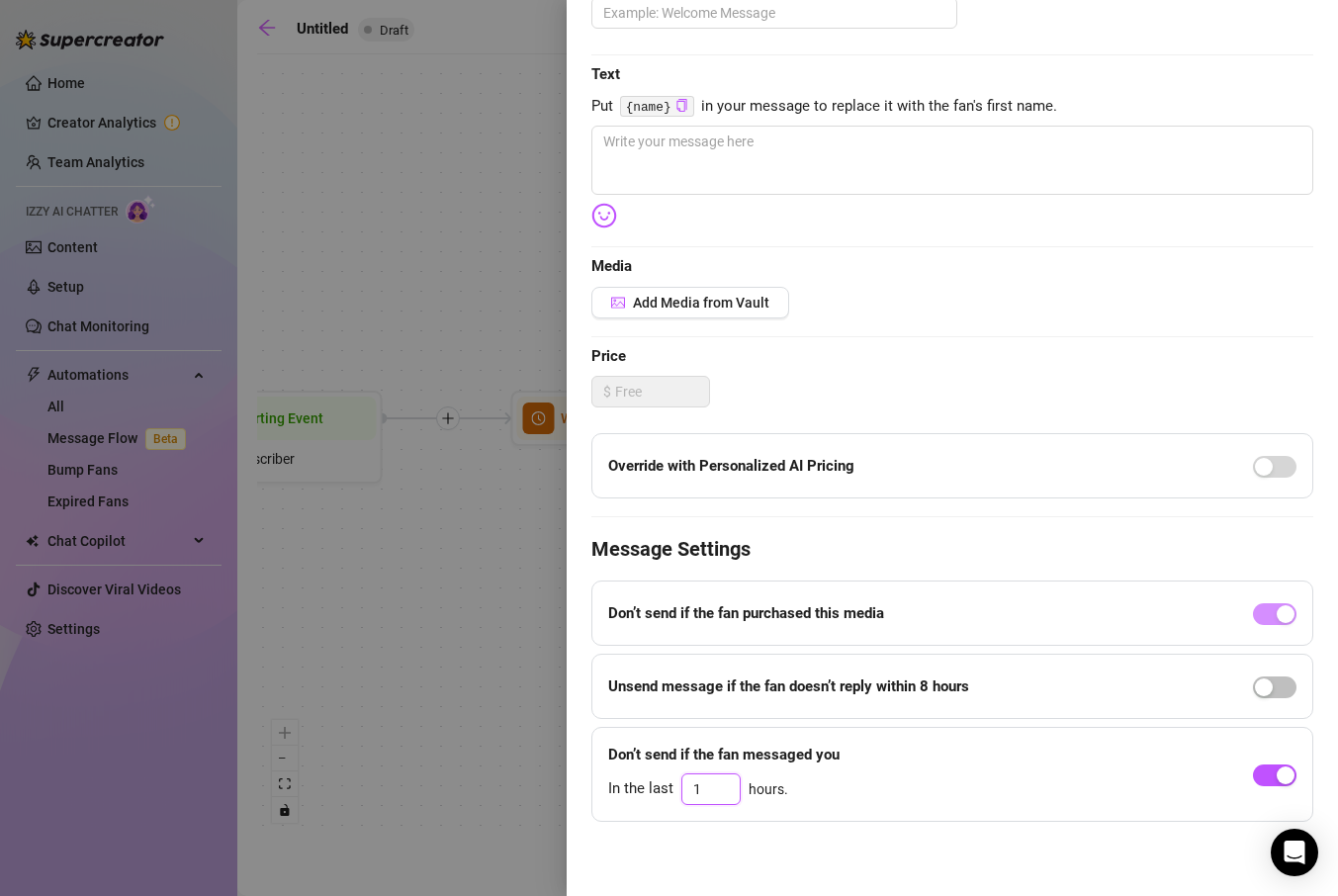 type on "1" 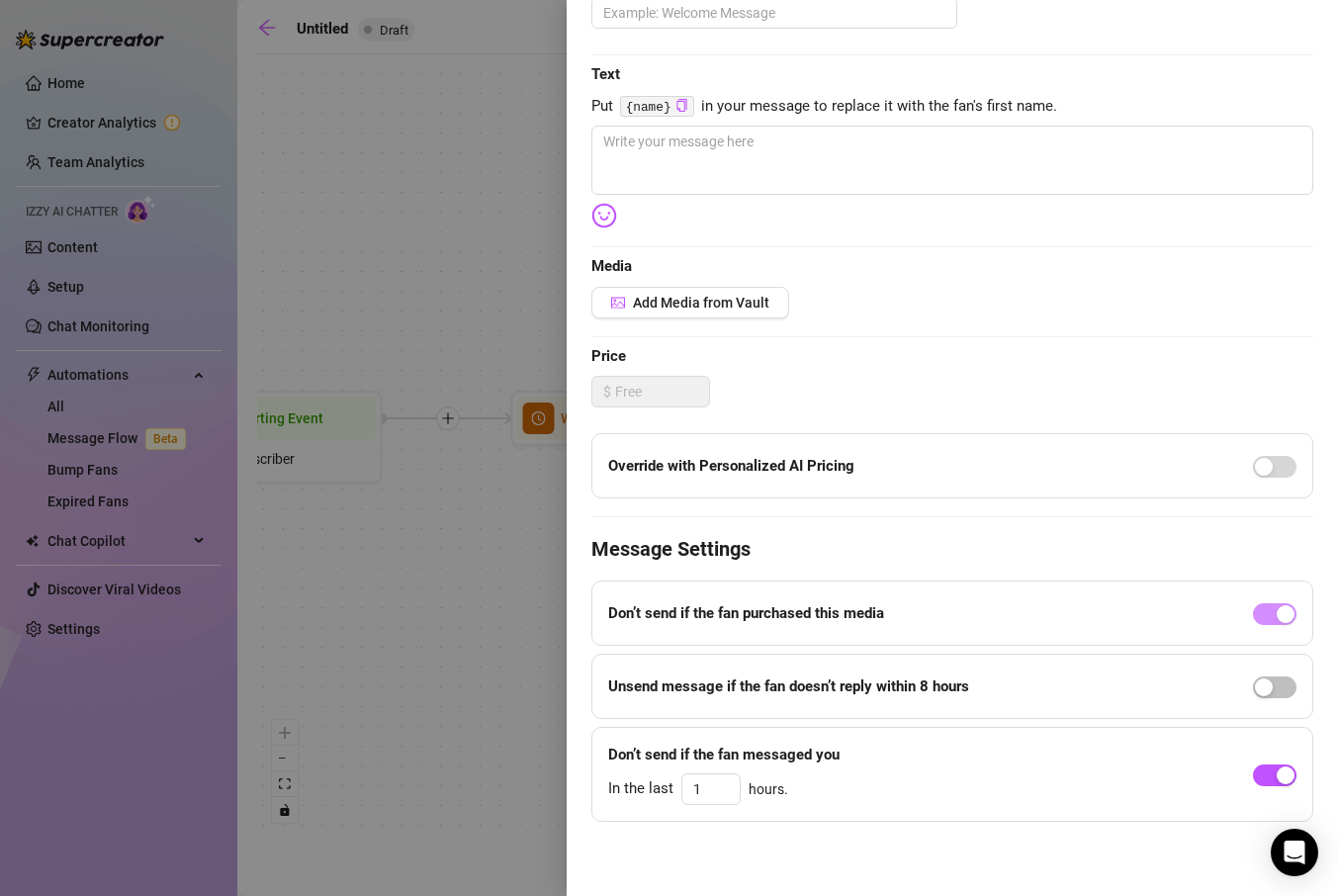 click on "Event settings Send Message Cancel Save Edit Message General Settings 0 Sent Edit your message Message Title Text Put   {name}   in your message to replace it with the fan's first name. Media Add Media from Vault Price $ Override with Personalized AI Pricing Message Settings Don’t send if the fan purchased this media Unsend message if the fan doesn’t reply within 8 hours Don’t send if the fan messaged you In the last 1 hours." at bounding box center [952, 448] 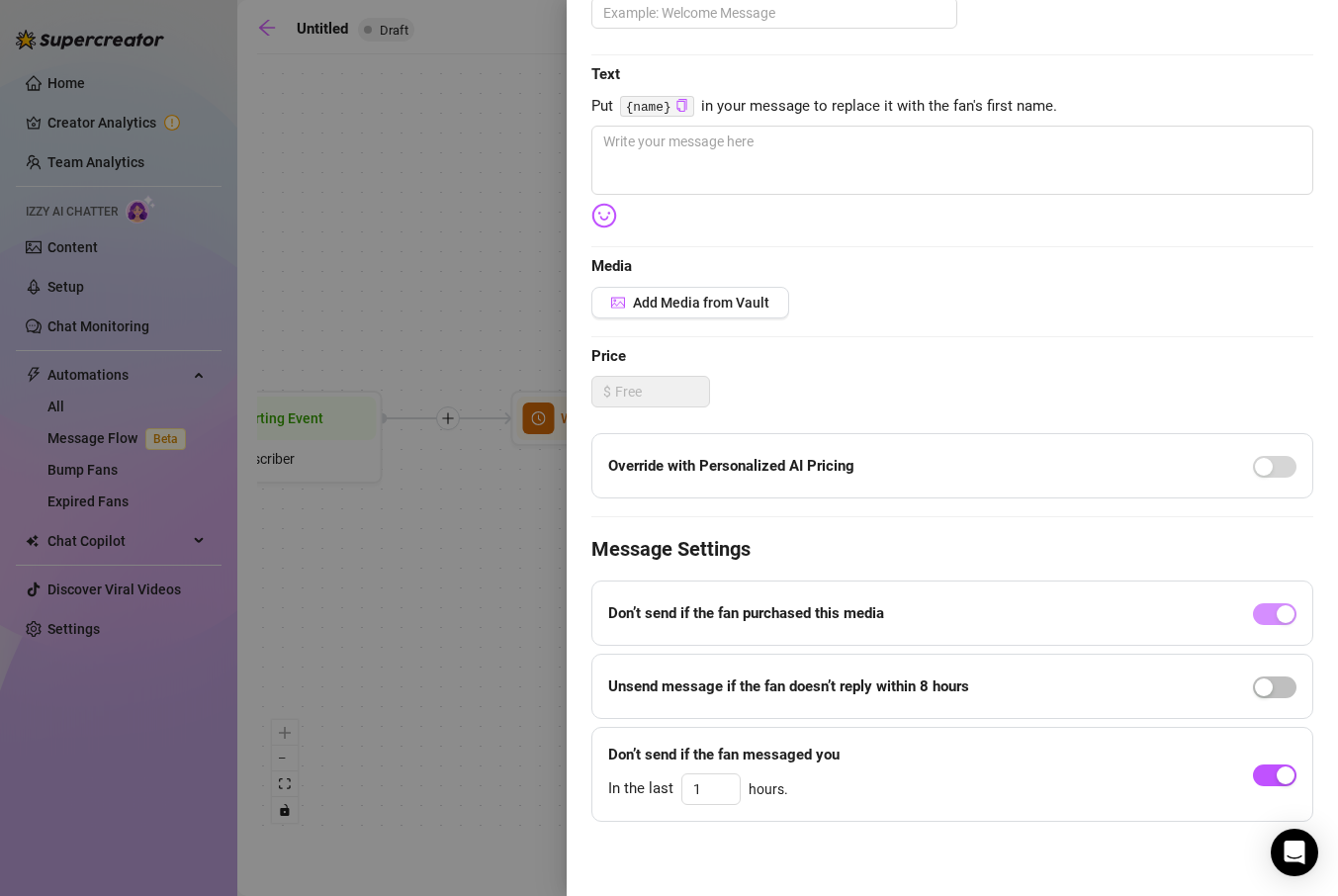 scroll, scrollTop: 0, scrollLeft: 0, axis: both 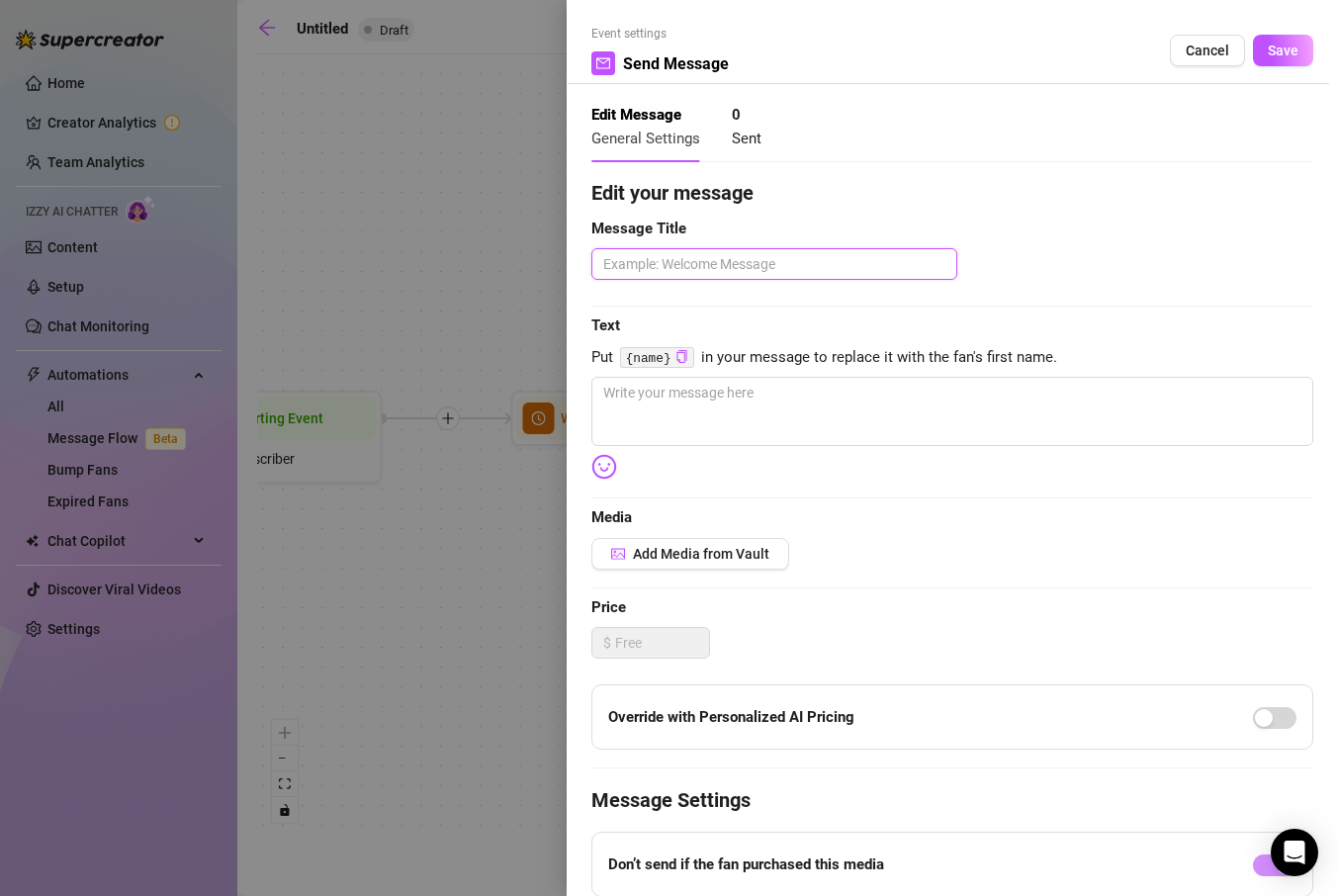 click at bounding box center (774, 264) 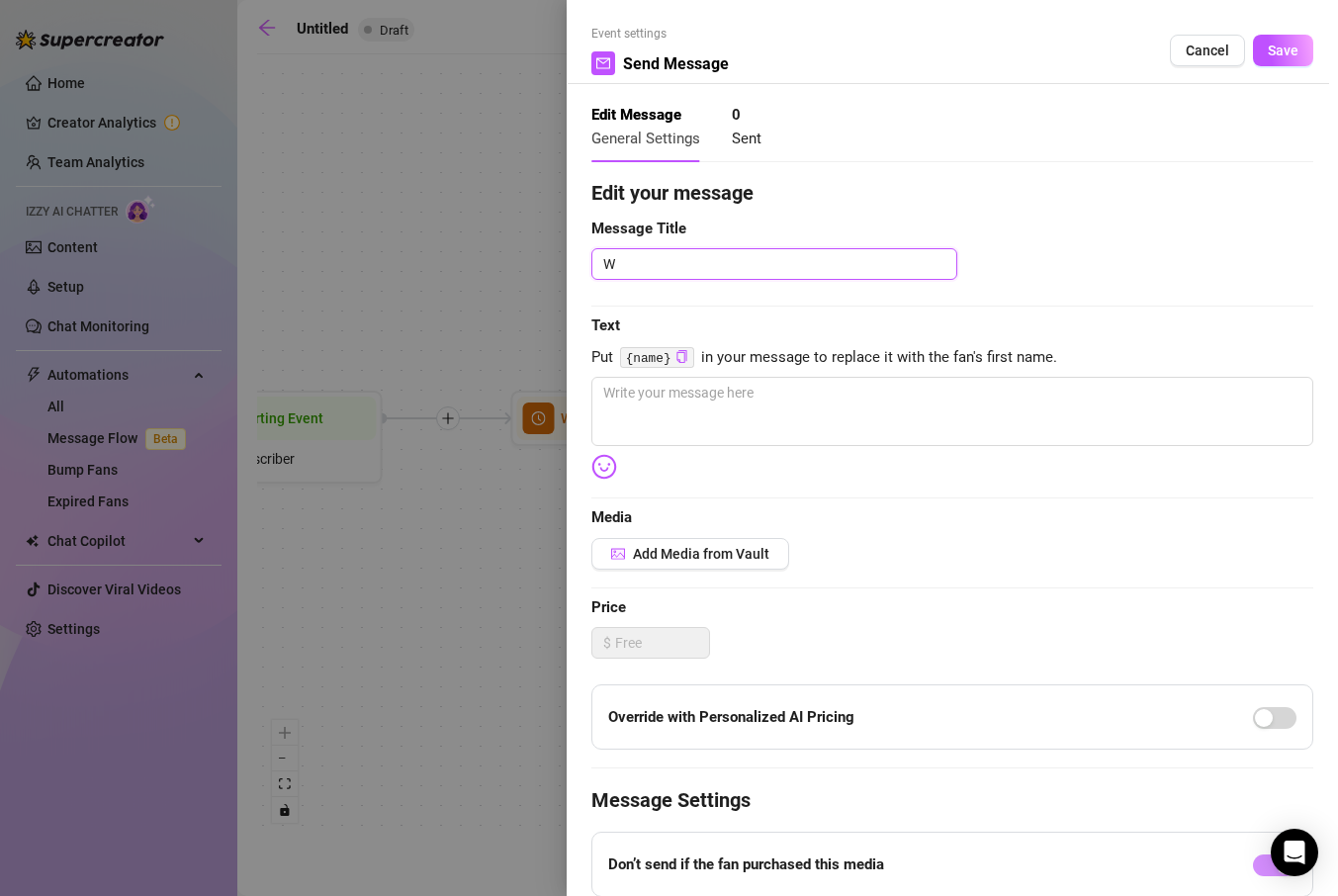type 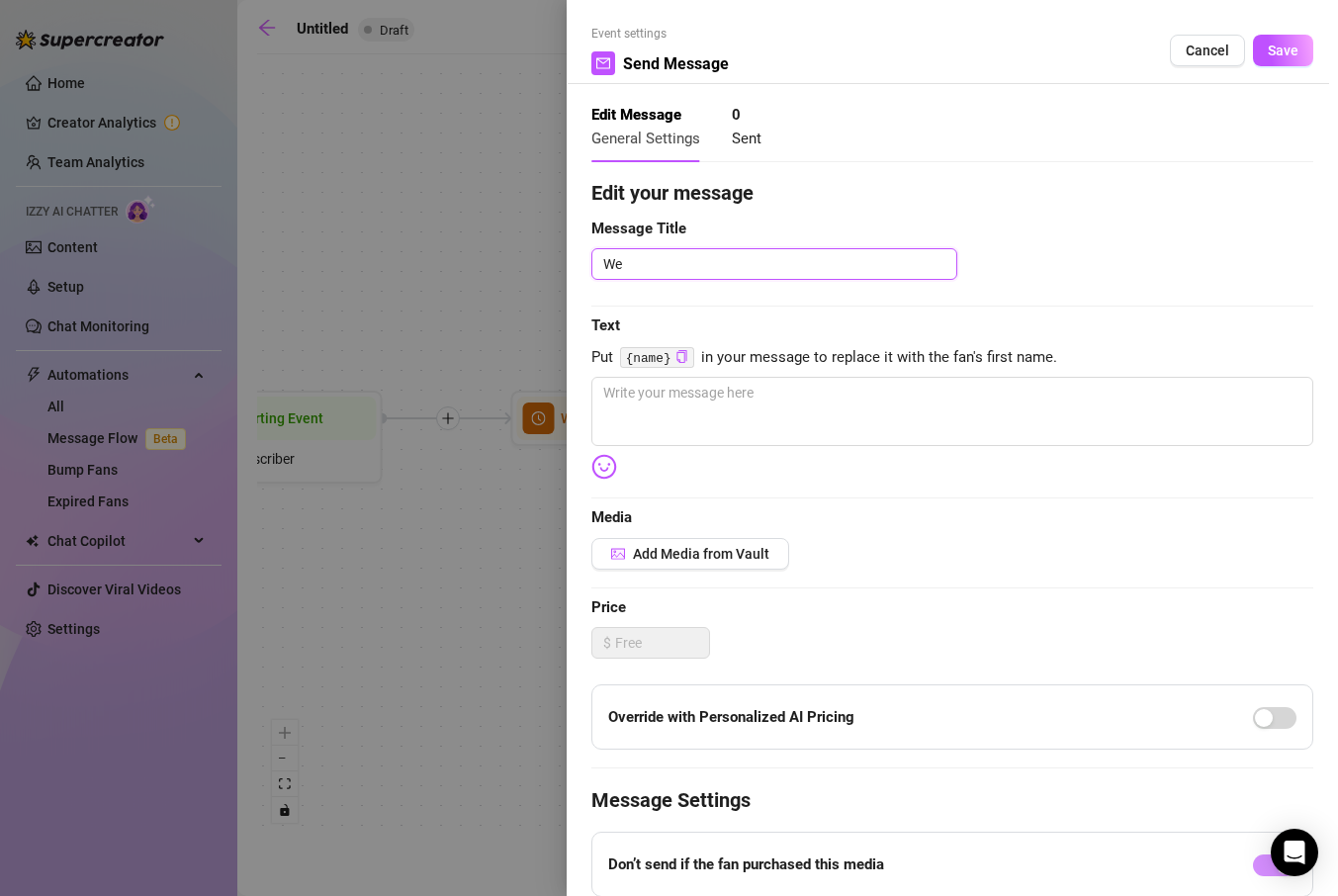 type 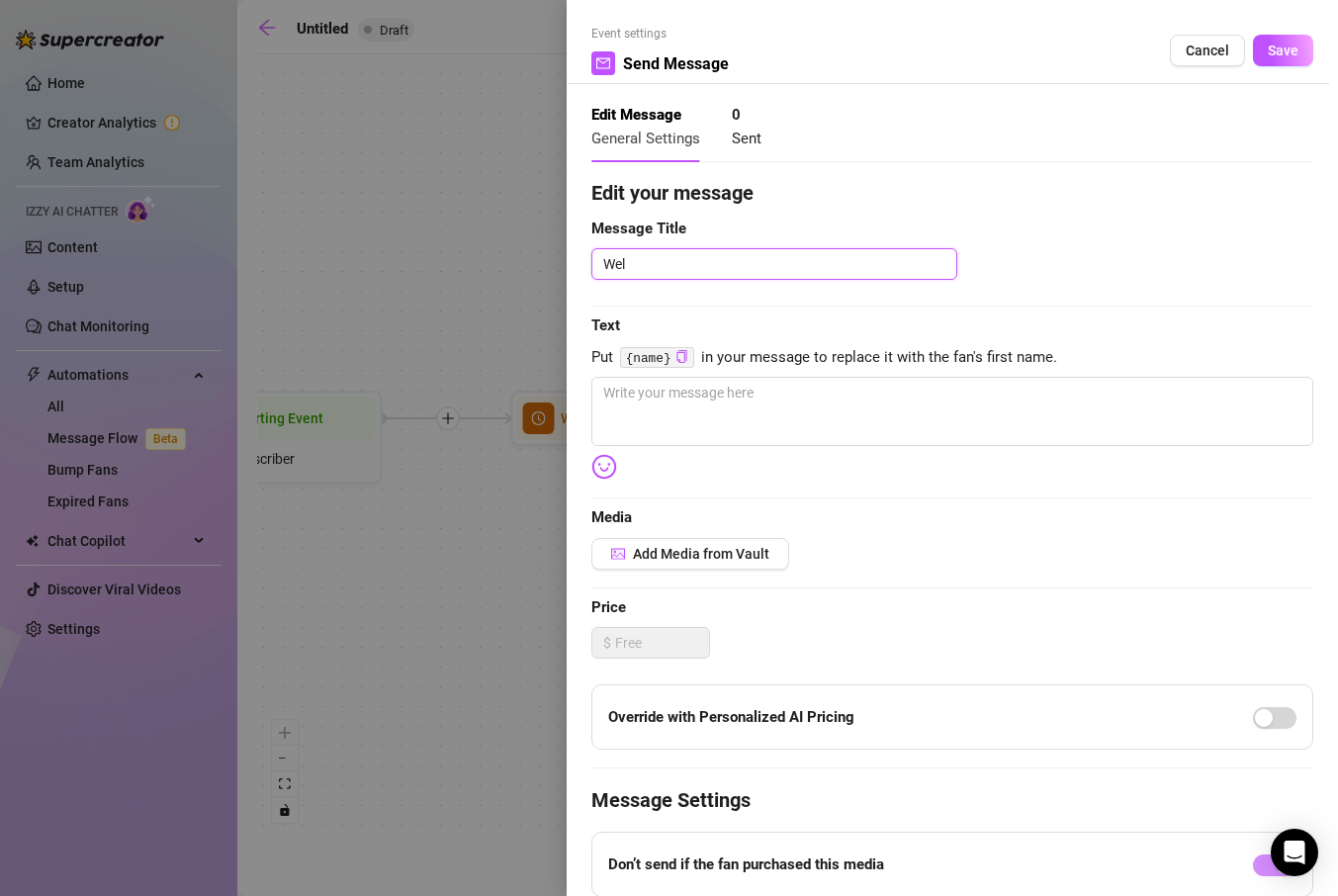 type 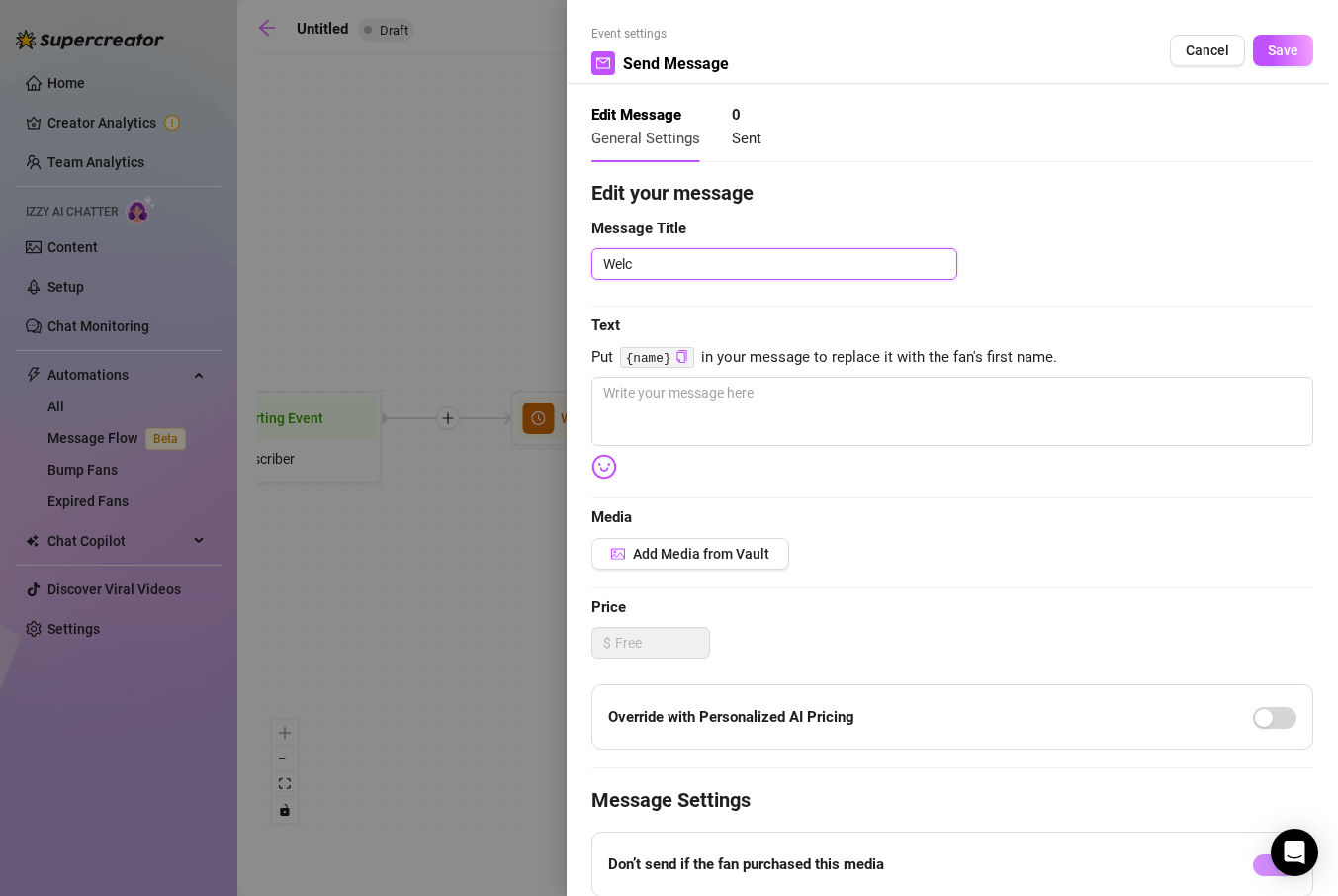 type 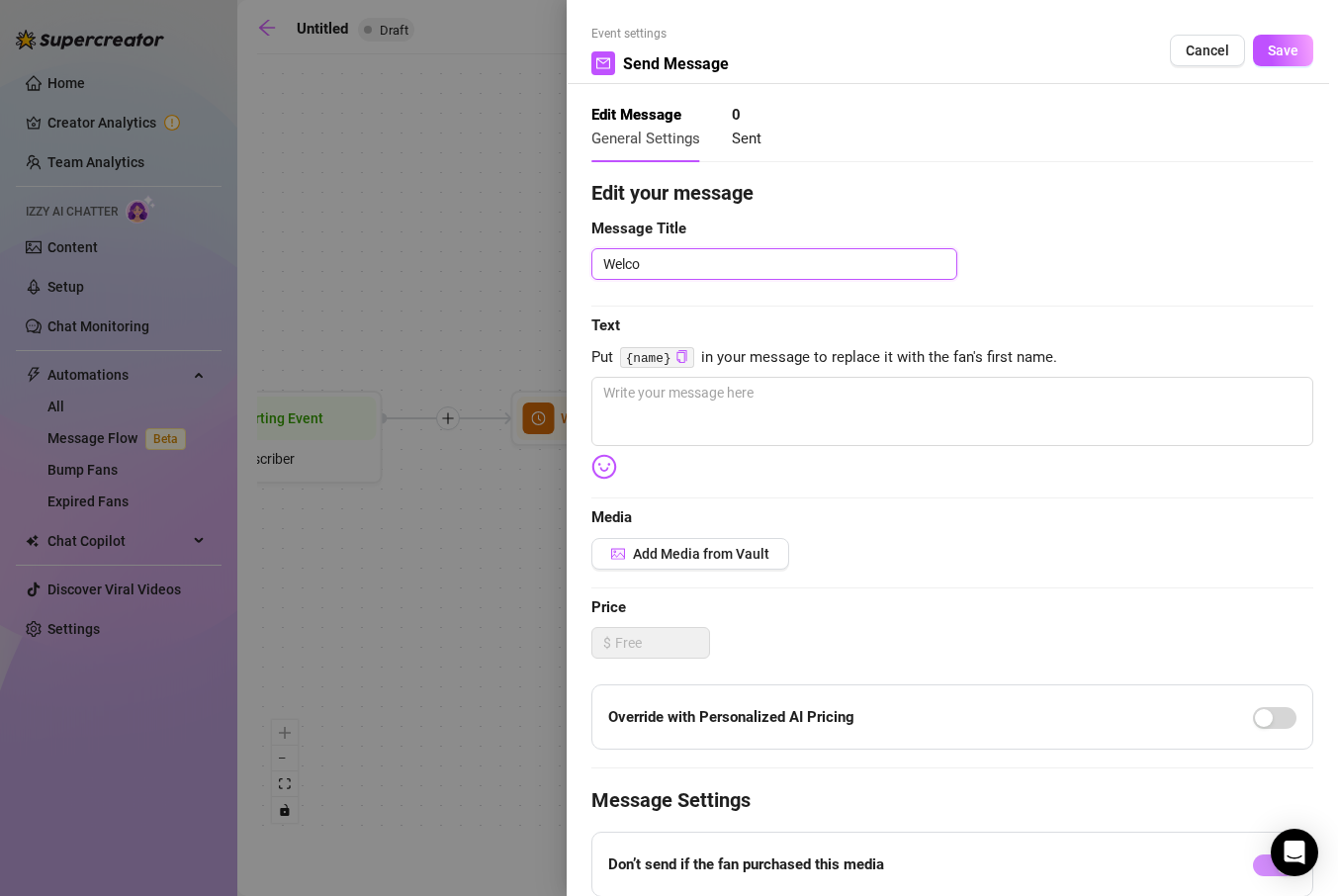 type on "Welcom" 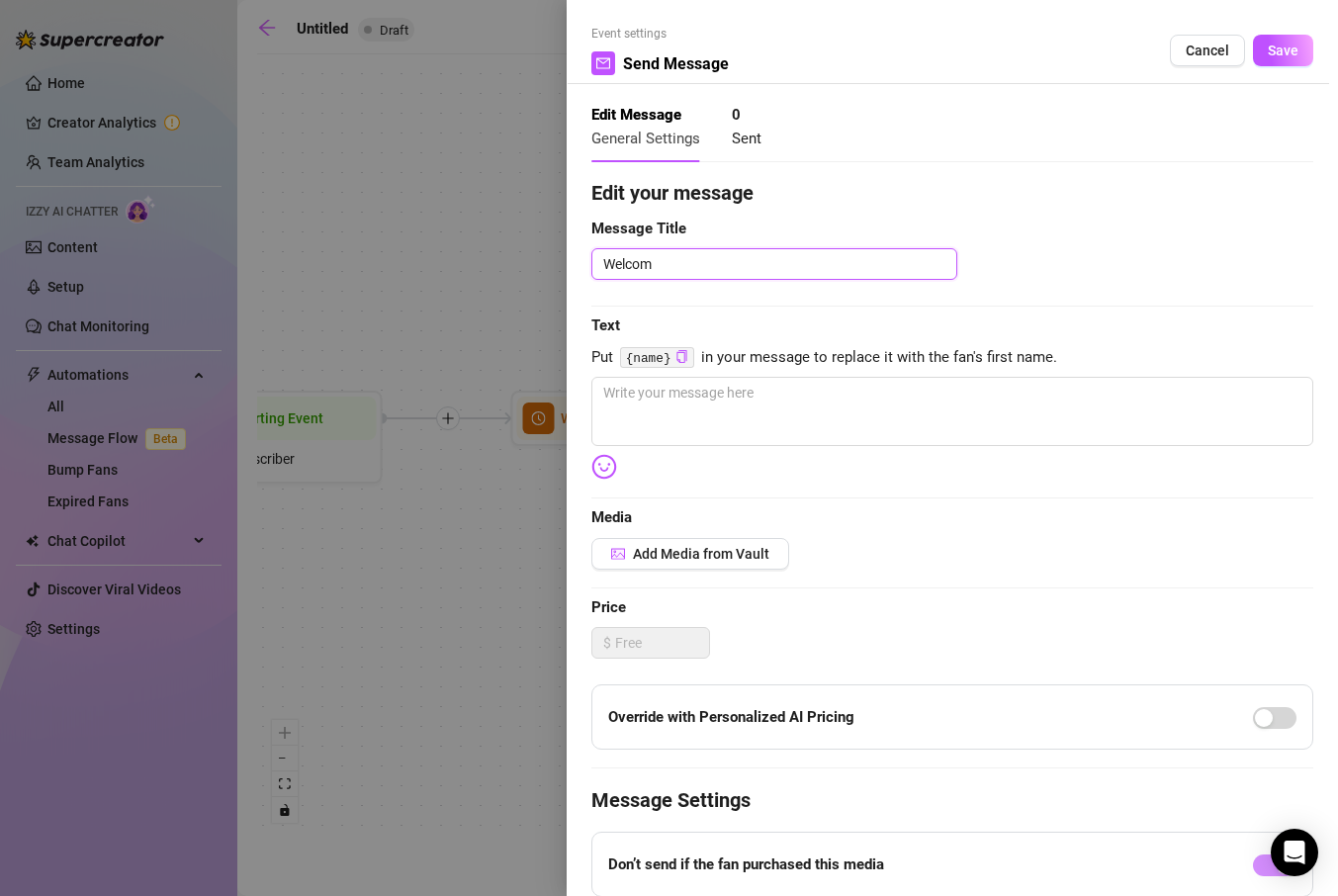 type 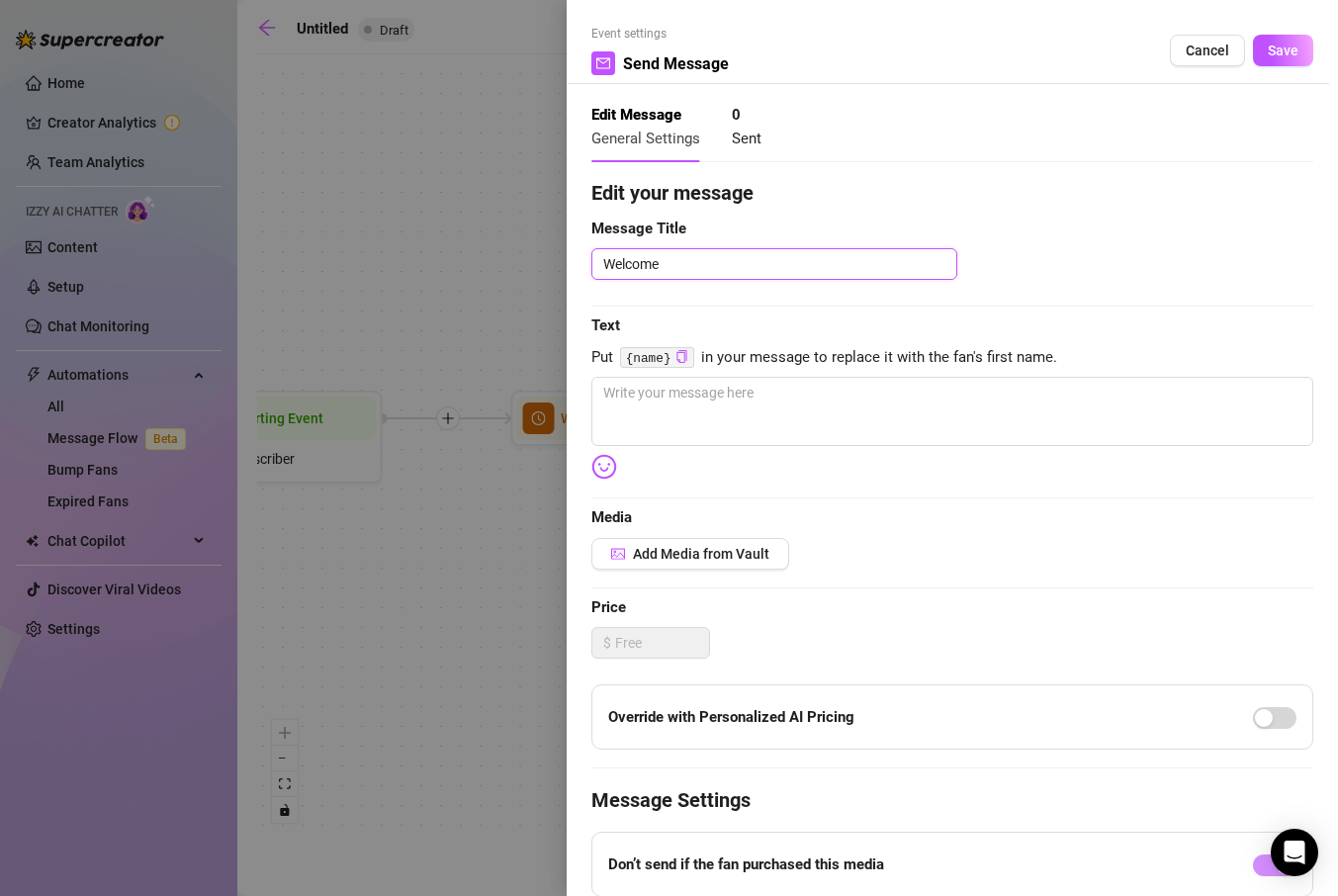 type 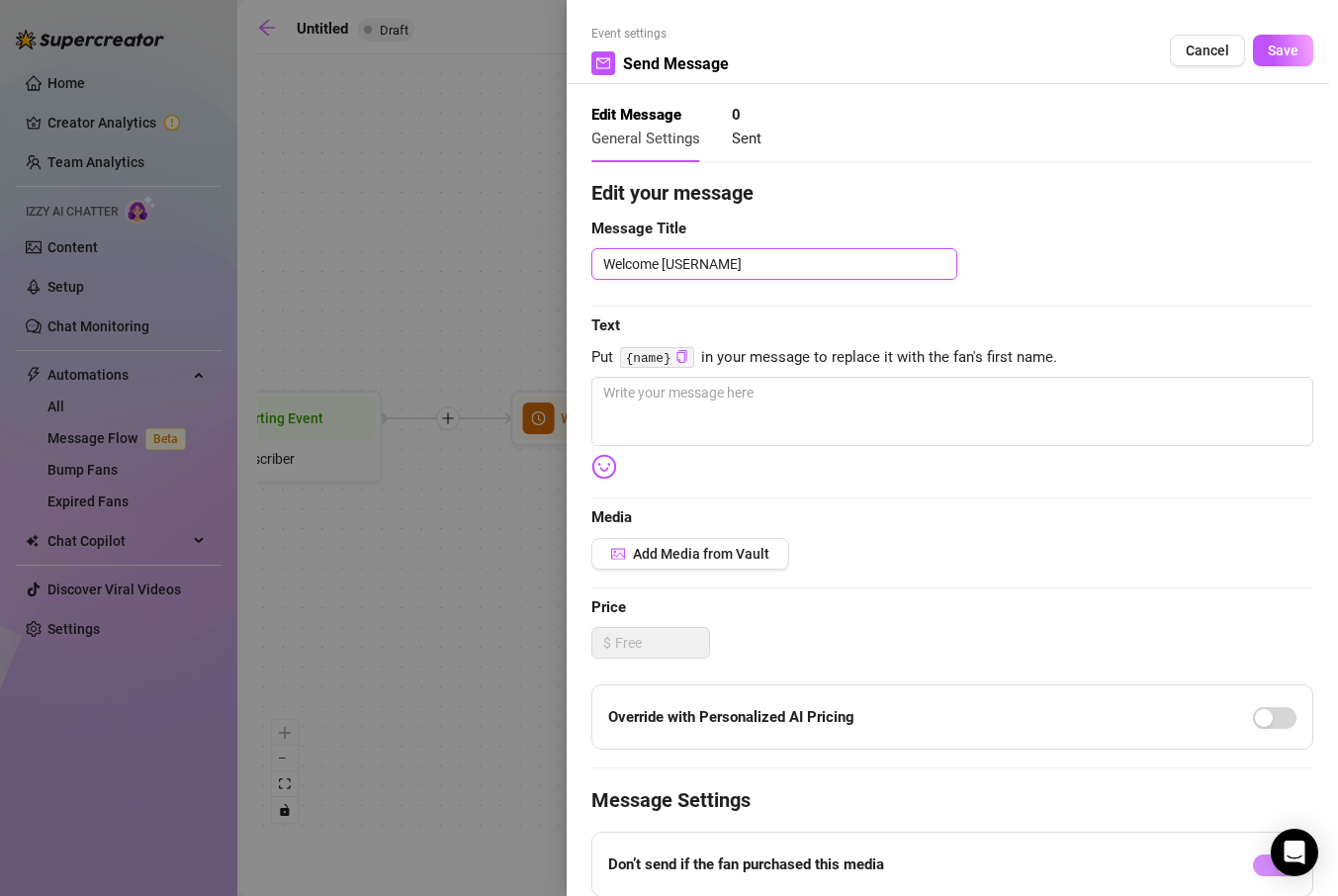 type 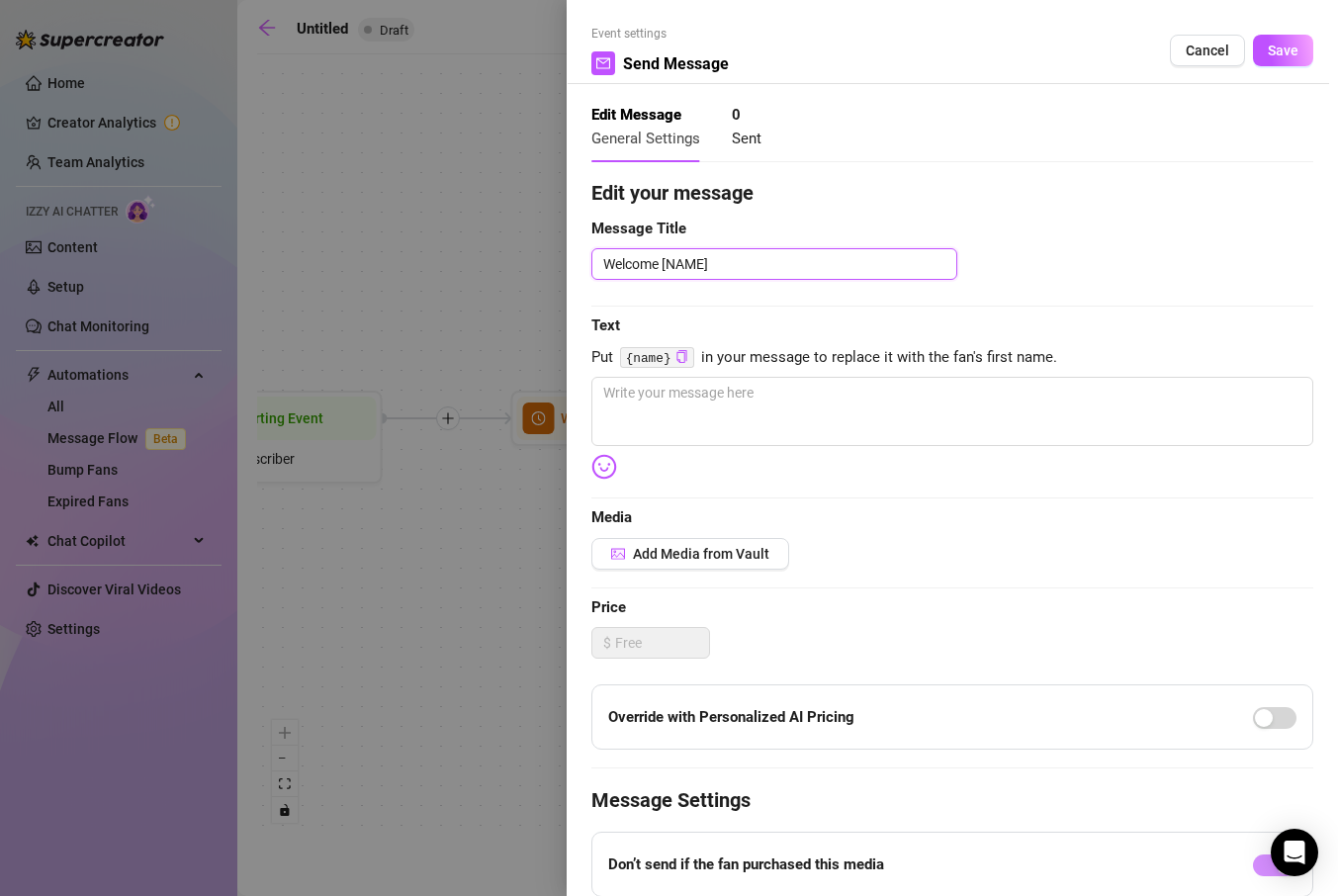 type 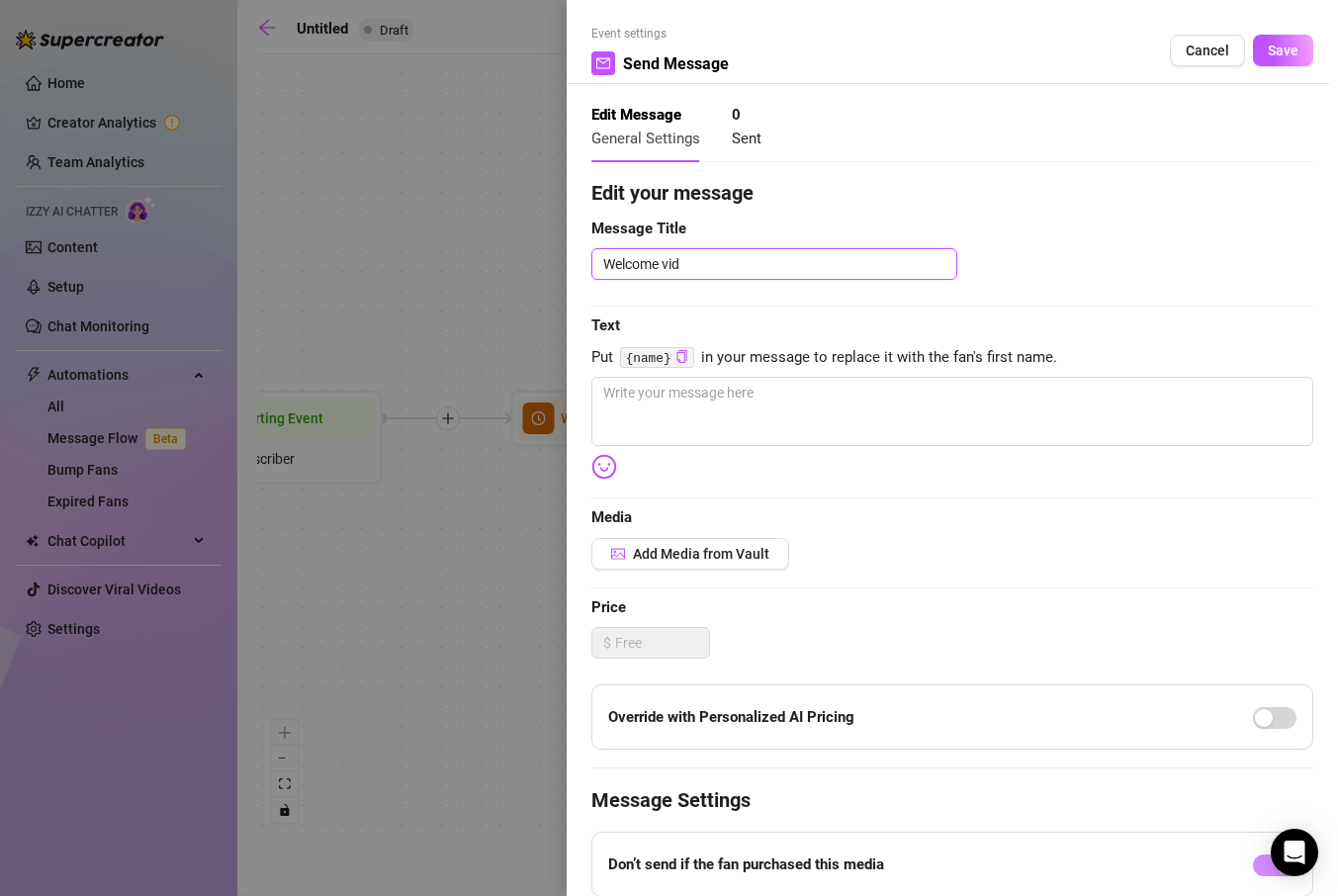 type 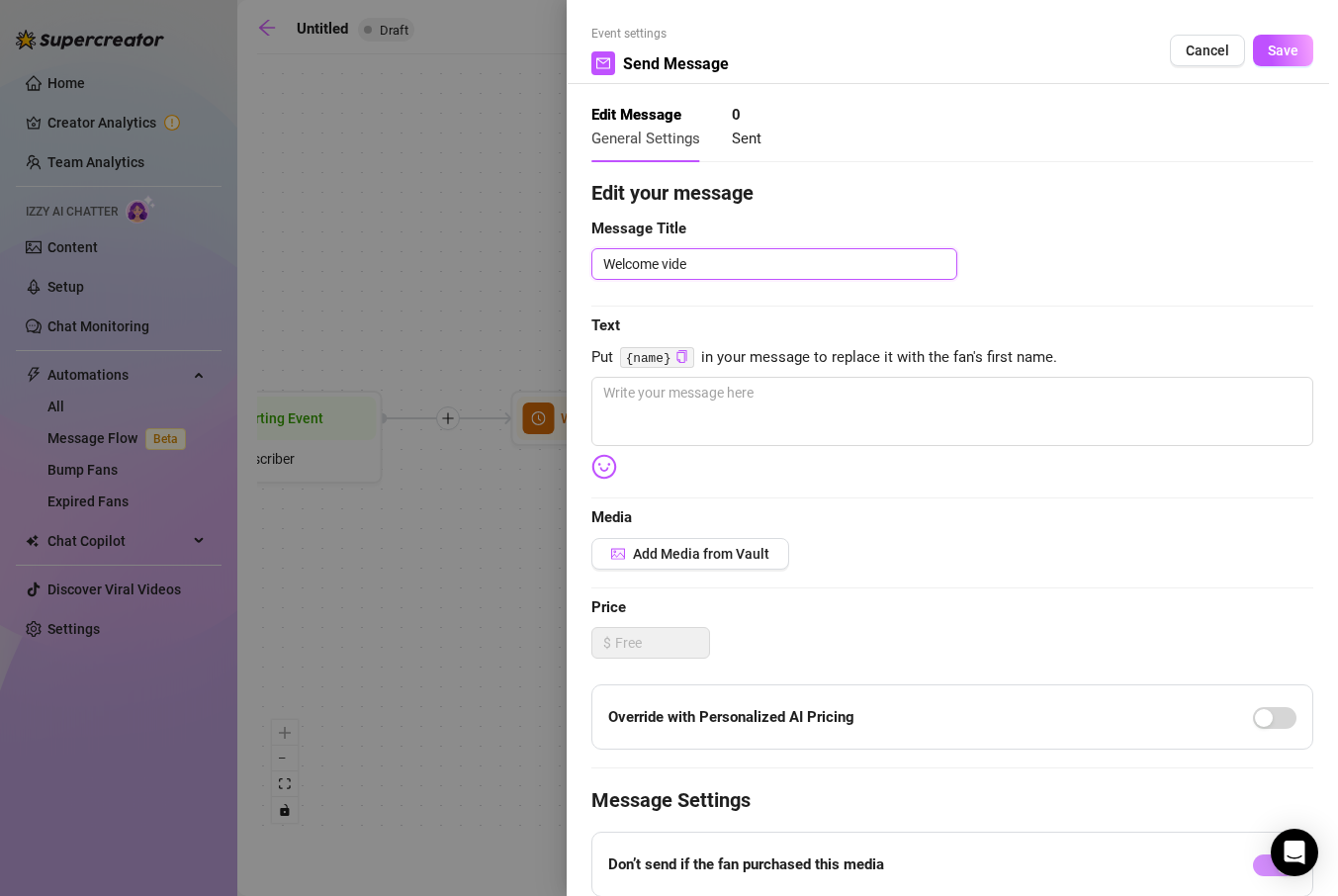 type 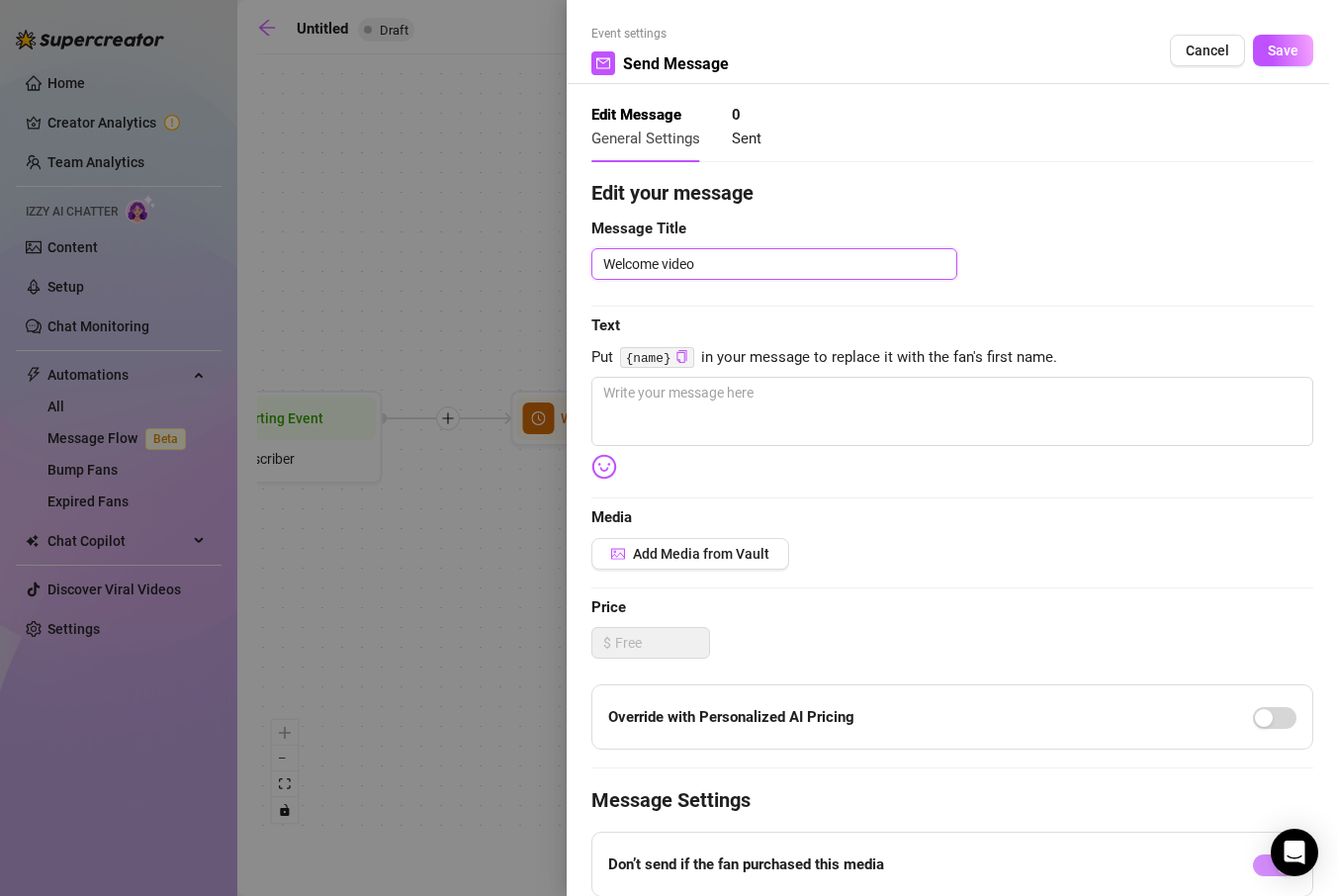 type 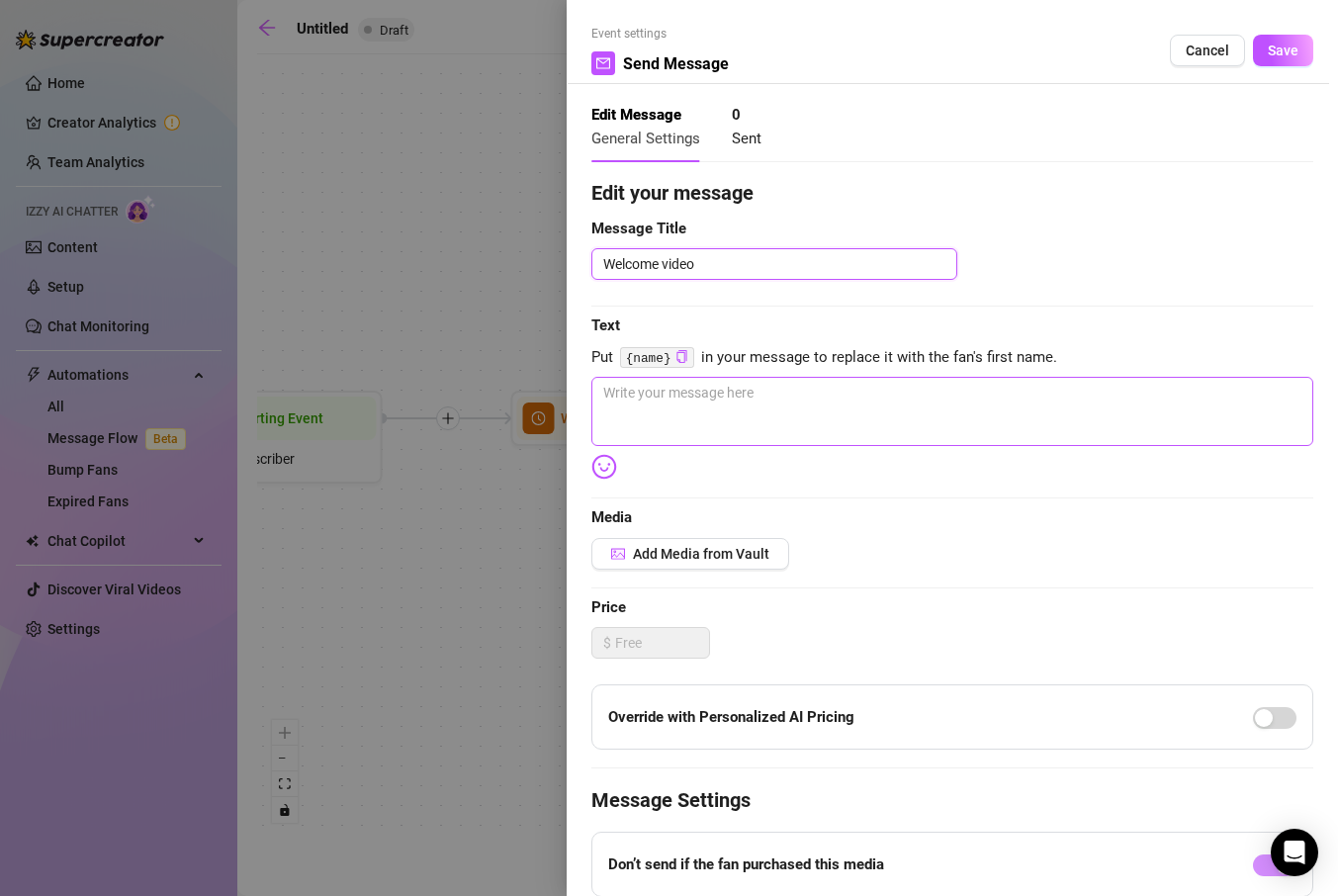 type on "Welcome video" 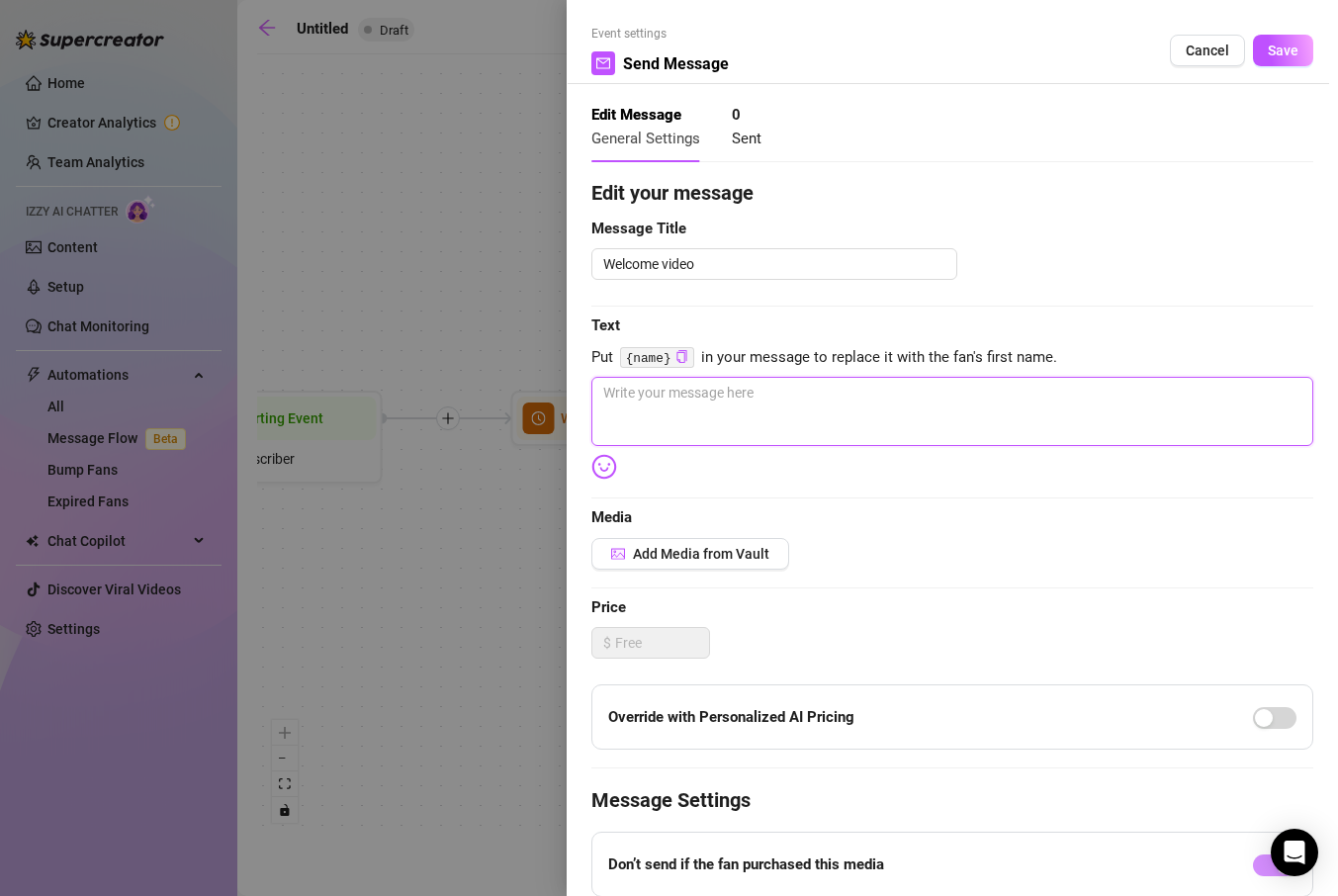 click at bounding box center [952, 411] 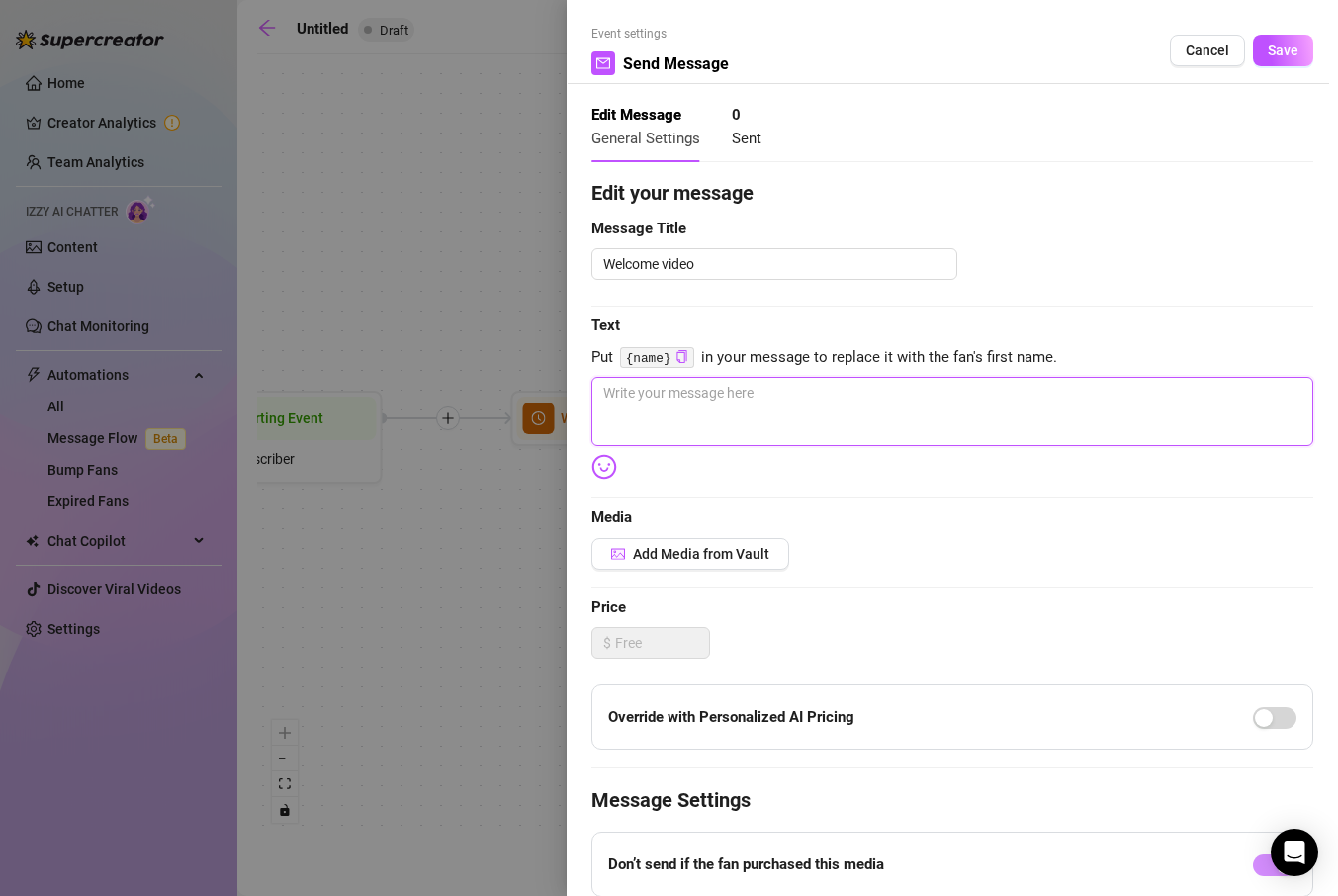 type on "w" 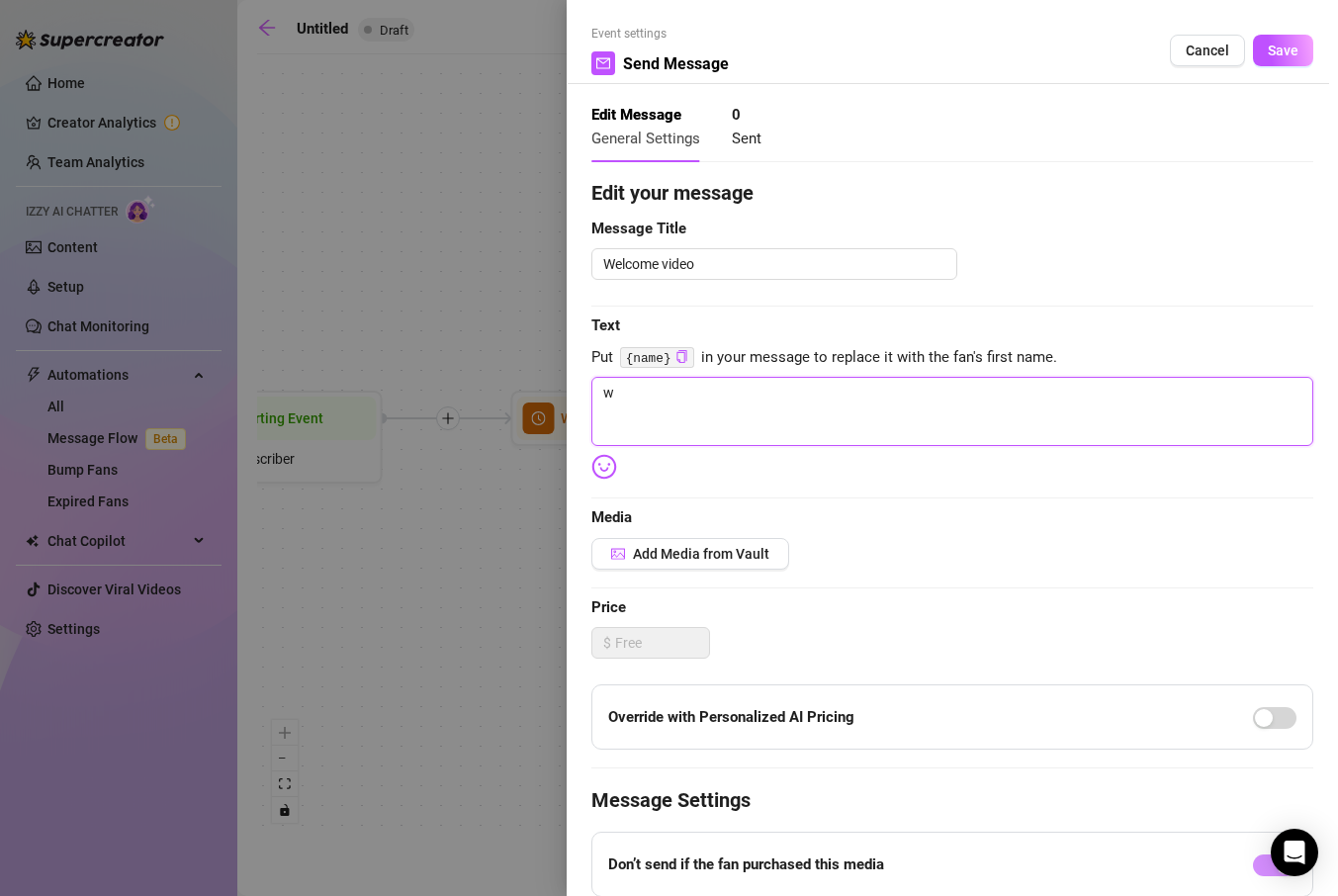 type on "wo" 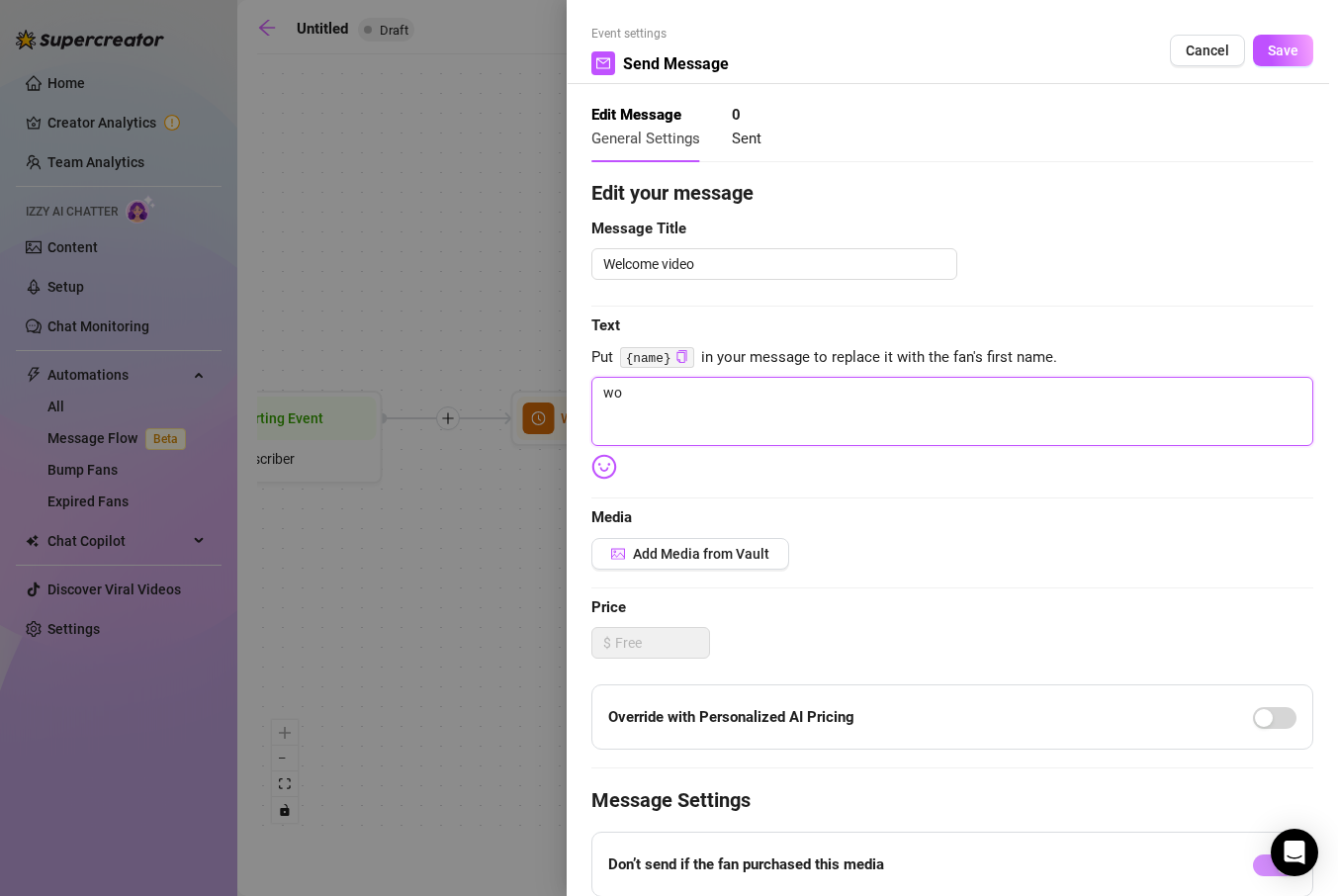type on "wow" 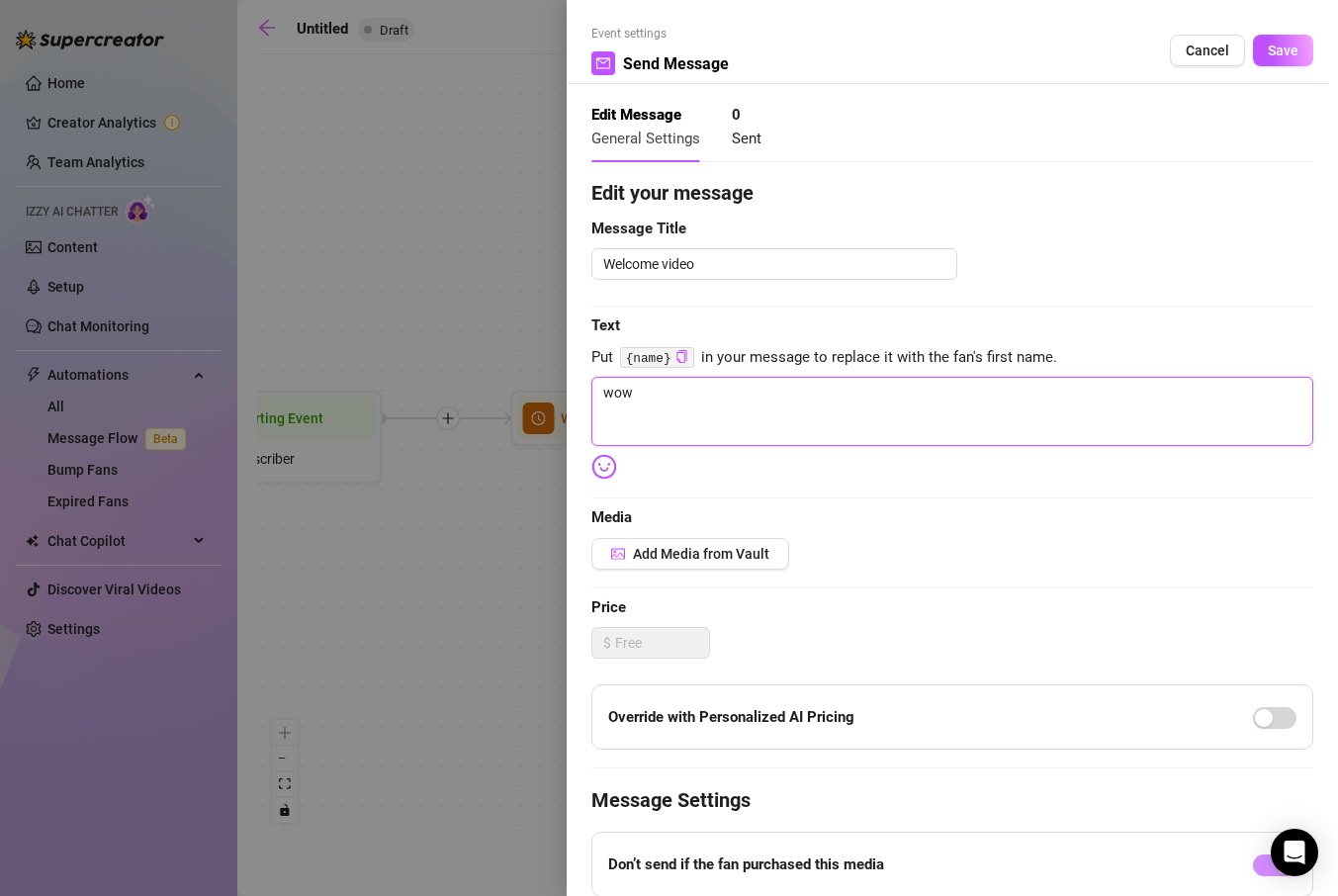 type on "wow" 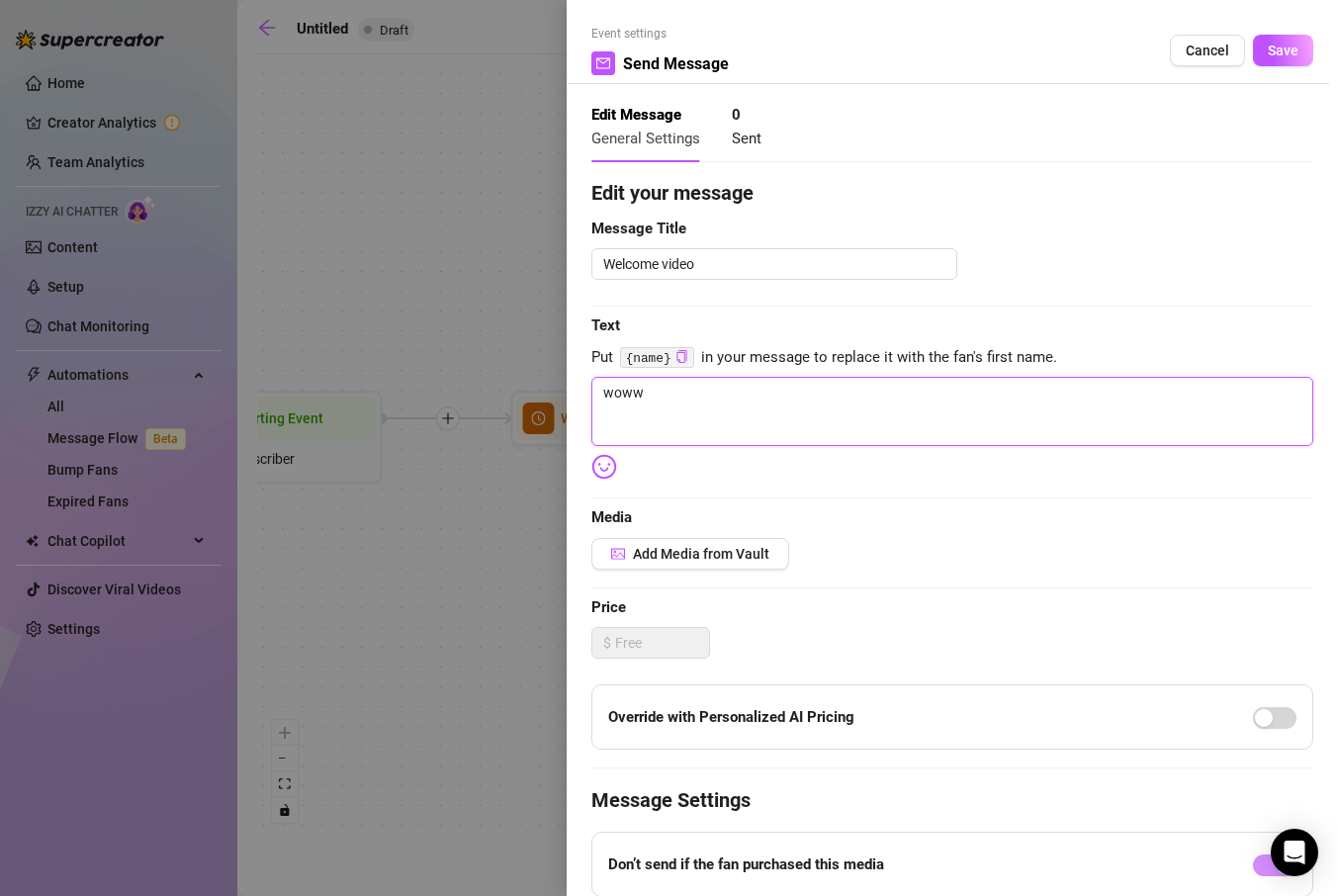 type on "wowww" 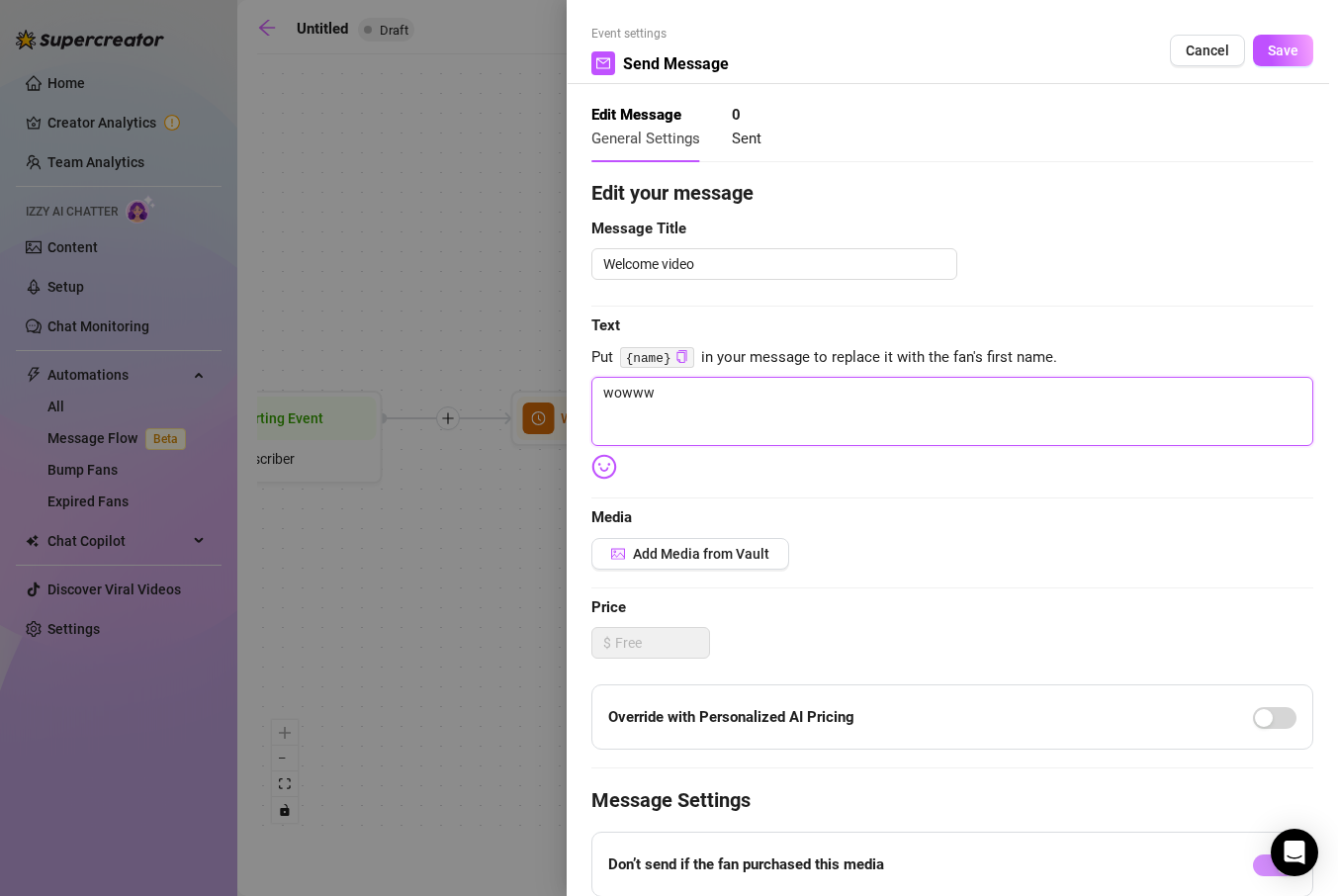 type on "wowww" 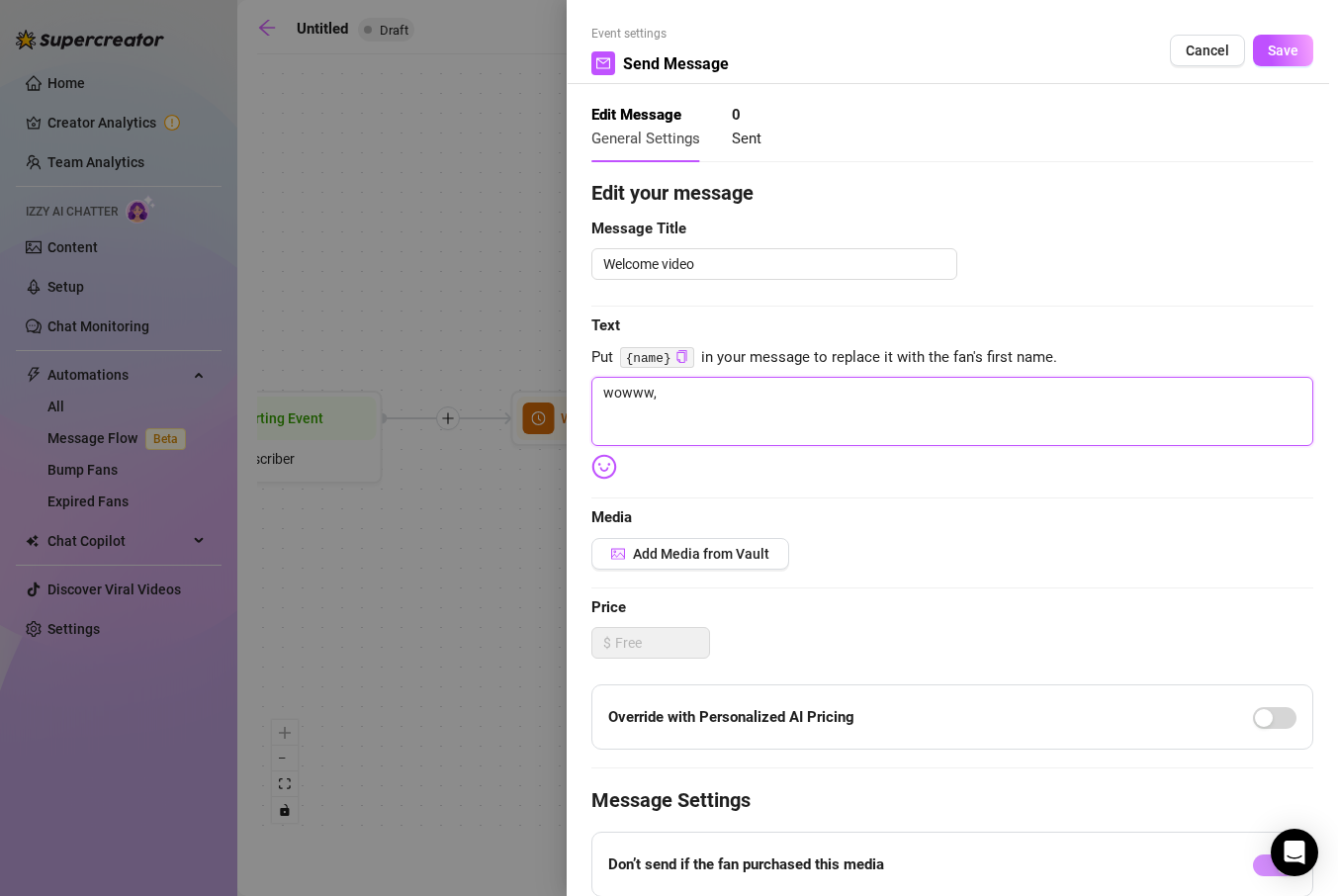 type on "wowww," 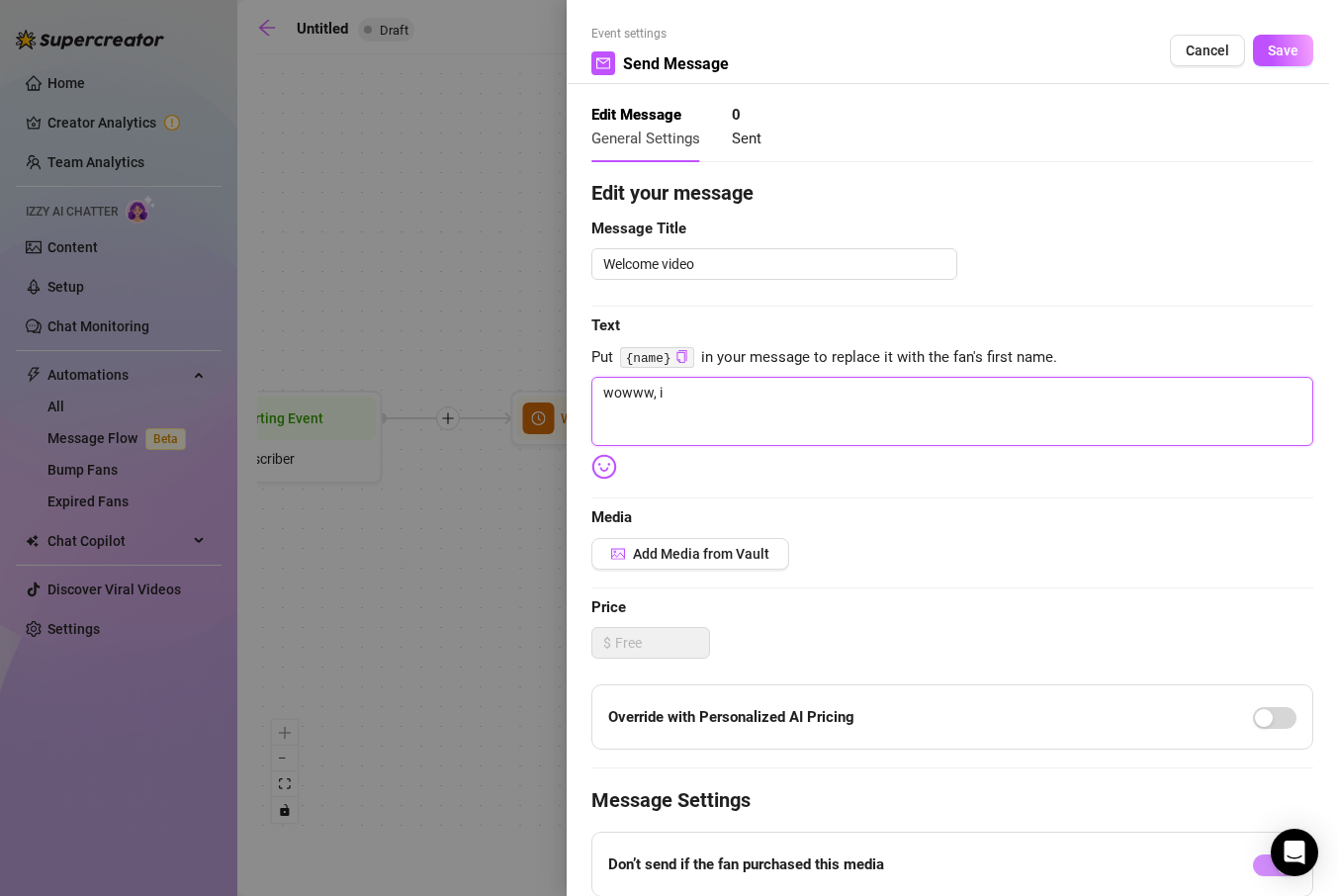 type on "wowww, if" 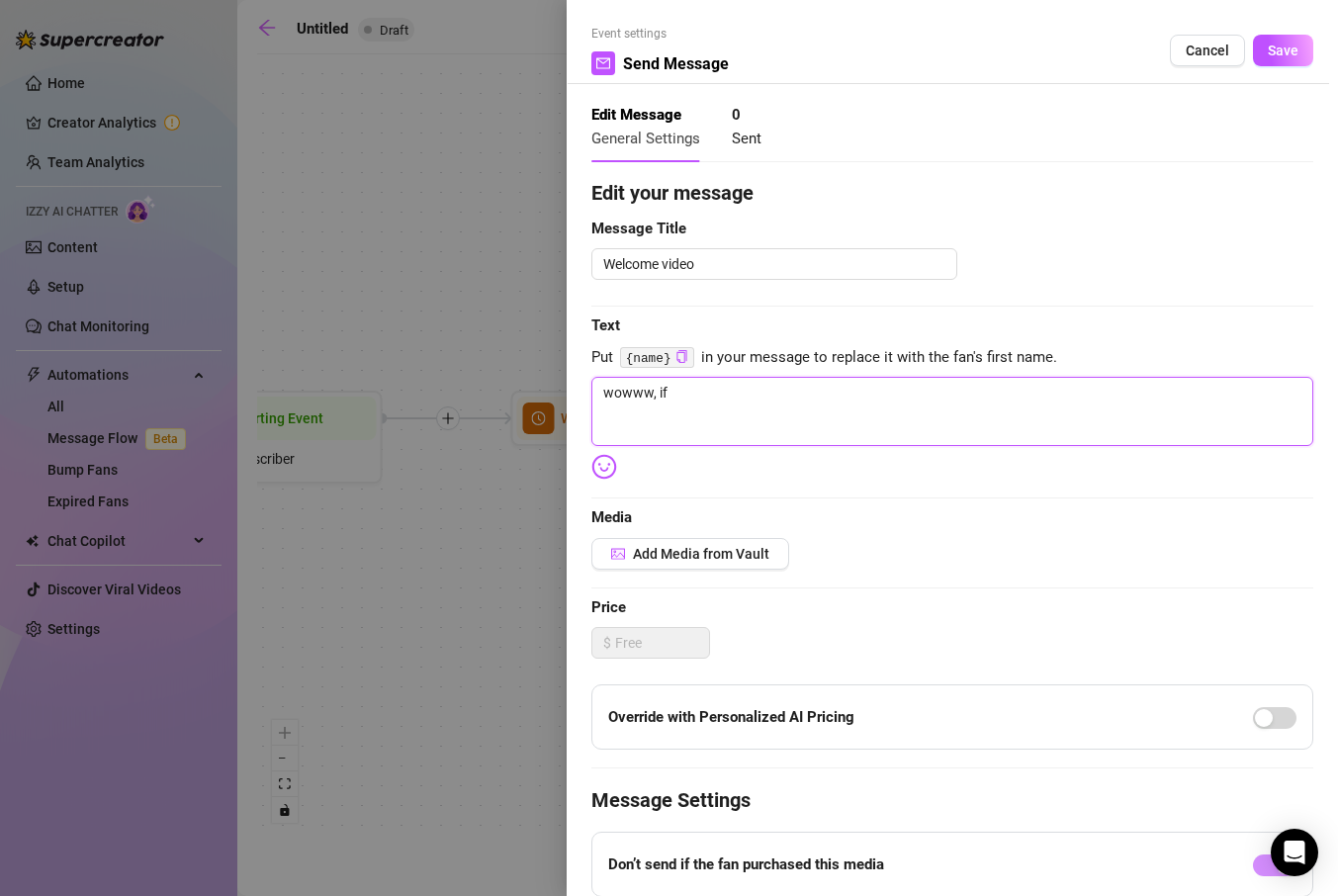 type on "wowww, if" 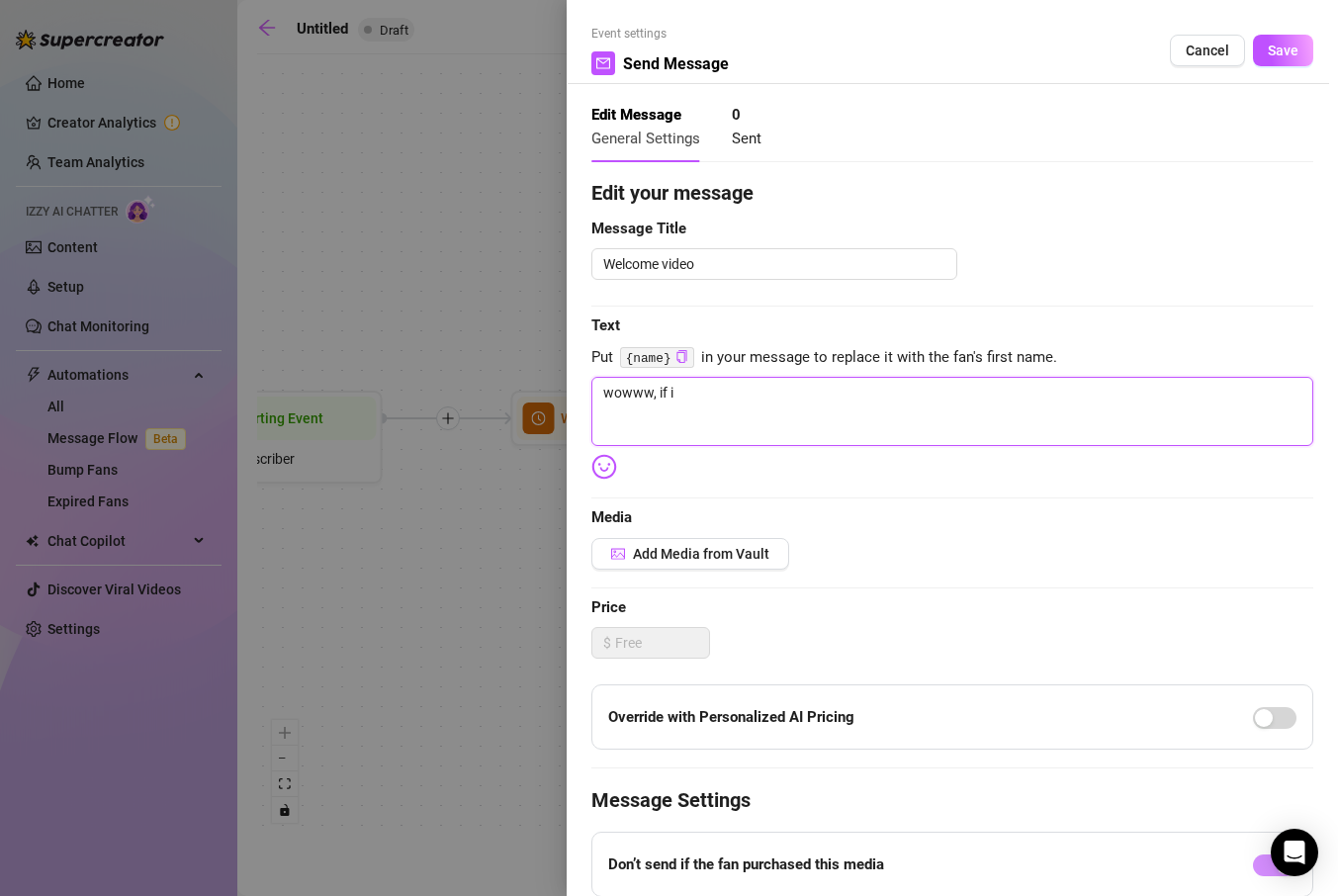 type on "wowww, if im" 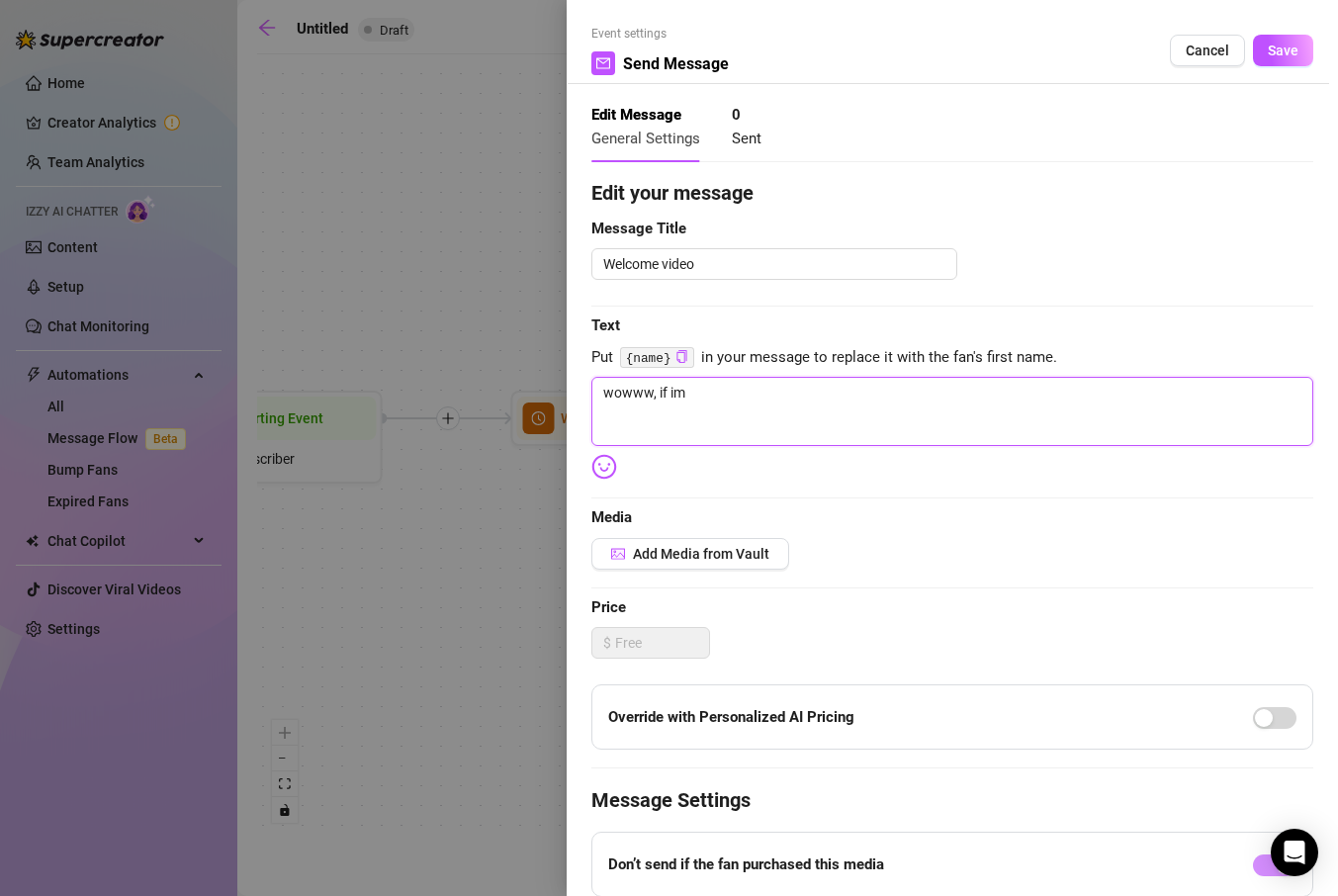 type on "wowww, if im" 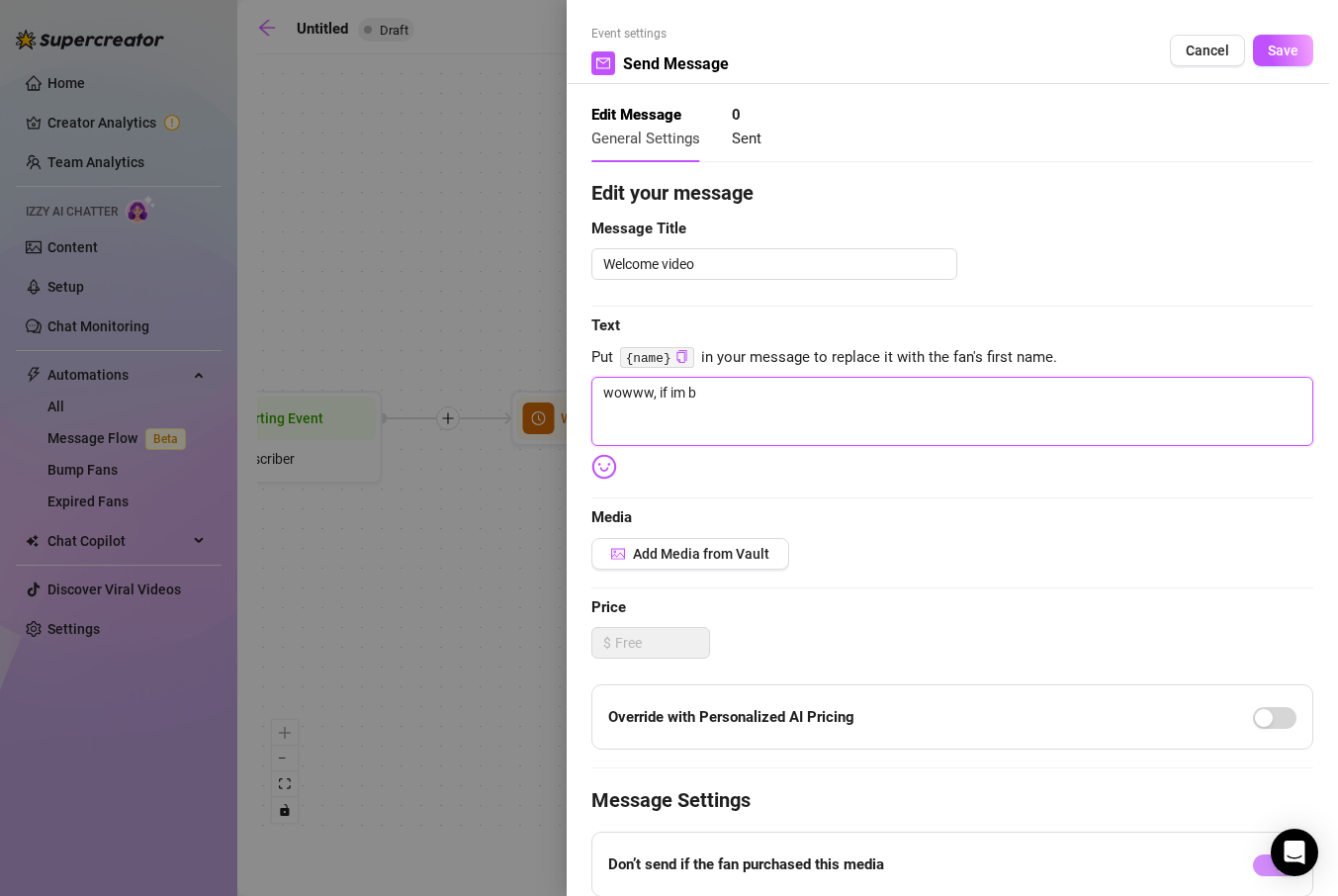 type on "wowww, if im be" 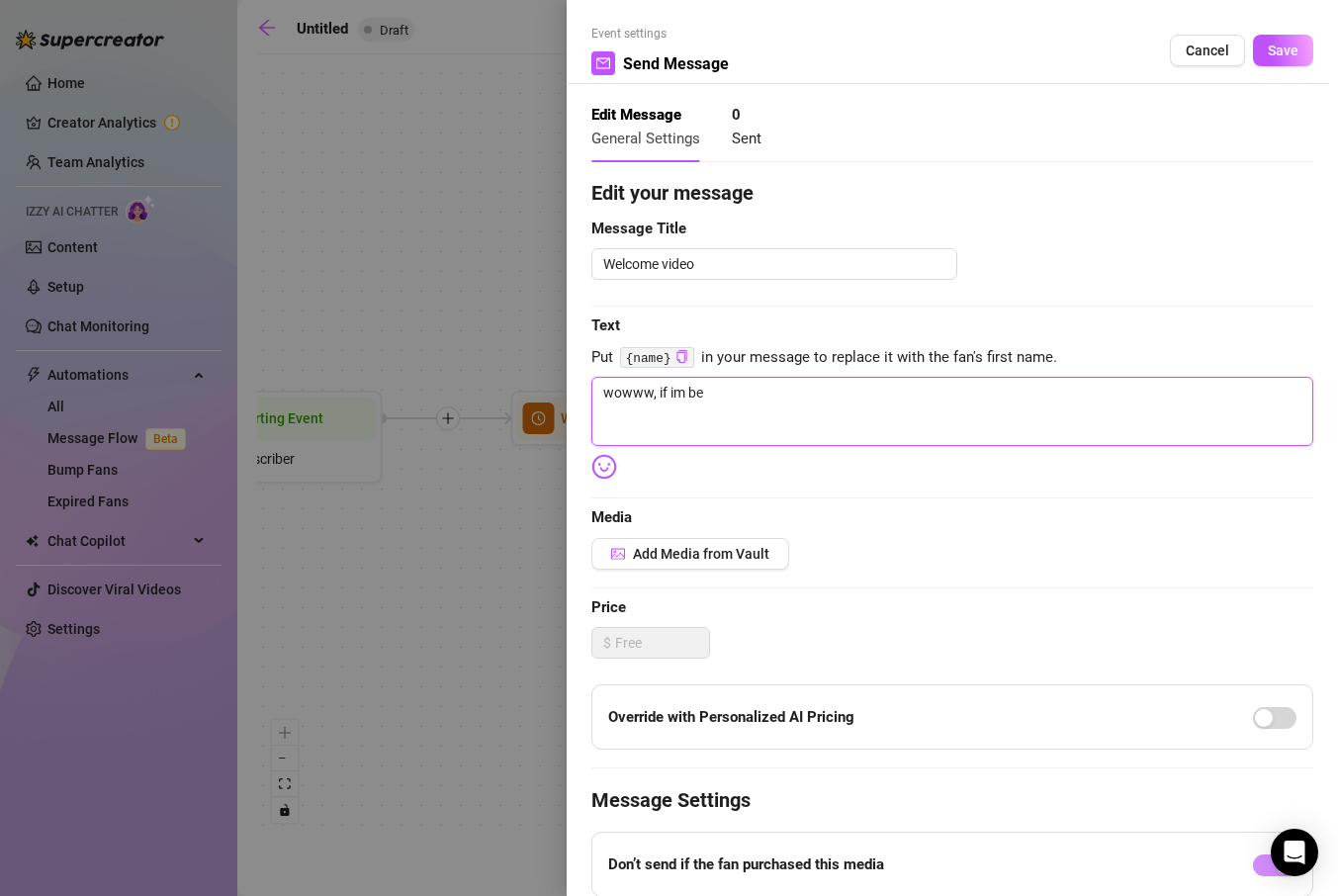 type on "wowww, if im bei" 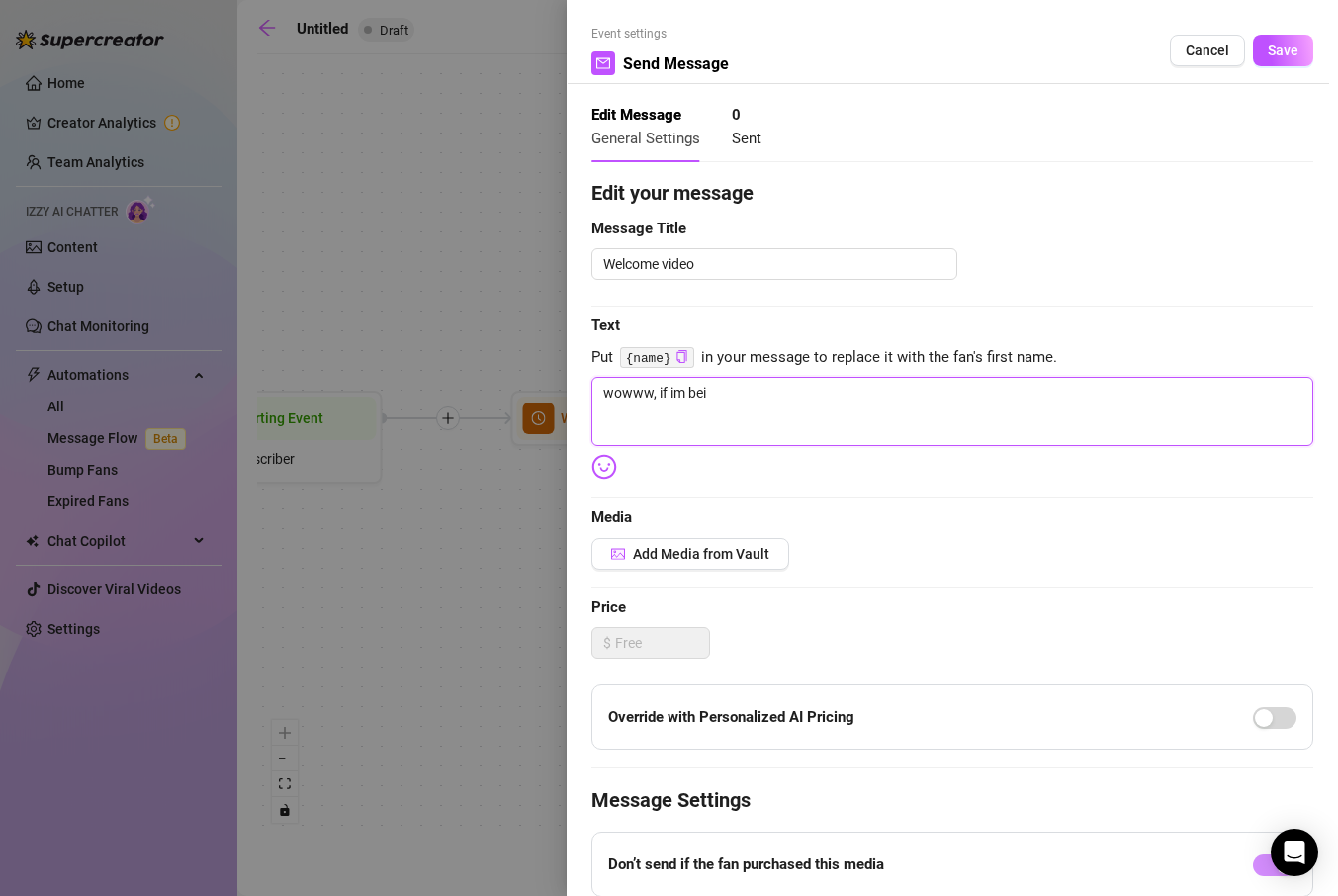 type on "wowww, if im bein" 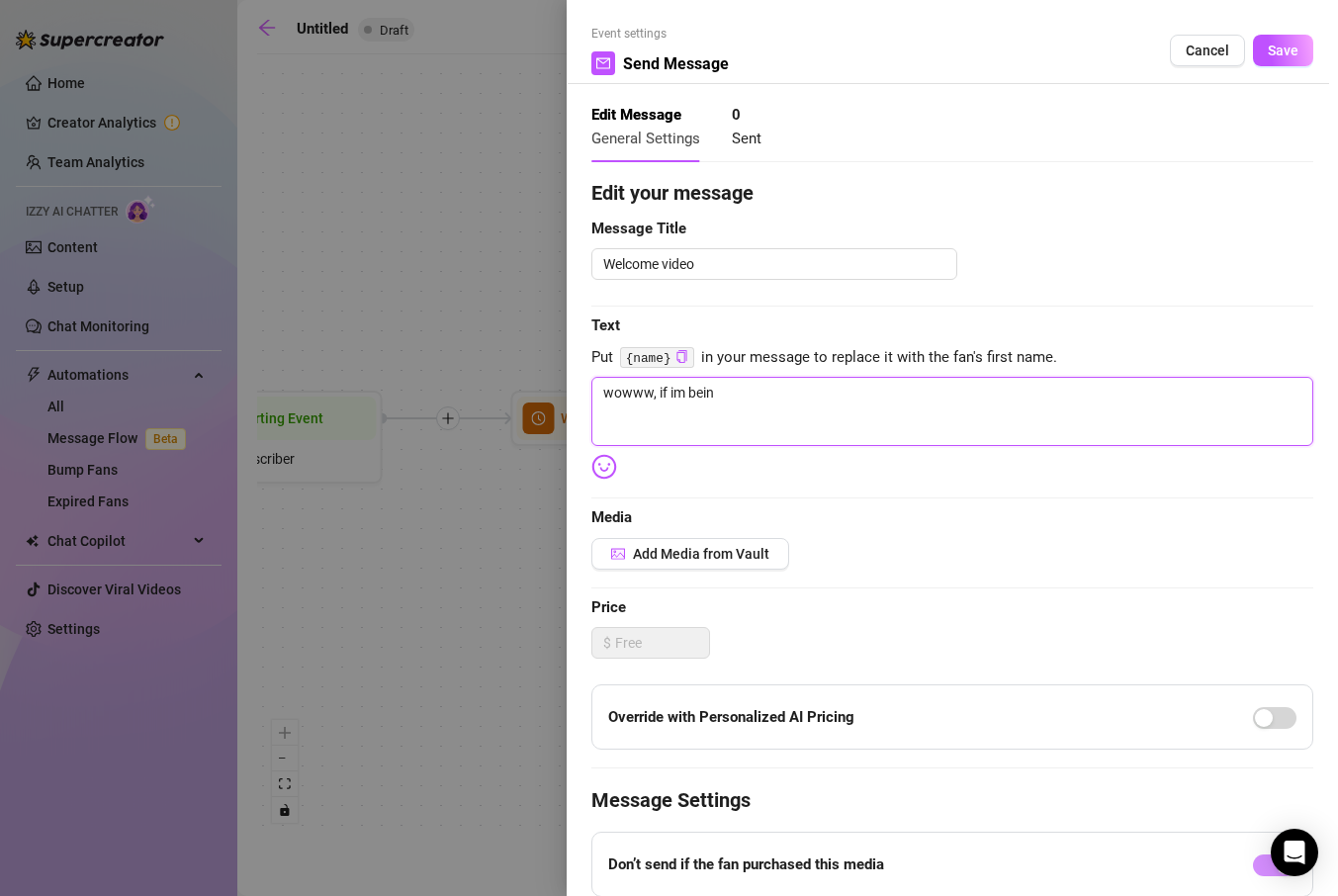 type on "wowww, if im being" 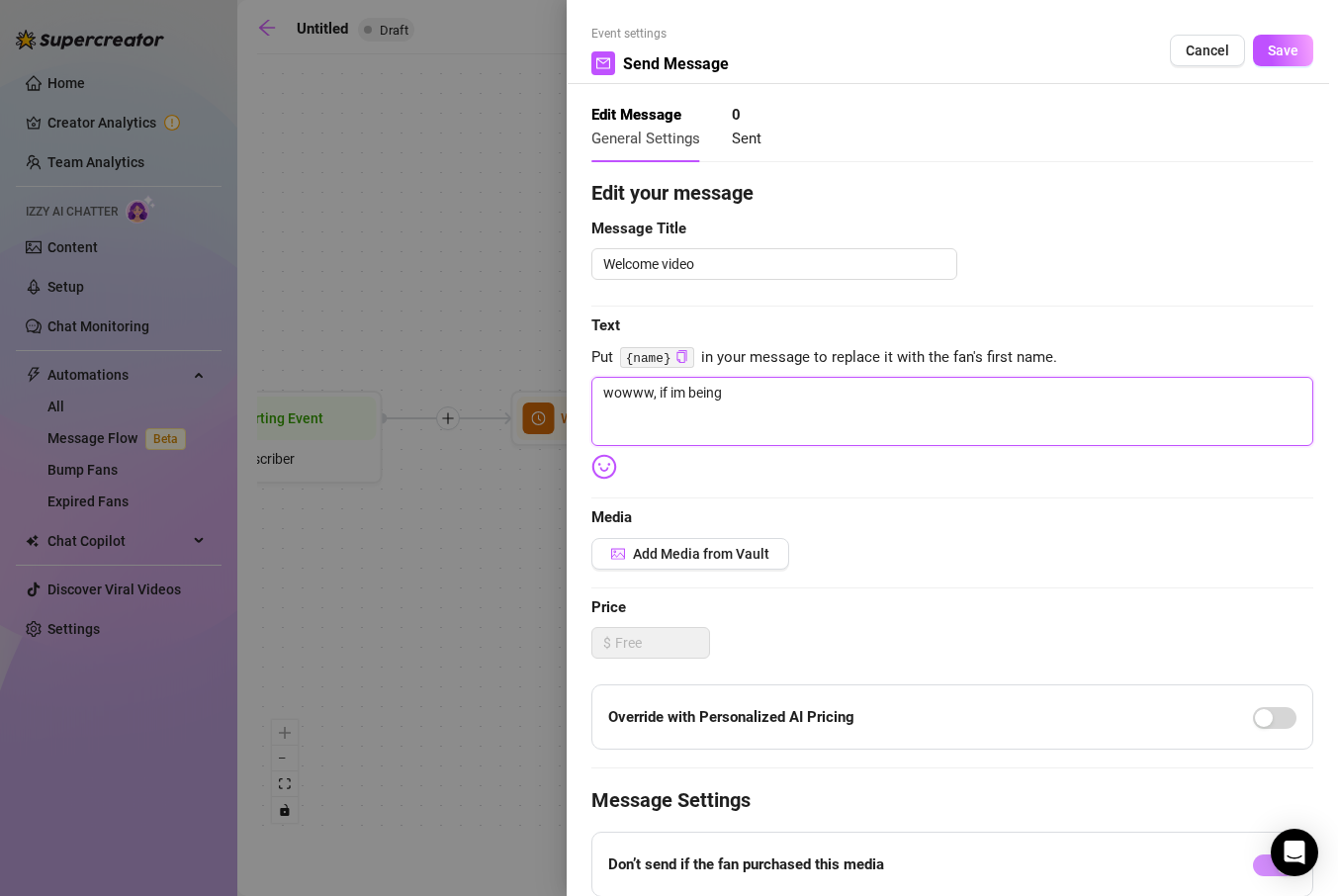 type on "wowww, if im being" 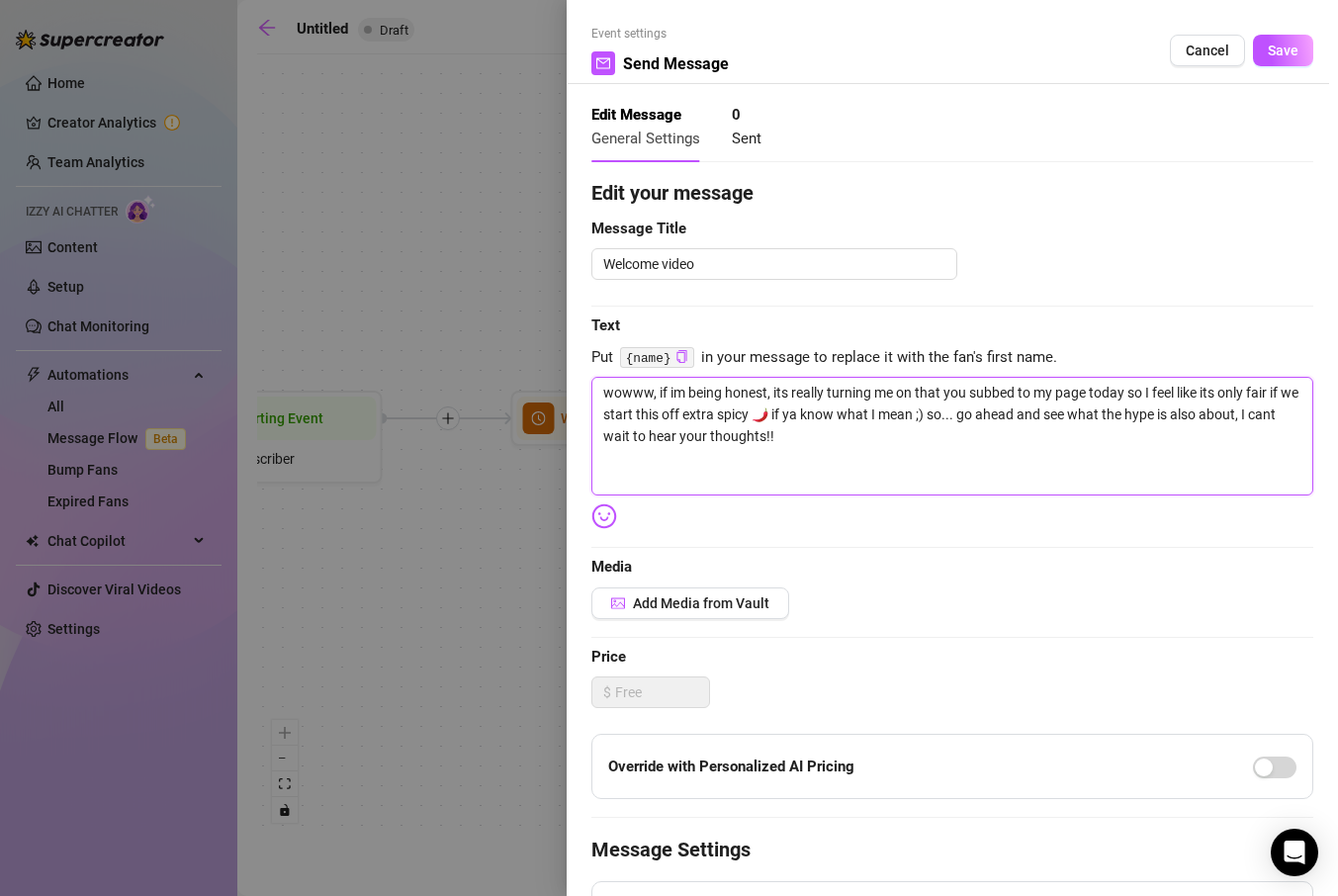 scroll, scrollTop: 0, scrollLeft: 0, axis: both 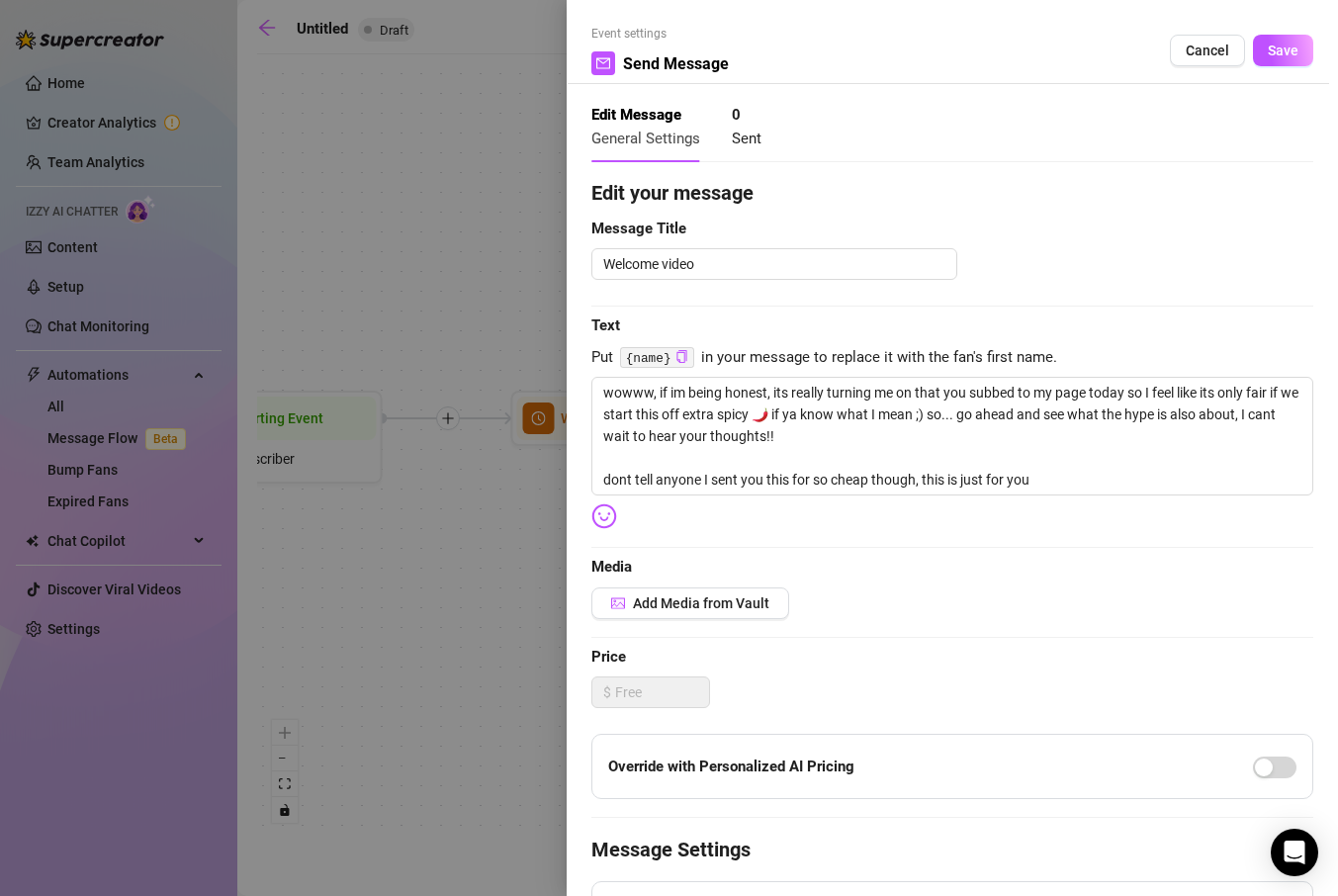 click on "Edit your message Message Title Welcome video  Text Put   {name}   in your message to replace it with the fan's first name. wowww, if im being honest, its really turning me on that you subbed to my page today so I feel like its only fair if we start this off extra spicy 🌶️ if ya know what I mean ;) so... go ahead and see what the hype is also about, I cant wait to hear your thoughts!!
dont tell anyone I sent you this for so cheap though, this is just for you  Media Add Media from Vault Price $[PRICE] Override with Personalized AI Pricing Message Settings Don’t send if the fan purchased this media Unsend message if the fan doesn’t reply within 8 hours Don’t send if the fan messaged you In the last 1 hours." at bounding box center (952, 650) 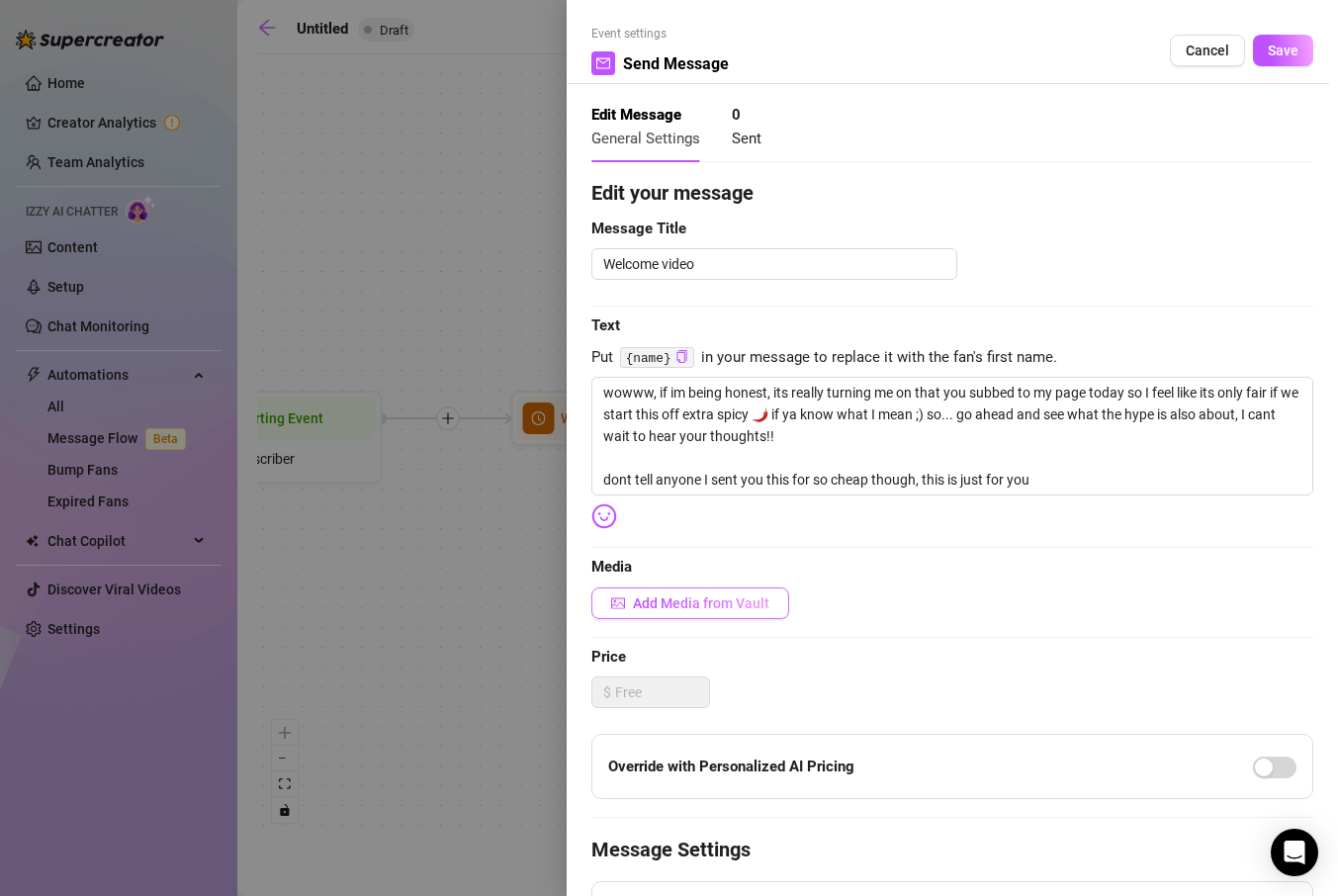 click on "Add Media from Vault" at bounding box center (690, 603) 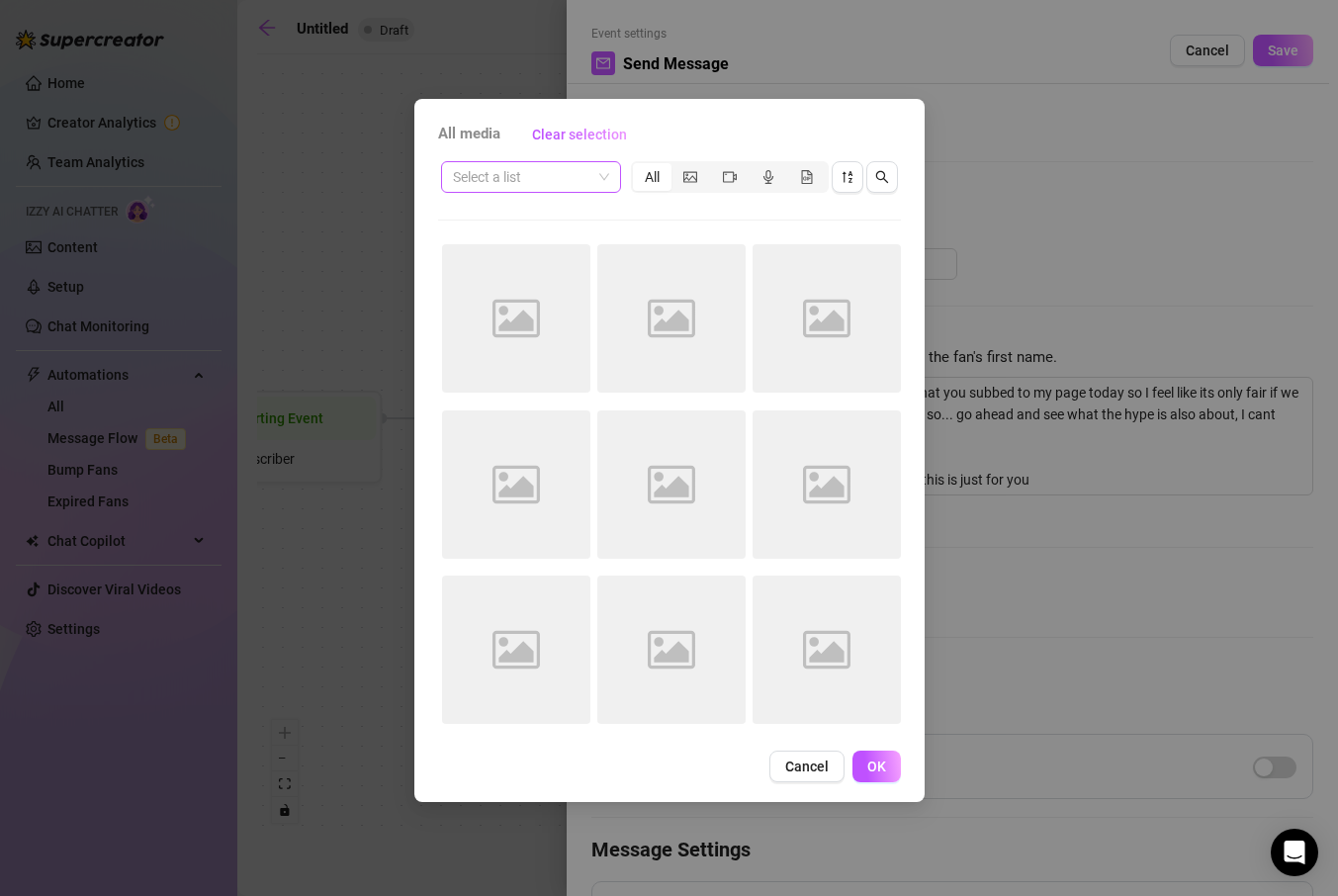 click at bounding box center [522, 177] 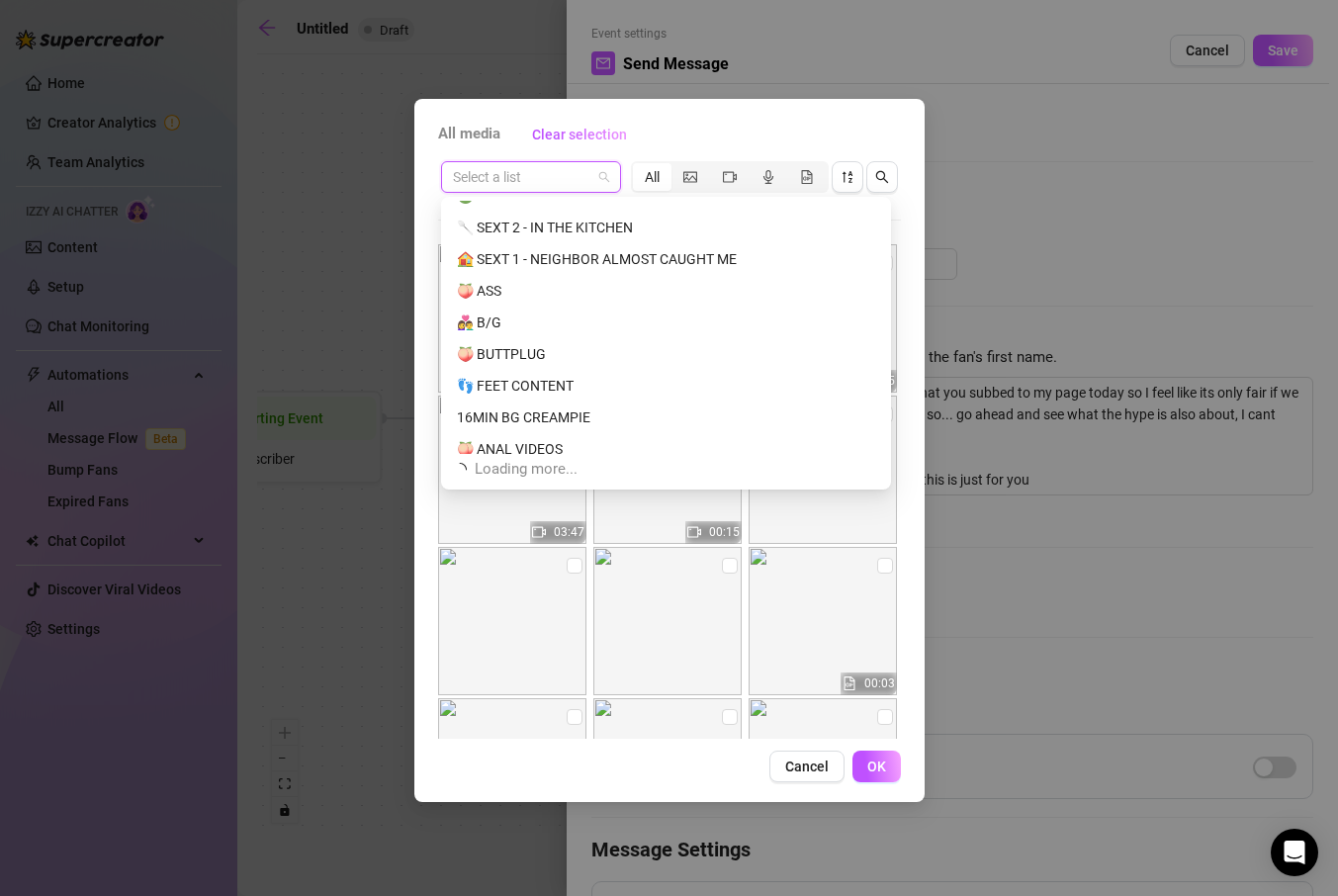 scroll, scrollTop: 339, scrollLeft: 0, axis: vertical 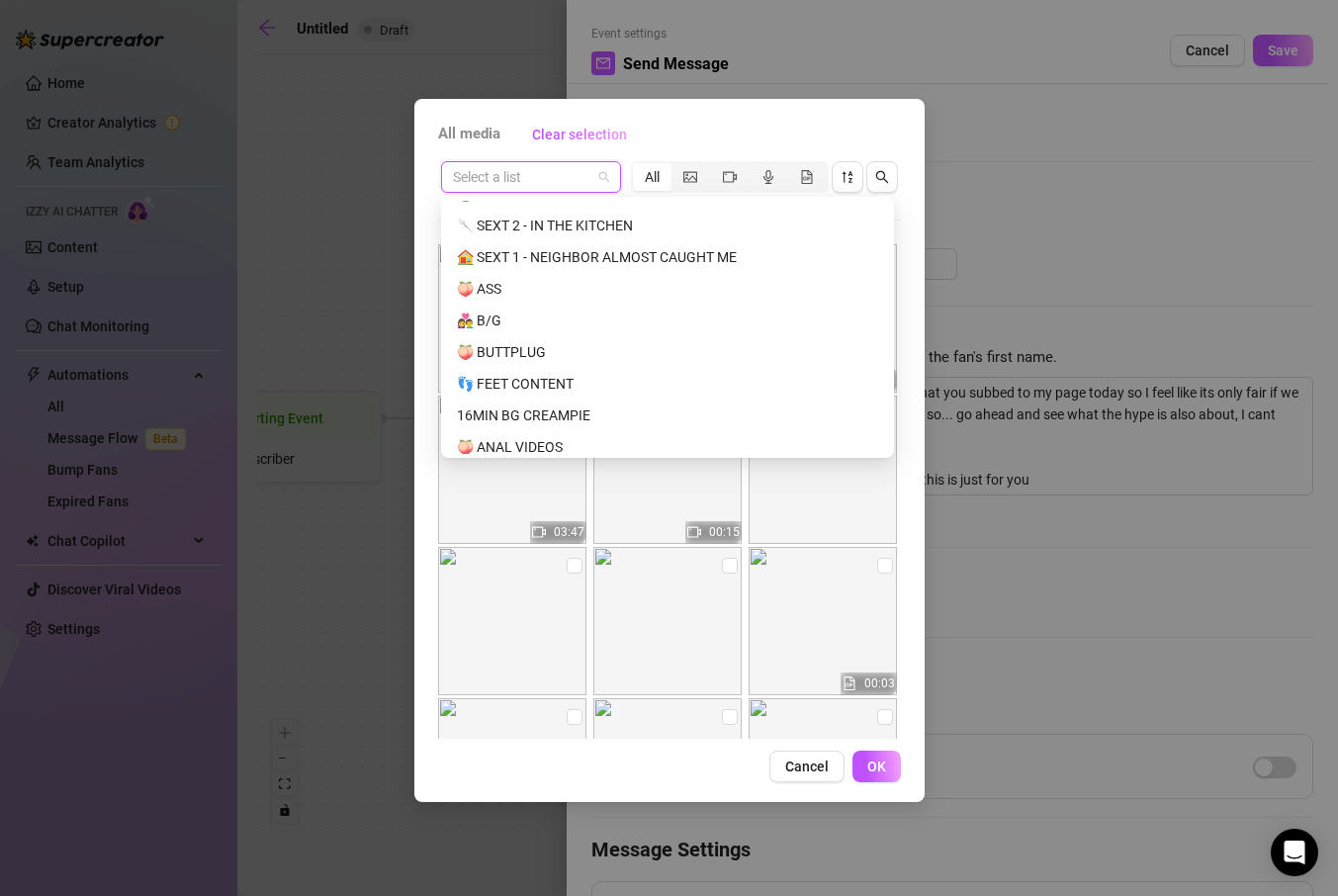 click on "🍑 ASS" at bounding box center (668, 289) 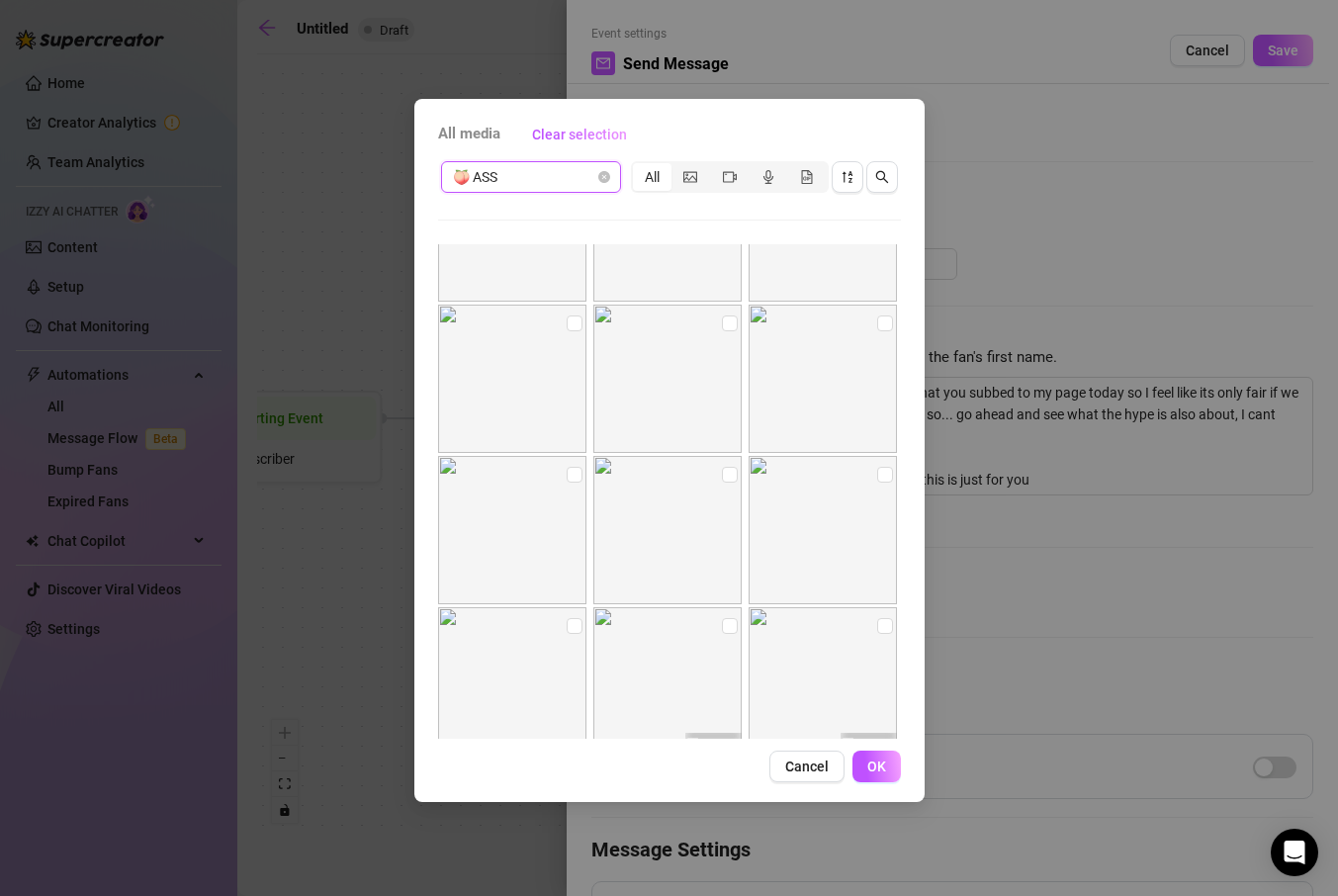 scroll, scrollTop: 3167, scrollLeft: 0, axis: vertical 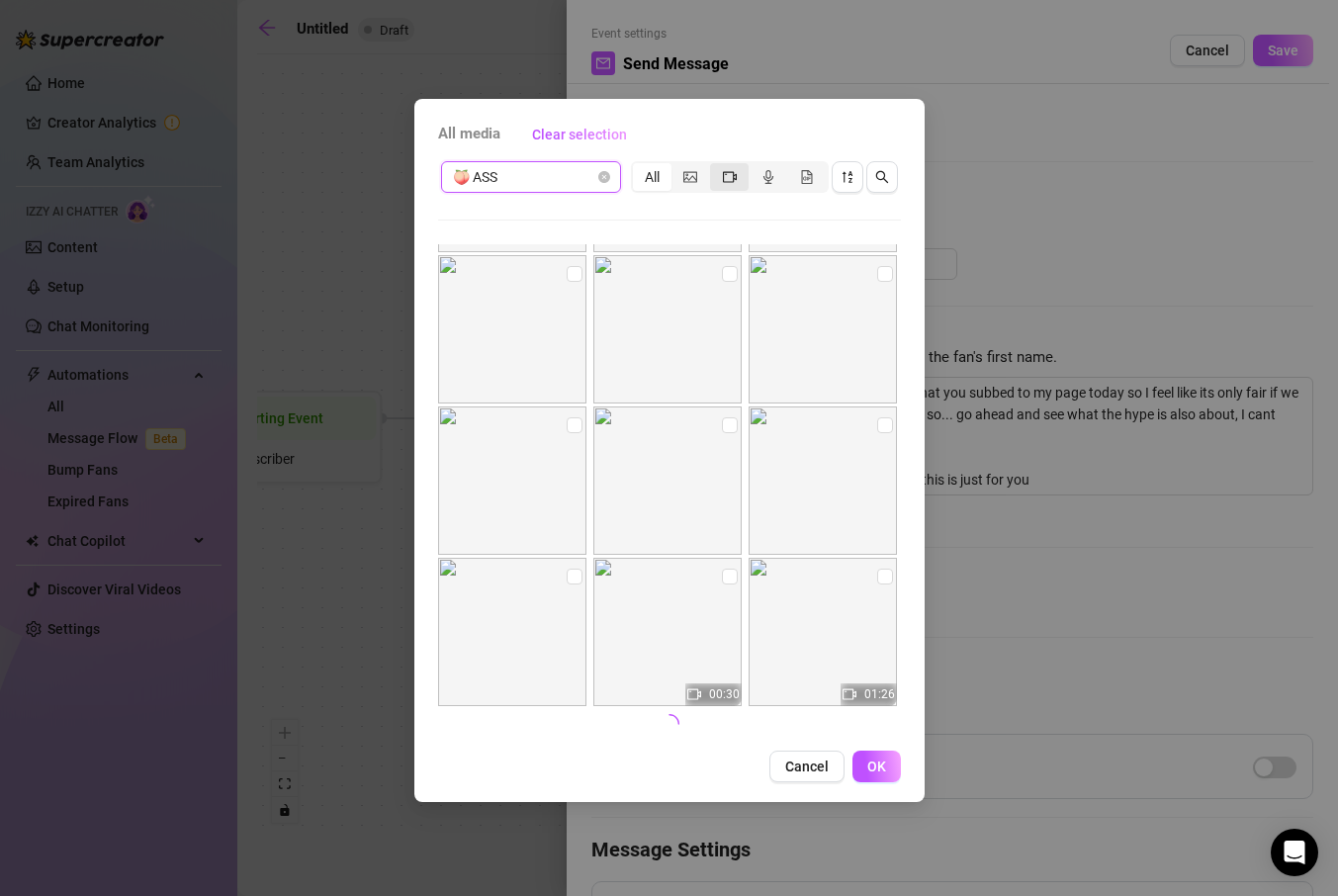 click 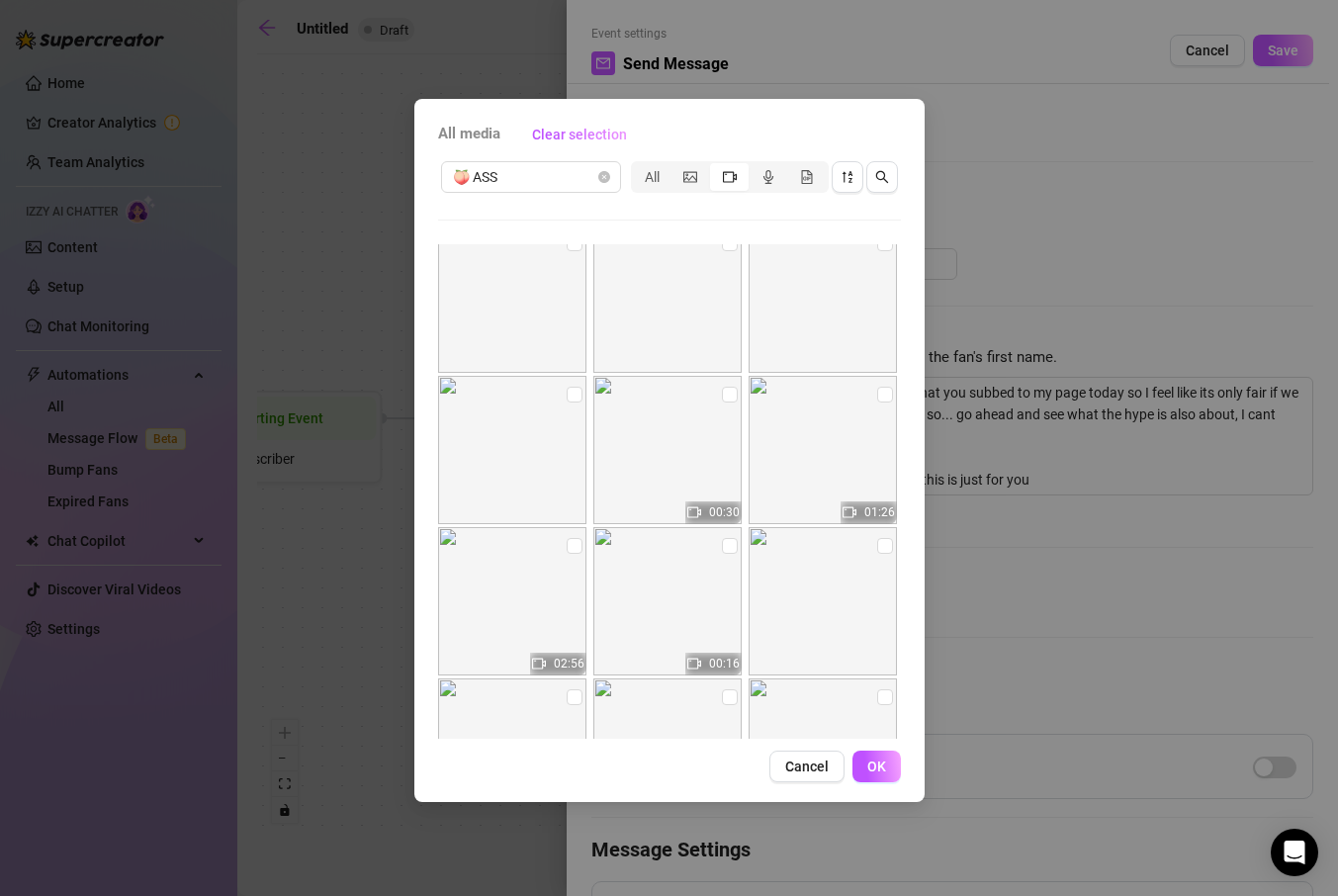 scroll, scrollTop: 3355, scrollLeft: 0, axis: vertical 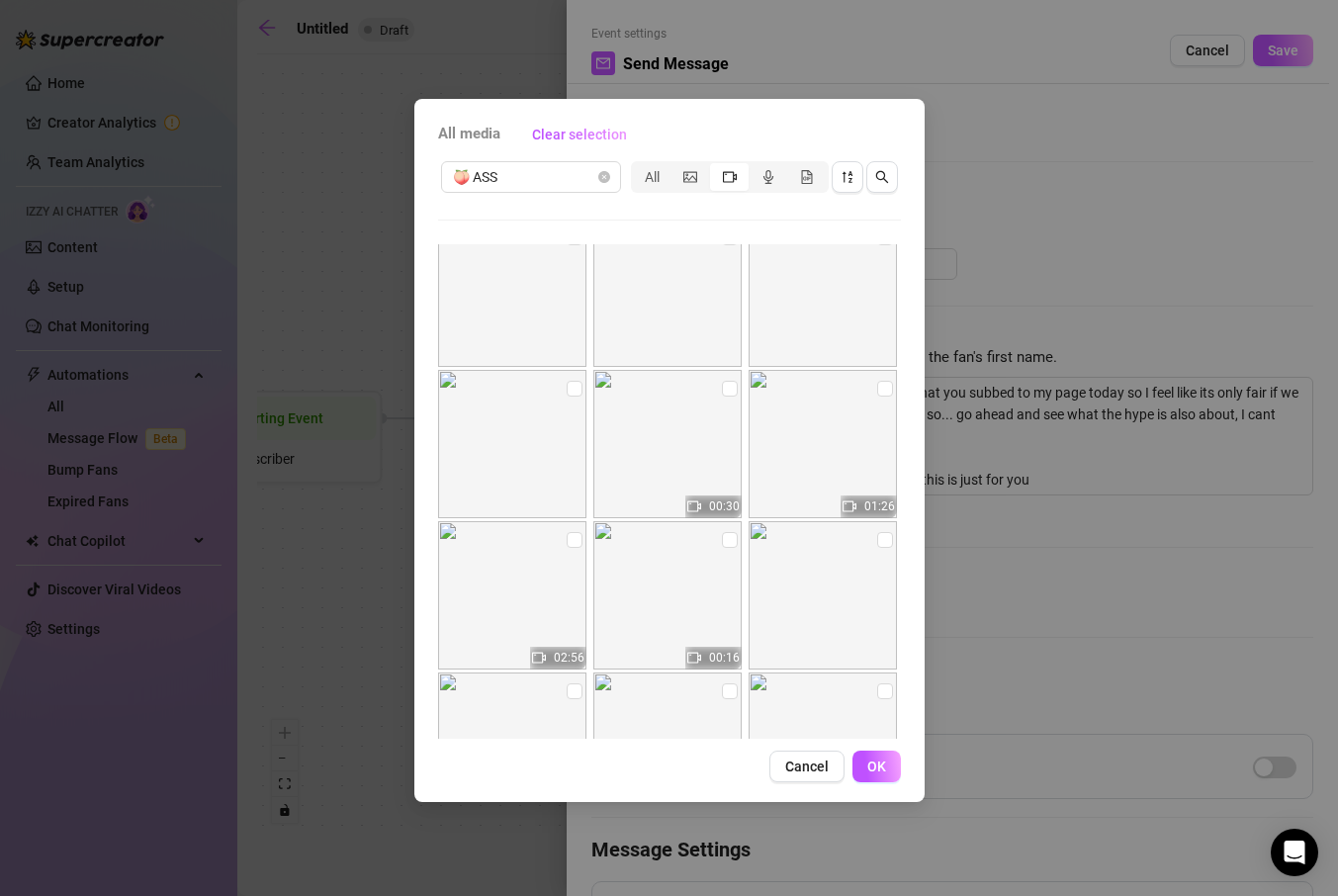 click at bounding box center [668, 444] 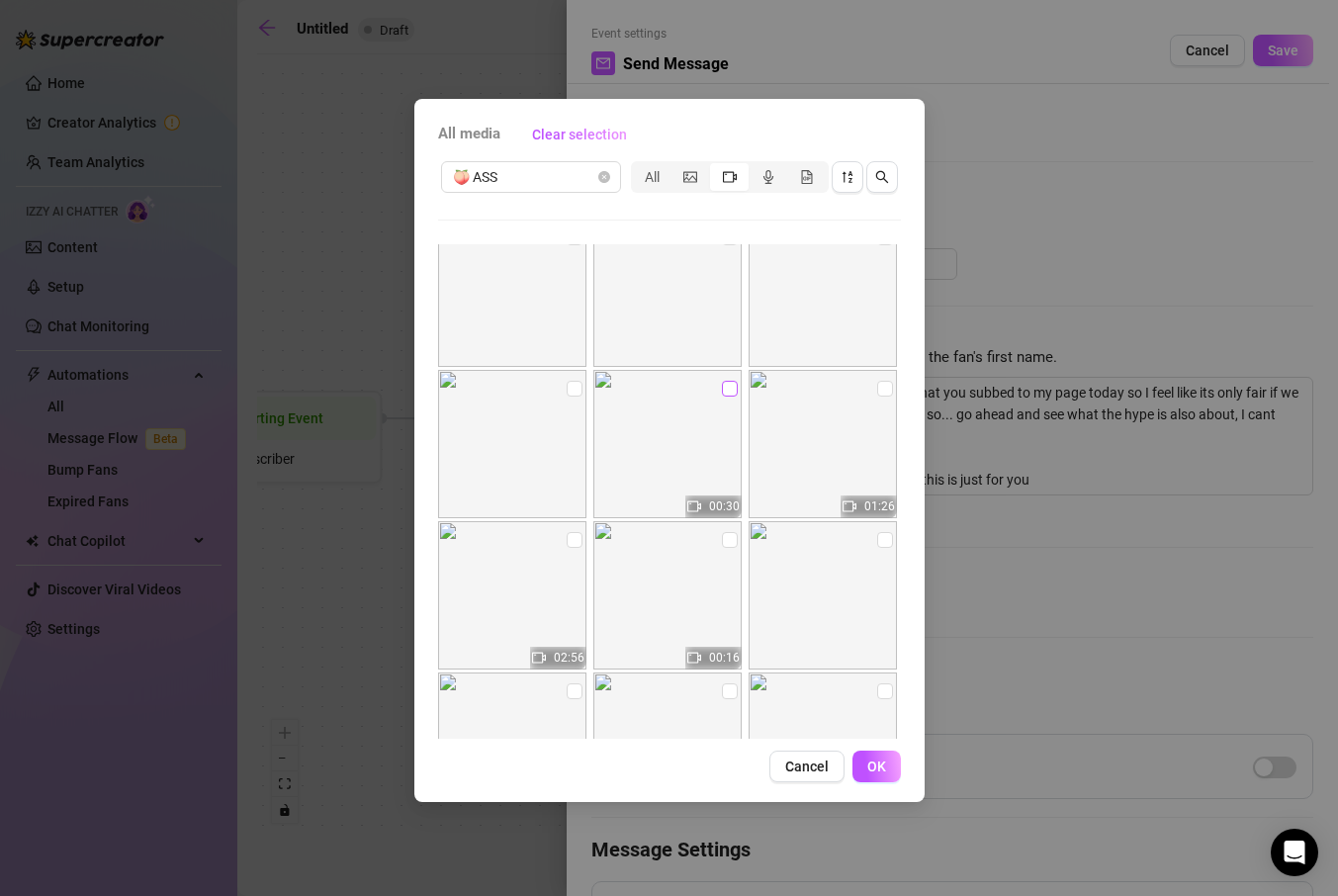 click at bounding box center (730, 389) 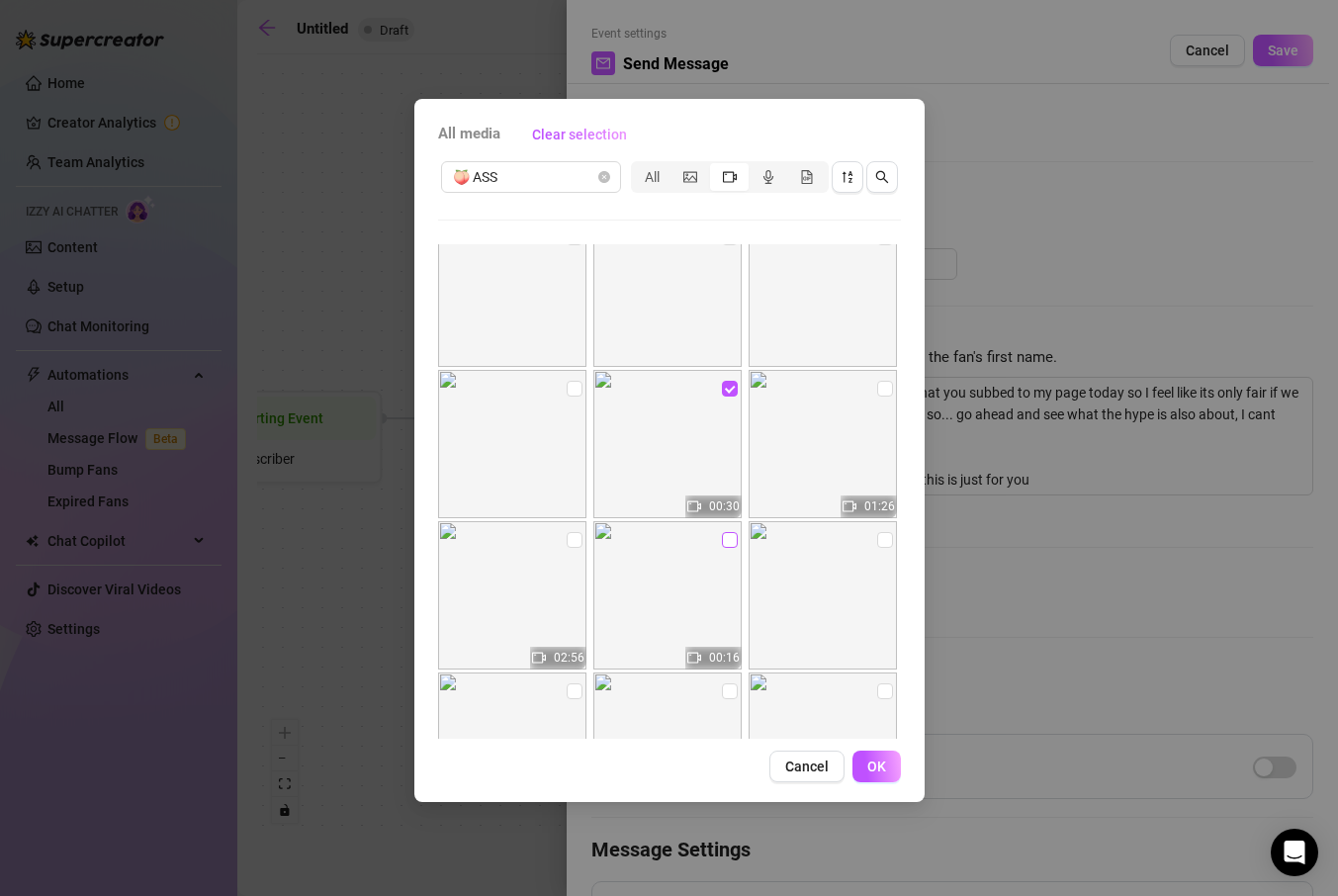 click at bounding box center (730, 540) 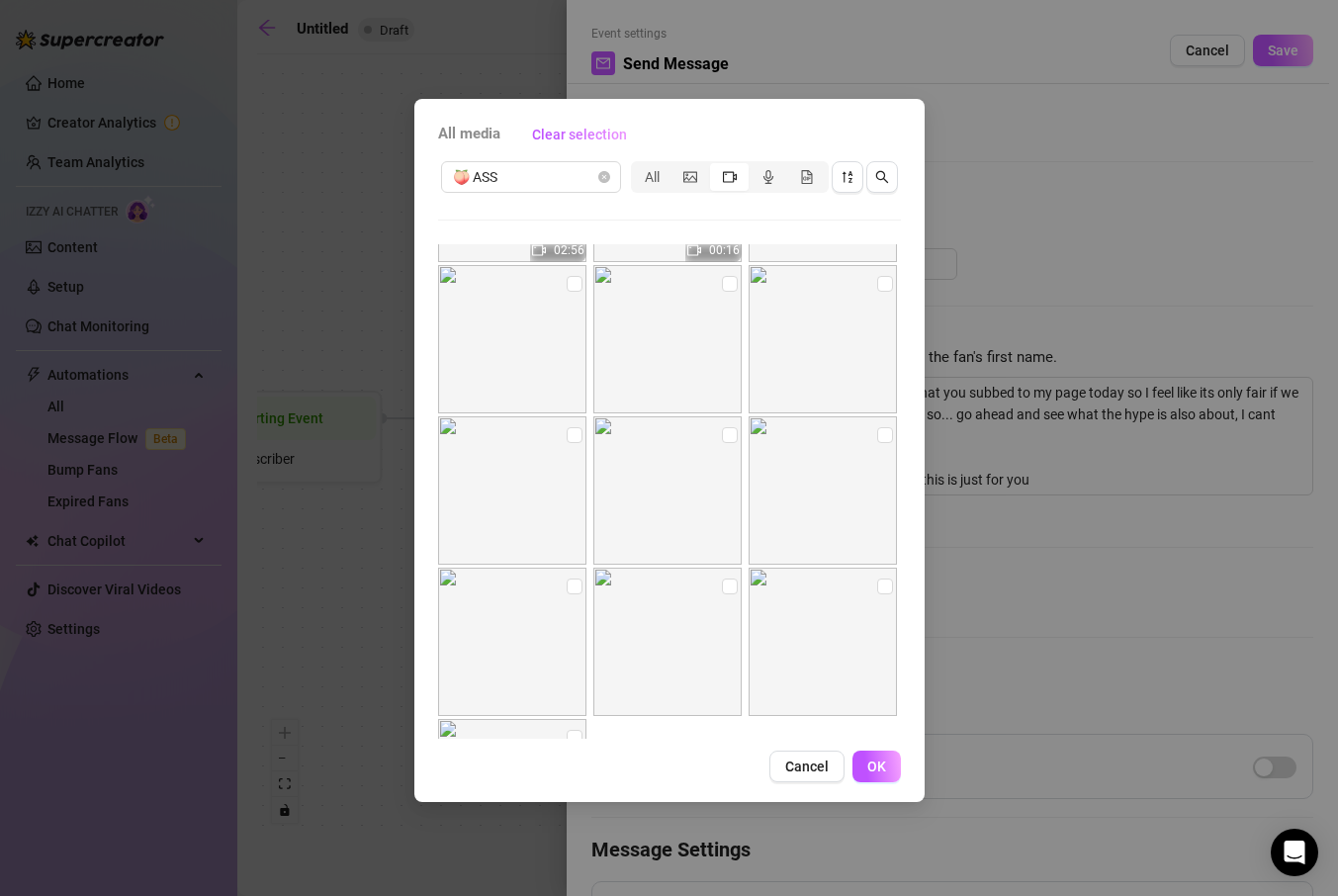 scroll, scrollTop: 3923, scrollLeft: 0, axis: vertical 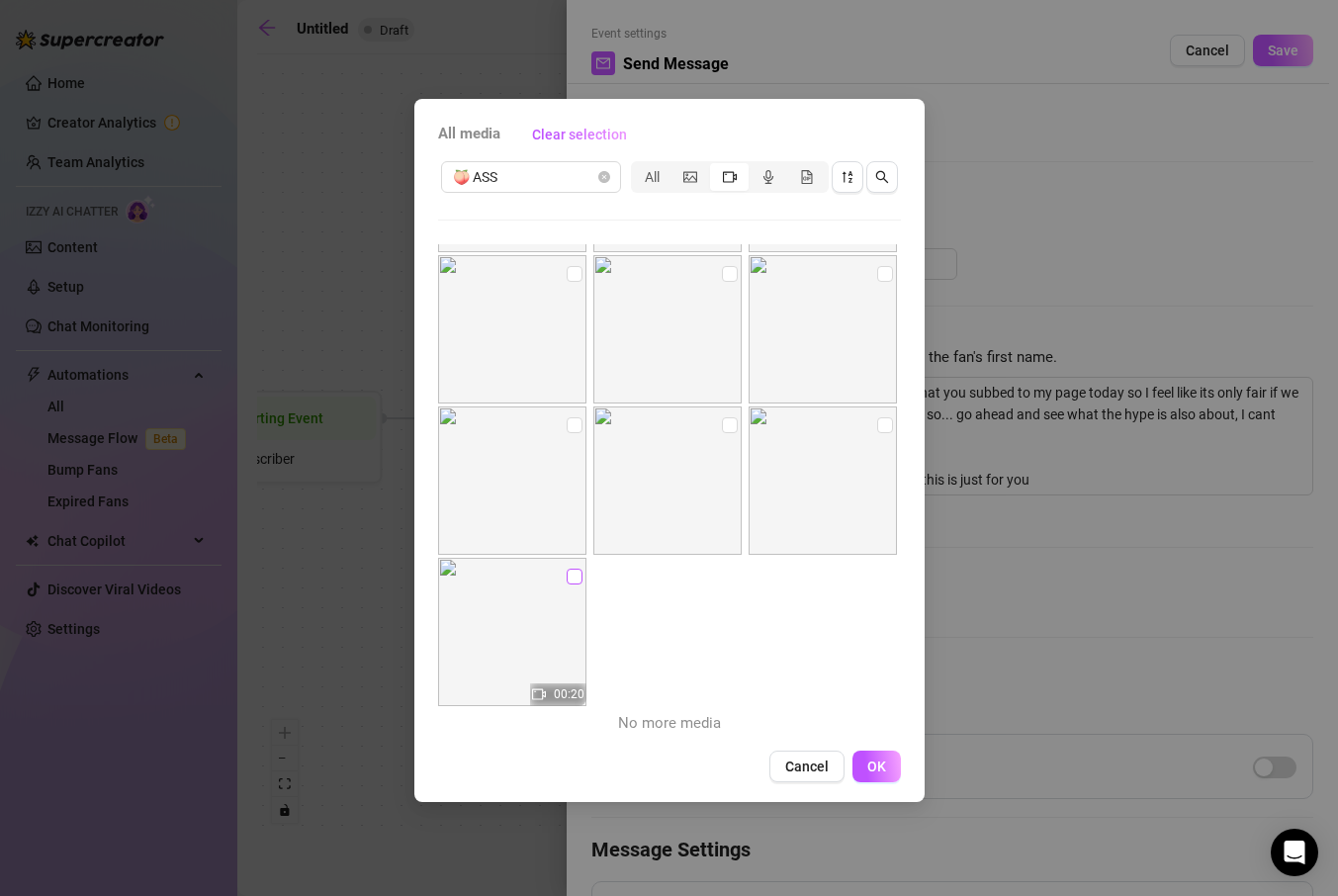 click at bounding box center [575, 577] 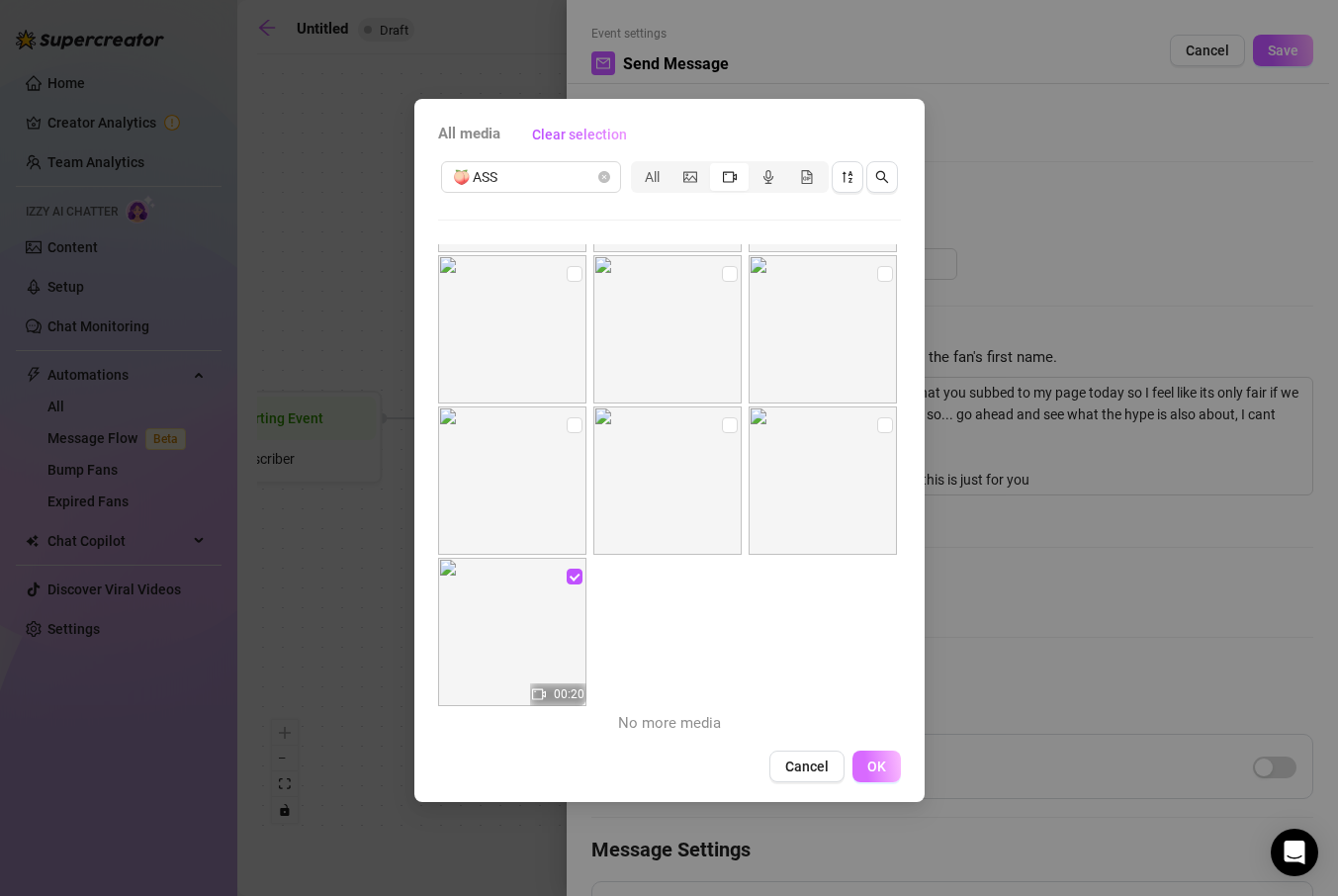 click on "OK" at bounding box center (876, 766) 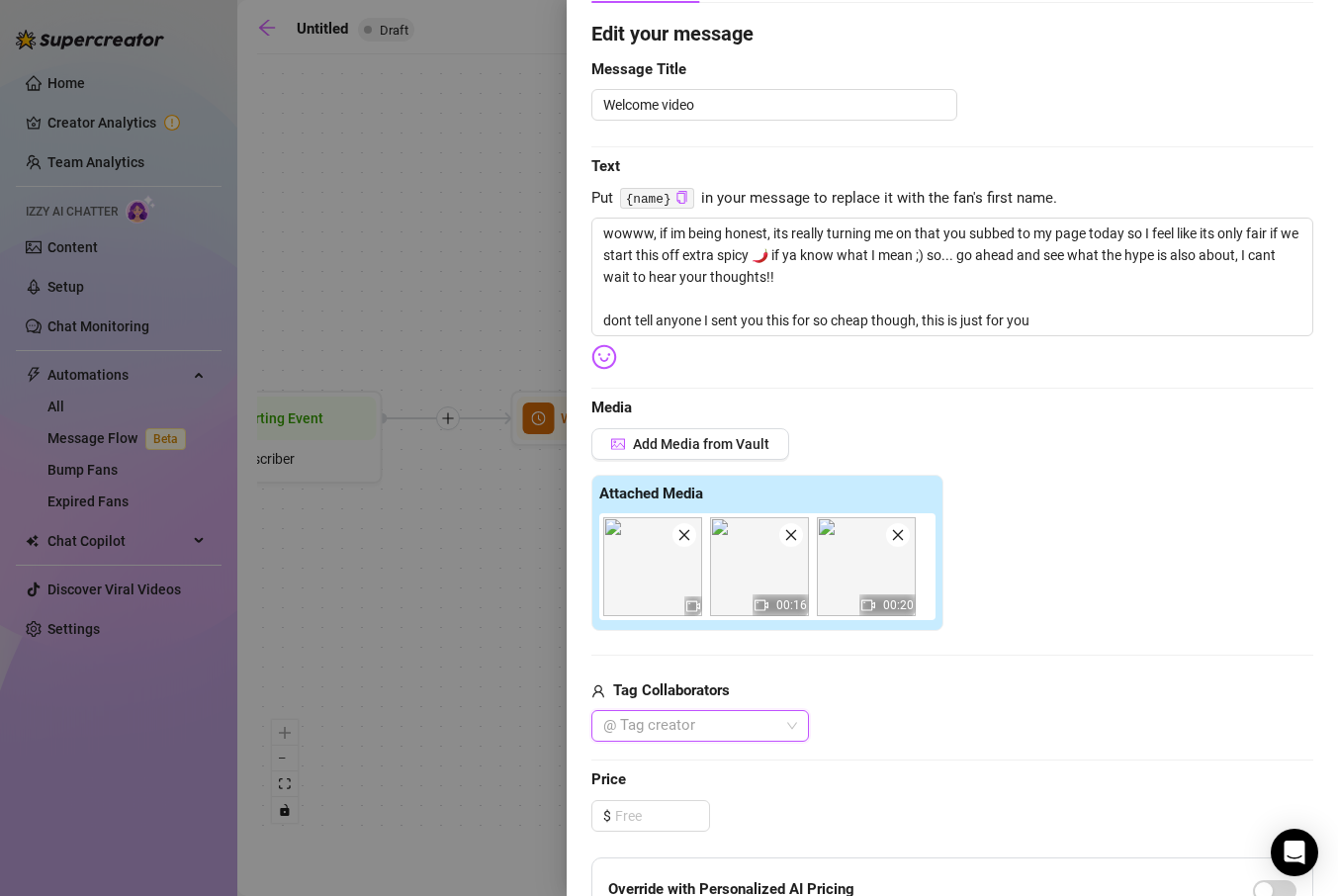 scroll, scrollTop: 180, scrollLeft: 0, axis: vertical 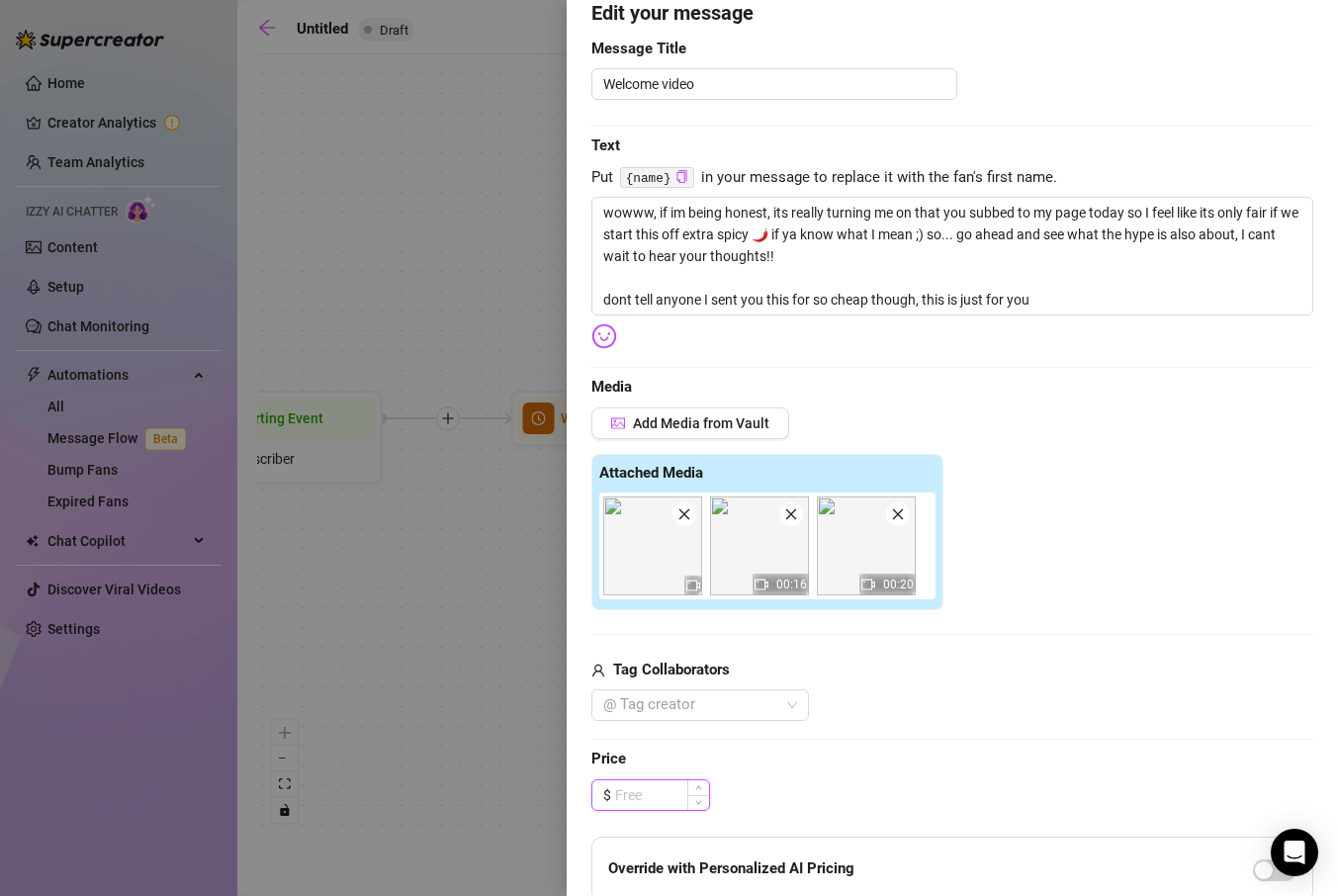 click at bounding box center [662, 795] 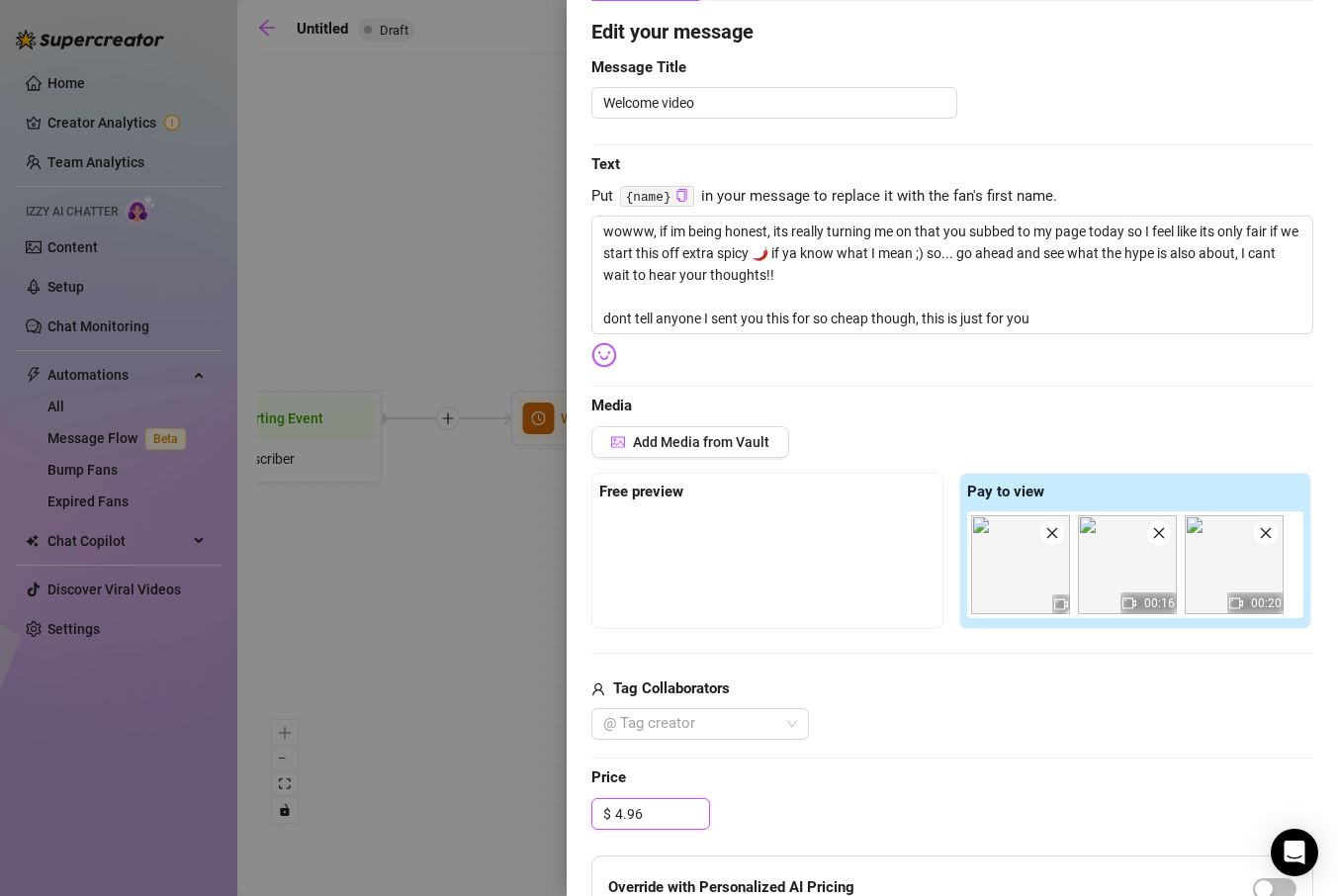 scroll, scrollTop: 0, scrollLeft: 0, axis: both 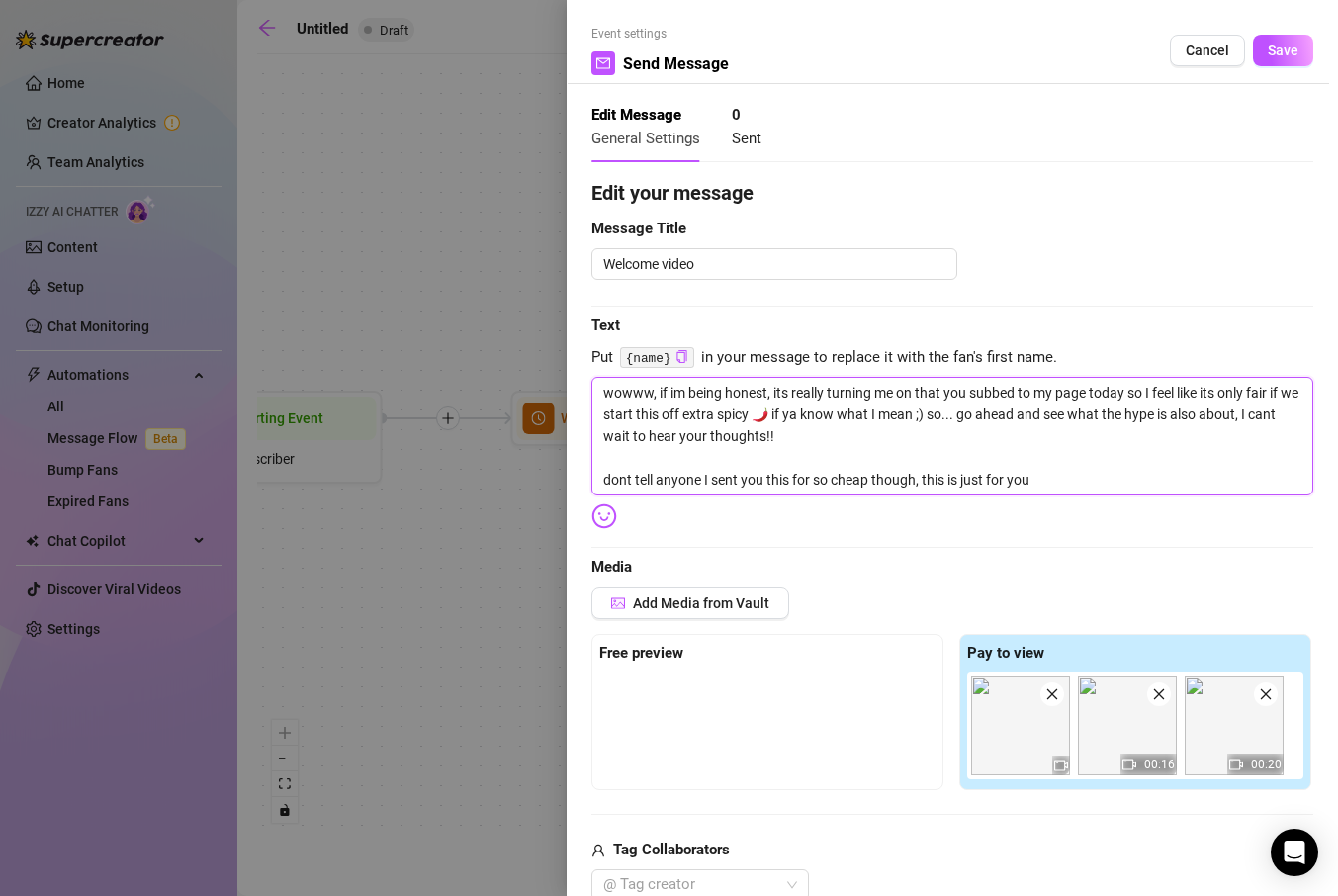 click on "wowww, if im being honest, its really turning me on that you subbed to my page today so I feel like its only fair if we start this off extra spicy 🌶️ if ya know what I mean ;) so... go ahead and see what the hype is also about, I cant wait to hear your thoughts!!
dont tell anyone I sent you this for so cheap though, this is just for you" at bounding box center [952, 436] 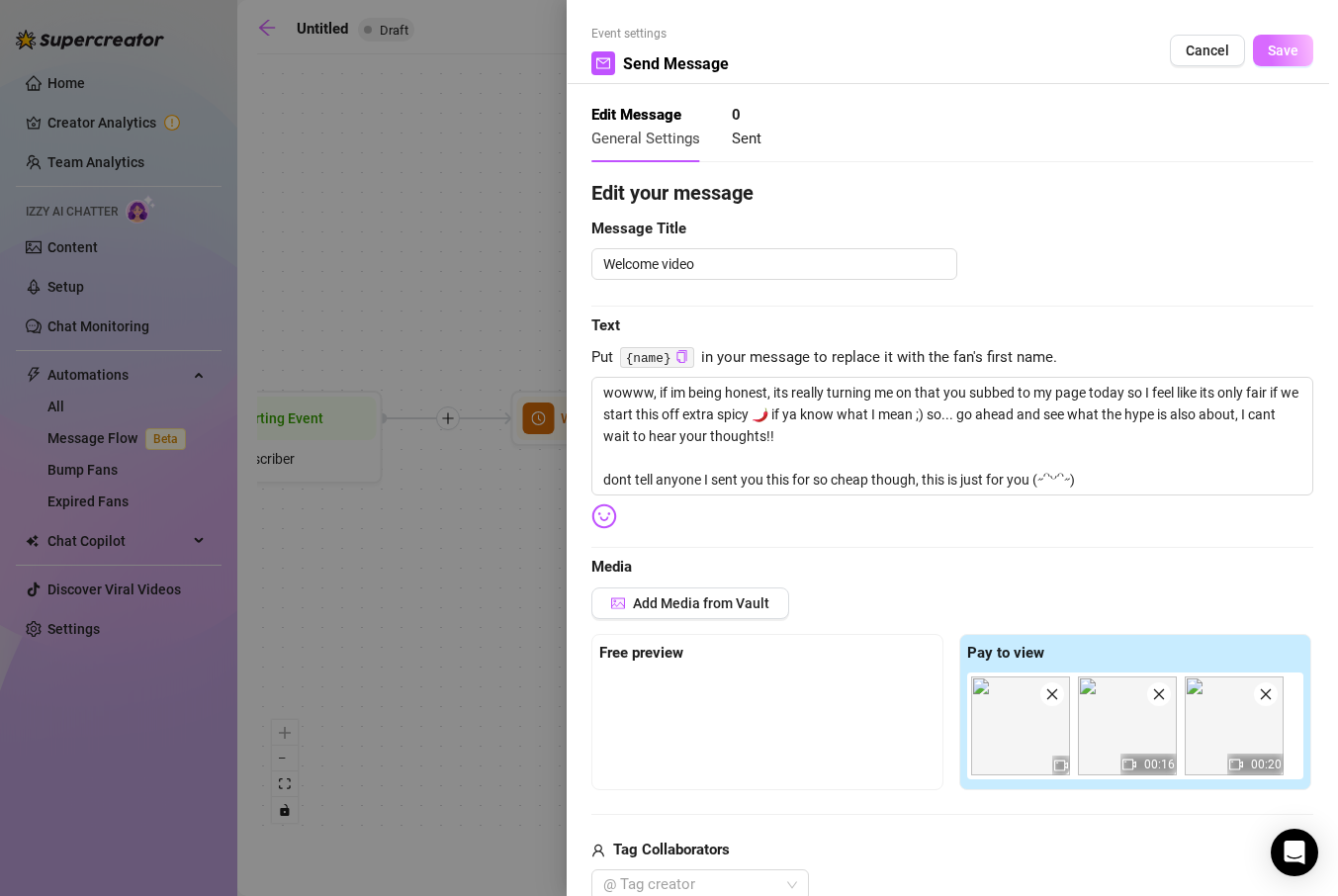 click on "Save" at bounding box center (1283, 50) 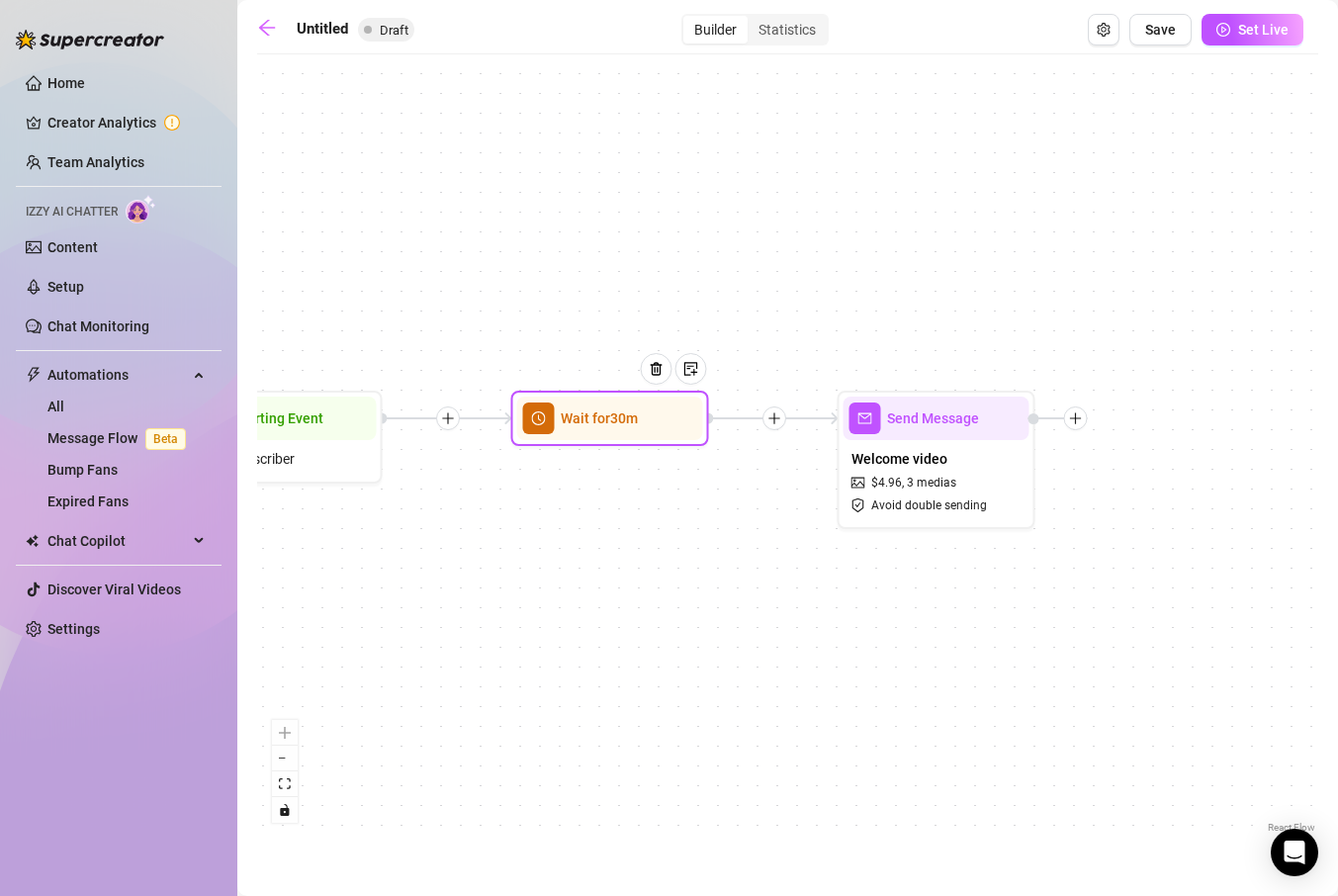 click at bounding box center [664, 384] 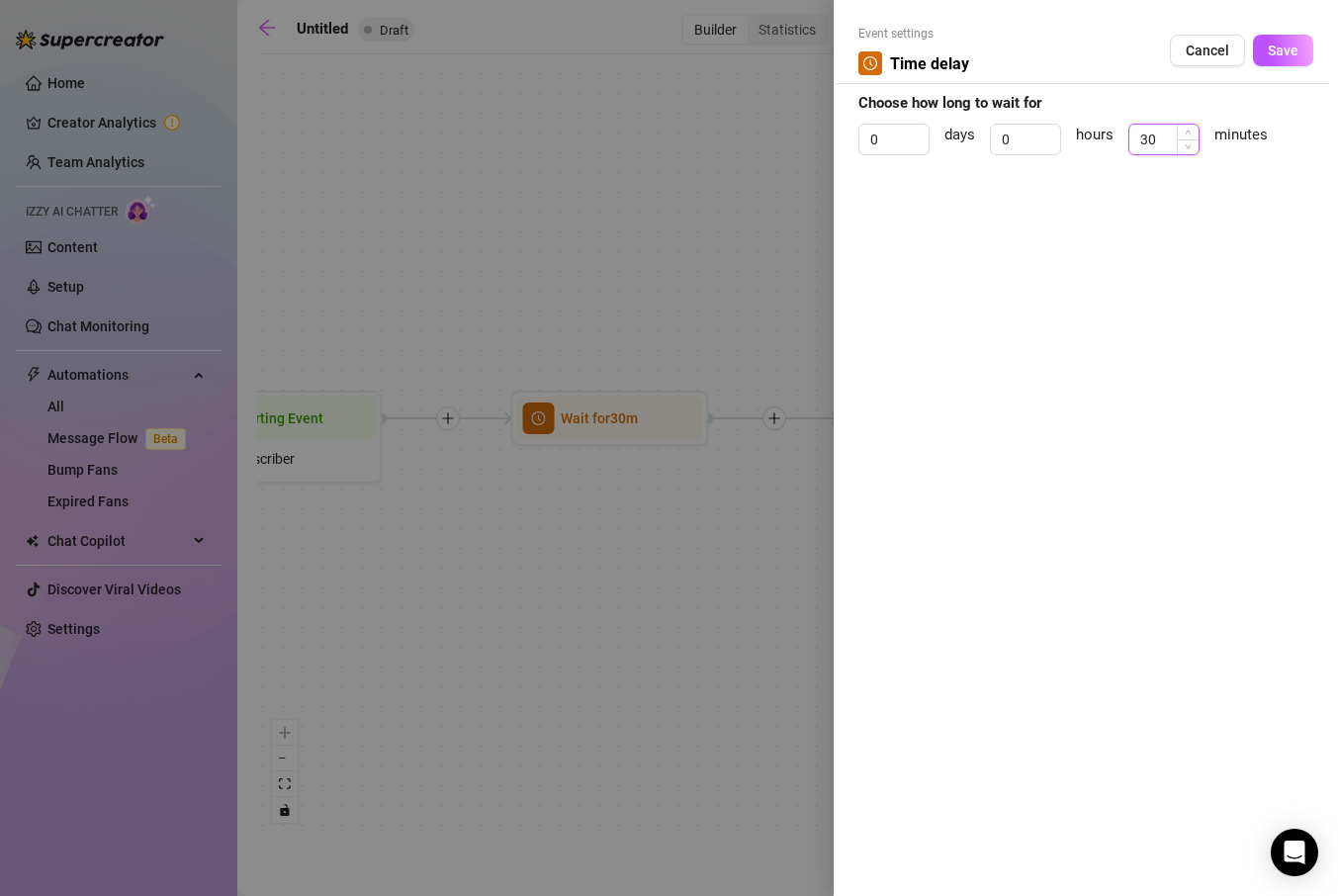 click on "30" at bounding box center (1164, 139) 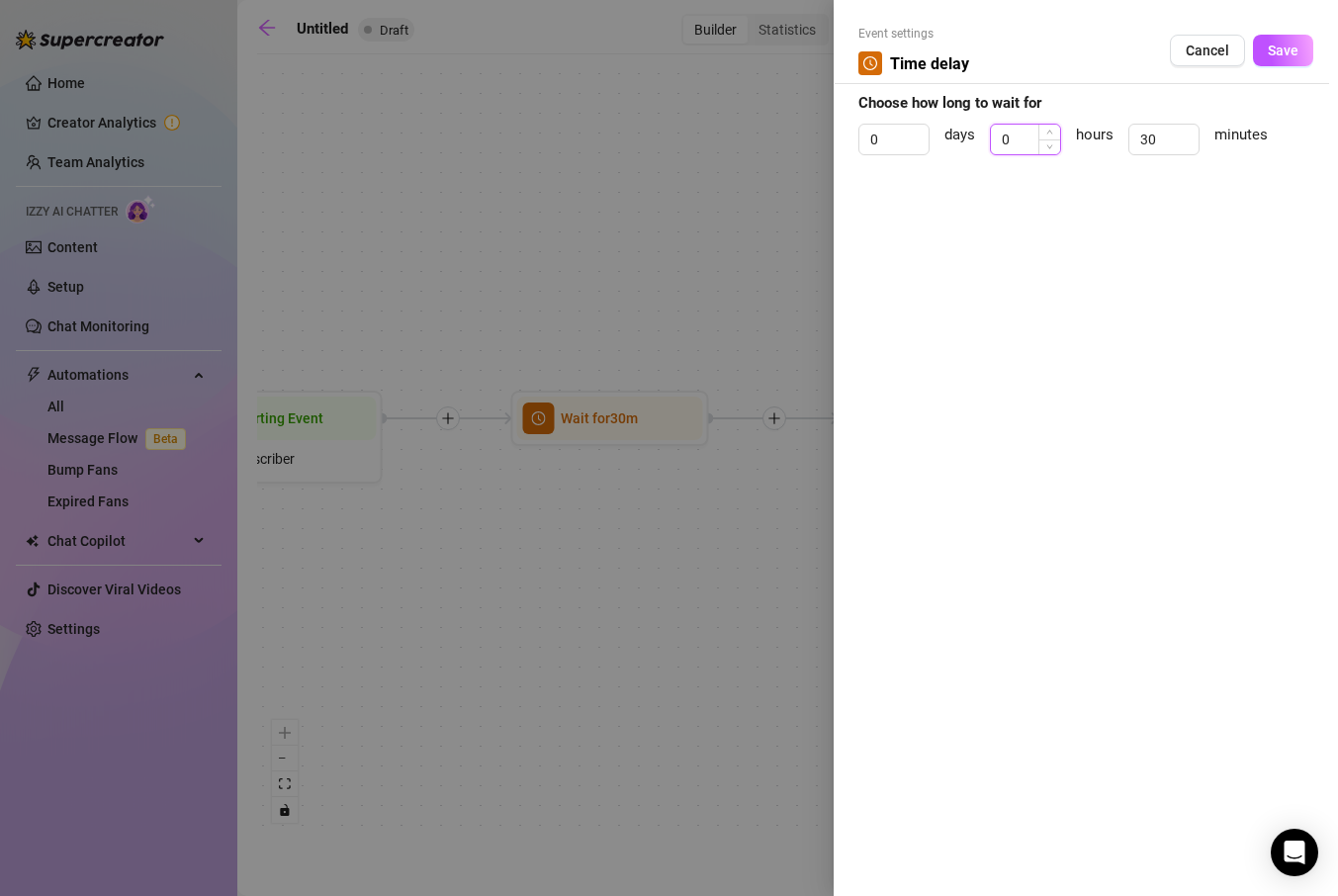 click on "0" at bounding box center [1026, 139] 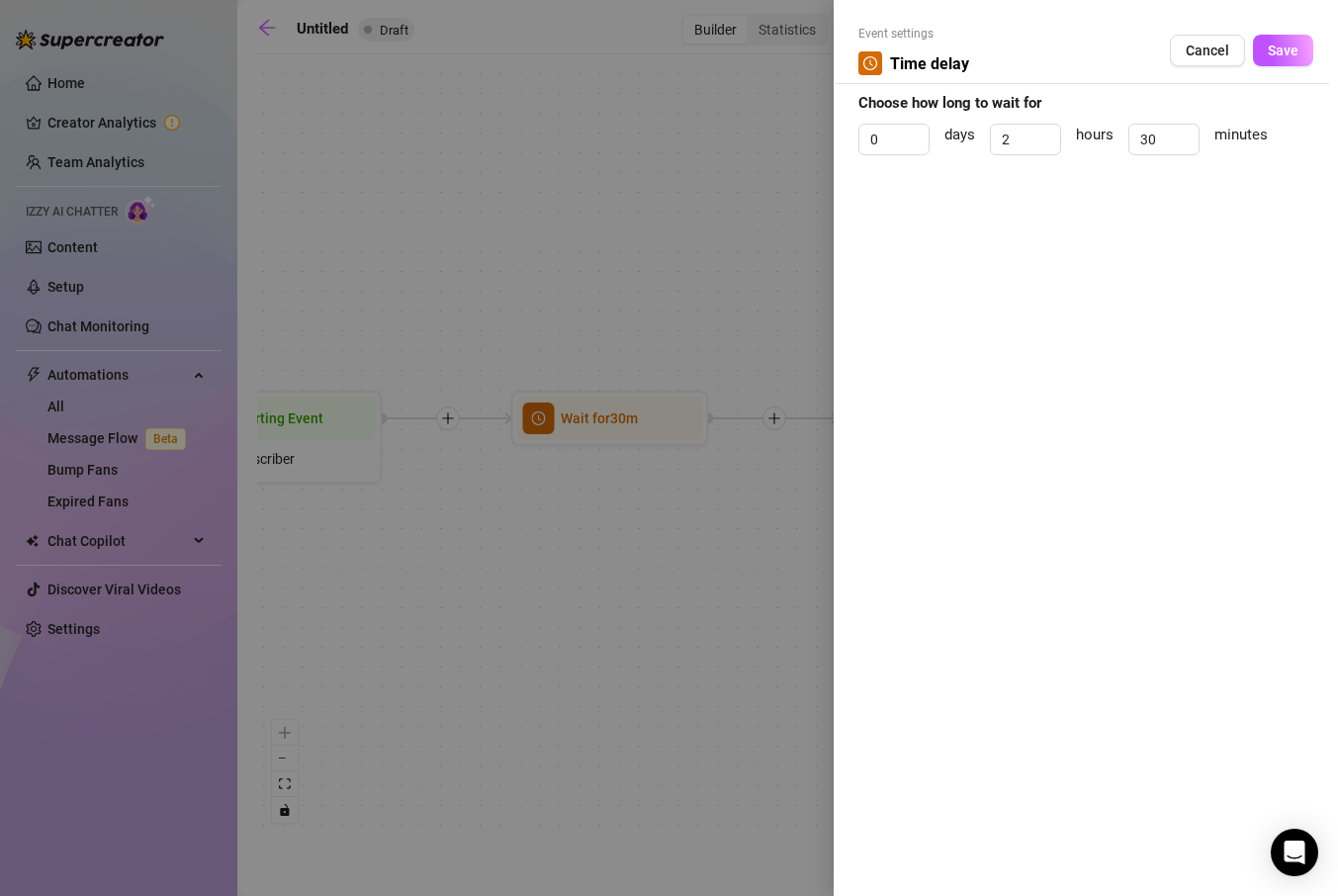 click at bounding box center (669, 448) 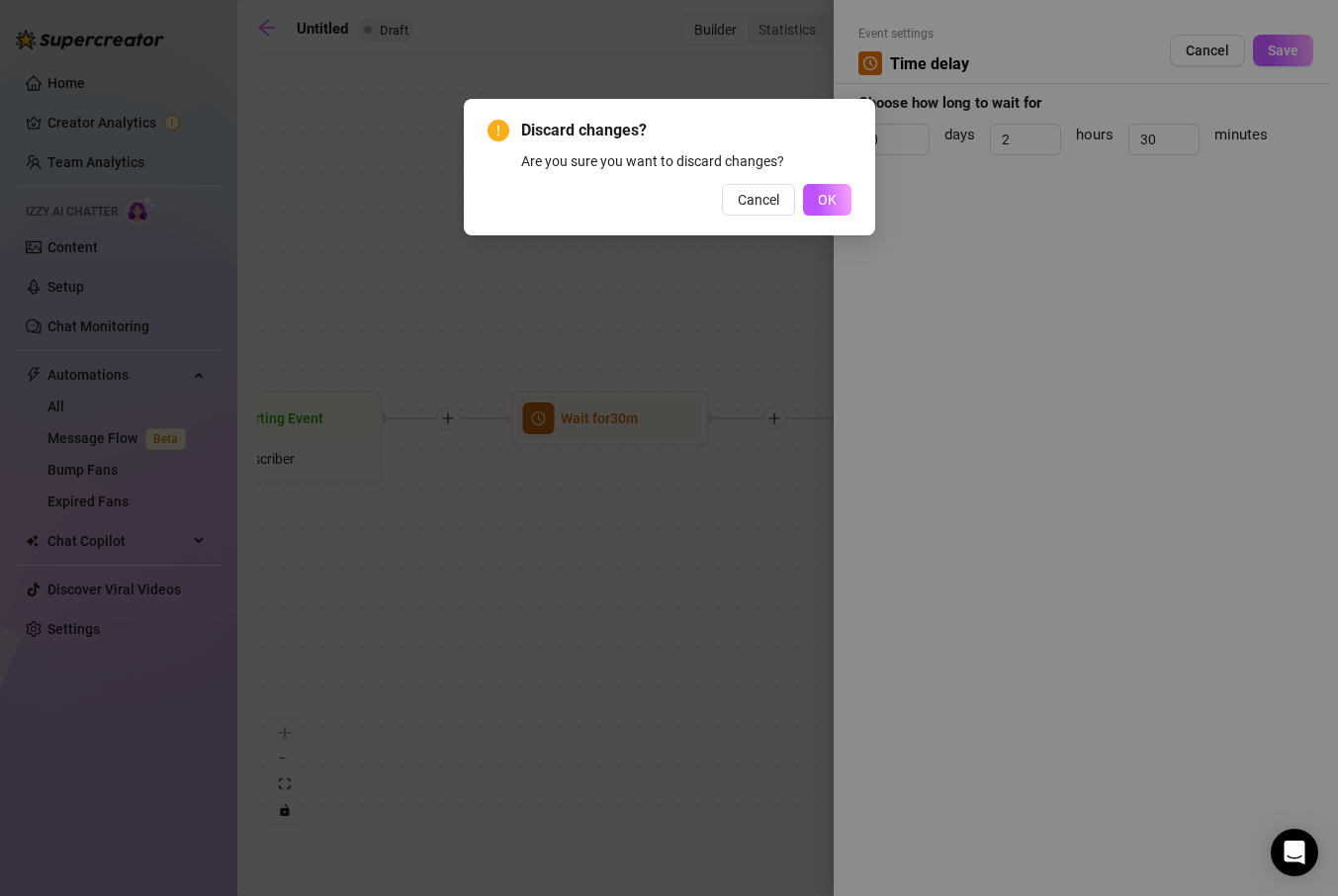 click on "Discard changes? Are you sure you want to discard changes? Cancel OK" at bounding box center [669, 448] 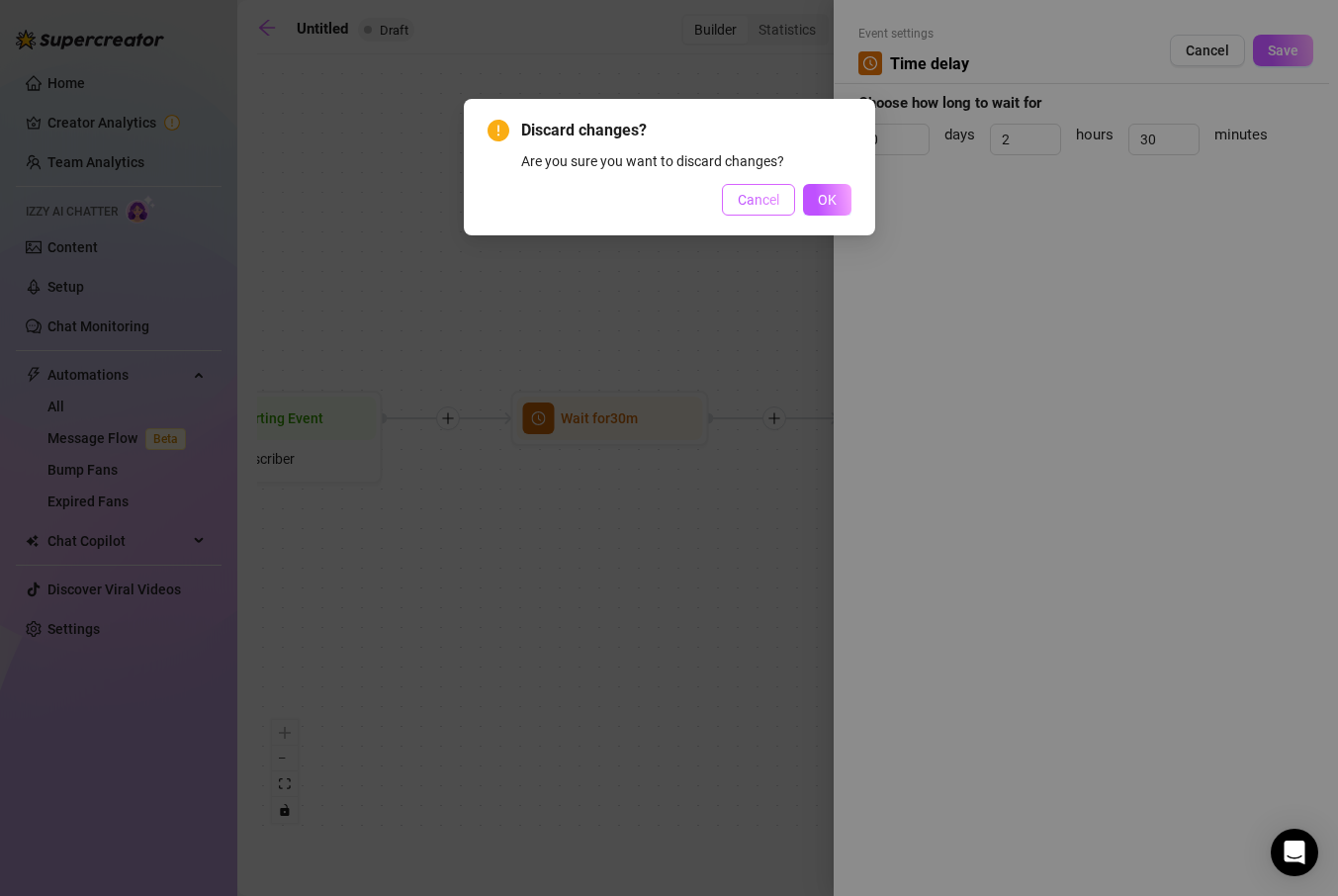 click on "Cancel" at bounding box center (758, 200) 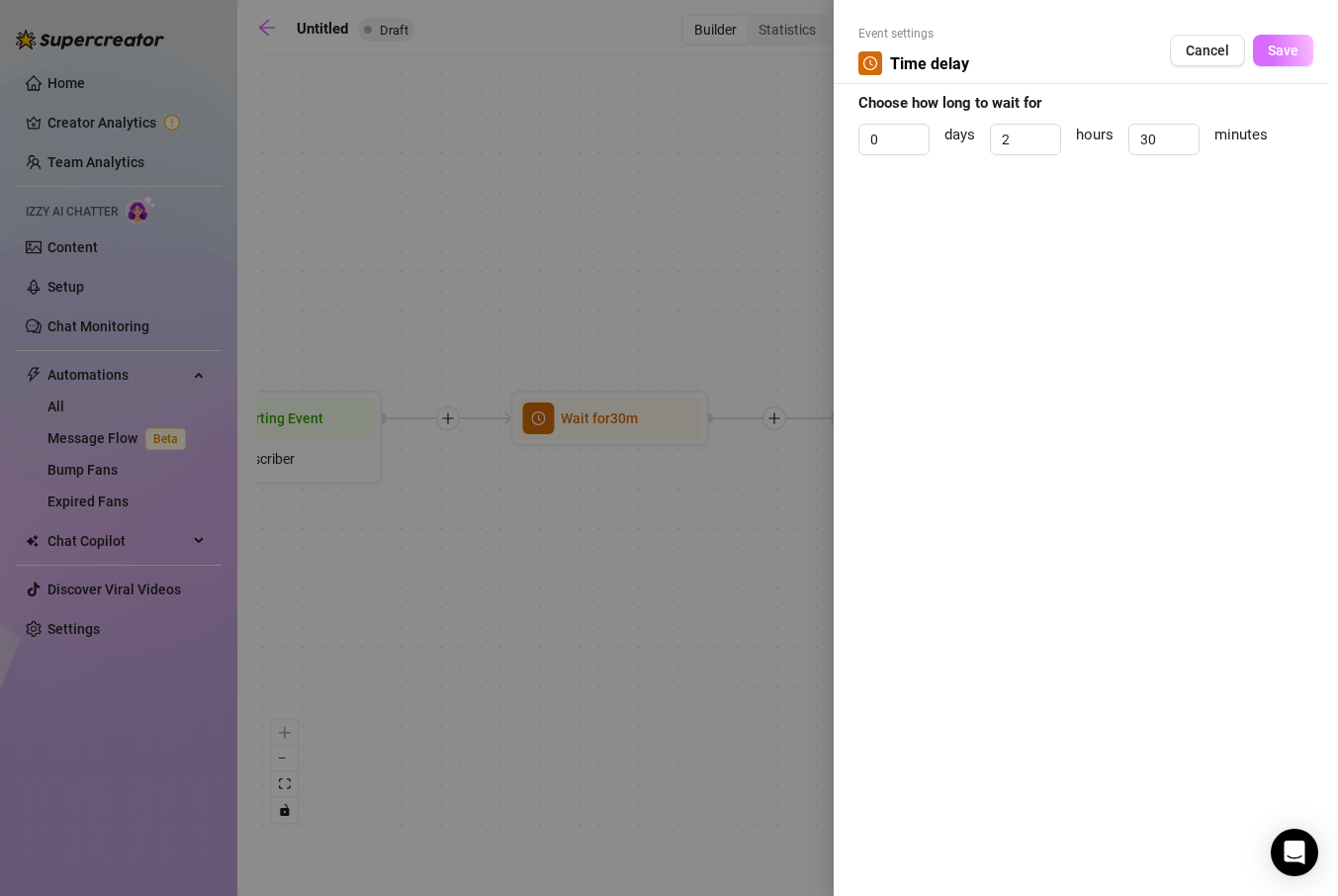 click on "Save" at bounding box center [1283, 50] 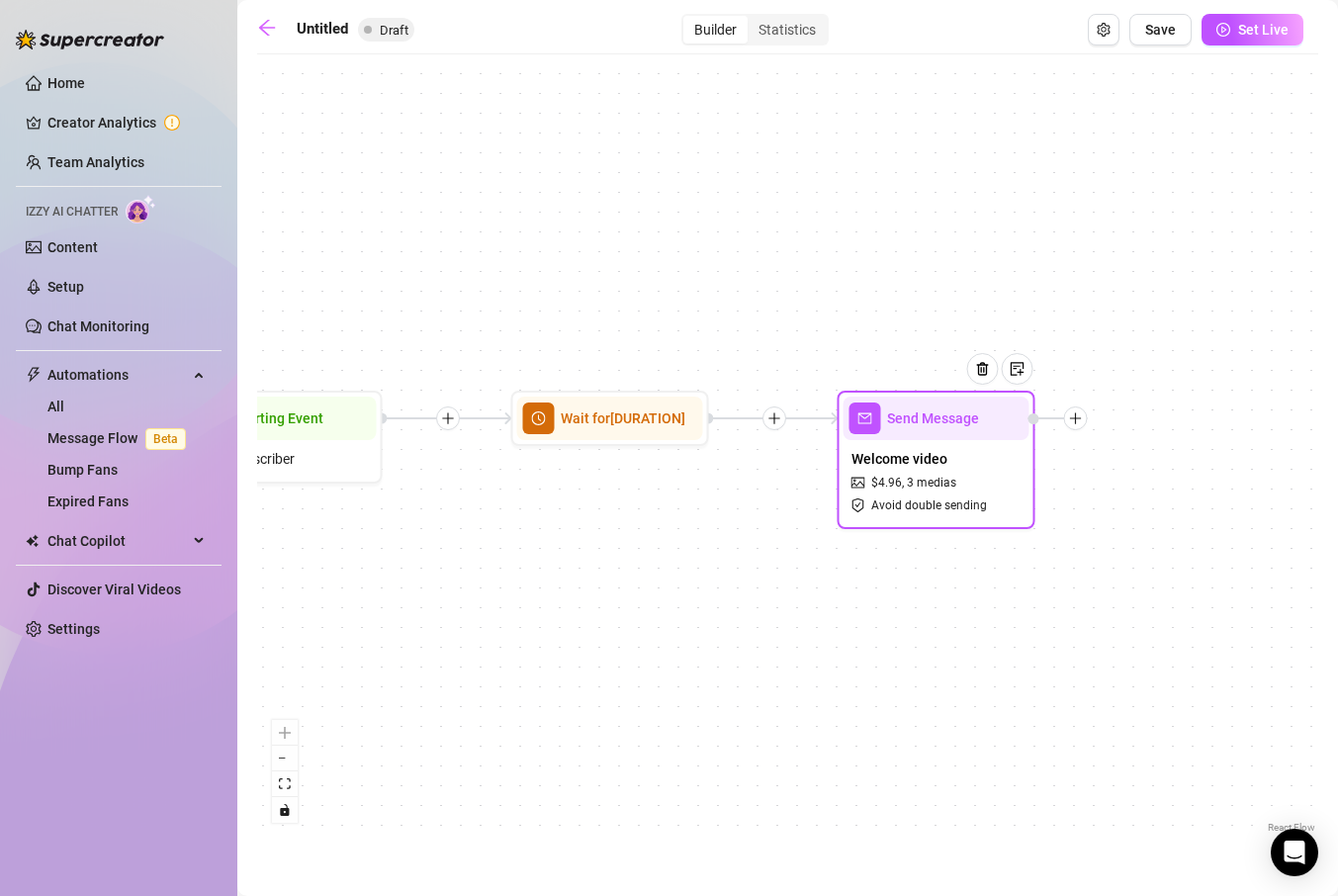 click on "Send Message" at bounding box center (937, 418) 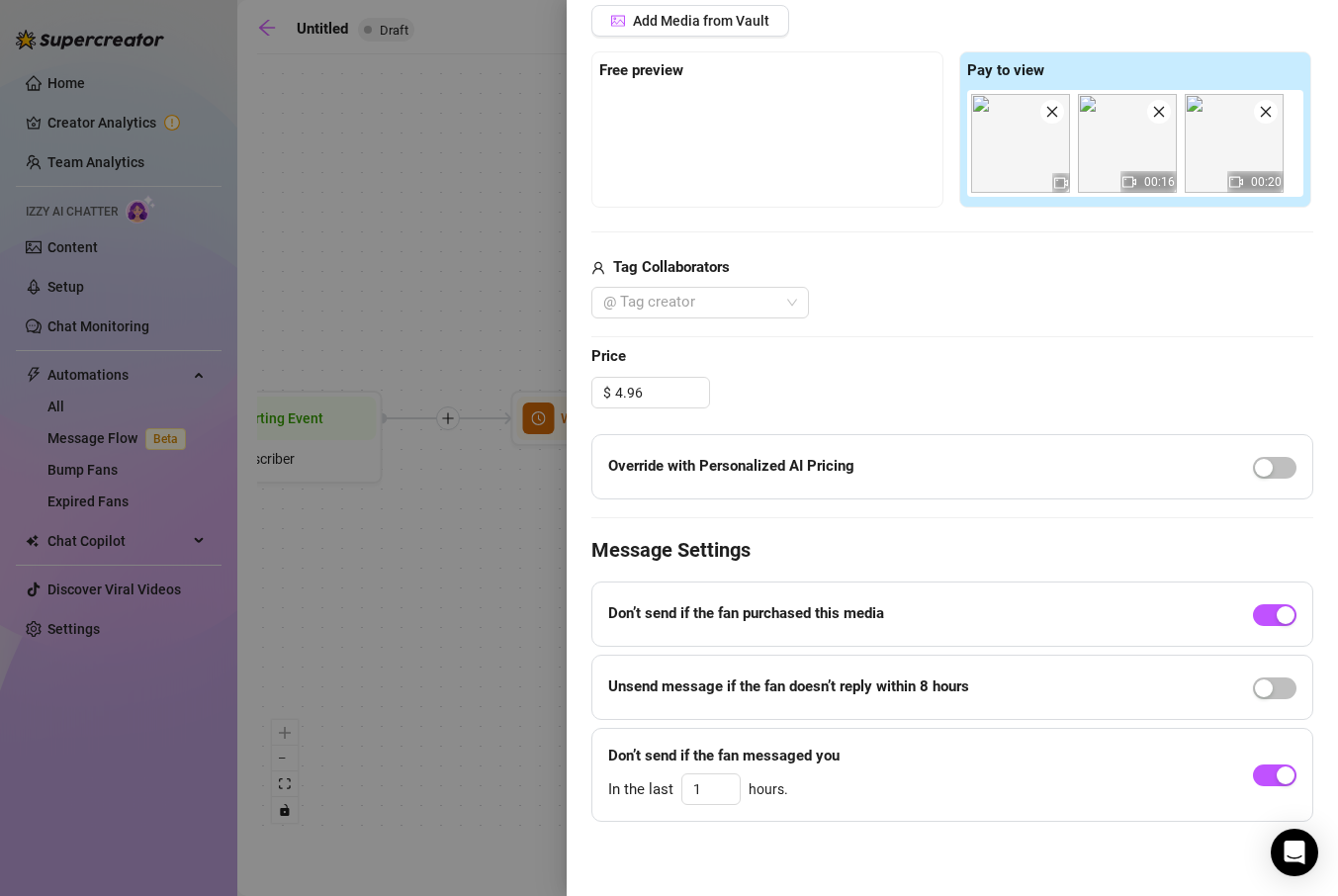 scroll, scrollTop: 0, scrollLeft: 0, axis: both 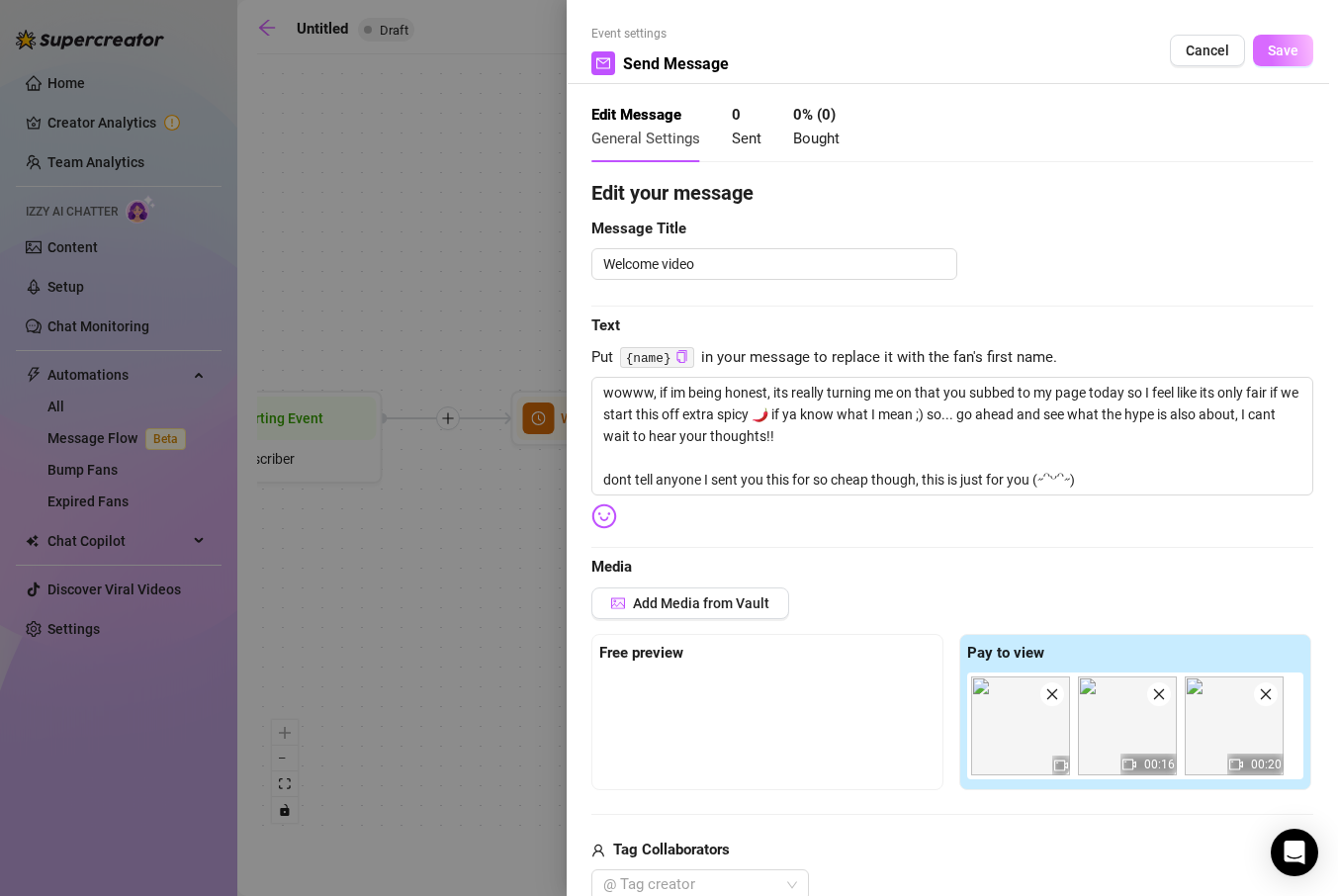 click on "Save" at bounding box center (1283, 50) 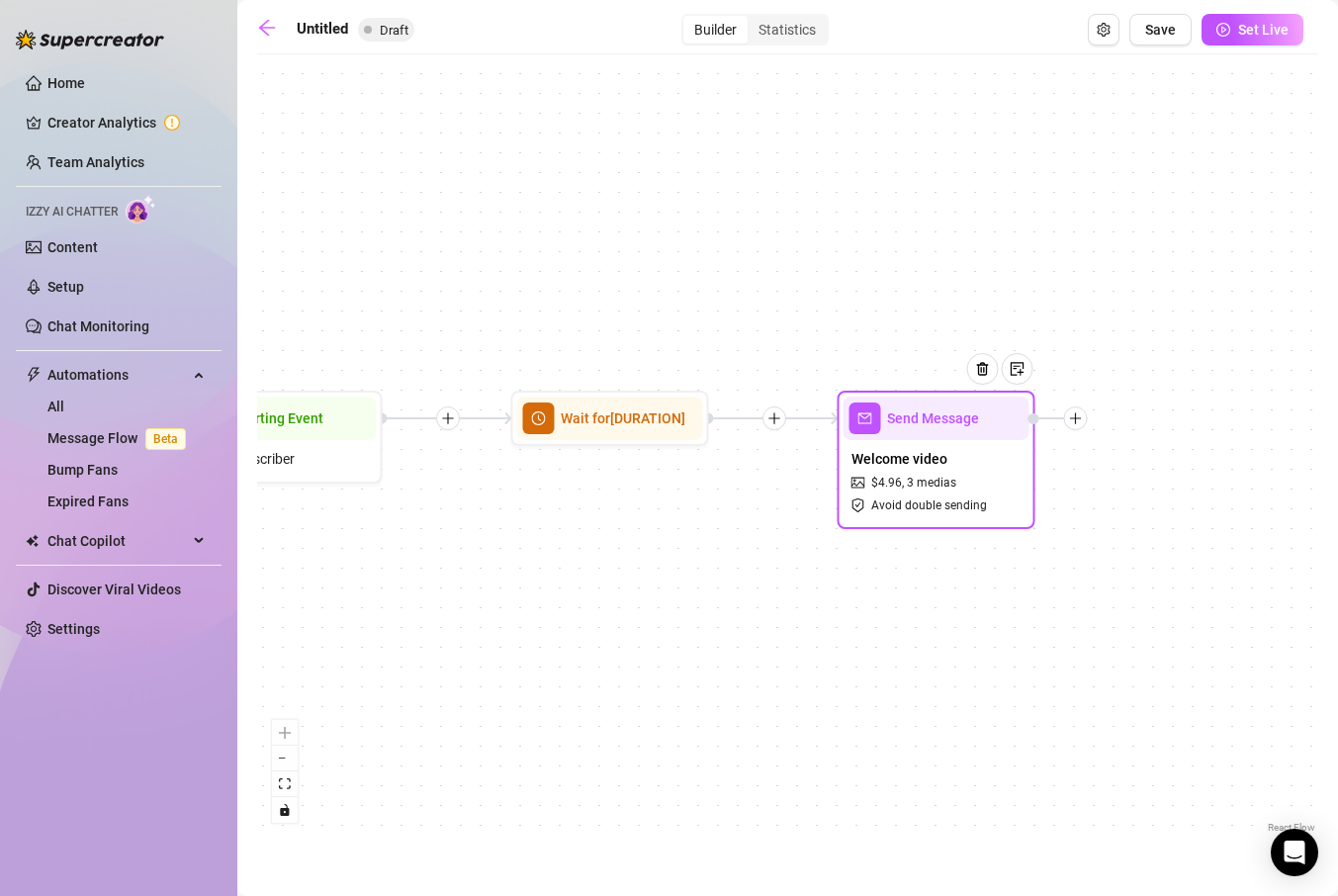 click at bounding box center [1076, 418] 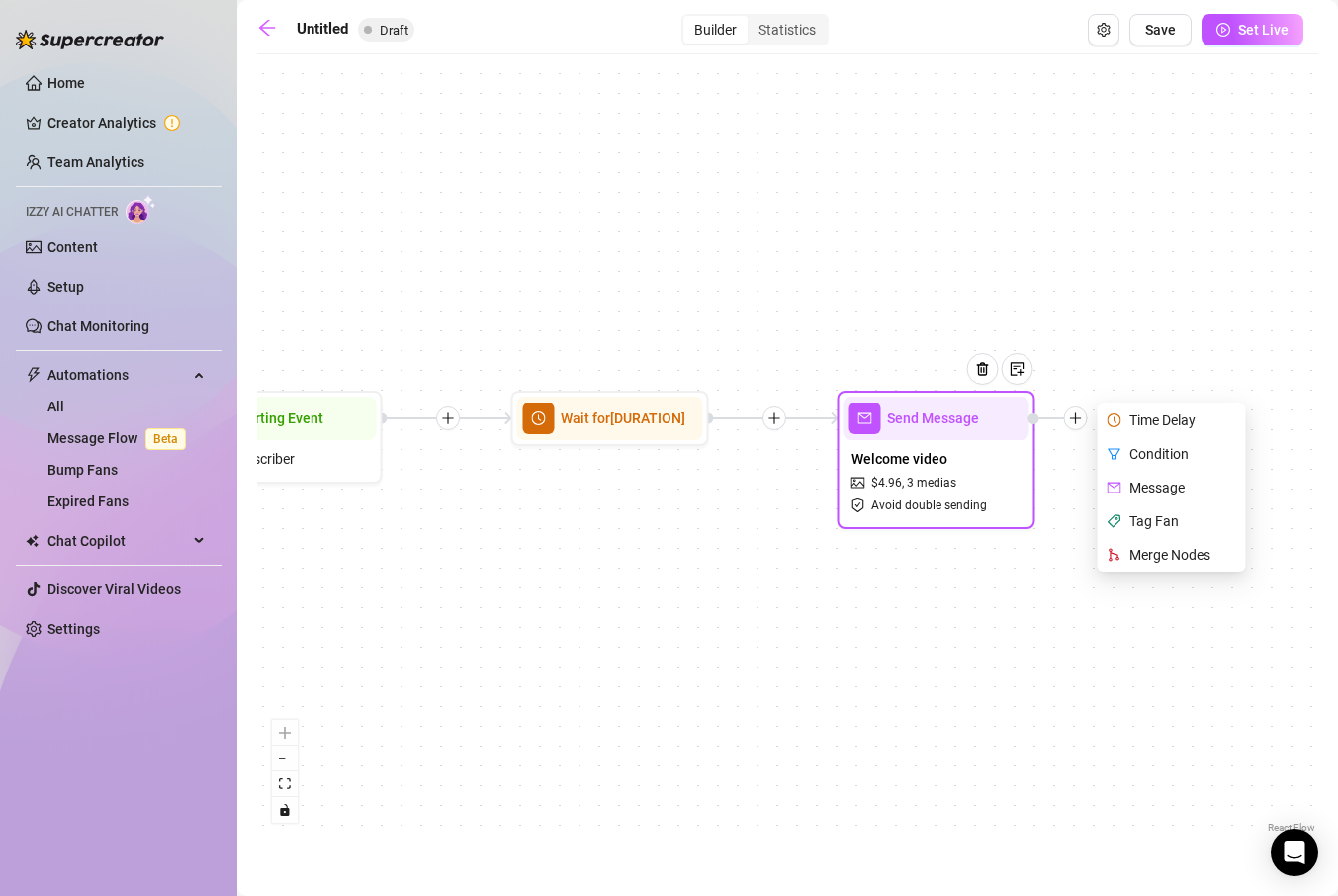 click on "Time Delay" at bounding box center (1174, 420) 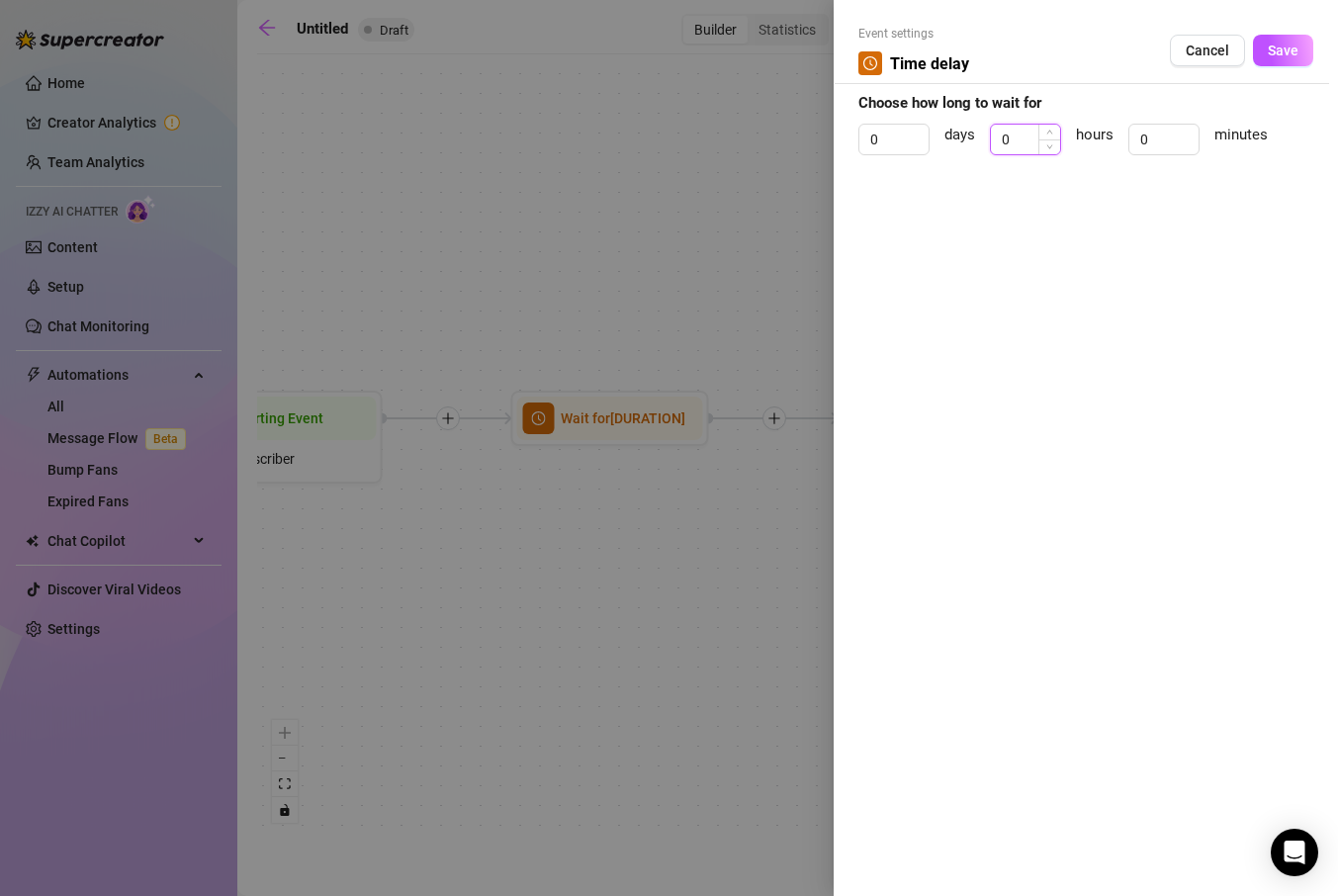 click on "0" at bounding box center (1026, 139) 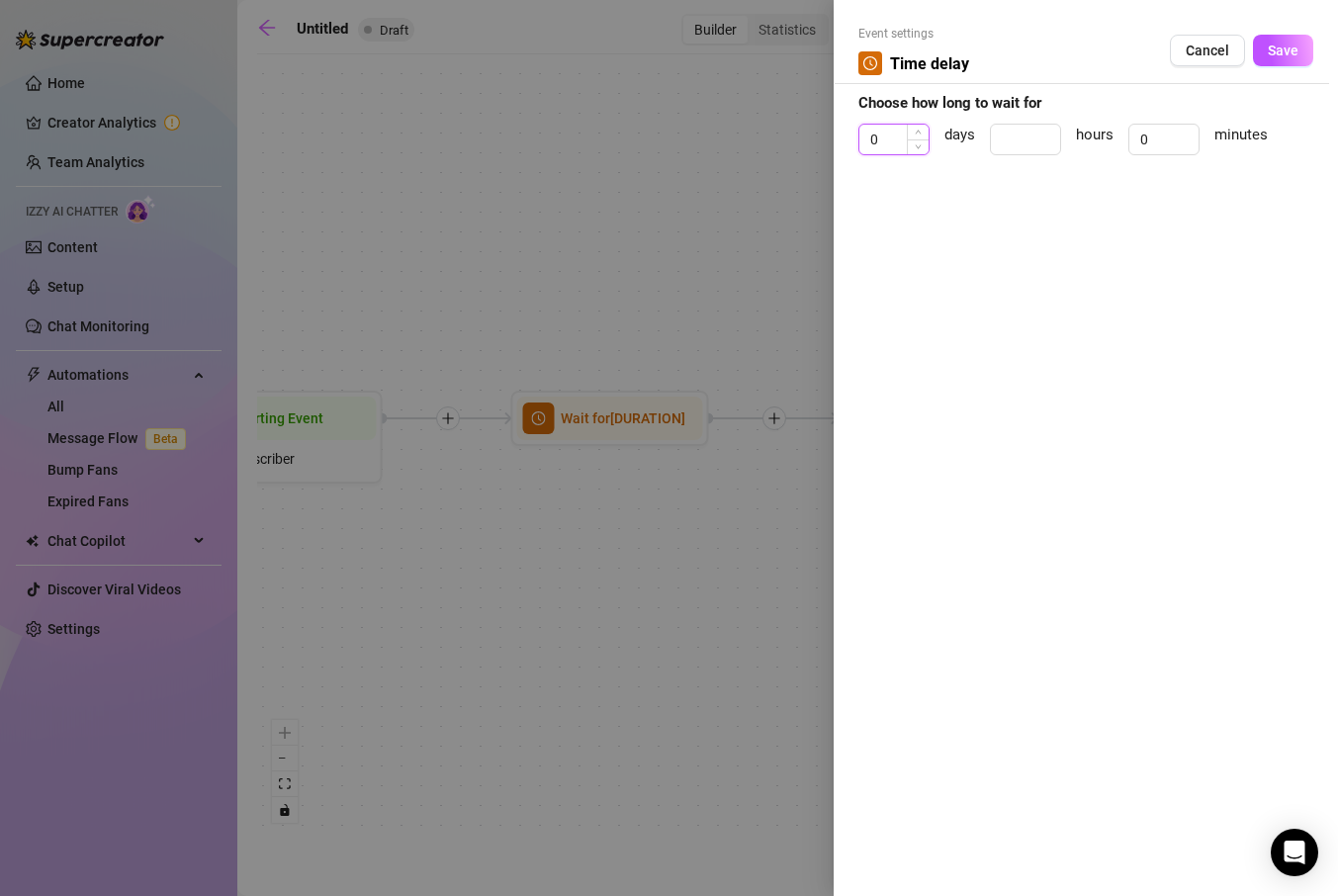 click on "0" at bounding box center (894, 139) 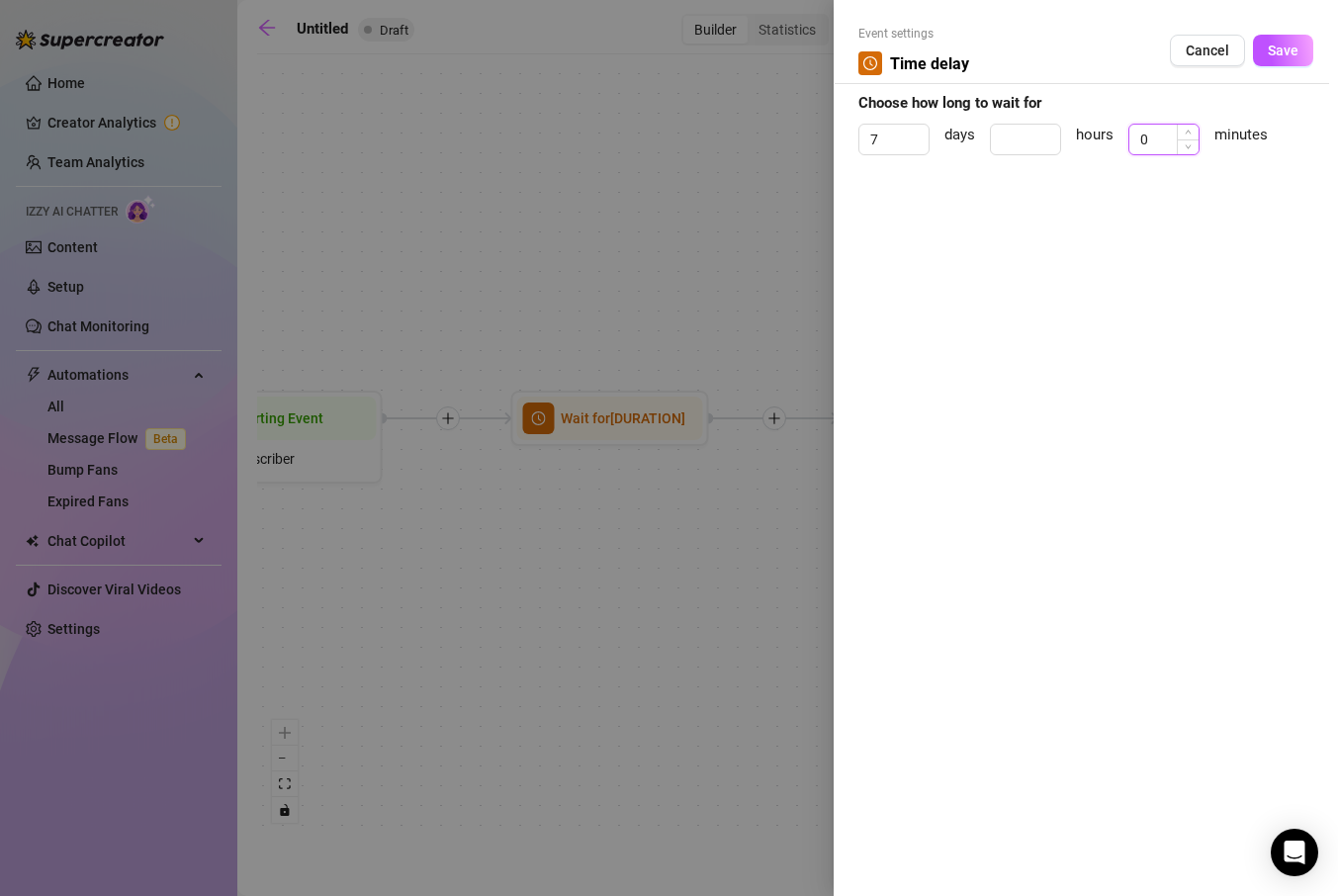 click on "0" at bounding box center [1164, 139] 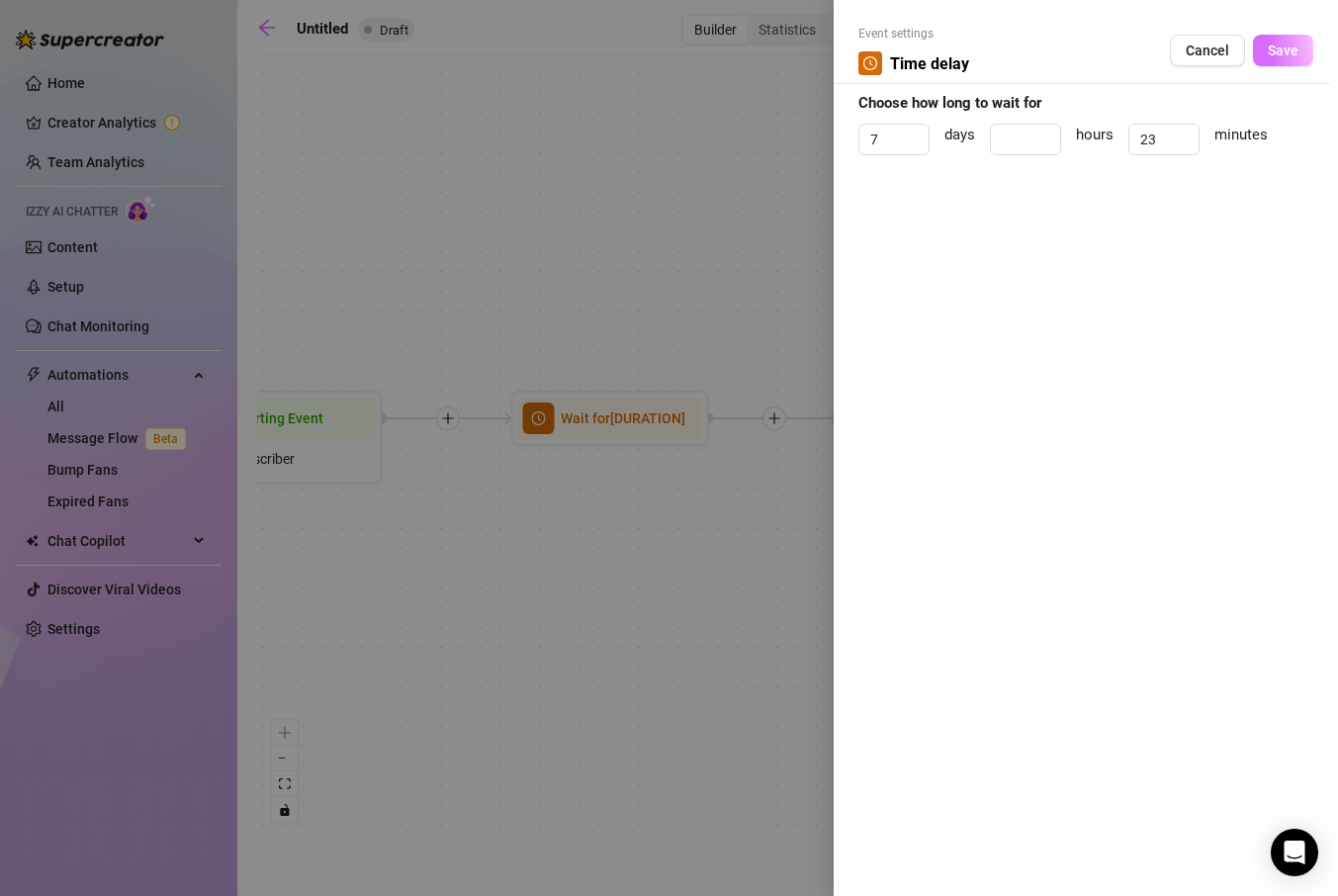 click on "Save" at bounding box center [1283, 50] 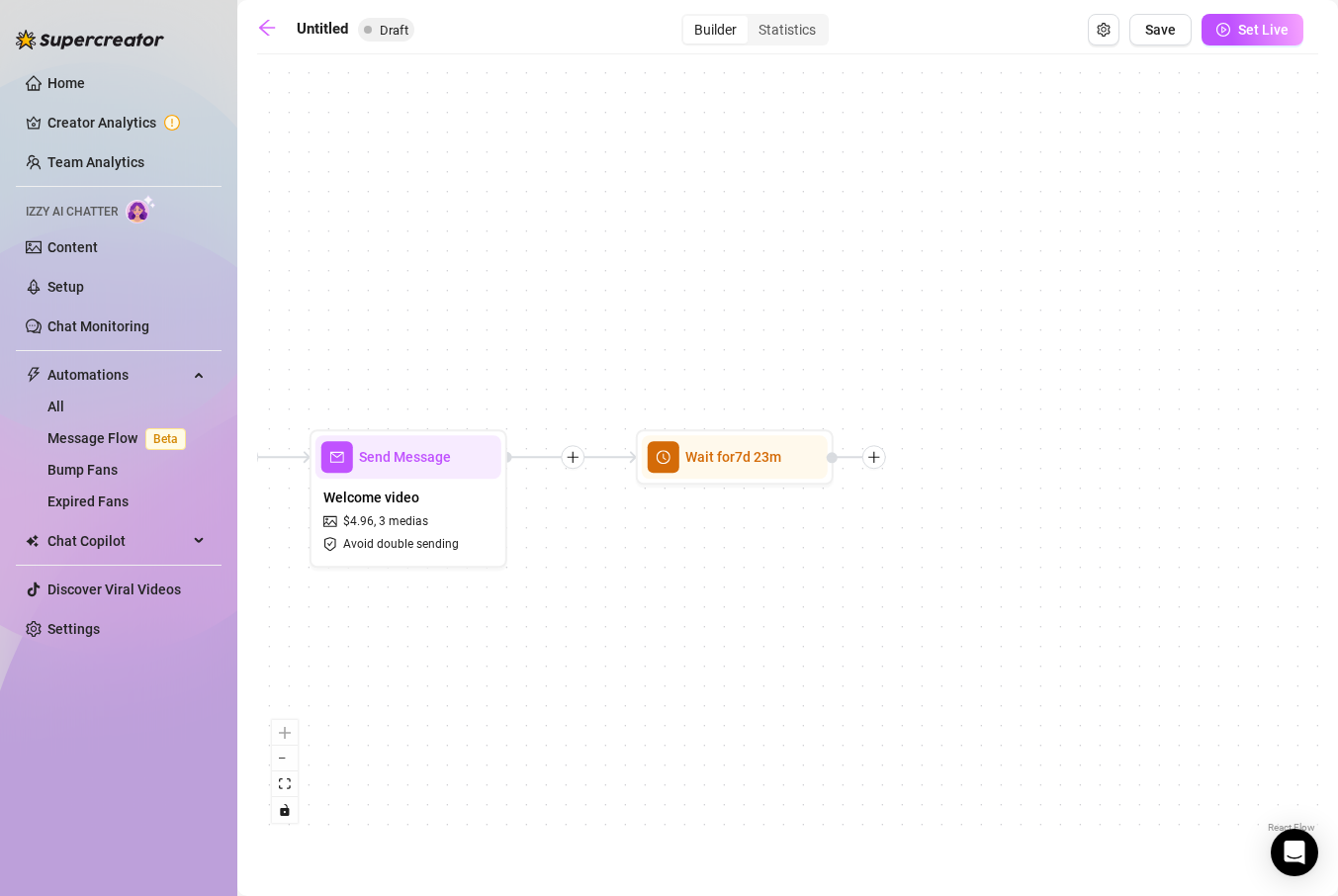 drag, startPoint x: 1159, startPoint y: 542, endPoint x: 633, endPoint y: 583, distance: 527.59549 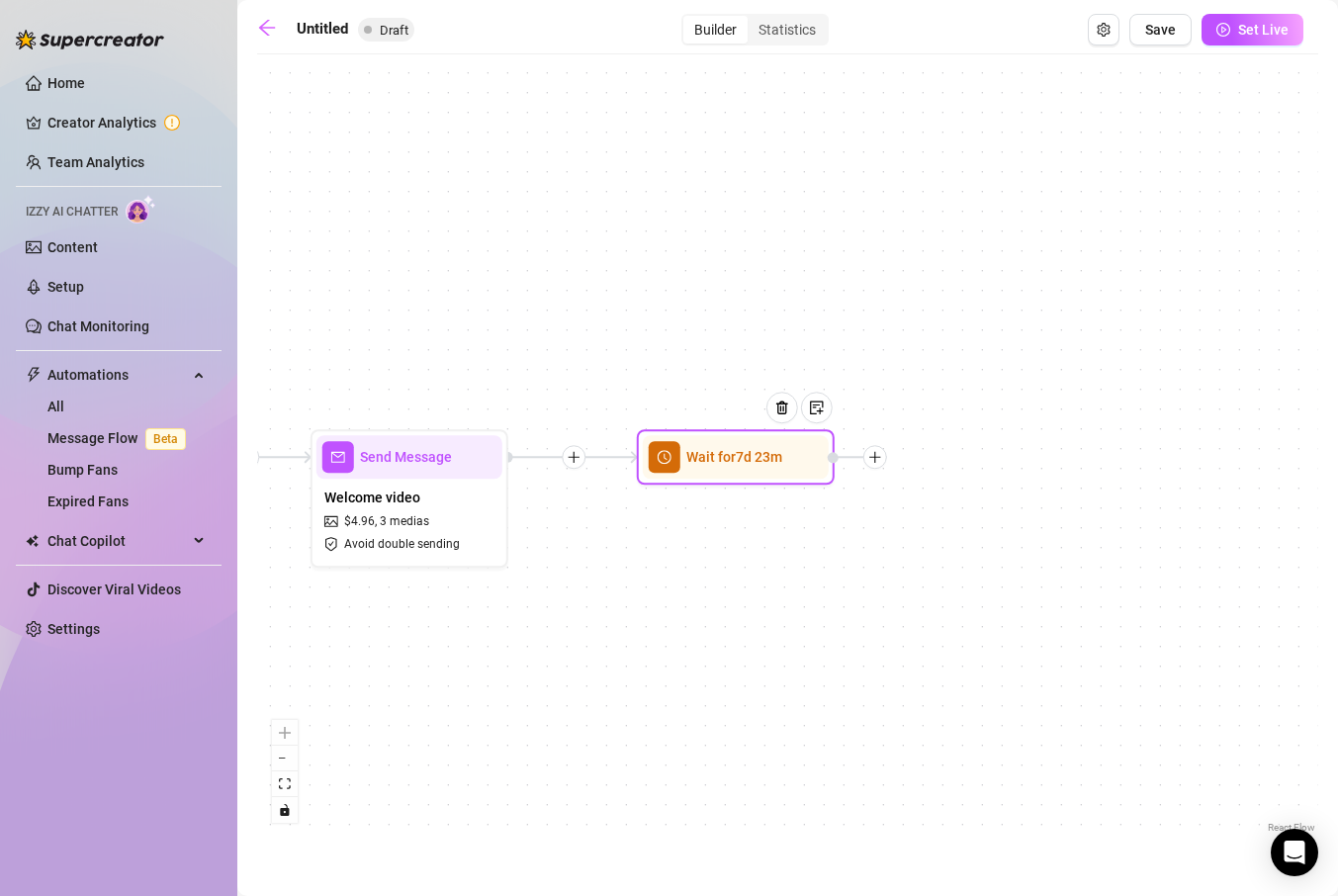 click at bounding box center (875, 457) 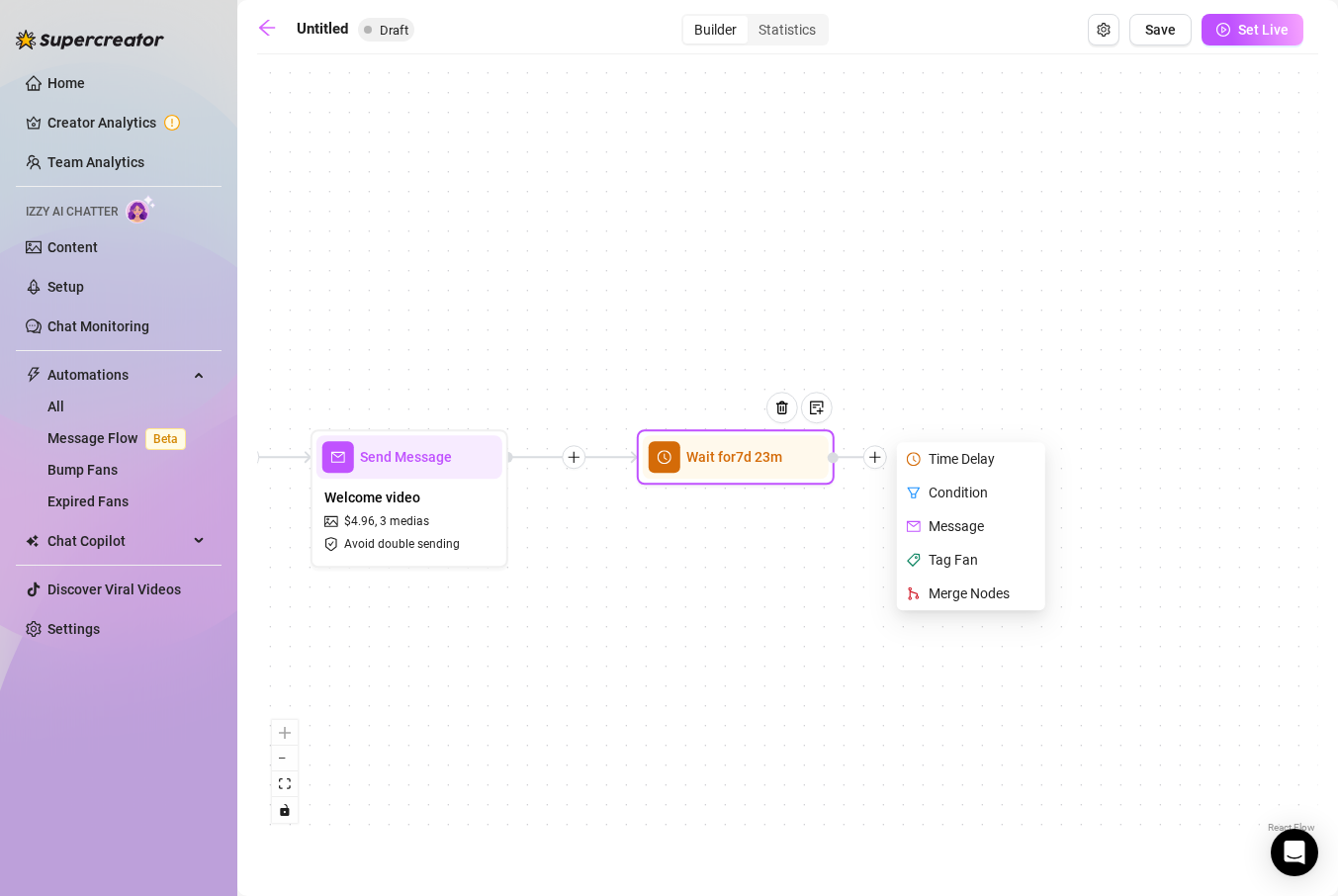 click on "Message" at bounding box center (973, 526) 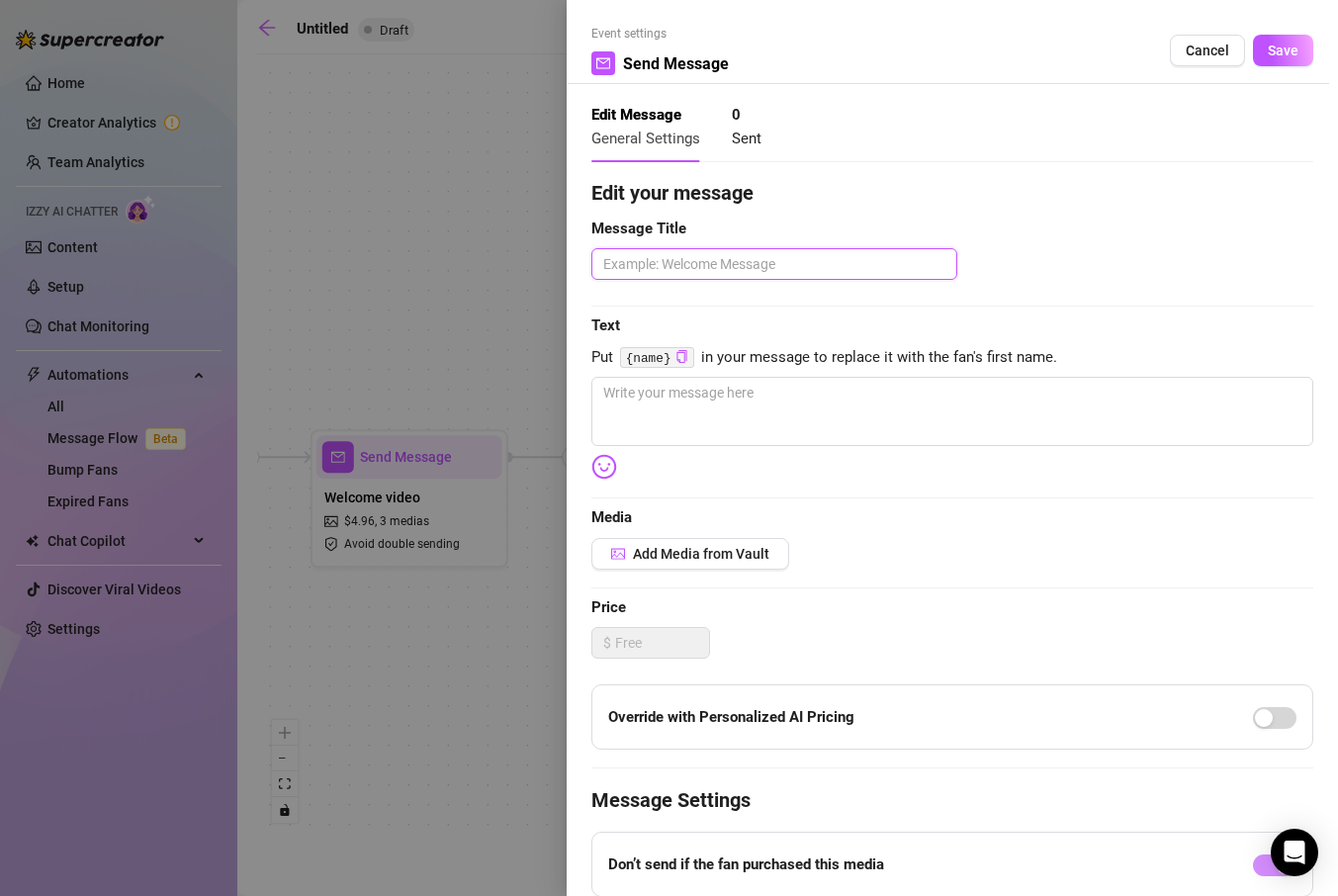click at bounding box center (774, 264) 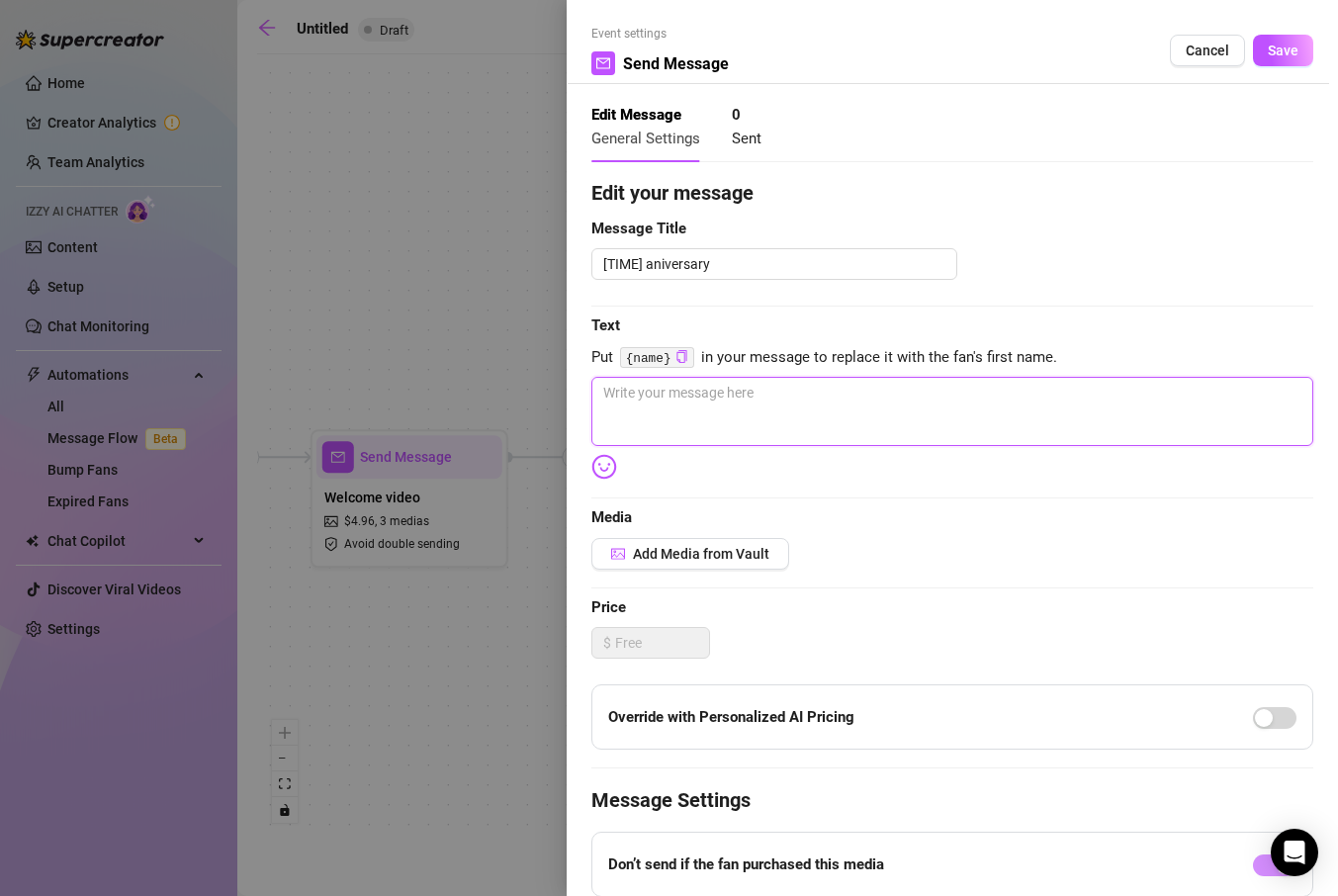 click at bounding box center (952, 411) 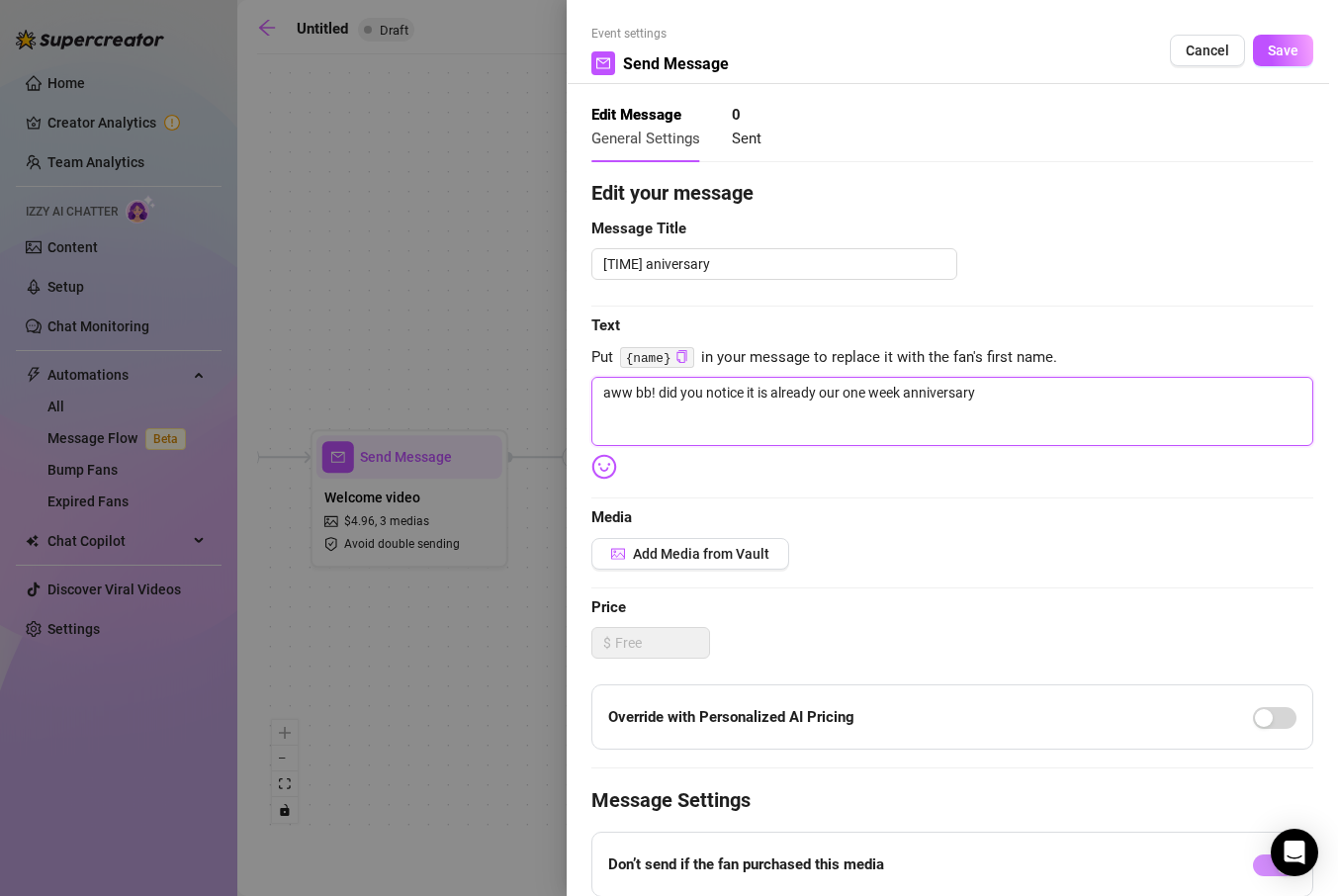 click on "aww bb! did you notice it is already our one week anniversary" at bounding box center (952, 411) 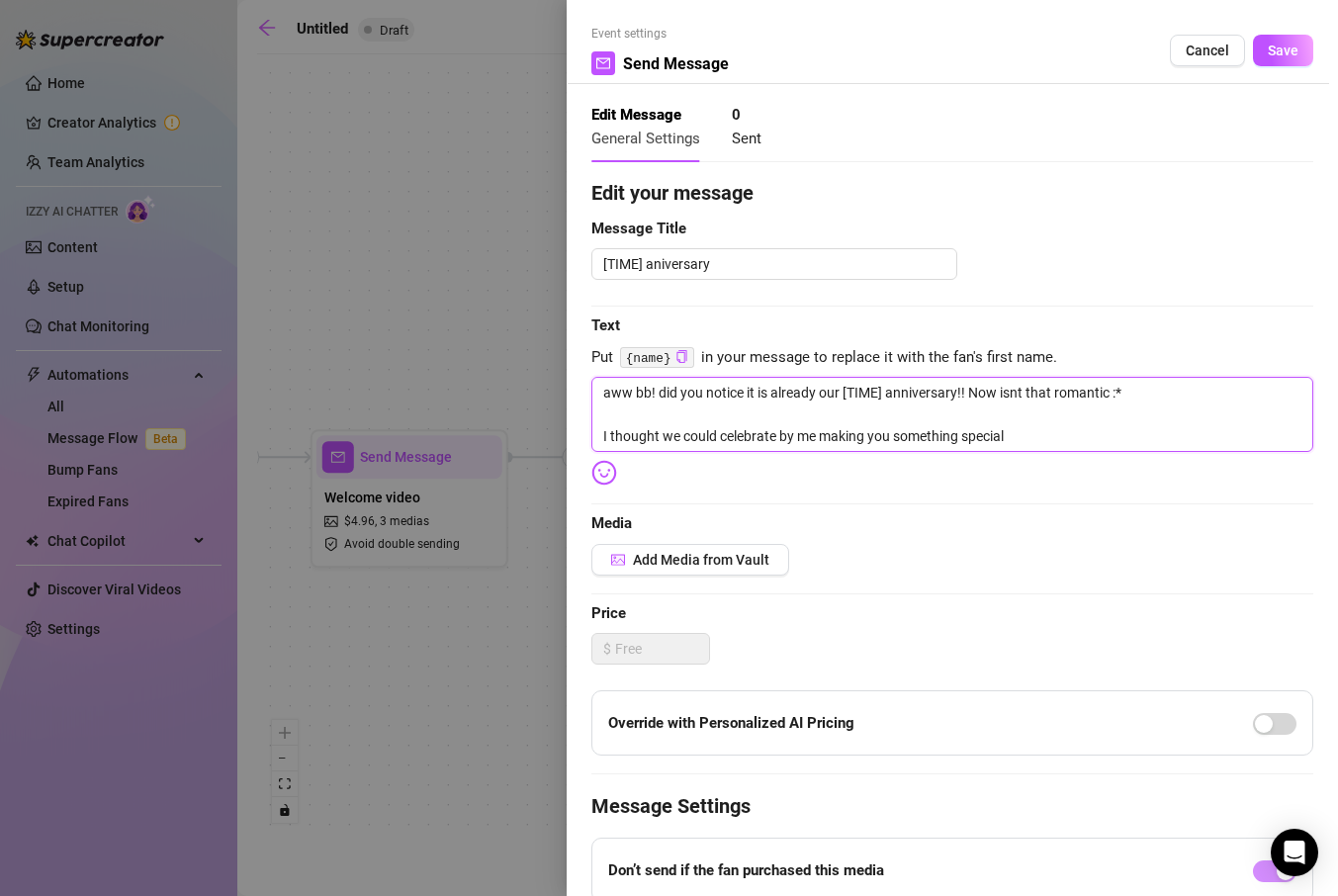click on "aww bb! did you notice it is already our [TIME] anniversary!! Now isnt that romantic :*
I thought we could celebrate by me making you something special" at bounding box center [952, 414] 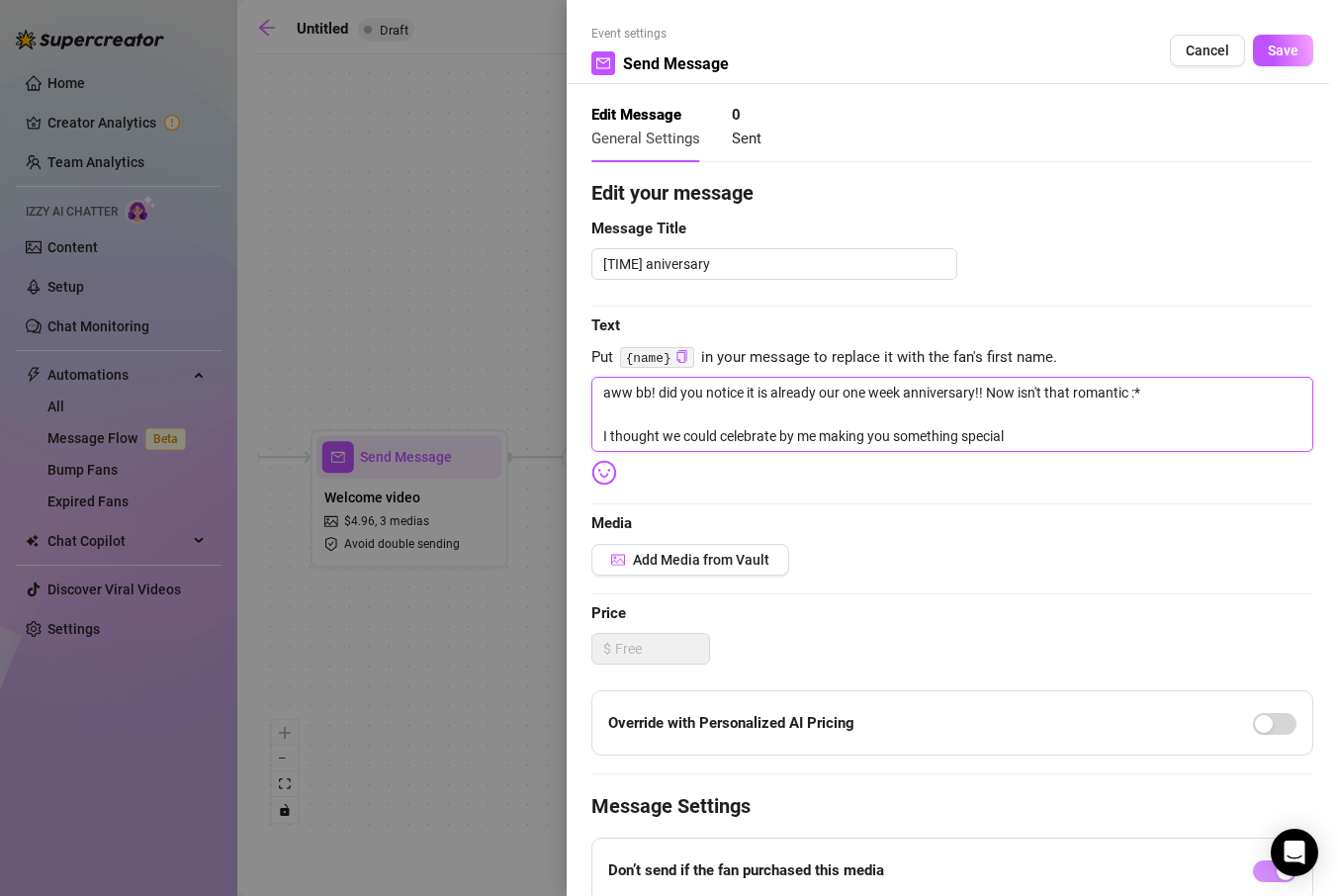 click on "aww bb! did you notice it is already our one week anniversary!! Now isn't that romantic :*
I thought we could celebrate by me making you something special" at bounding box center (952, 414) 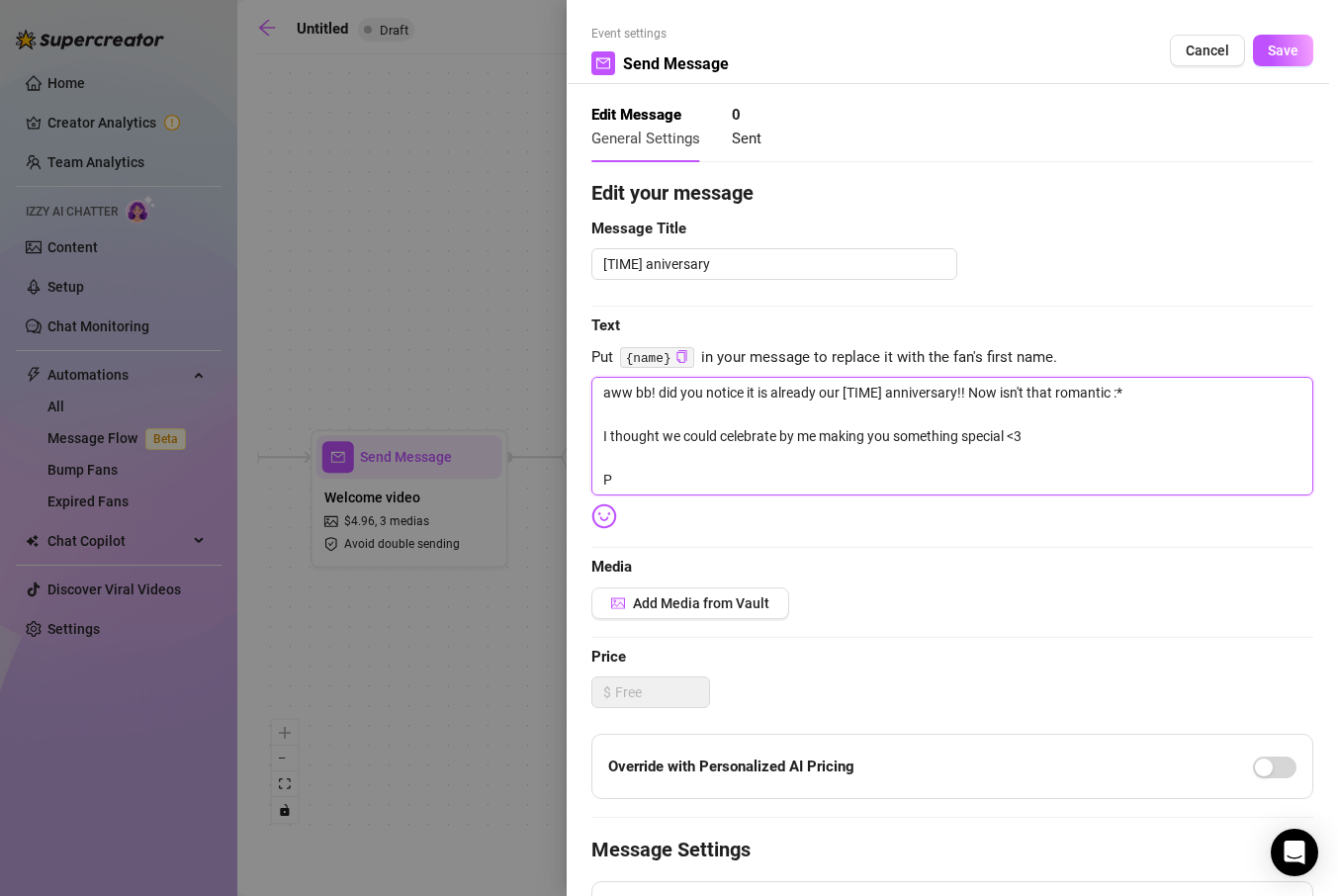 scroll, scrollTop: 0, scrollLeft: 0, axis: both 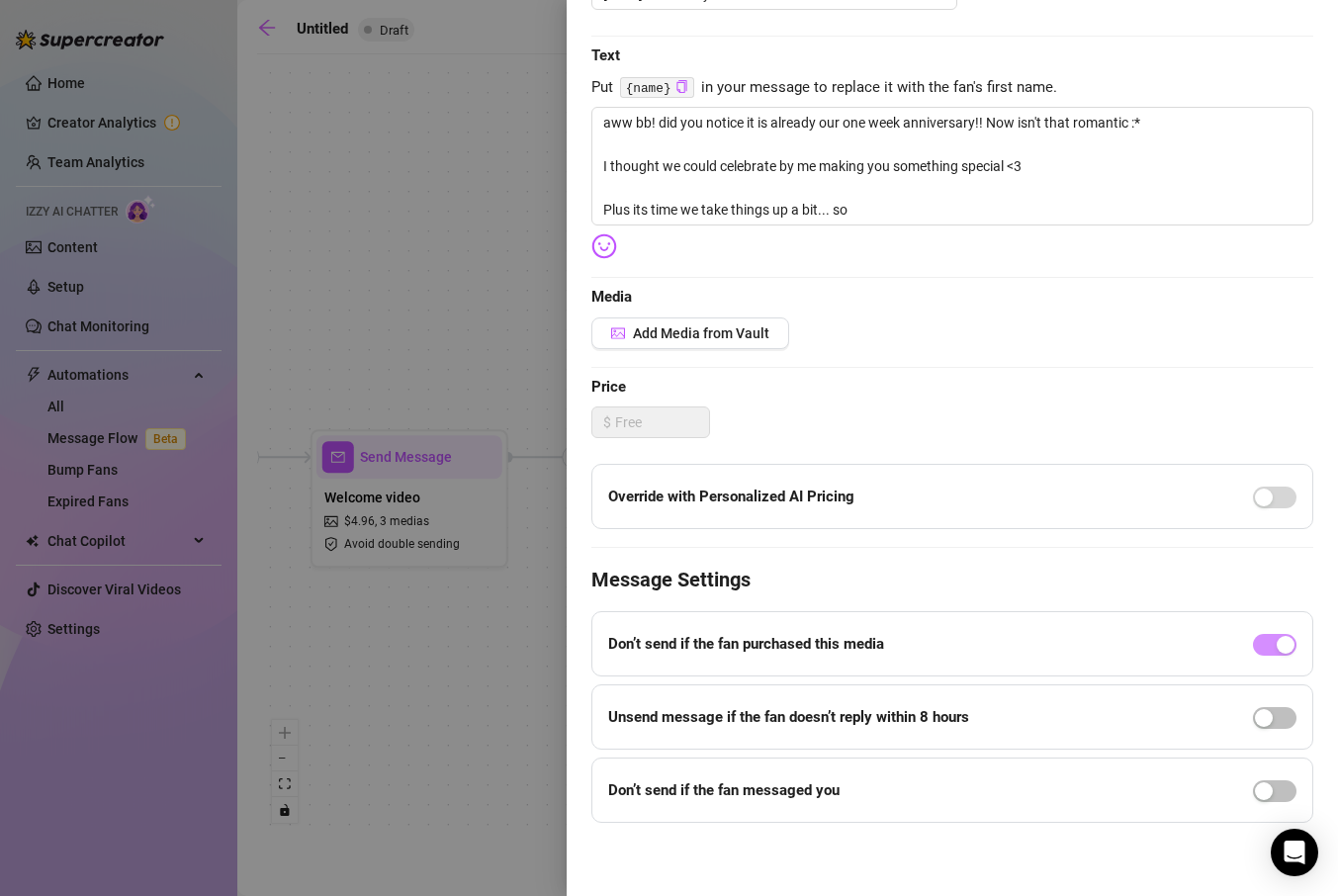 click on "Edit your message Message Title [TIME] aniversary  Text Put   {name}   in your message to replace it with the fan's first name. aww bb! did you notice it is already our [TIME] anniversary!! Now isn't that romantic :*
I thought we could celebrate by me making you something special <3
Plus its time we take things up a bit... so  Media Add Media from Vault Price $ Override with Personalized AI Pricing Message Settings Don’t send if the fan purchased this media Unsend message if the fan doesn’t reply within 8 hours Don’t send if the fan messaged you" at bounding box center (952, 365) 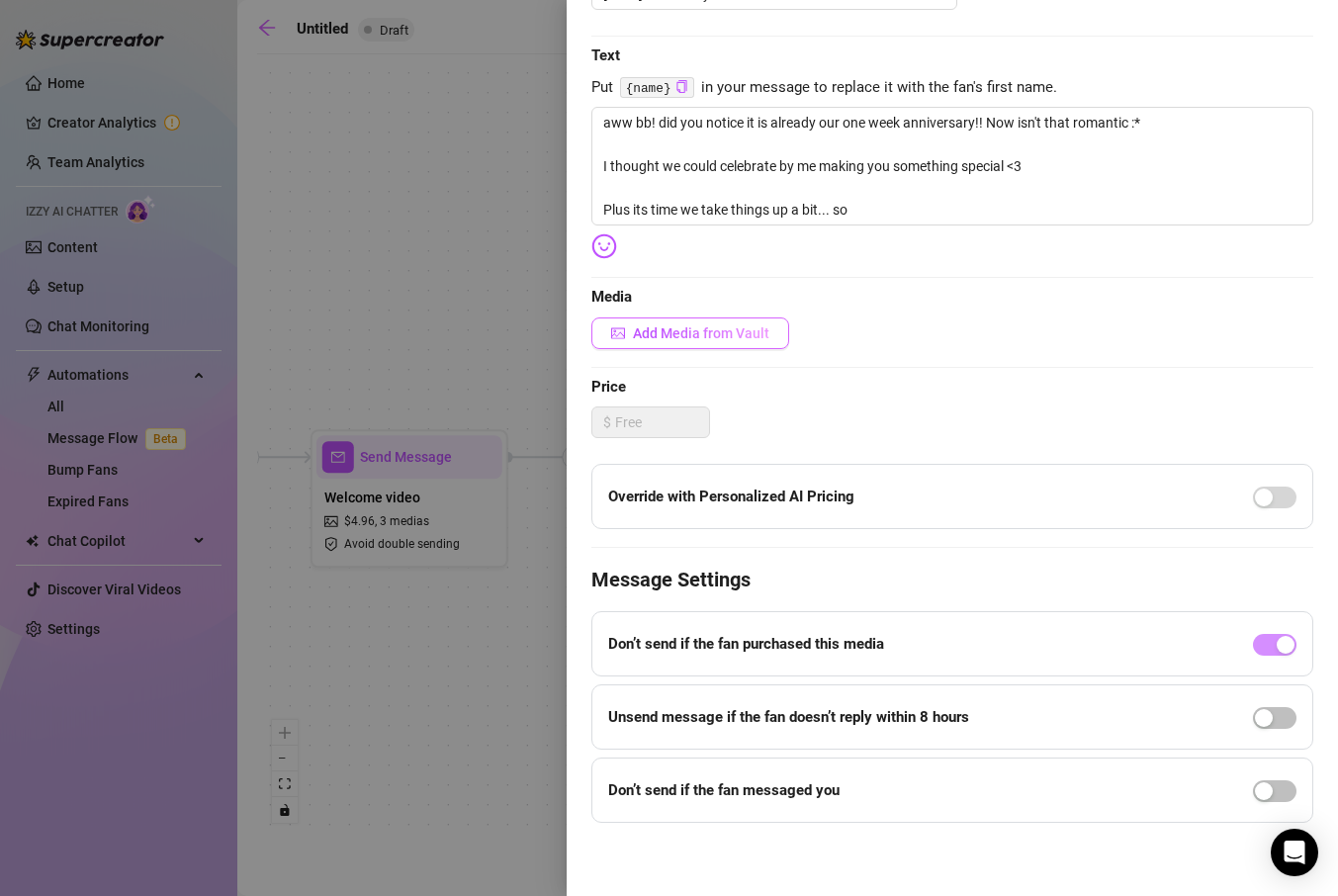 click on "Add Media from Vault" at bounding box center (701, 333) 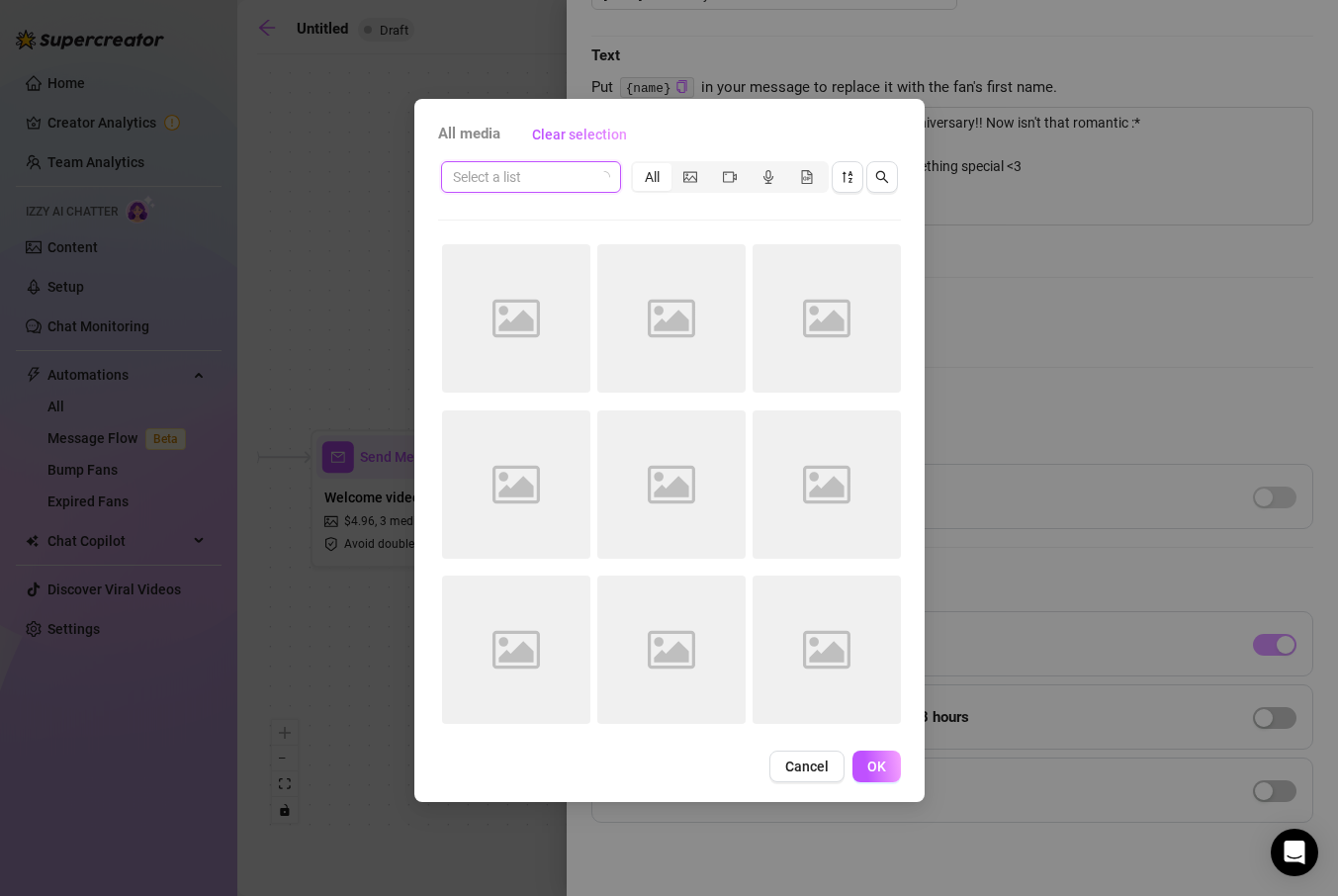 click at bounding box center [522, 177] 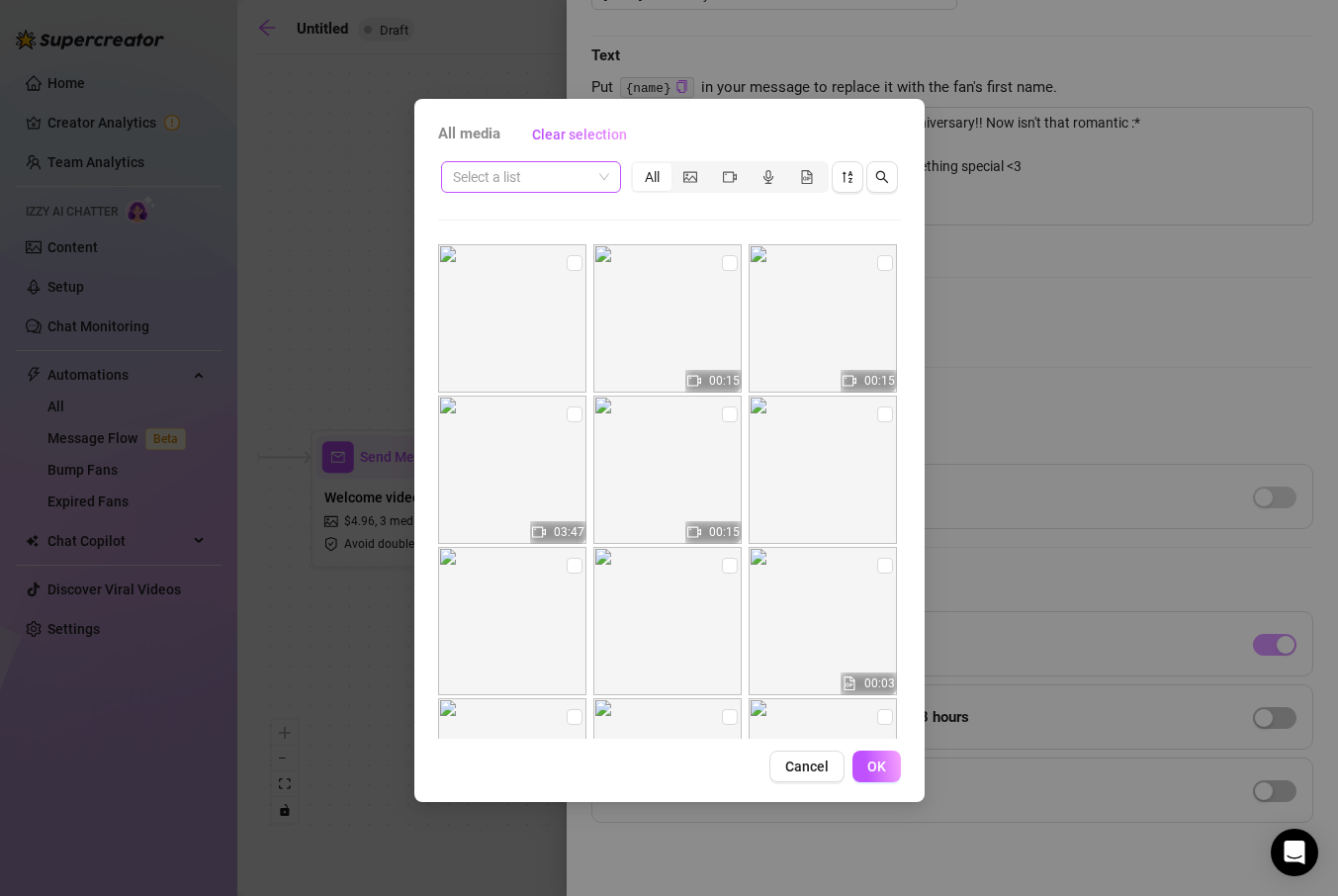 click at bounding box center [522, 177] 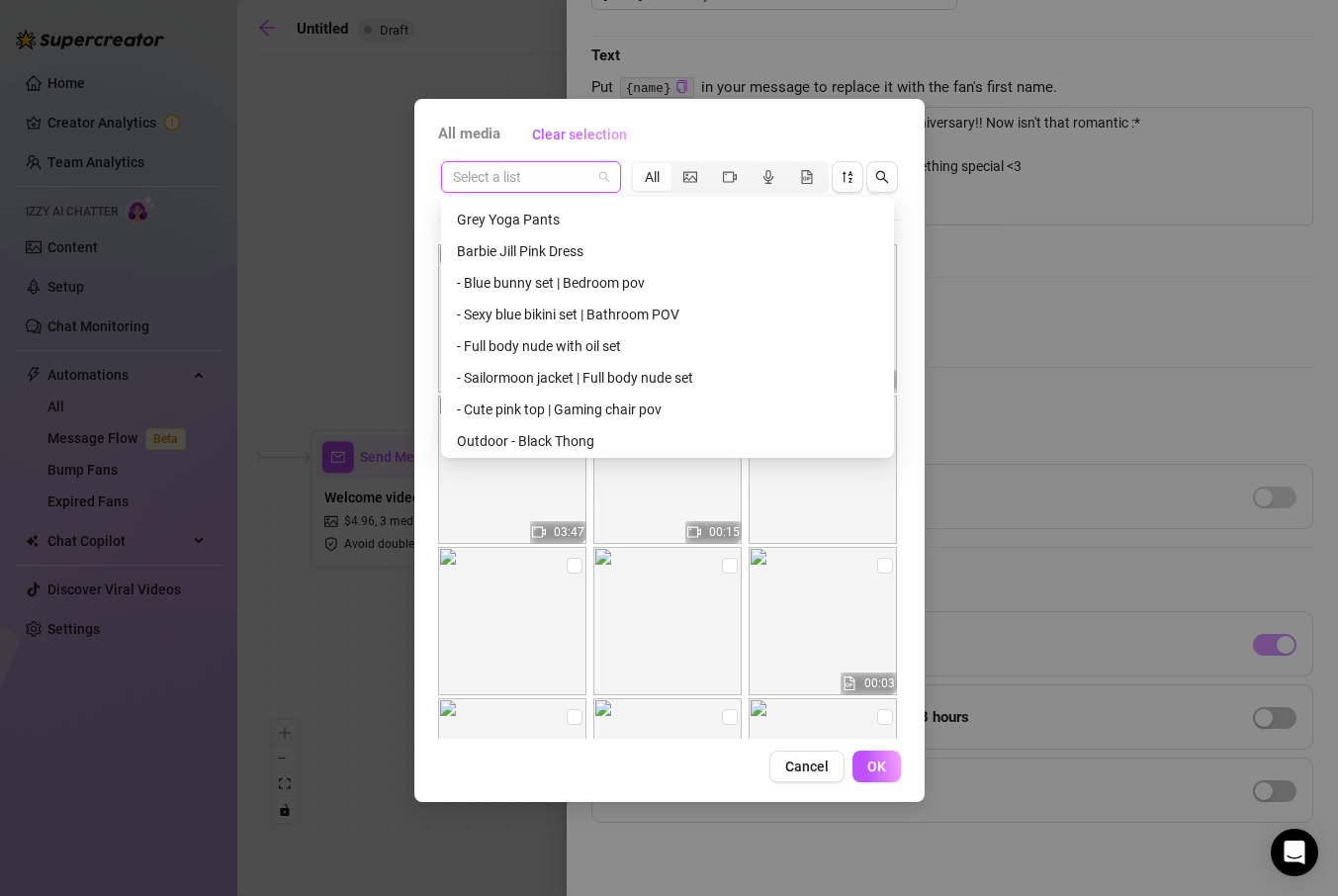 scroll, scrollTop: 1561, scrollLeft: 0, axis: vertical 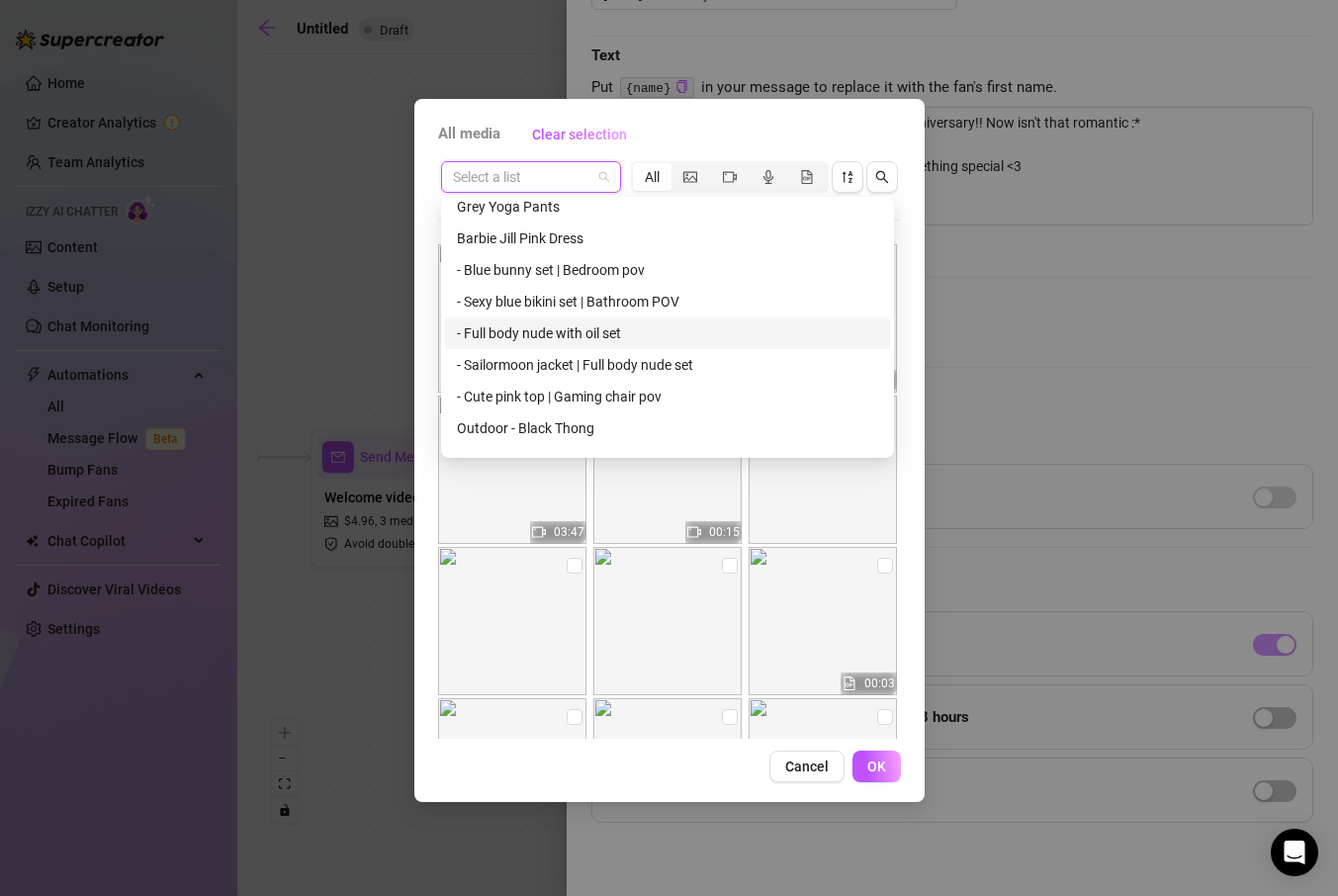 click on "- Full body nude with oil set" at bounding box center (668, 333) 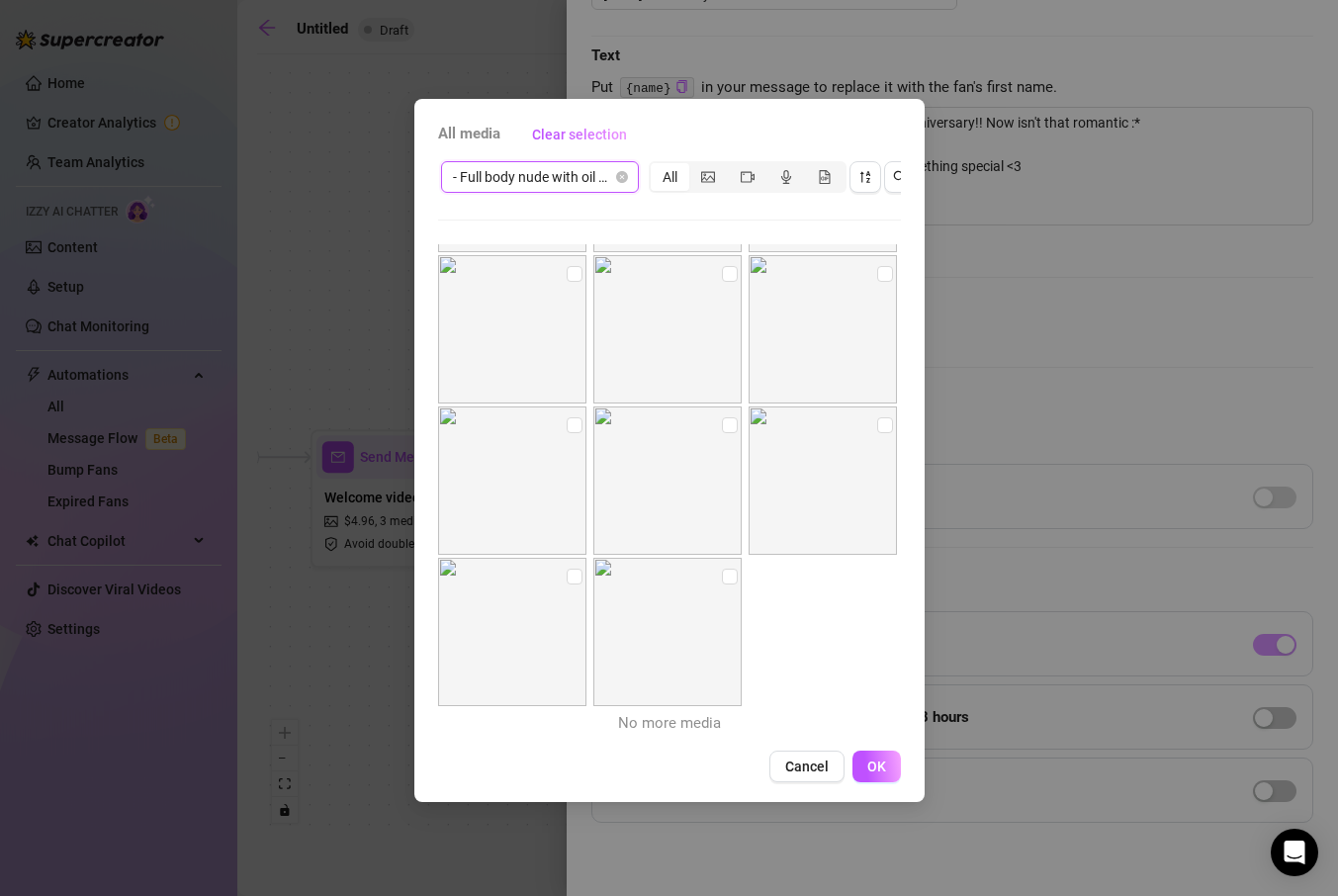 scroll, scrollTop: 0, scrollLeft: 0, axis: both 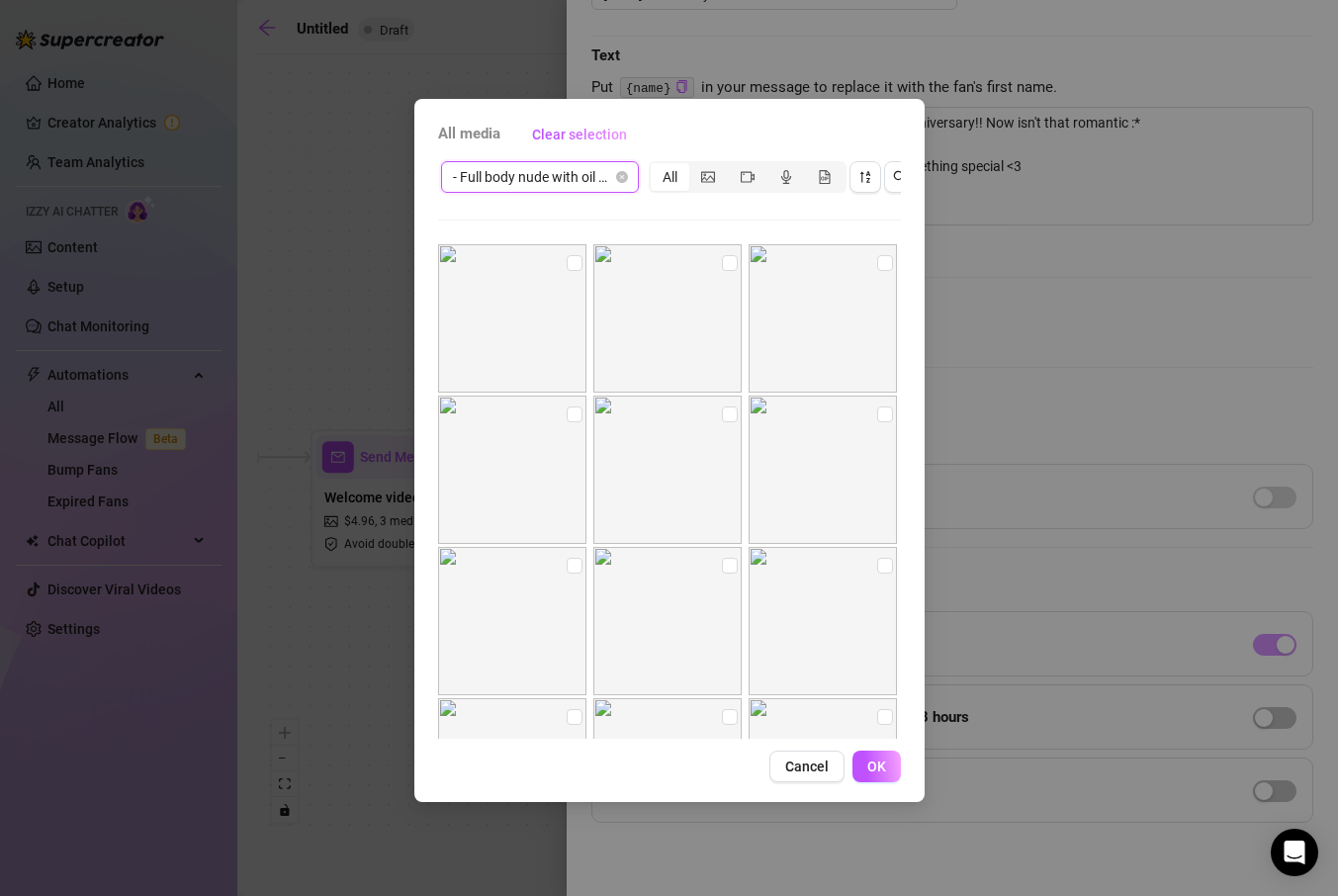 click on "- Full body nude with oil set" at bounding box center (540, 177) 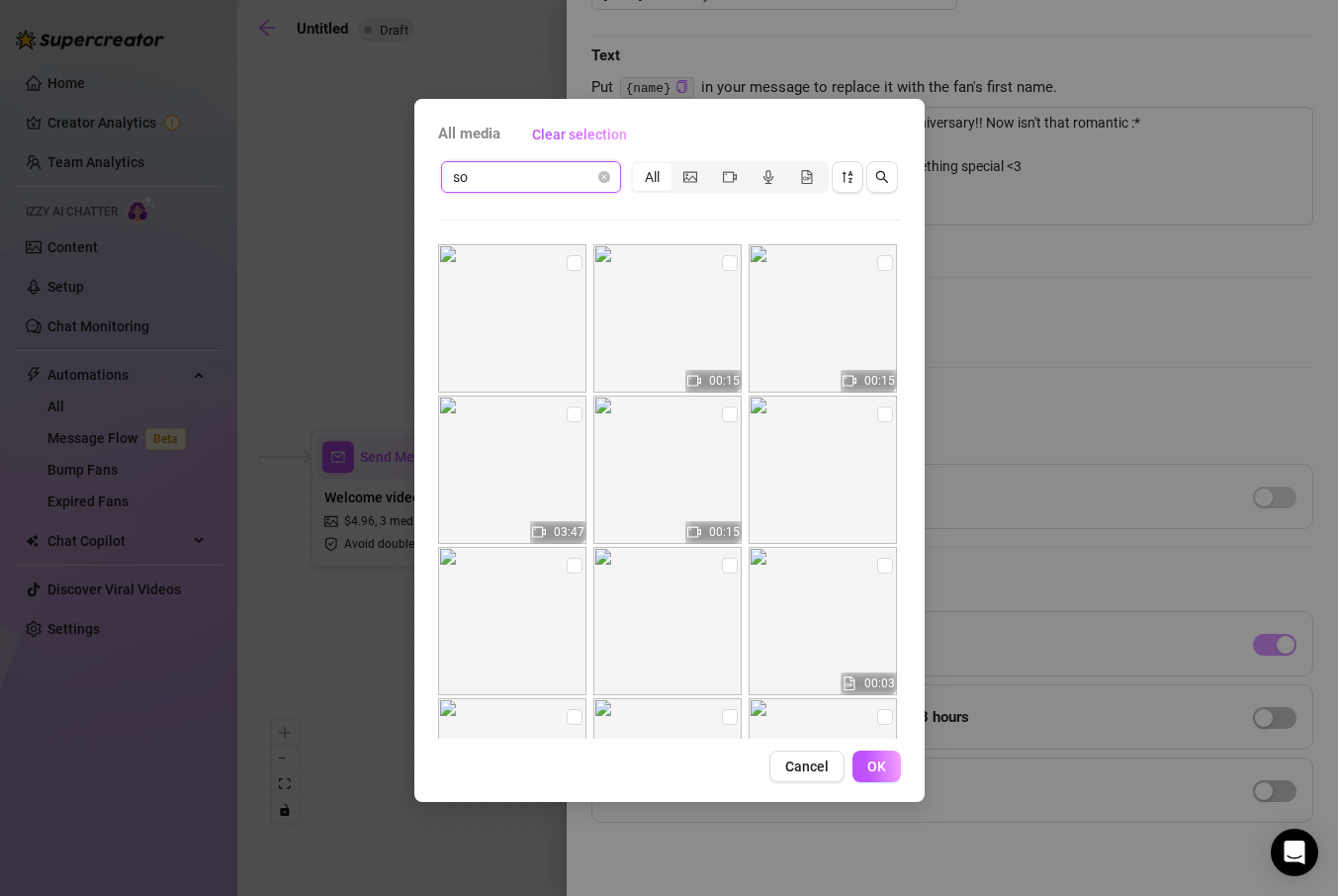 scroll, scrollTop: 0, scrollLeft: 0, axis: both 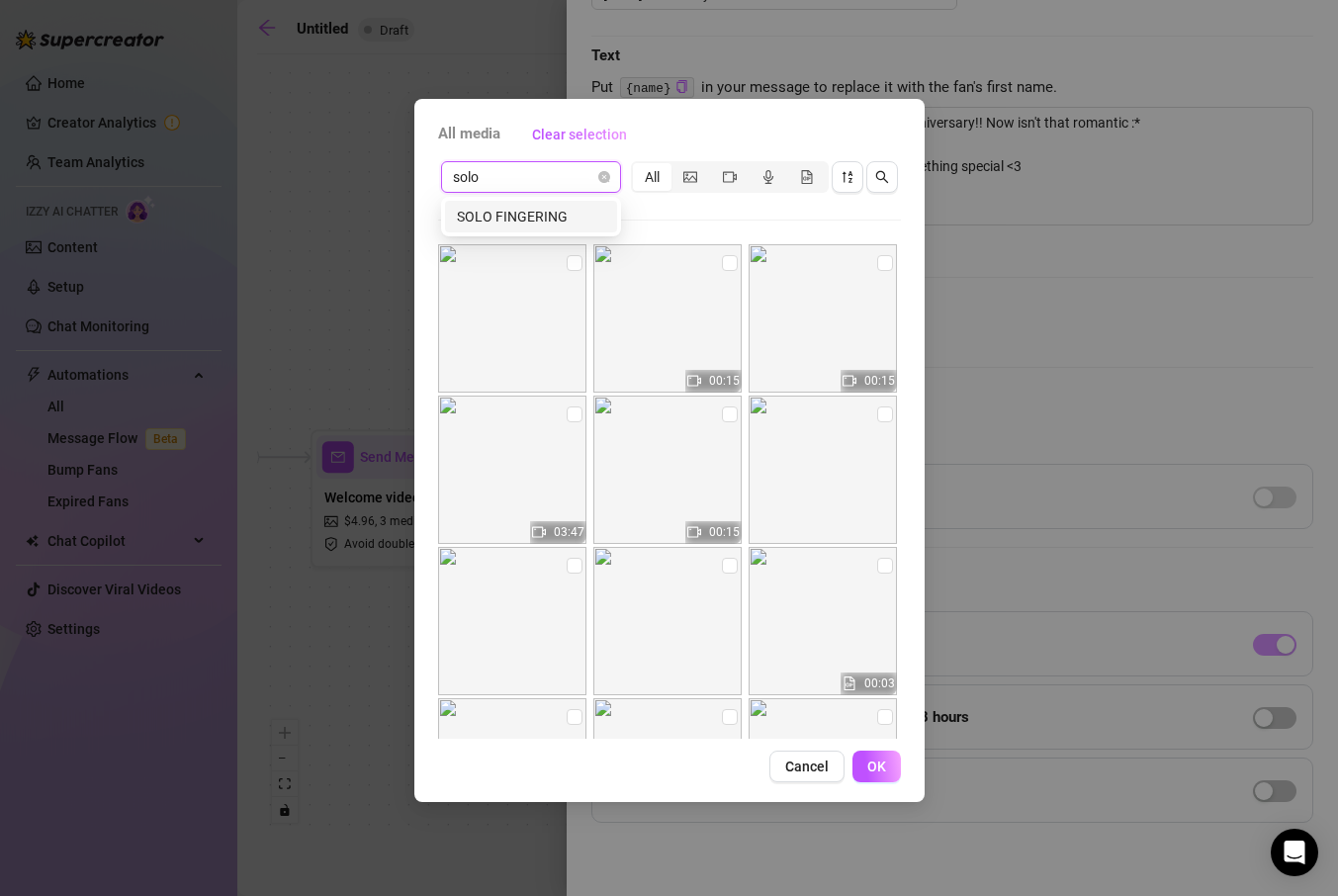 click on "SOLO FINGERING" at bounding box center (531, 217) 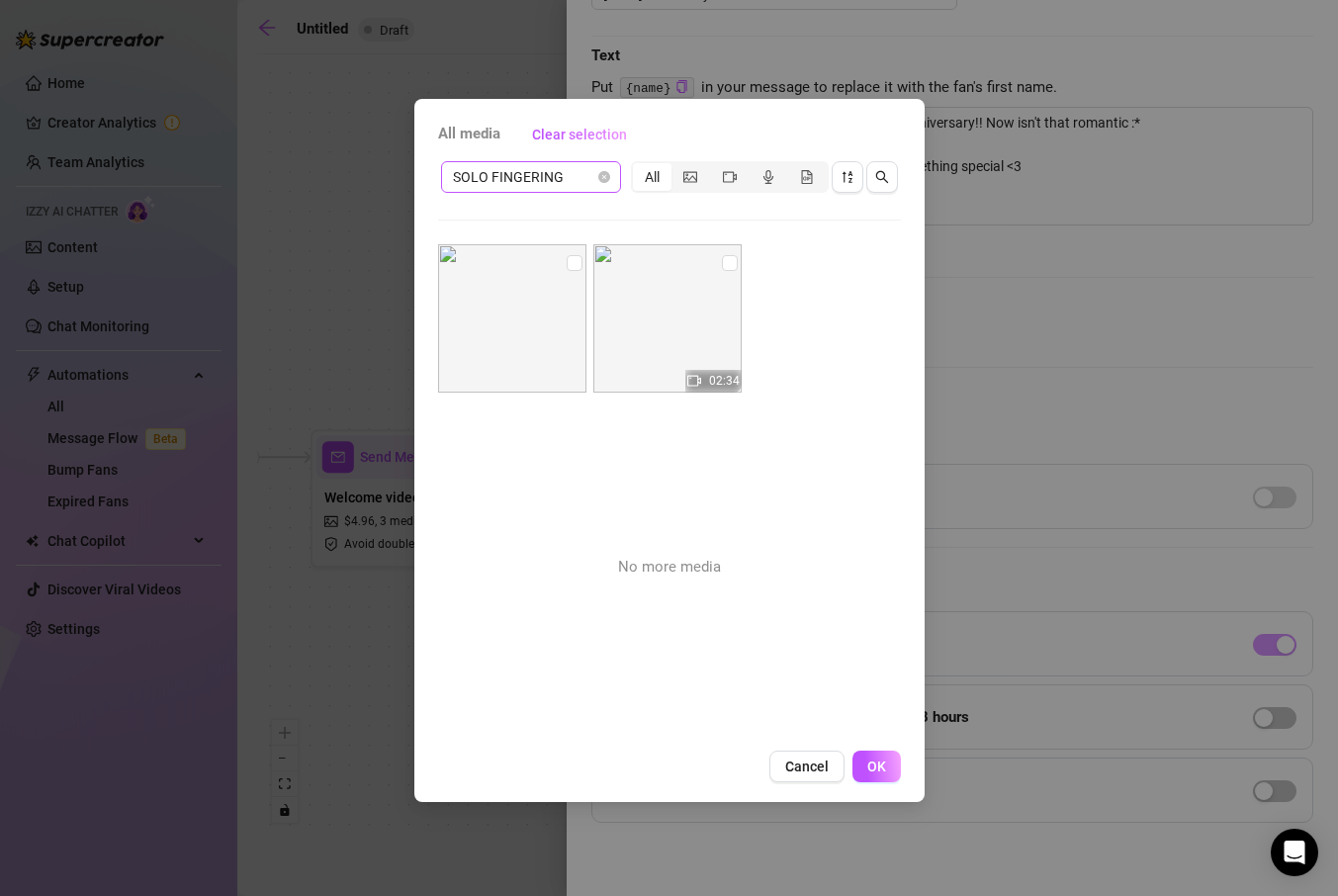 click at bounding box center (668, 318) 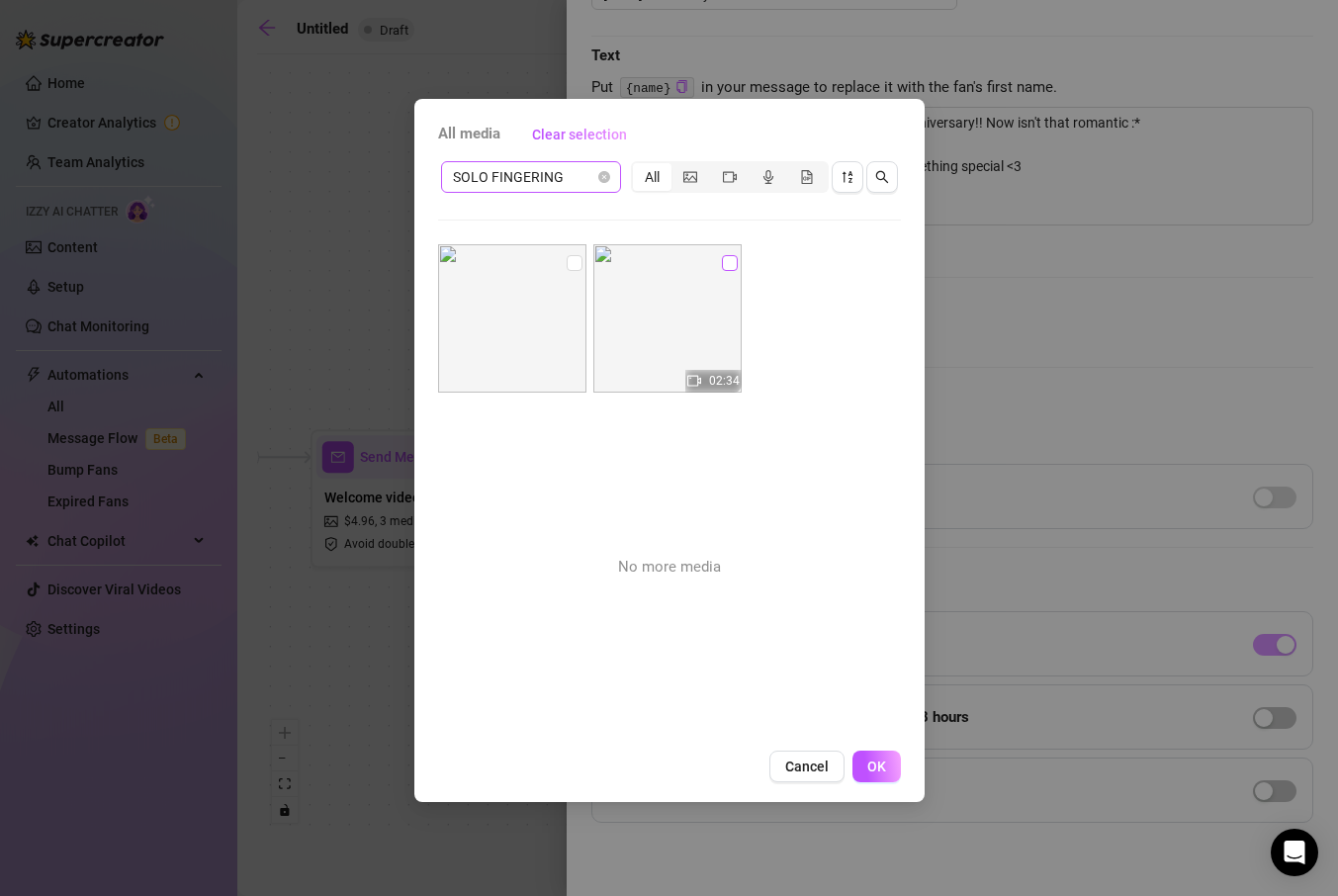 click at bounding box center (730, 263) 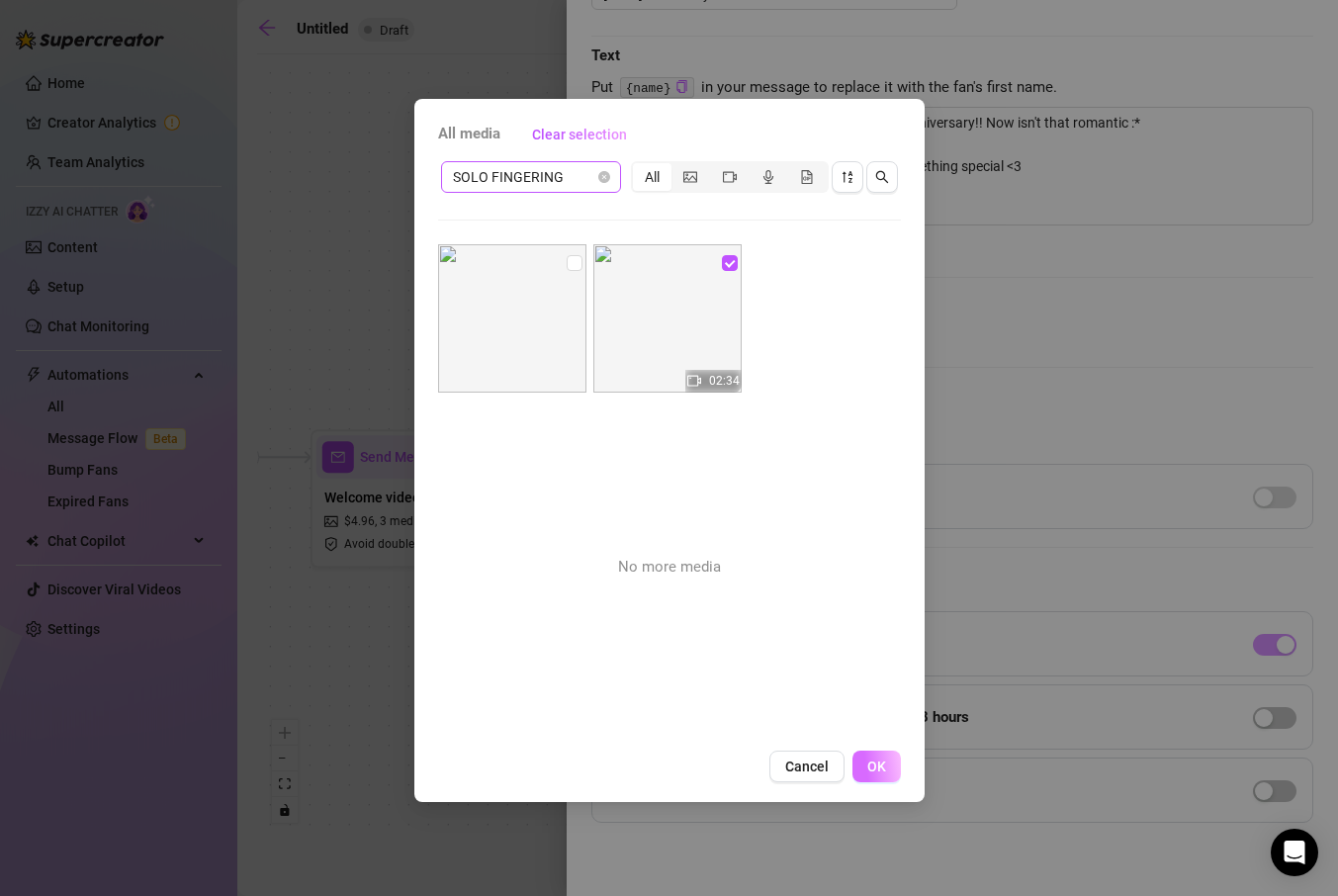 click on "OK" at bounding box center (876, 766) 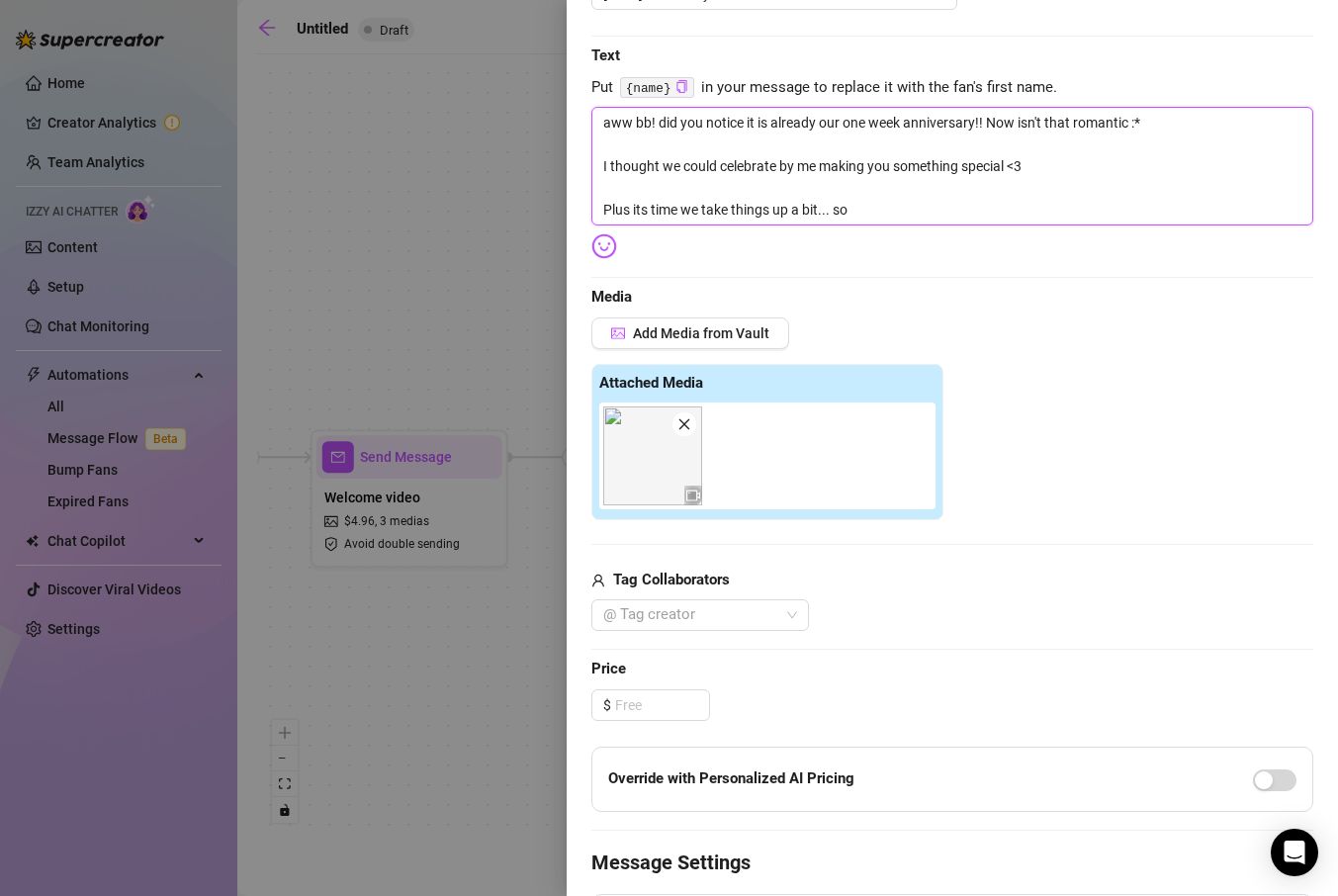 click on "aww bb! did you notice it is already our one week anniversary!! Now isn't that romantic :*
I thought we could celebrate by me making you something special <3
Plus its time we take things up a bit... so" at bounding box center (952, 166) 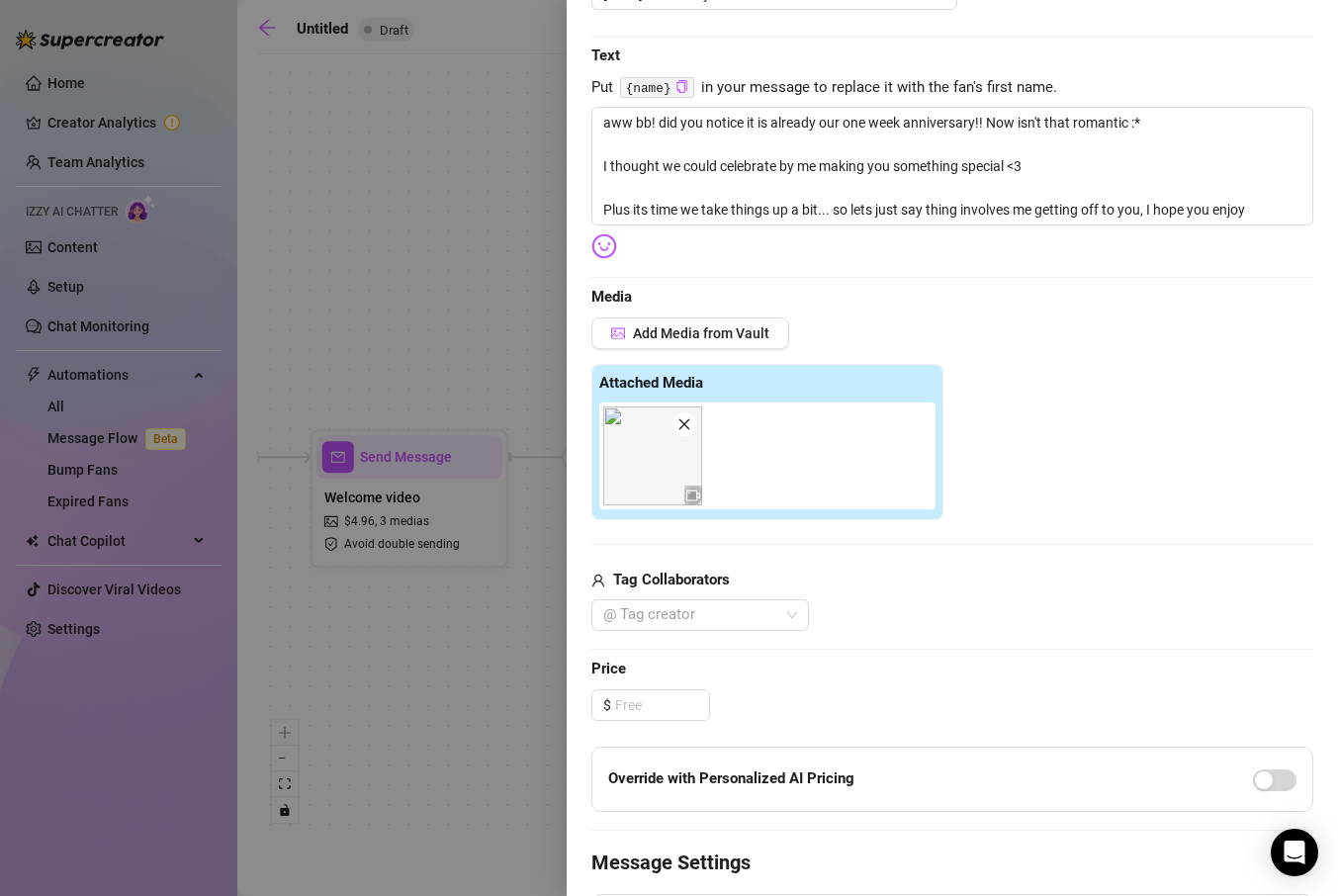 click on "Media" at bounding box center [952, 298] 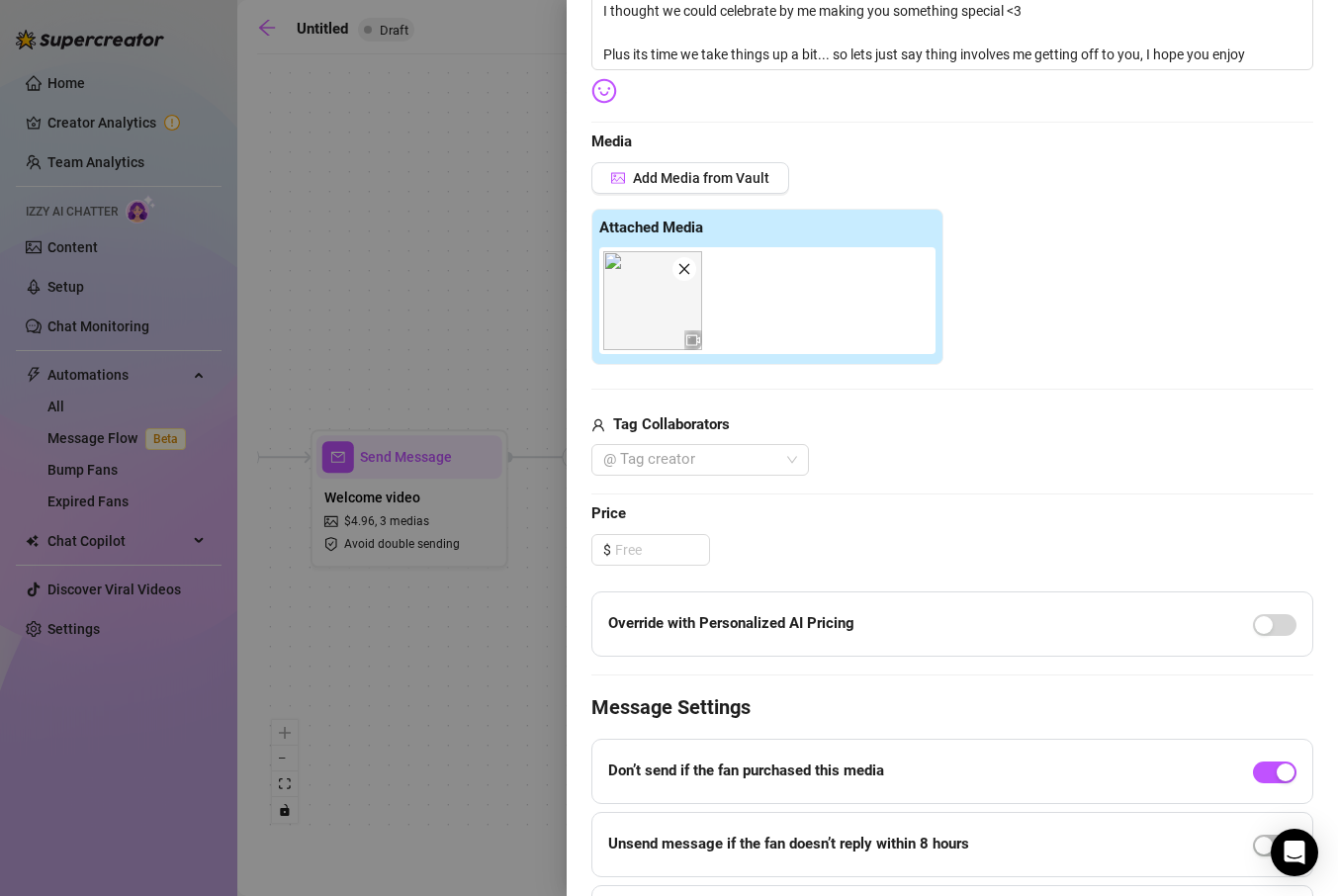 scroll, scrollTop: 427, scrollLeft: 0, axis: vertical 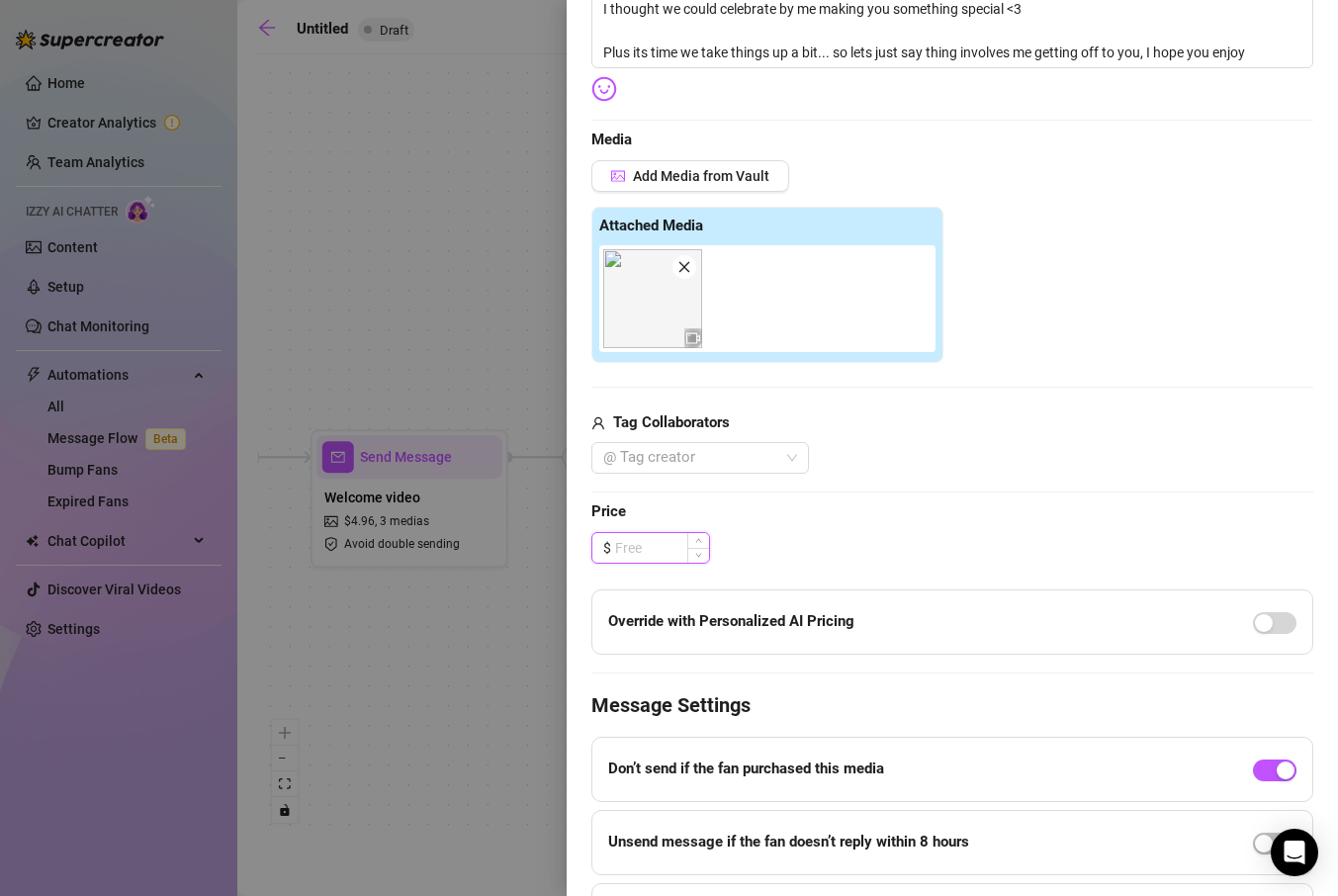 click at bounding box center (662, 548) 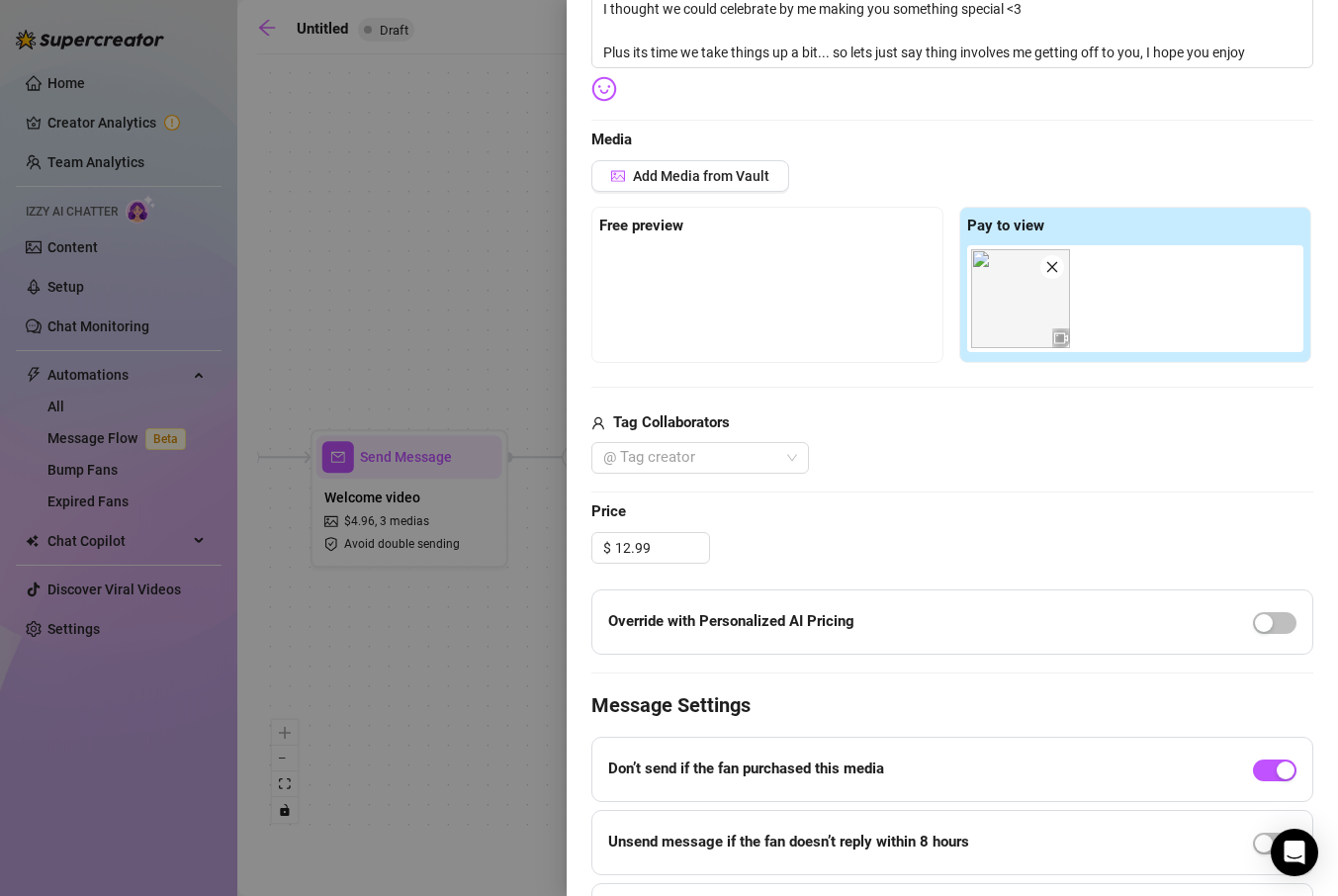 click on "Price" at bounding box center (952, 512) 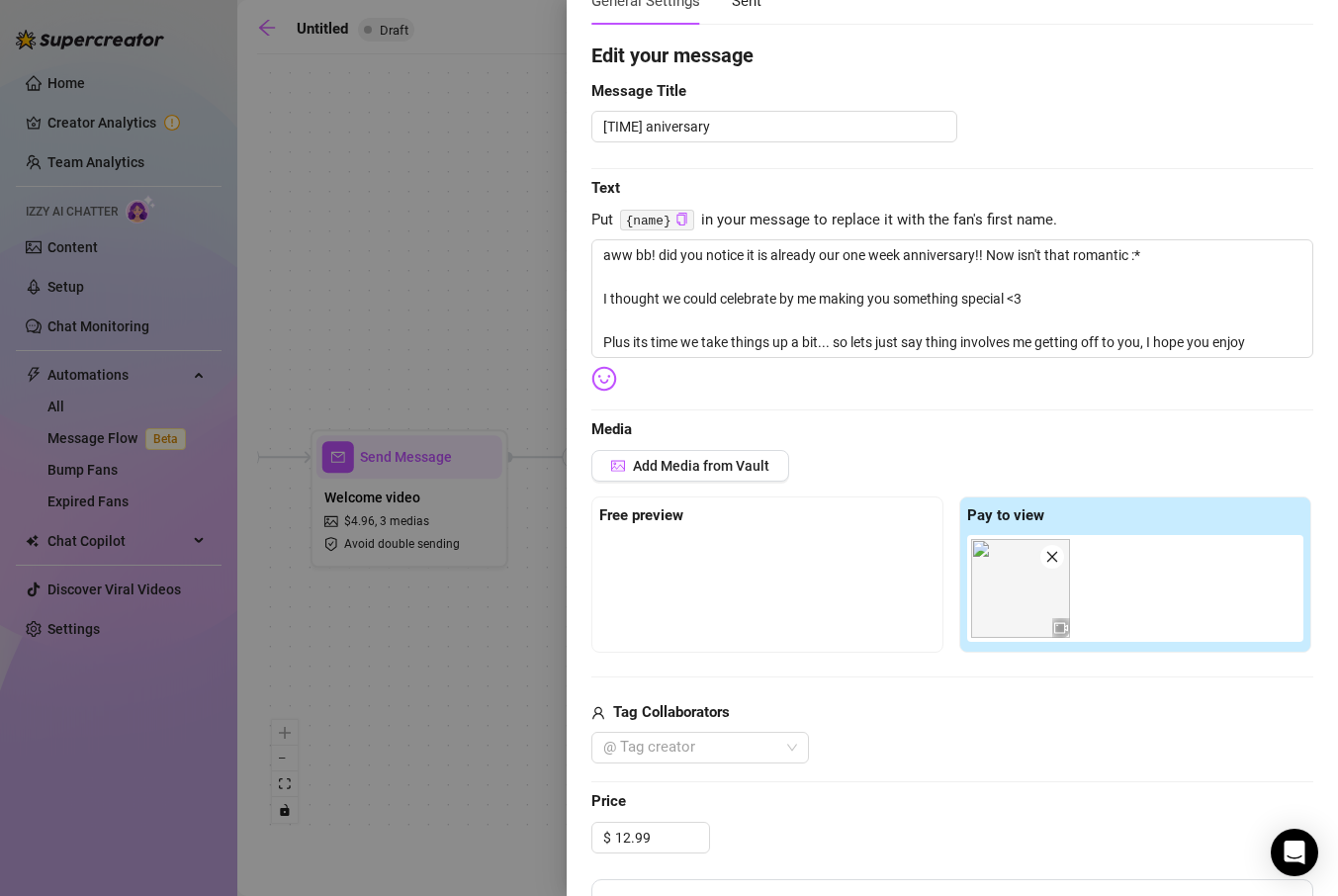 scroll, scrollTop: 0, scrollLeft: 0, axis: both 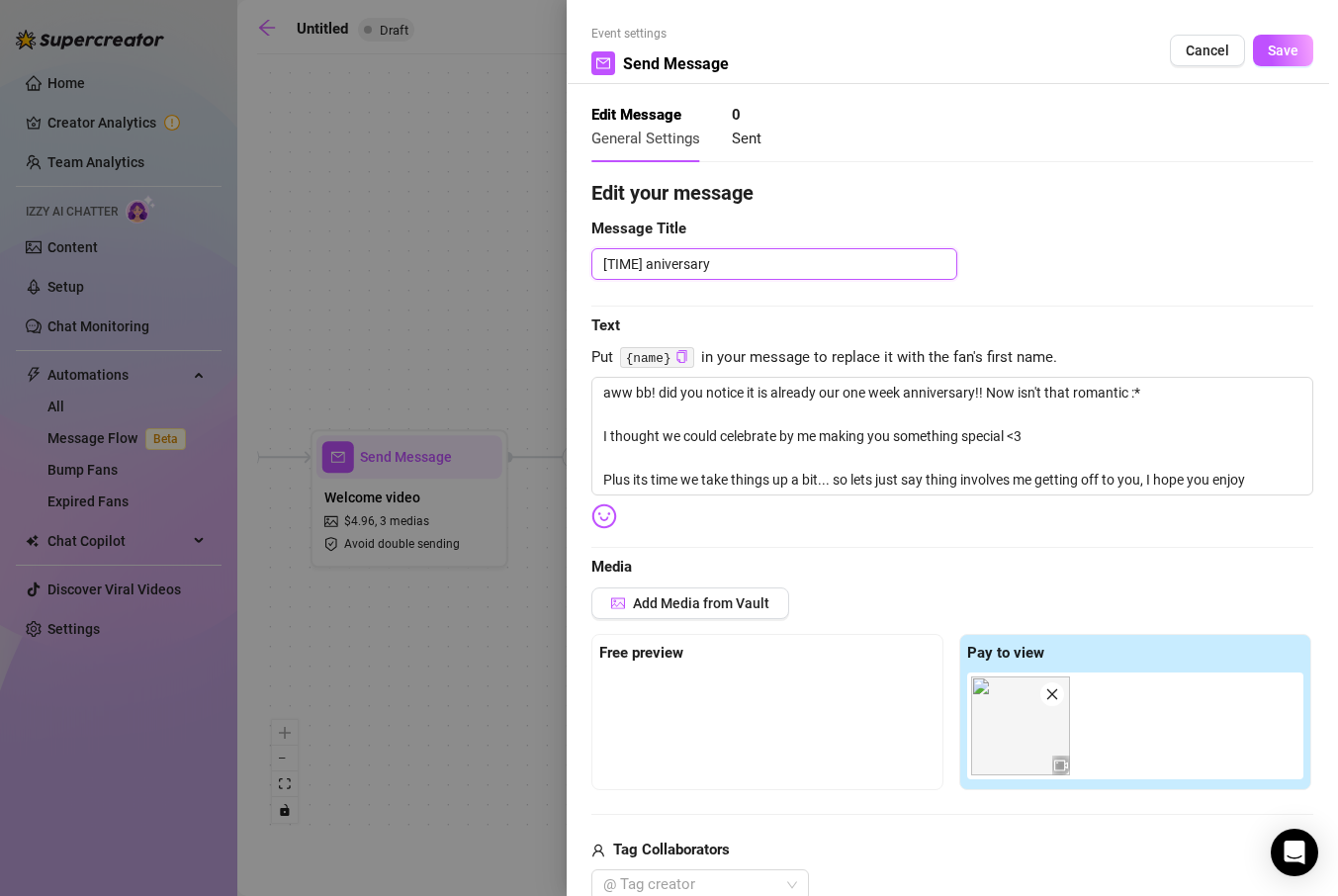 click on "[TIME] aniversary" at bounding box center [774, 264] 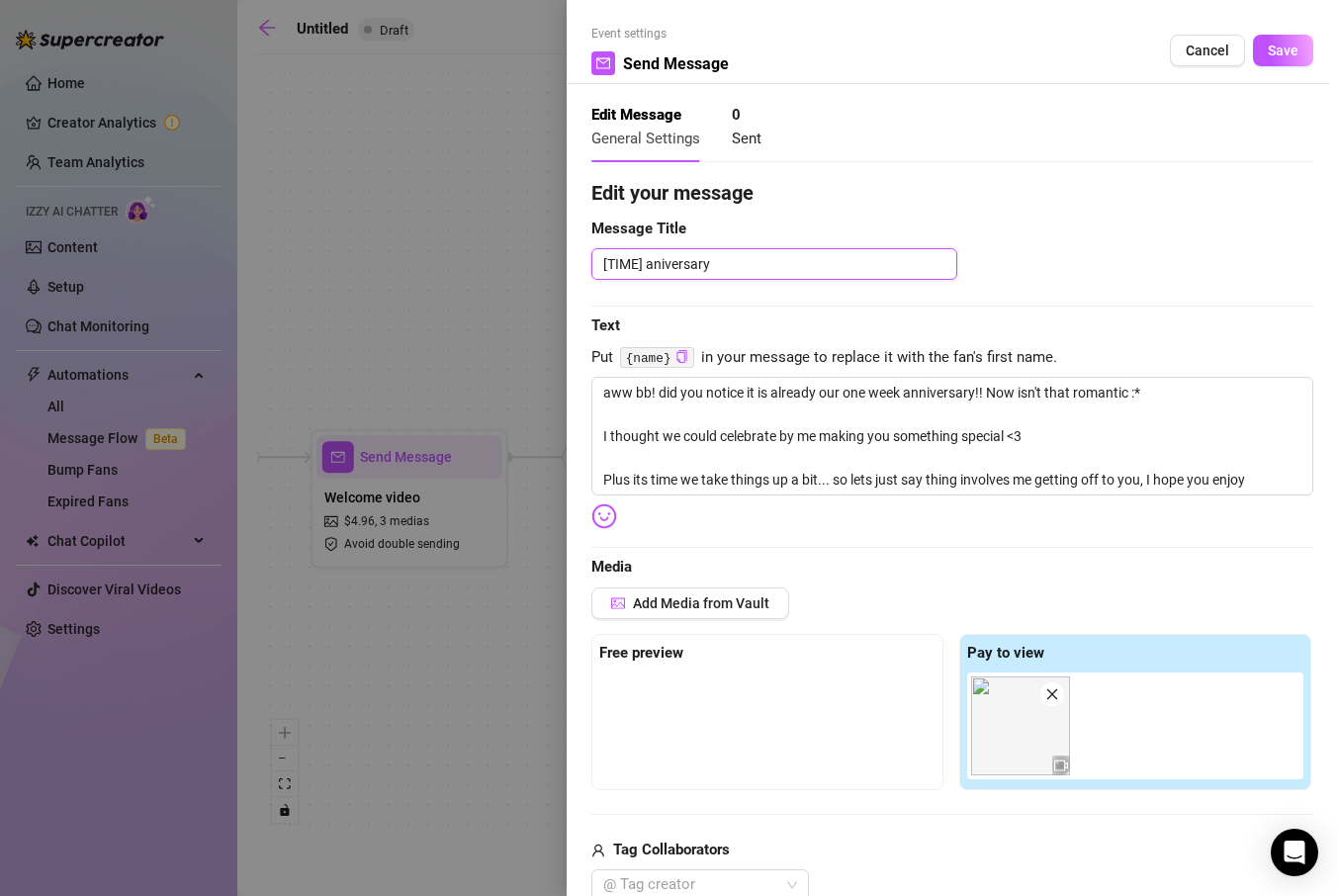 click on "[TIME] aniversary" at bounding box center (774, 264) 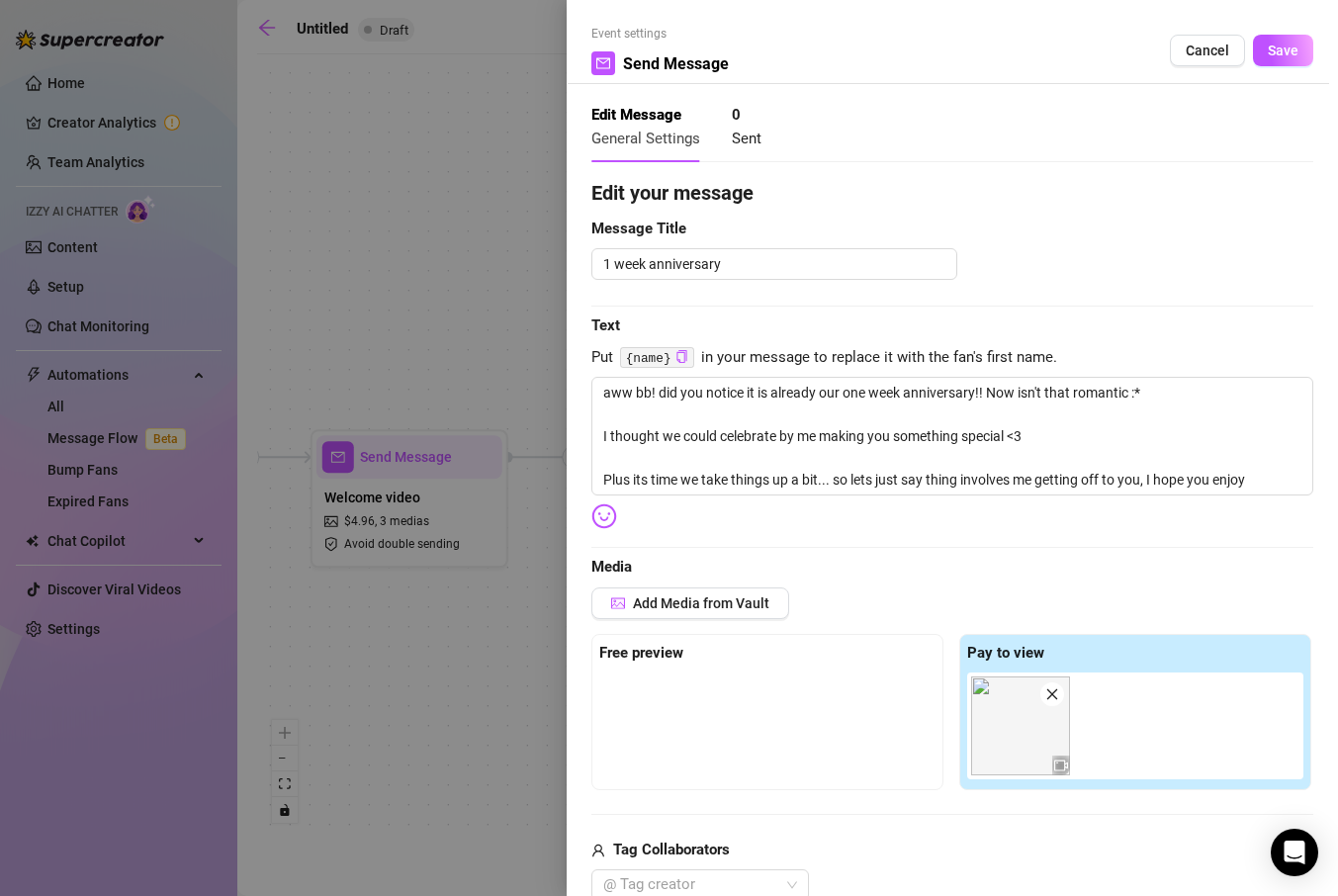 click on "Edit your message Message Title 1 week anniversary  Text Put   {name}   in your message to replace it with the fan's first name. aww bb! did you notice it is already our one week anniversary!! Now isn't that romantic :*
I thought we could celebrate by me making you something special <0xC3><0x82><0x83>
Plus its time we take things up a bit... so lets just say thing involves me getting off to you, I hope you enjoy  Media Add Media from Vault Free preview Pay to view Tag Collaborators <USER> Tag creator Price $ 12.99 Override with Personalized AI Pricing Message Settings Don’t send if the fan purchased this media Unsend message if the fan doesn’t reply within 8 hours Don’t send if the fan messaged you" at bounding box center [952, 776] 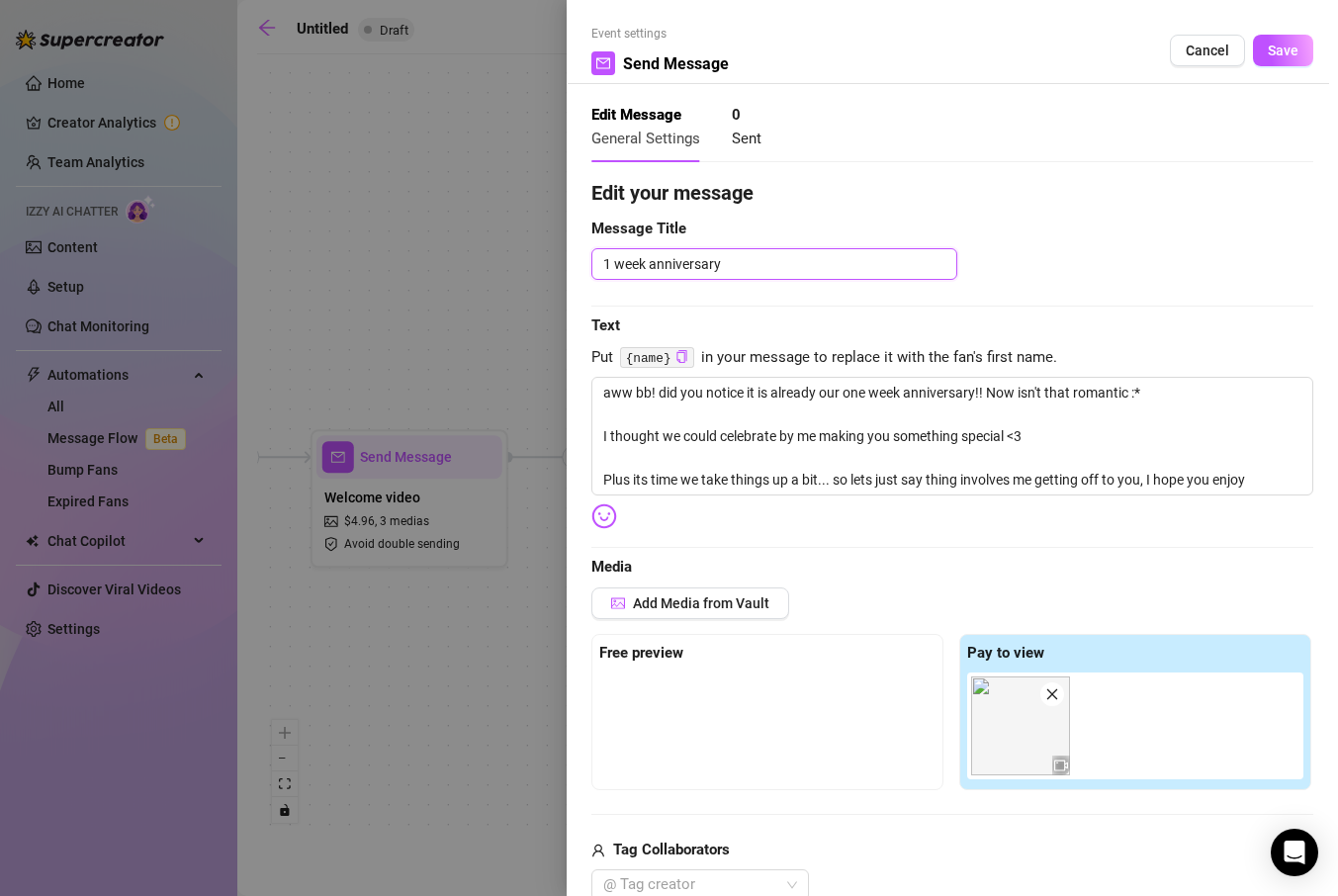 click on "1 week anniversary" at bounding box center [774, 264] 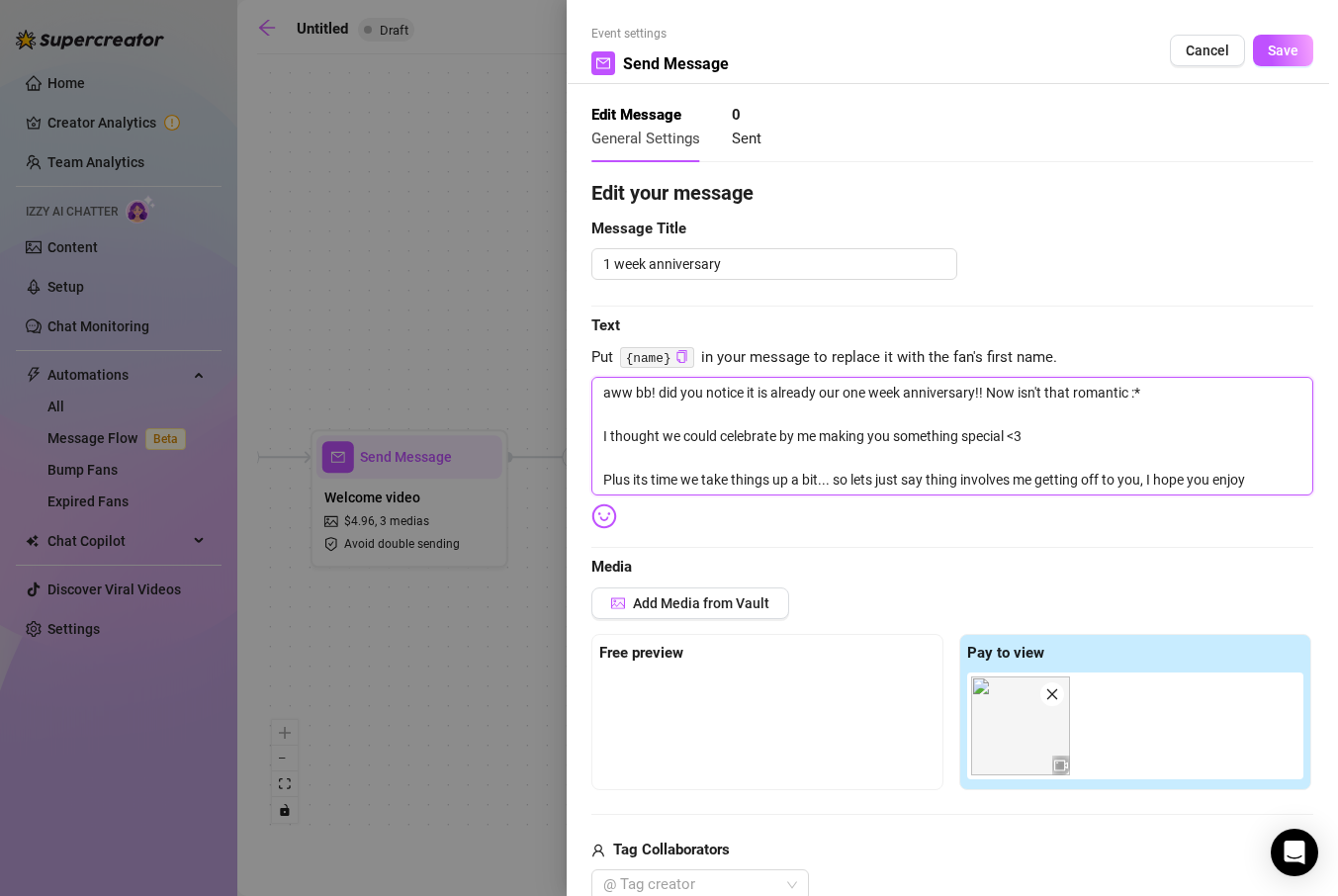 drag, startPoint x: 1252, startPoint y: 484, endPoint x: 1160, endPoint y: 485, distance: 92.00543 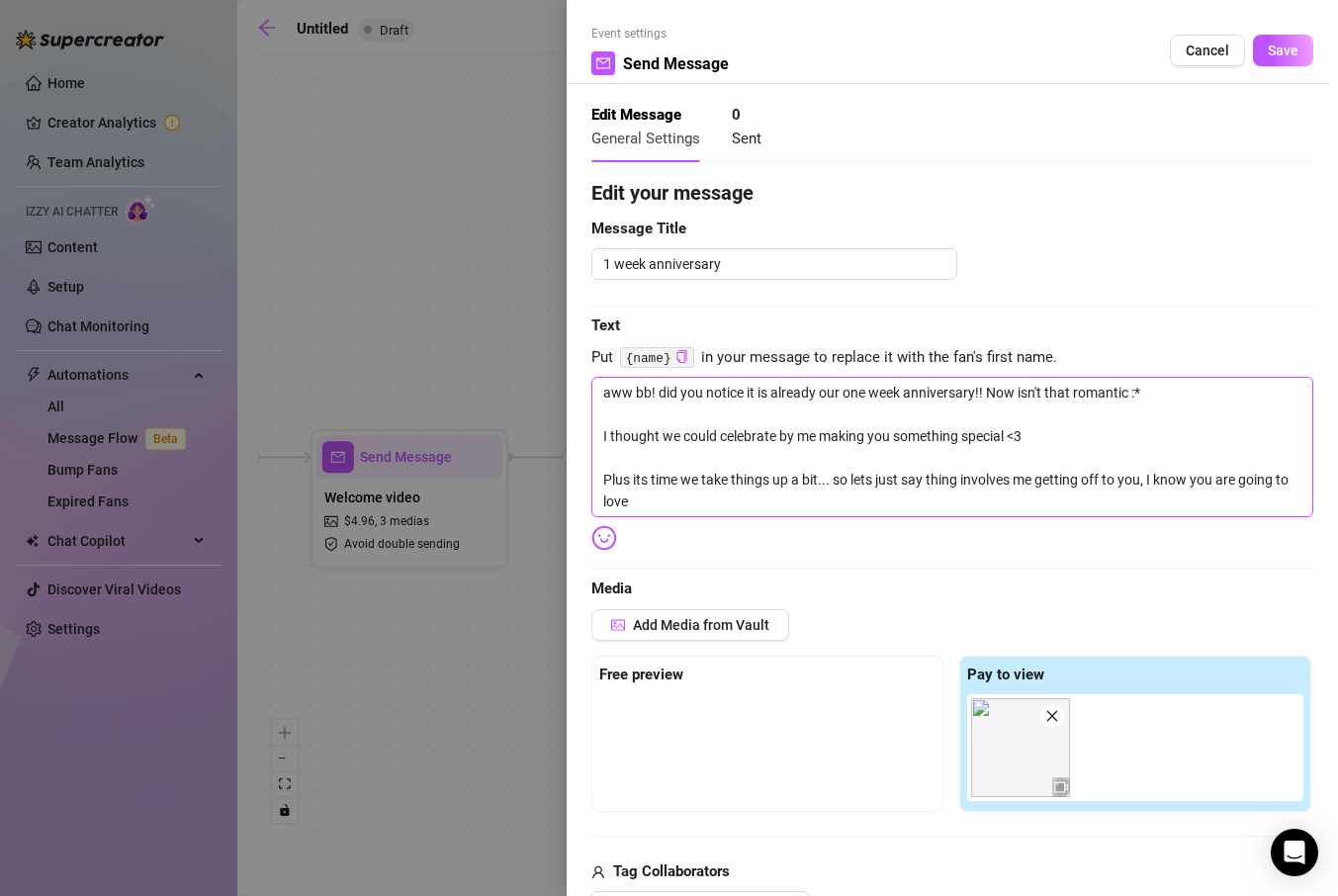 scroll, scrollTop: 0, scrollLeft: 0, axis: both 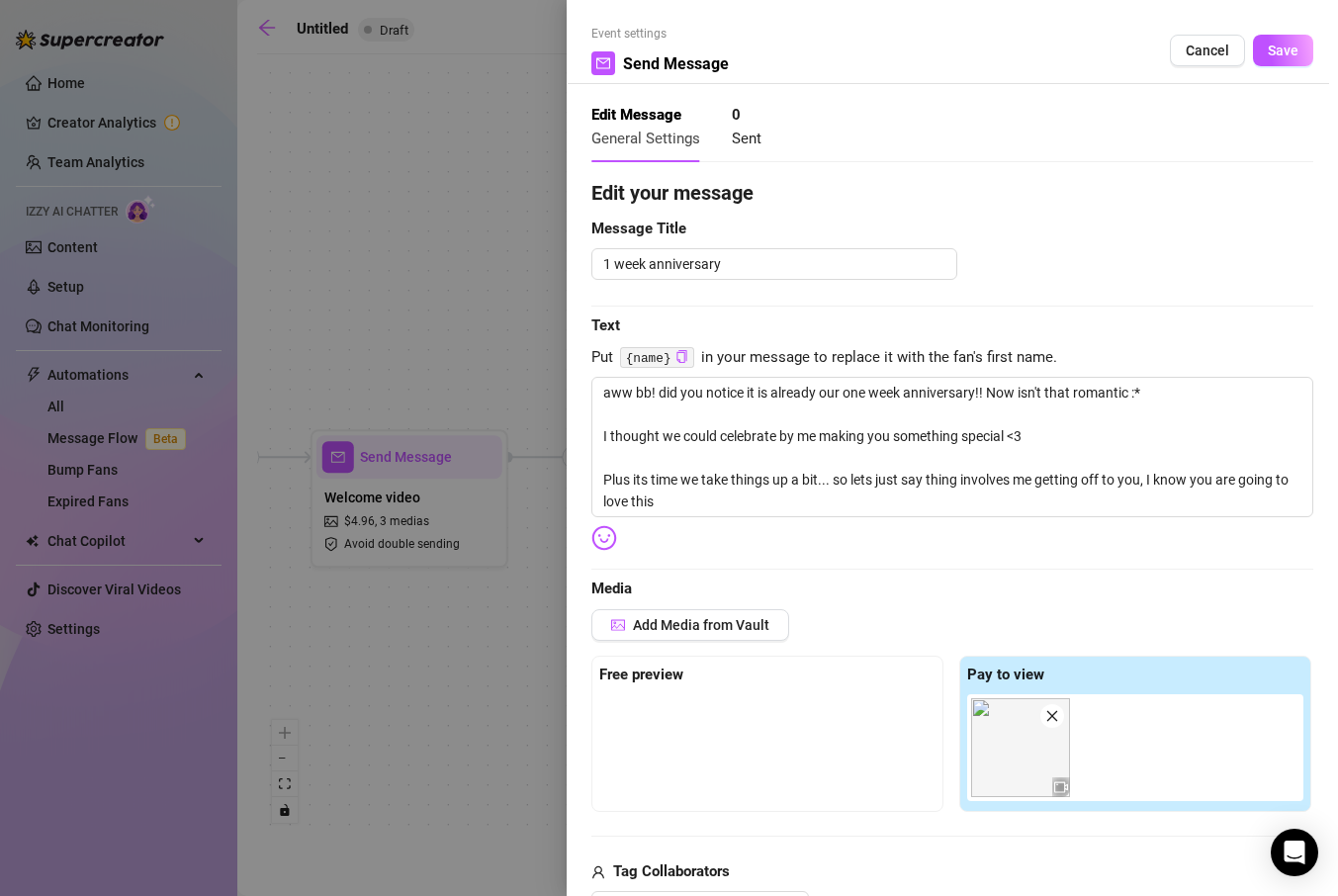 click on "Edit your message Message Title 1 week anniversary  Text Put   {name}   in your message to replace it with the fan's first name. aww bb! did you notice it is already our one week anniversary!! Now isn't that romantic :*
I thought we could celebrate by me making you something special <3
Plus its time we take things up a bit... so lets just say thing involves me getting off to you, I know you are going to love this   Media Add Media from Vault Free preview Pay to view Tag Collaborators   @ Tag creator Price $ 12.99 Override with Personalized AI Pricing Message Settings Don’t send if the fan purchased this media Unsend message if the fan doesn’t reply within 8 hours Don’t send if the fan messaged you" at bounding box center (952, 787) 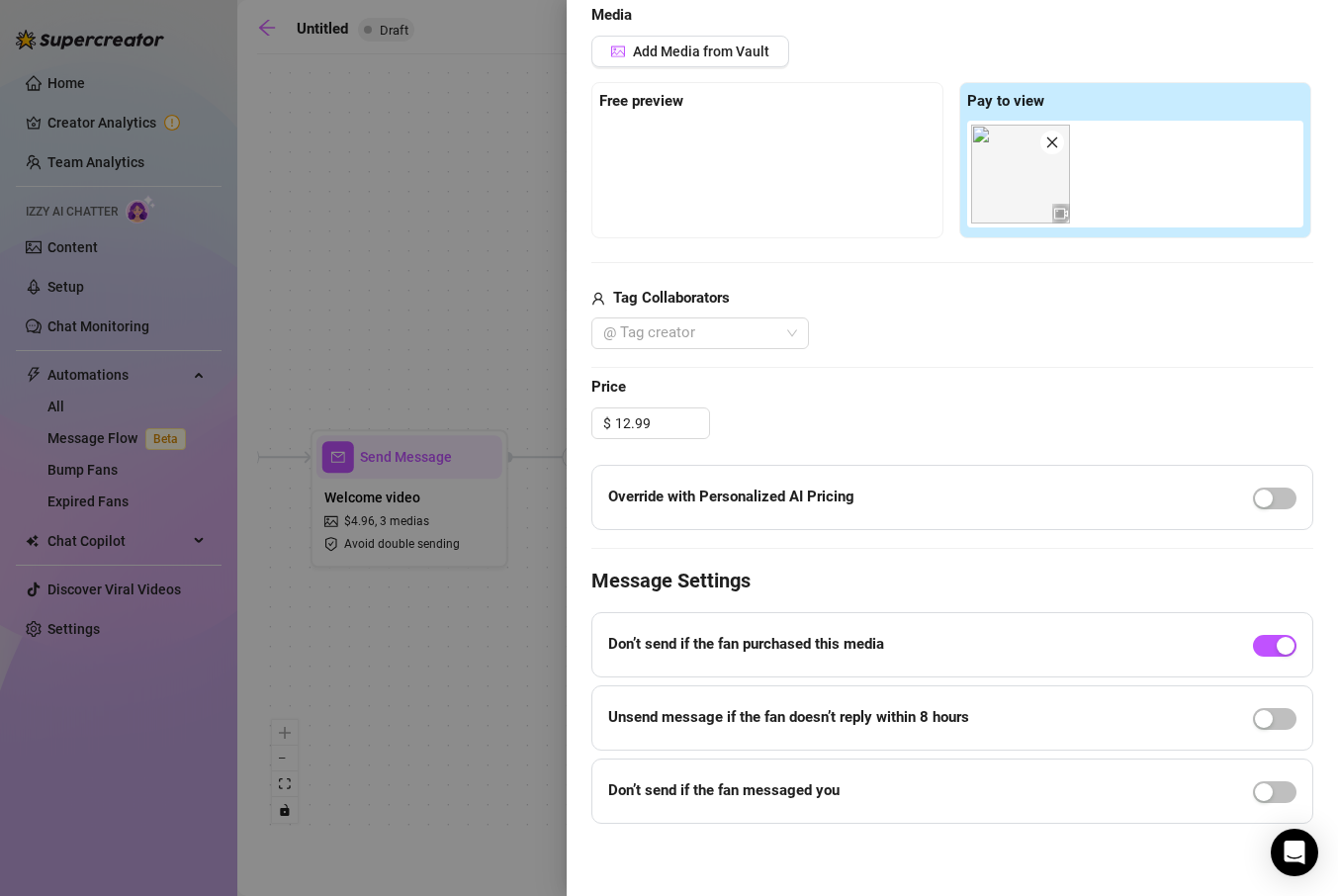scroll, scrollTop: 576, scrollLeft: 0, axis: vertical 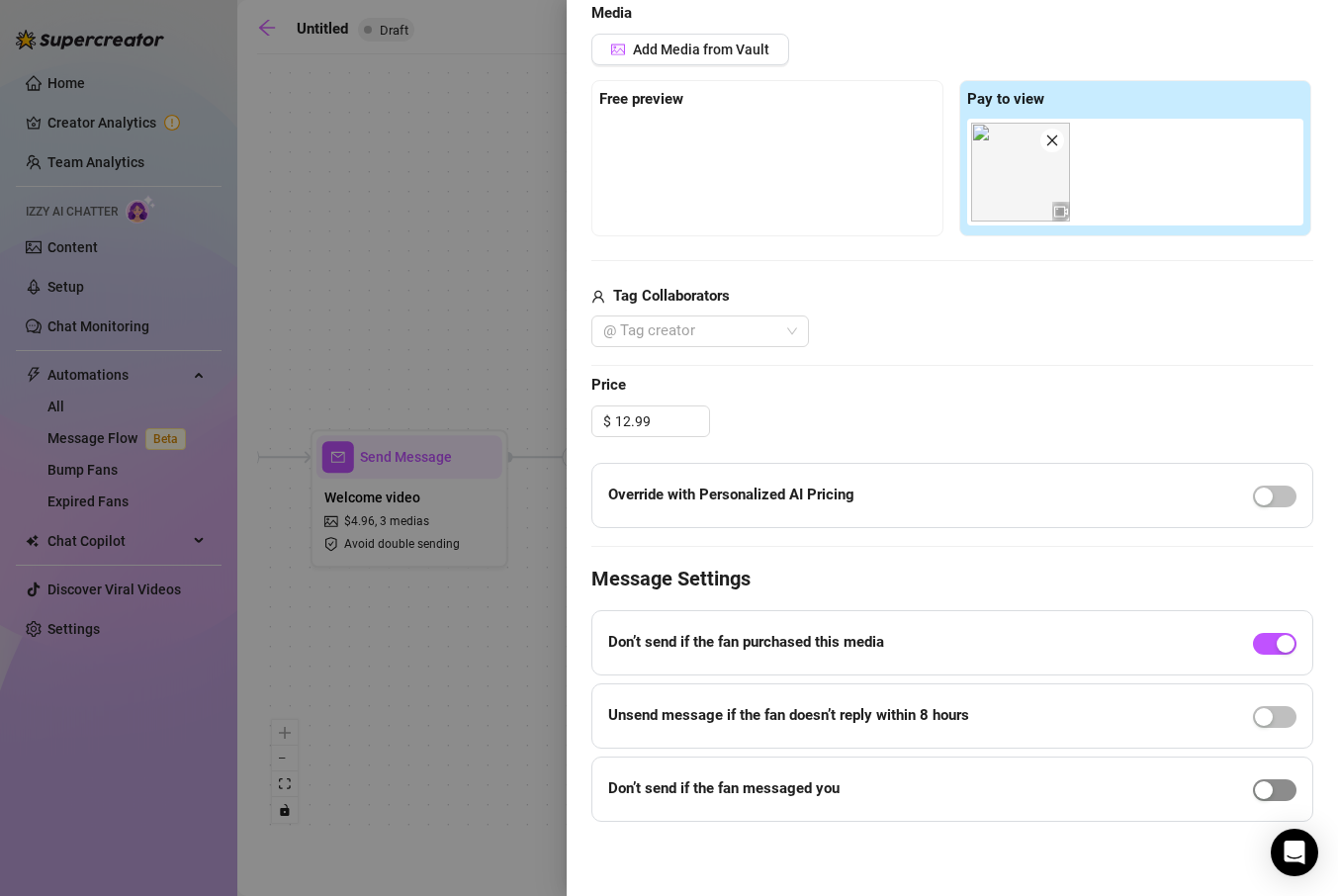 click at bounding box center [1264, 790] 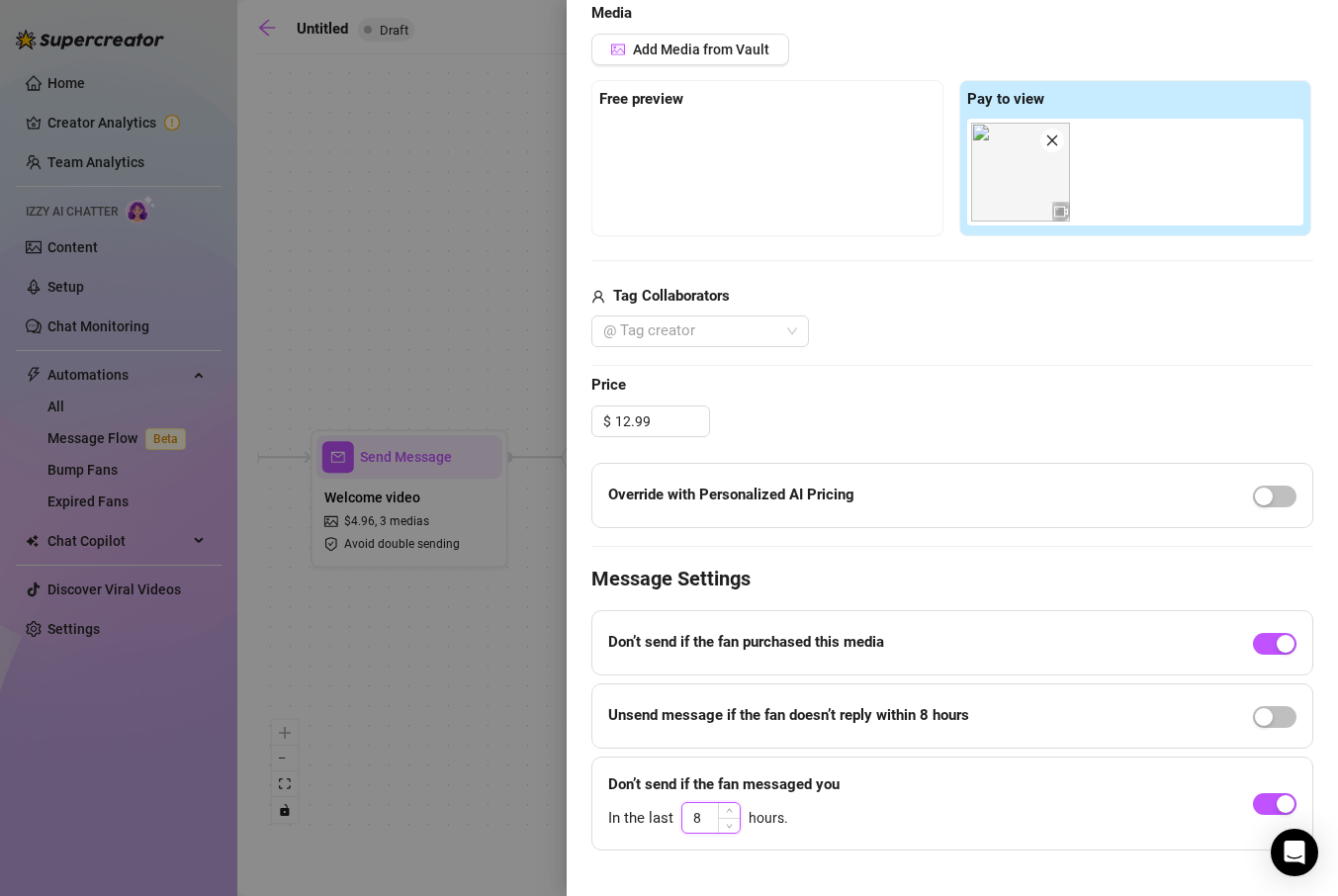 click on "8" at bounding box center (711, 818) 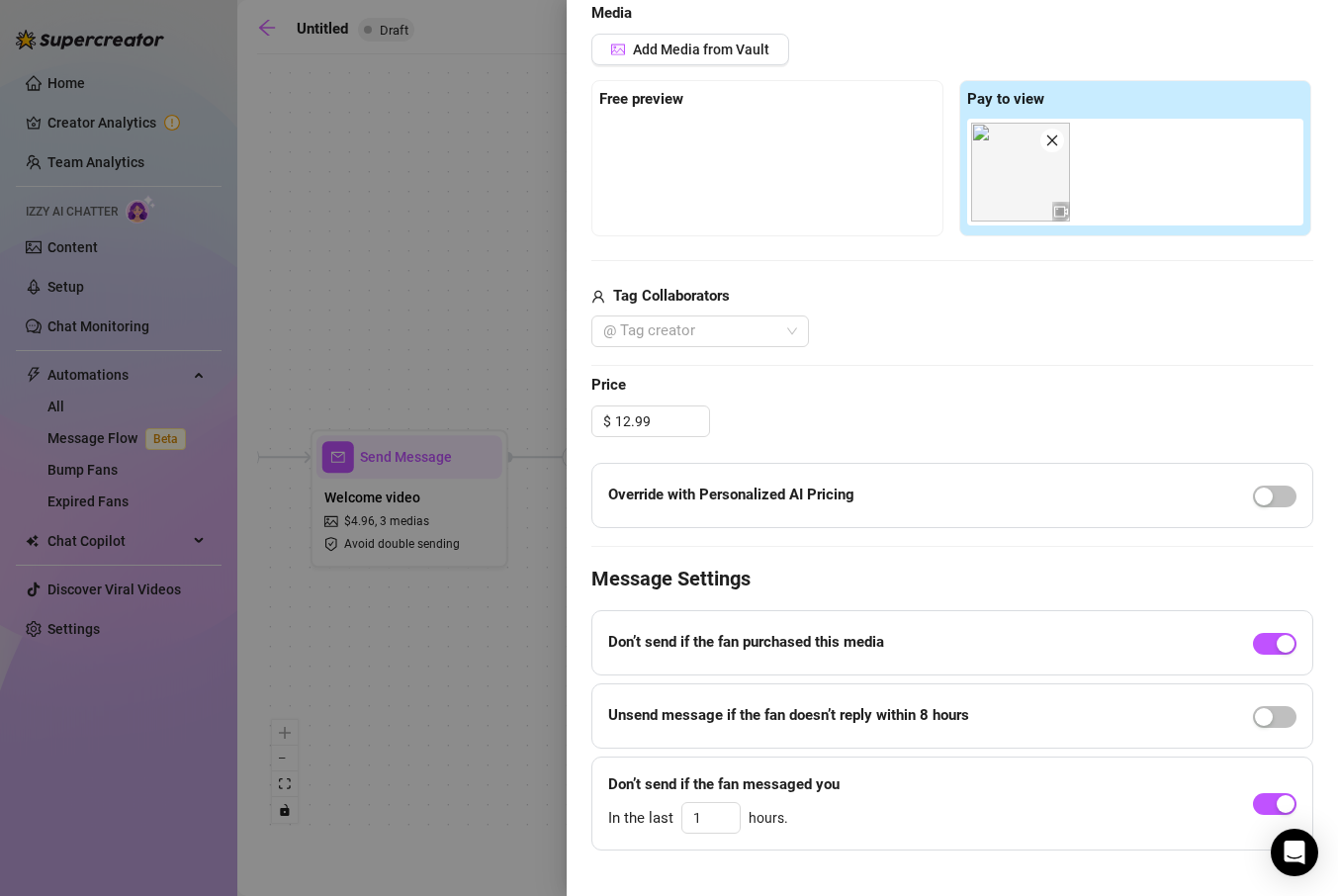 click on "Dont send if the fan messaged you In the last 1 hours." at bounding box center [952, 804] 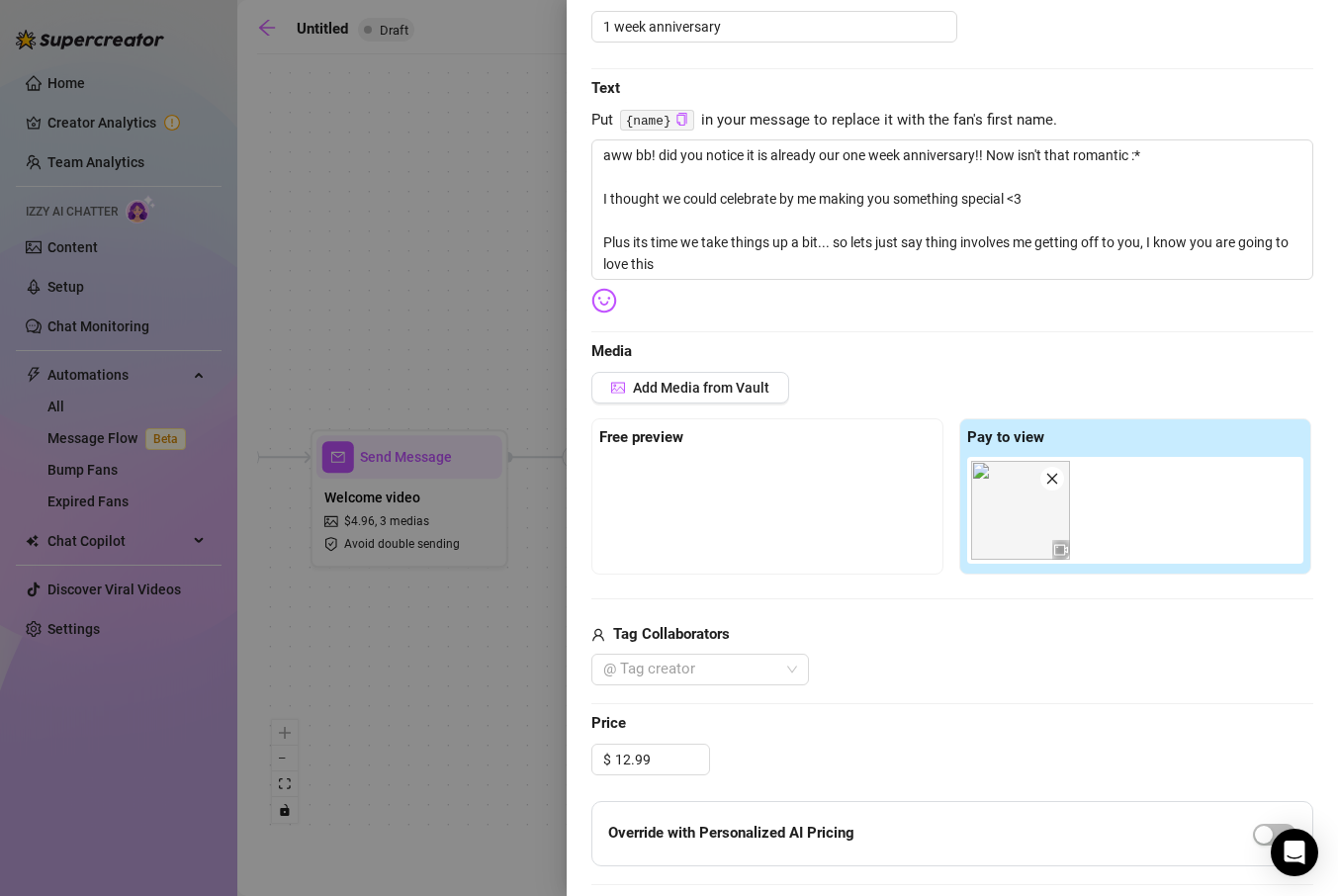 scroll, scrollTop: 0, scrollLeft: 0, axis: both 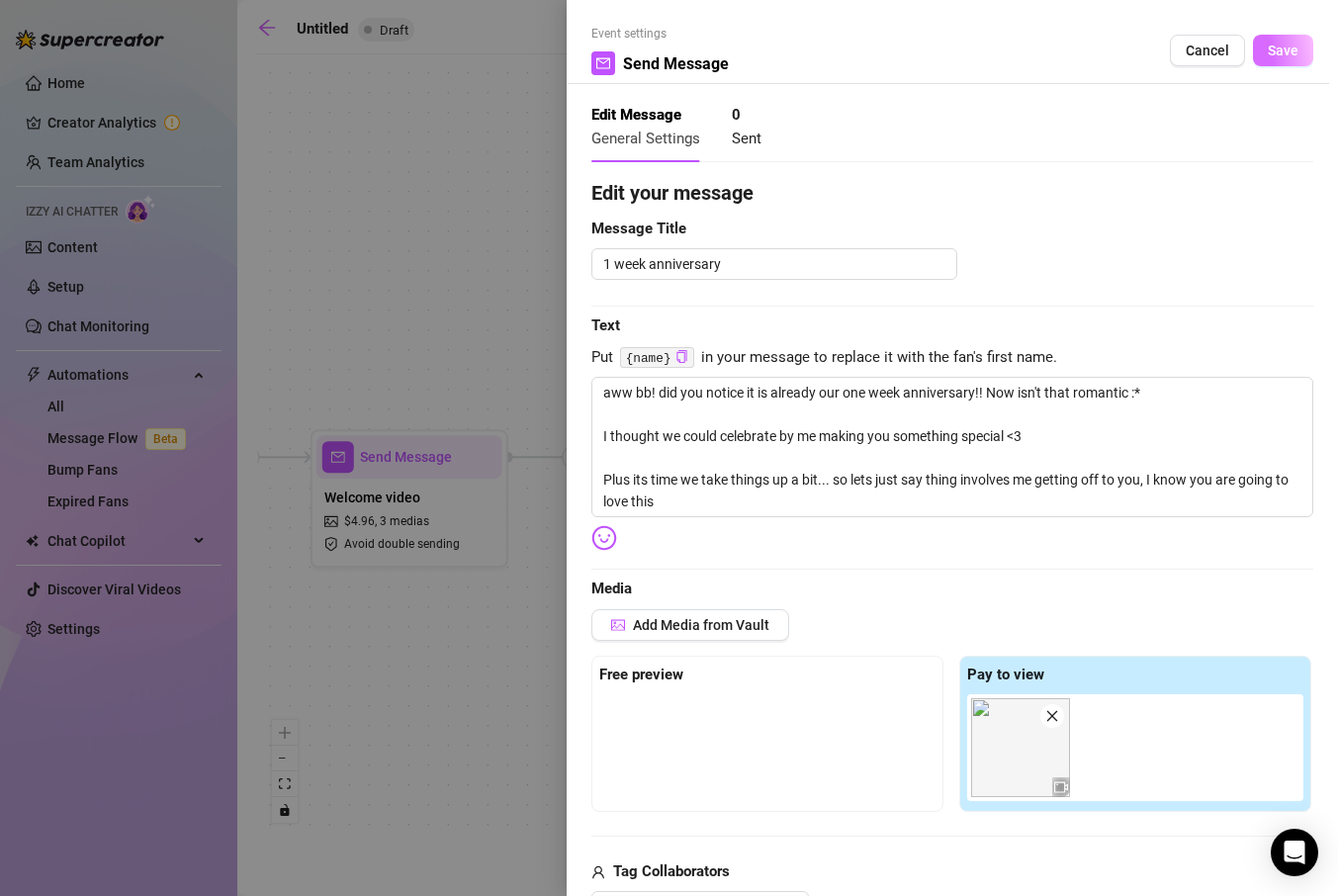 click on "Save" at bounding box center (1283, 50) 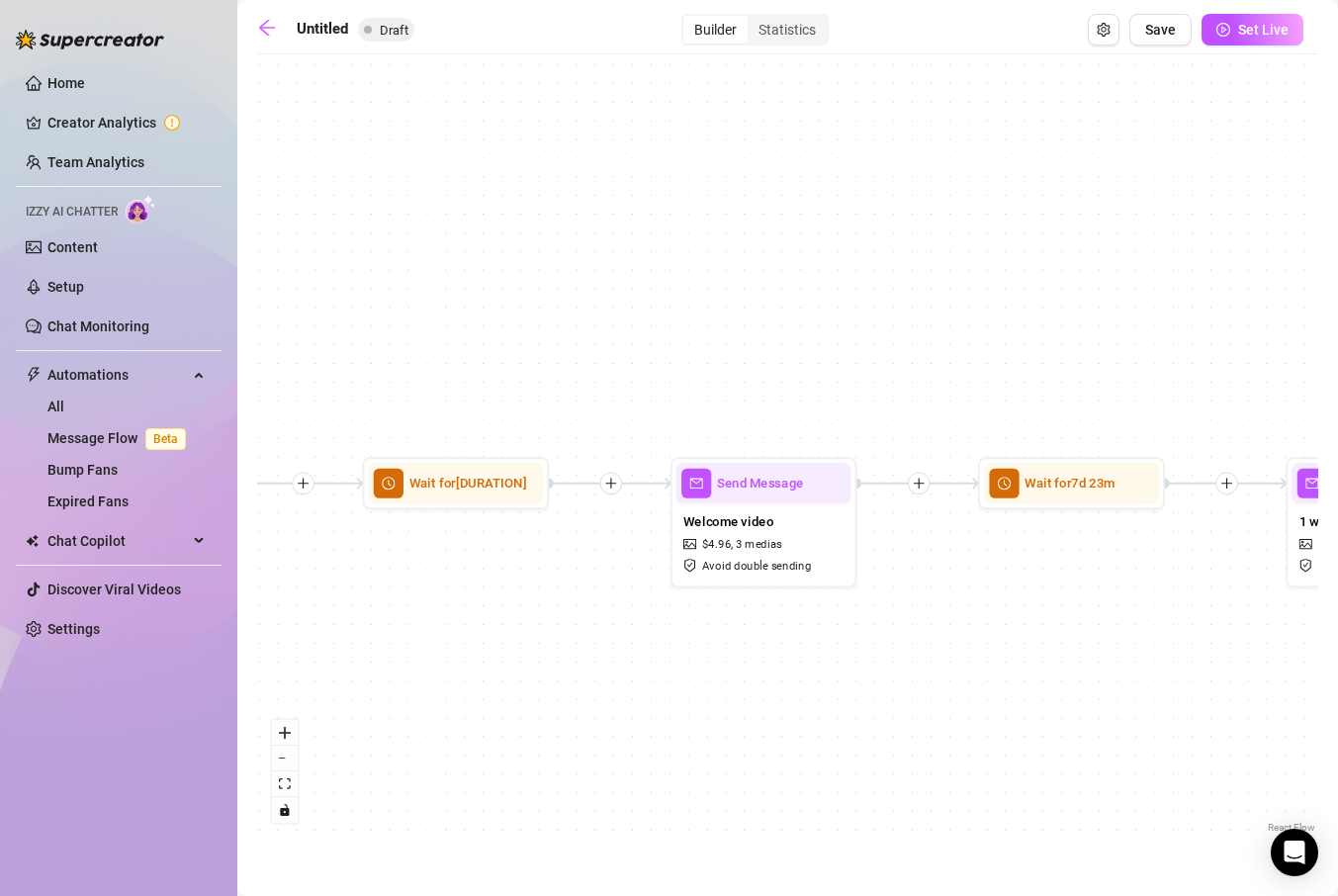 drag, startPoint x: 663, startPoint y: 599, endPoint x: 998, endPoint y: 620, distance: 335.6576 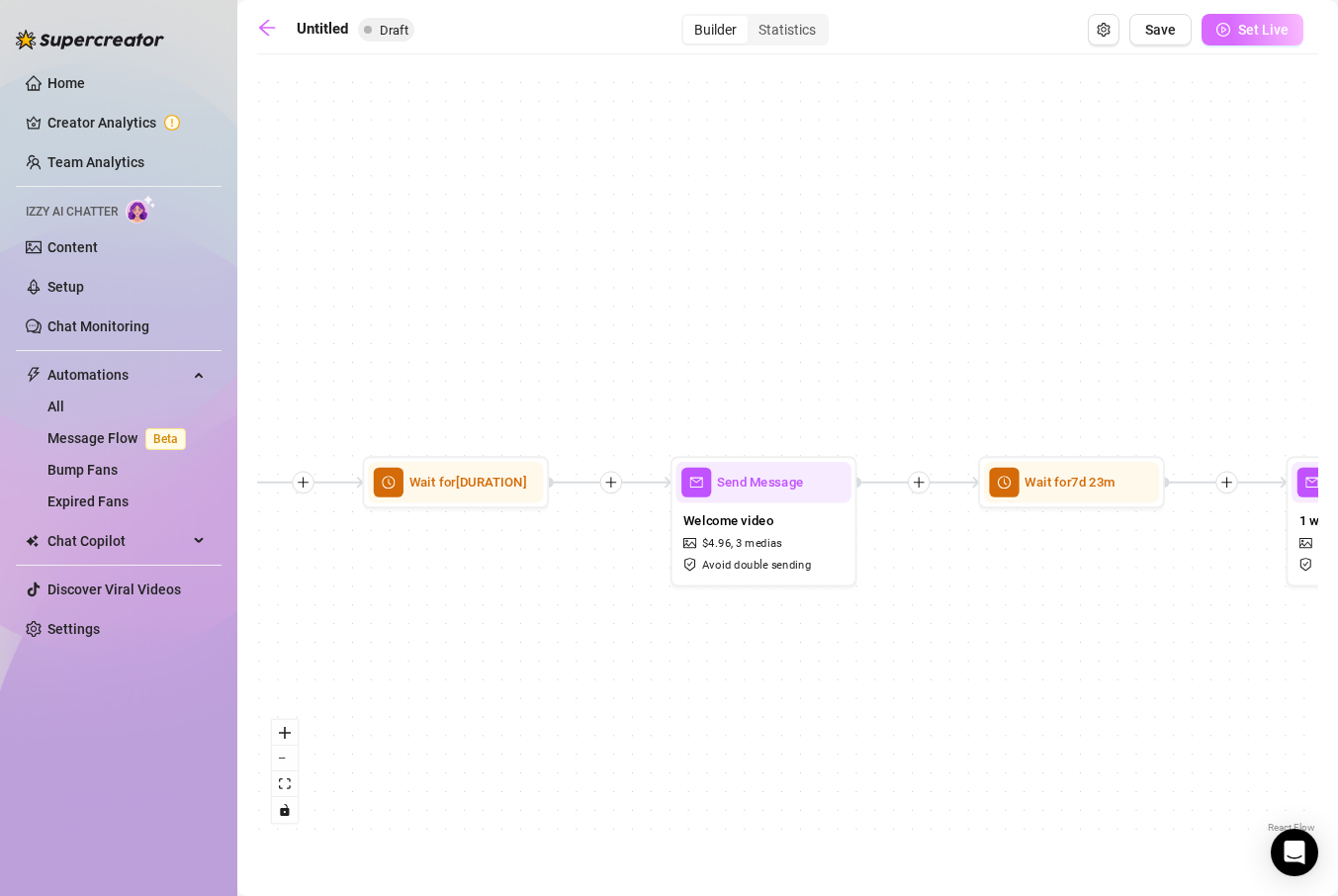 click on "Set Live" at bounding box center (1263, 30) 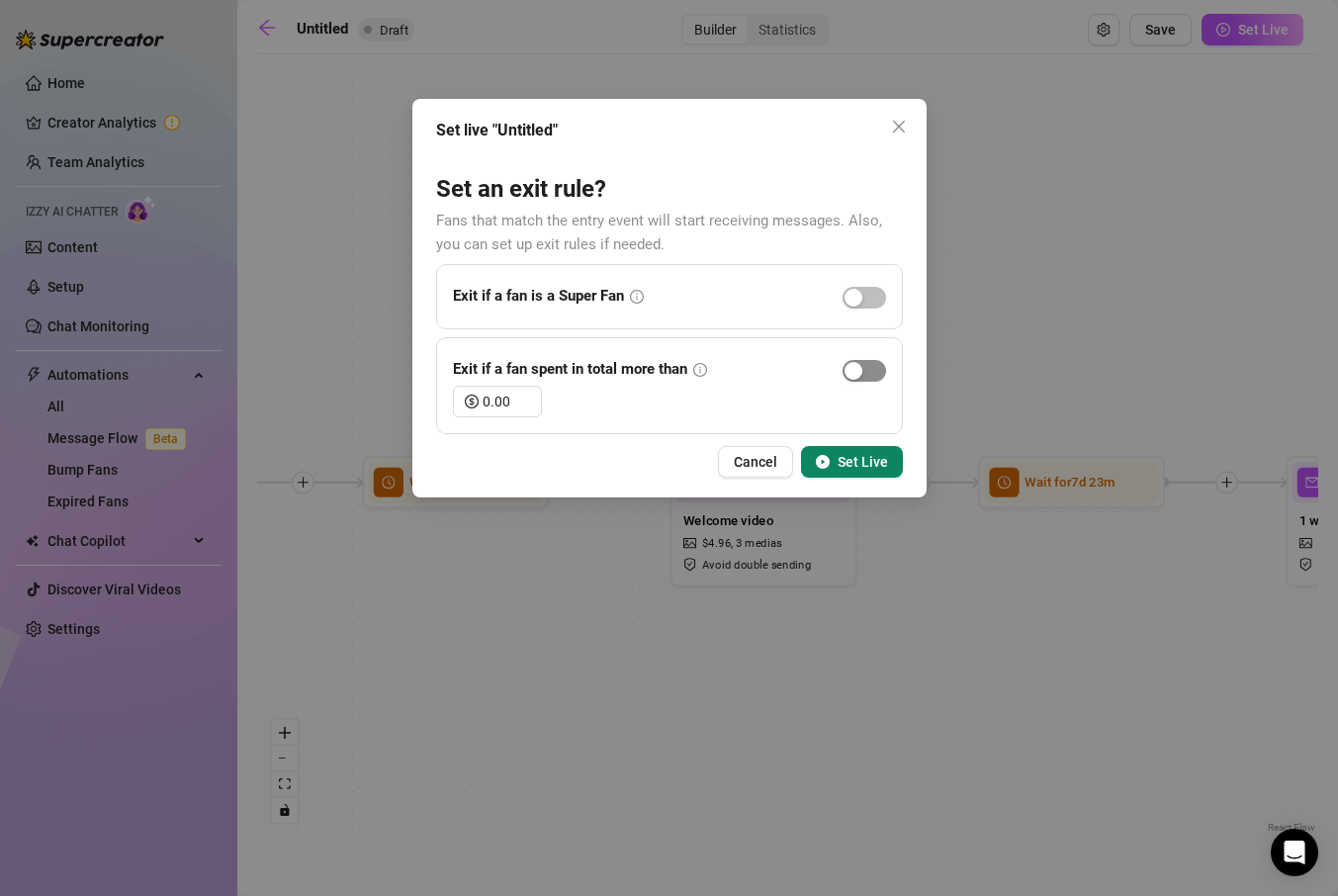 click at bounding box center [864, 371] 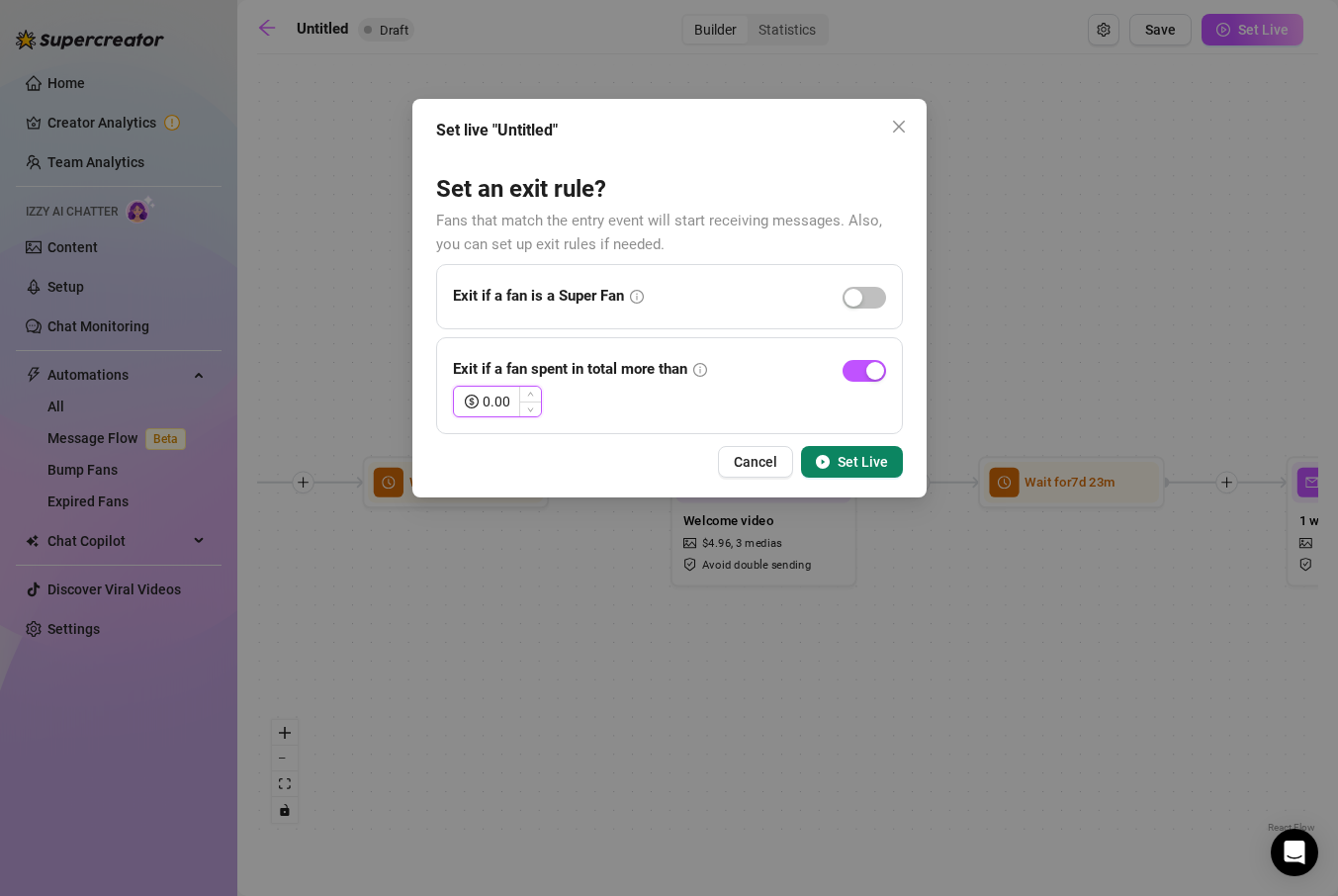 click on "0.00" at bounding box center [511, 402] 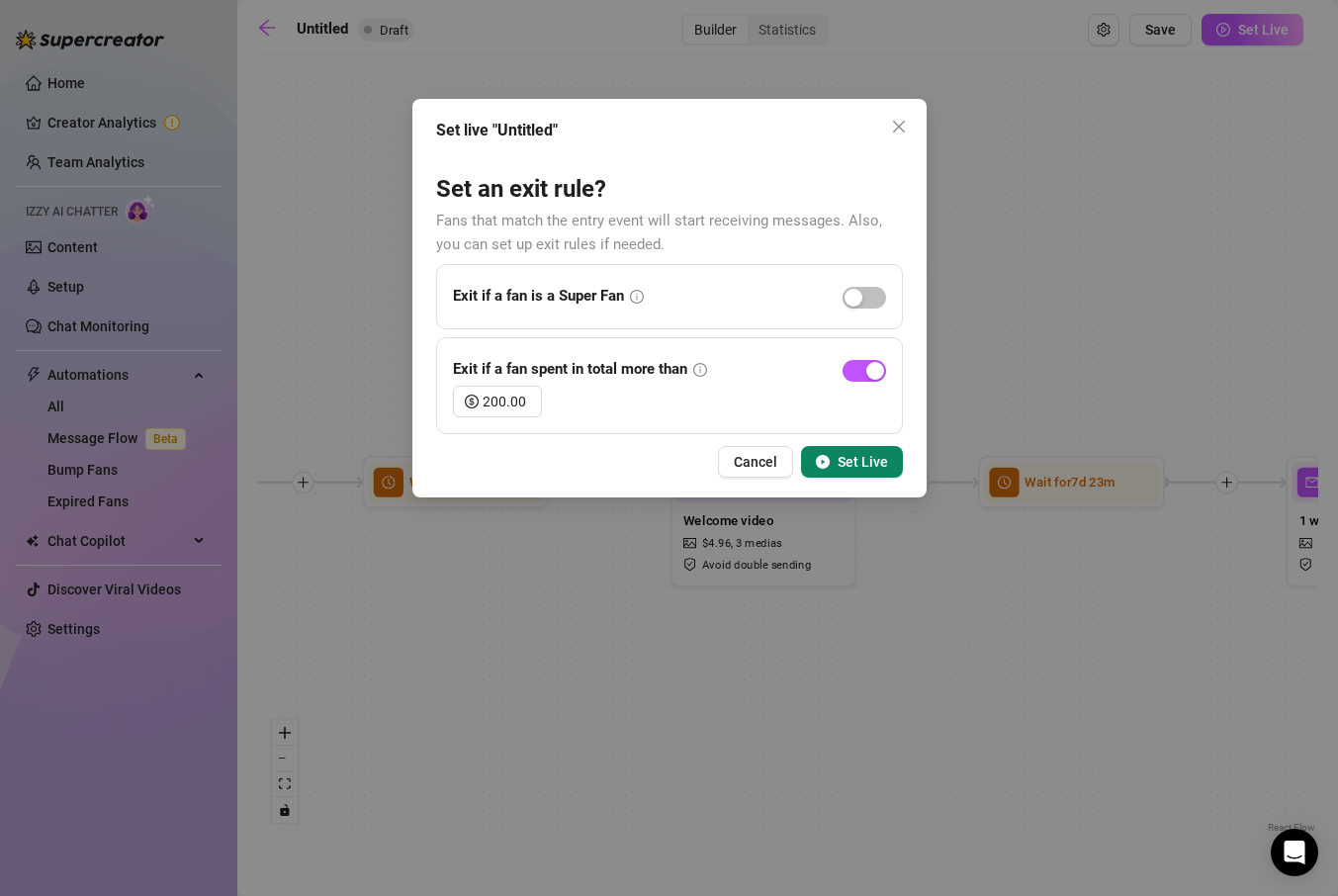 click on "200.00" at bounding box center (669, 402) 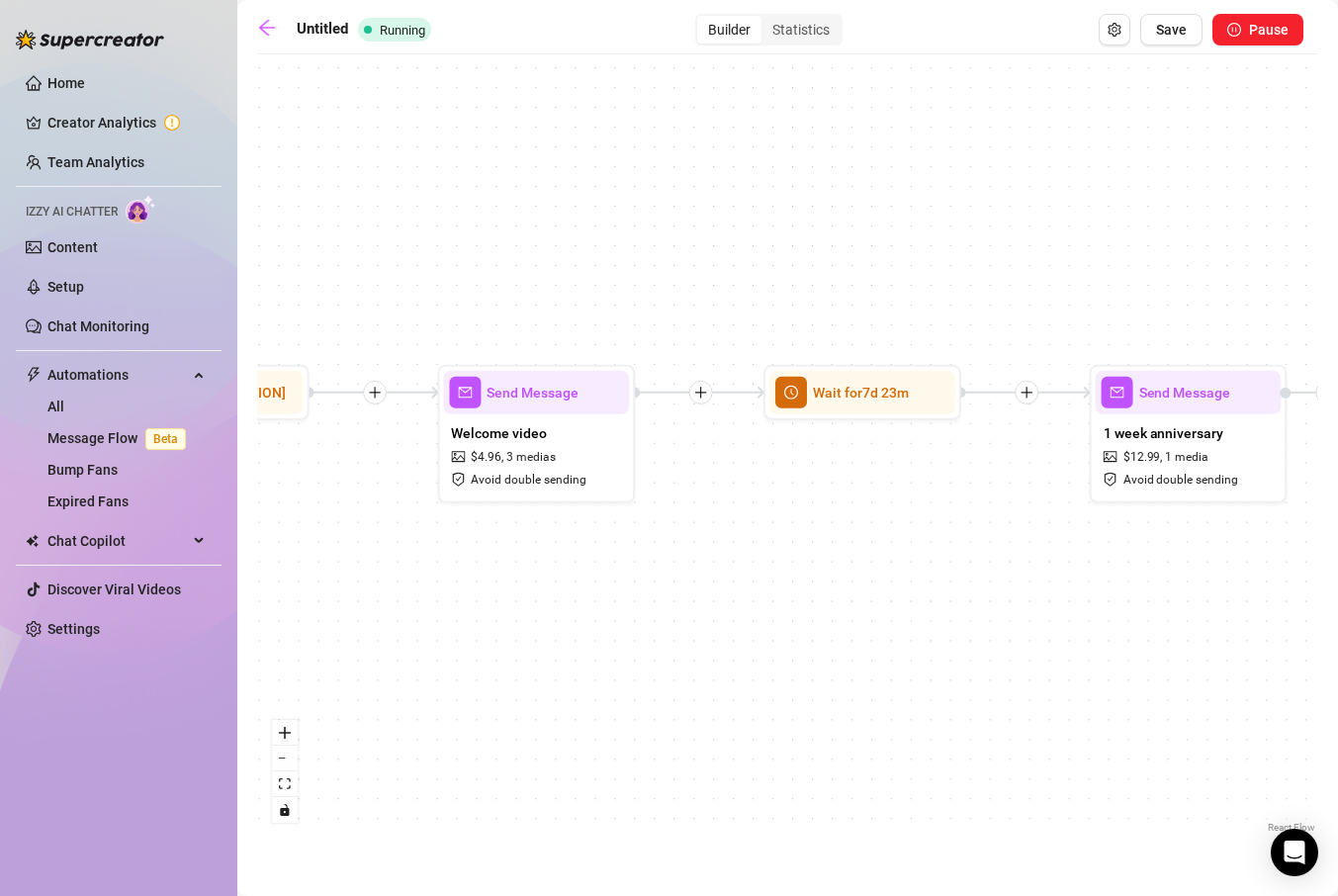 drag, startPoint x: 544, startPoint y: 537, endPoint x: 944, endPoint y: 520, distance: 400.36109 